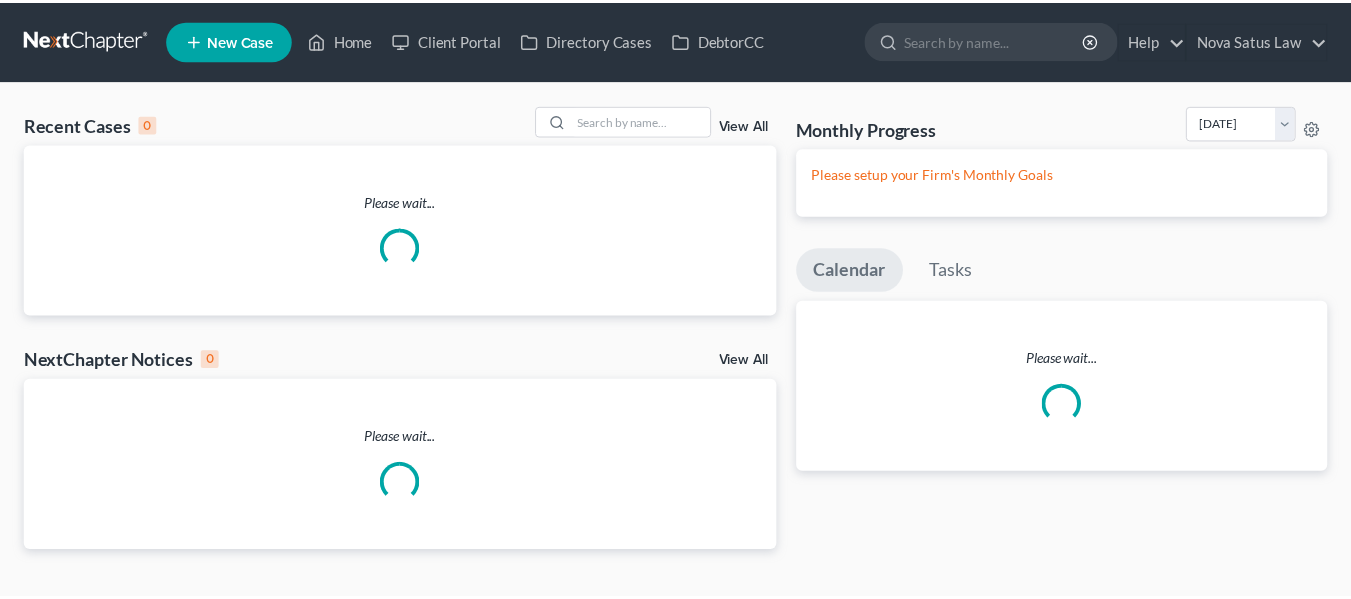 scroll, scrollTop: 0, scrollLeft: 0, axis: both 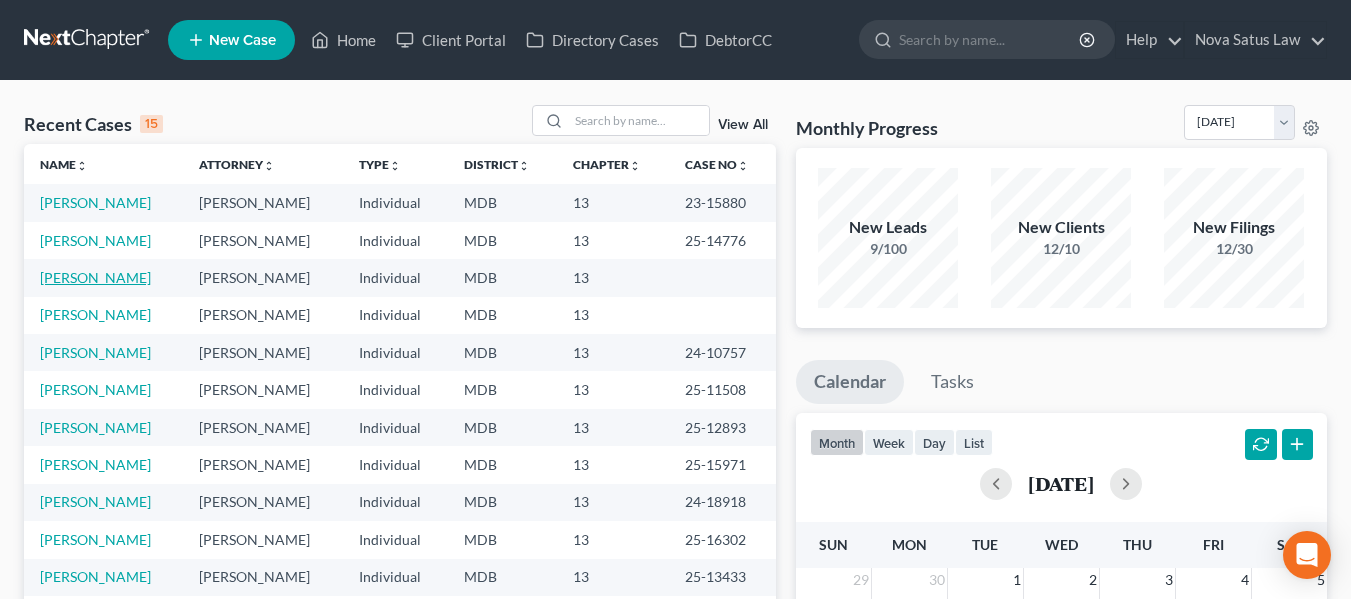 click on "[PERSON_NAME]" at bounding box center (95, 277) 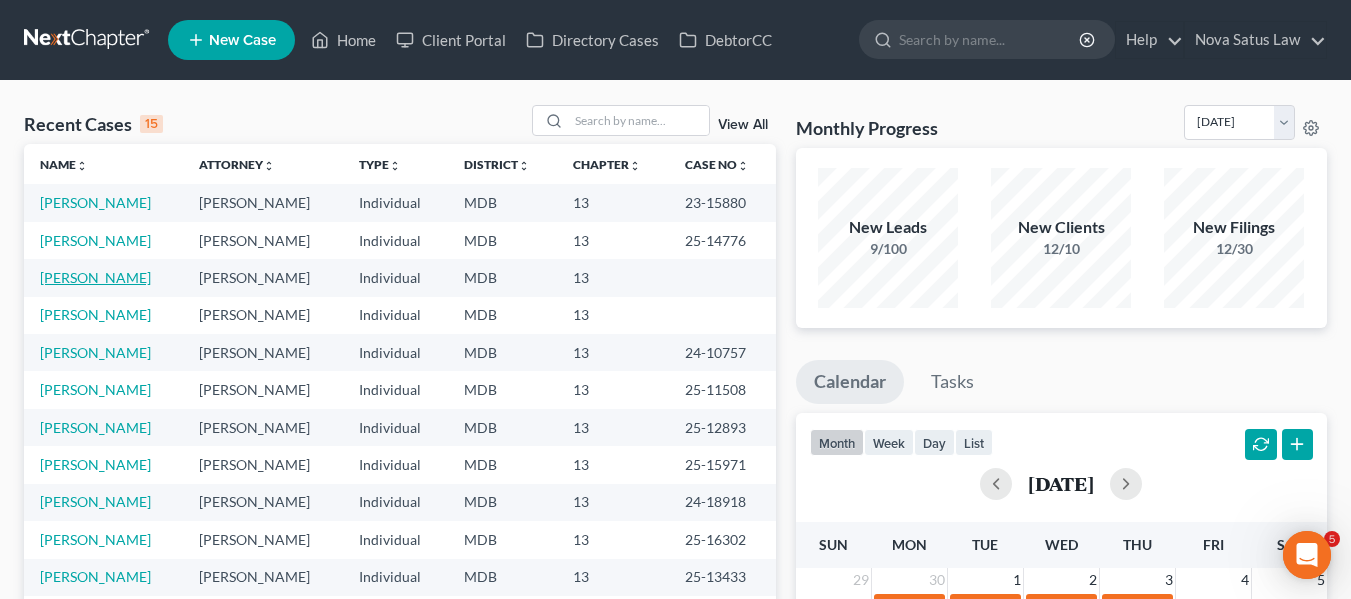 scroll, scrollTop: 0, scrollLeft: 0, axis: both 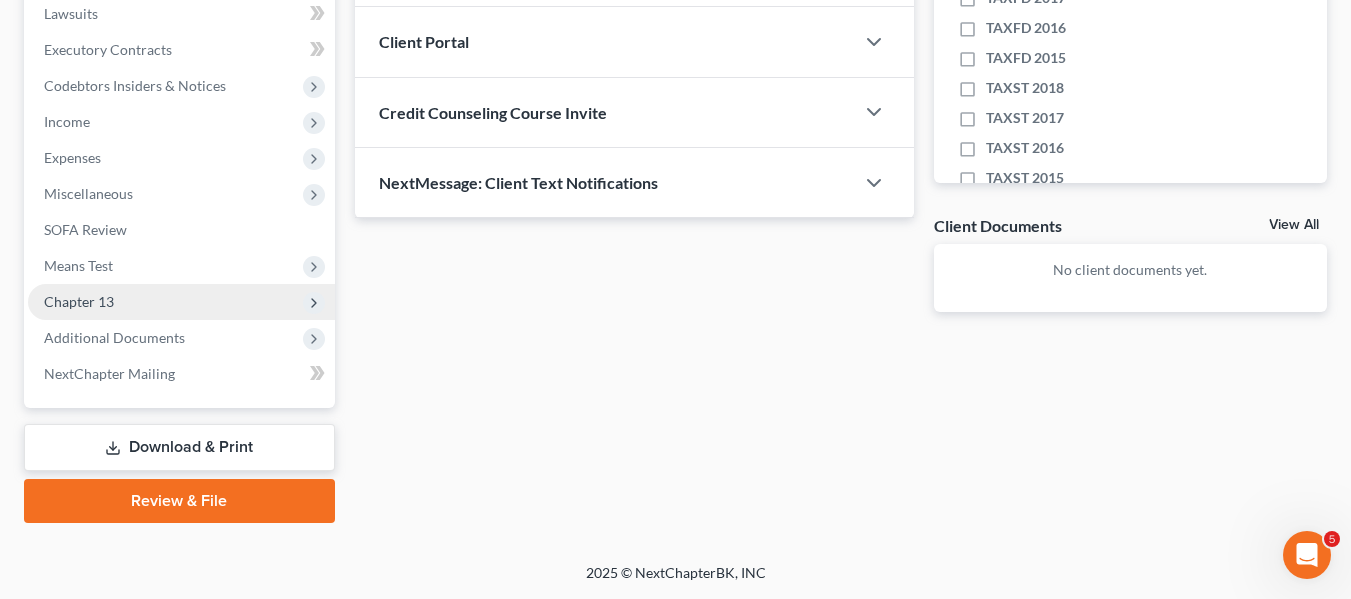 click on "Chapter 13" at bounding box center (79, 301) 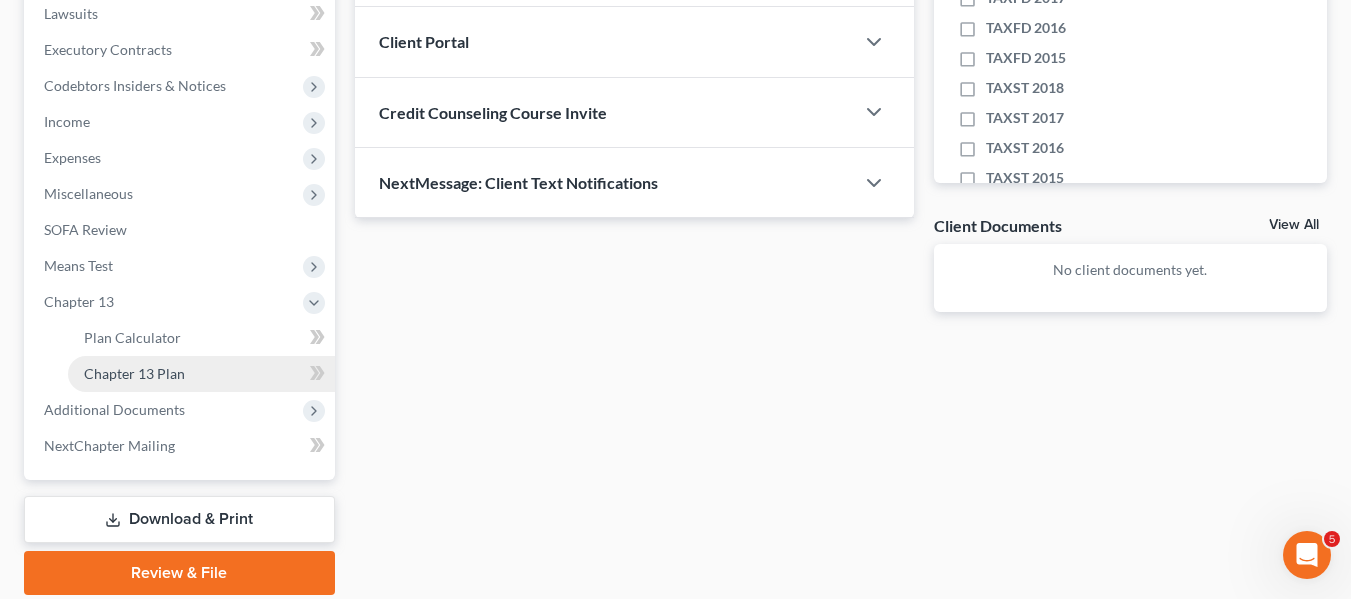 click on "Chapter 13 Plan" at bounding box center [134, 373] 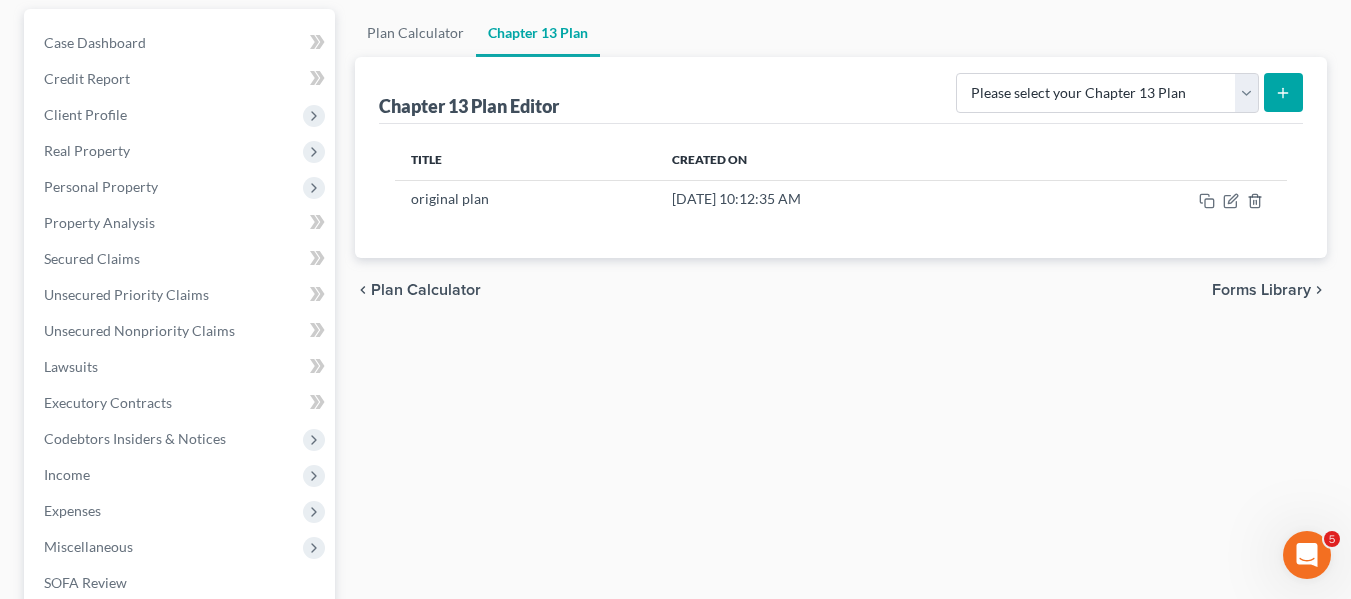 scroll, scrollTop: 184, scrollLeft: 0, axis: vertical 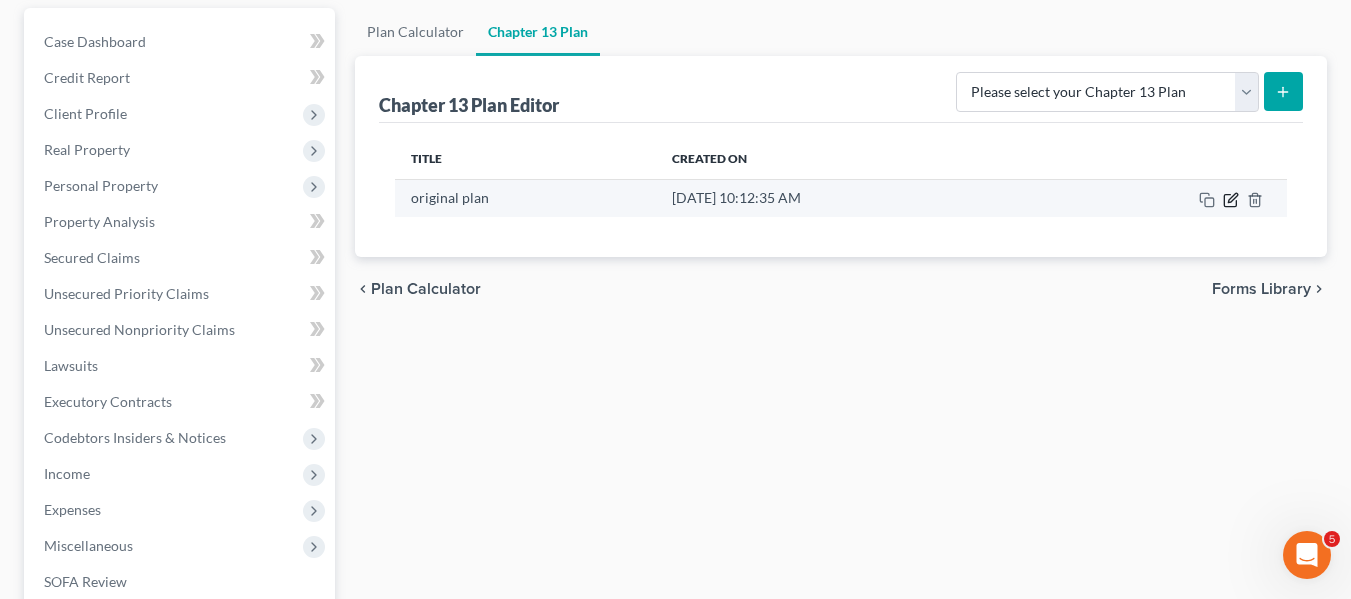 click 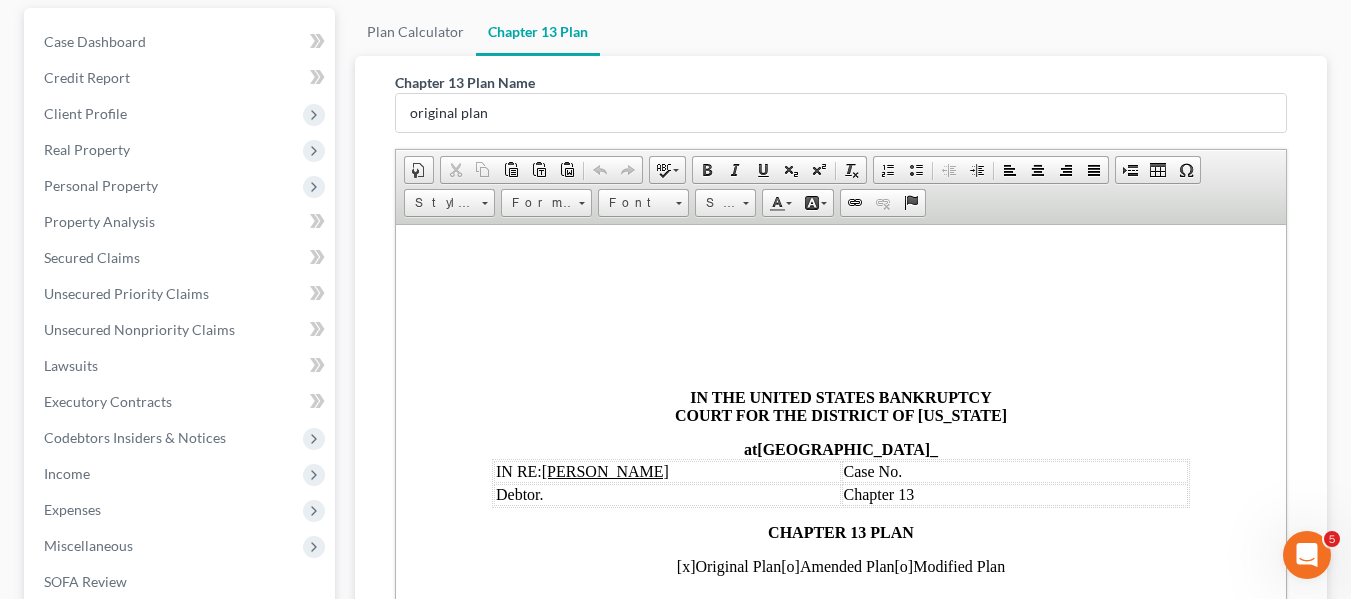scroll, scrollTop: 0, scrollLeft: 0, axis: both 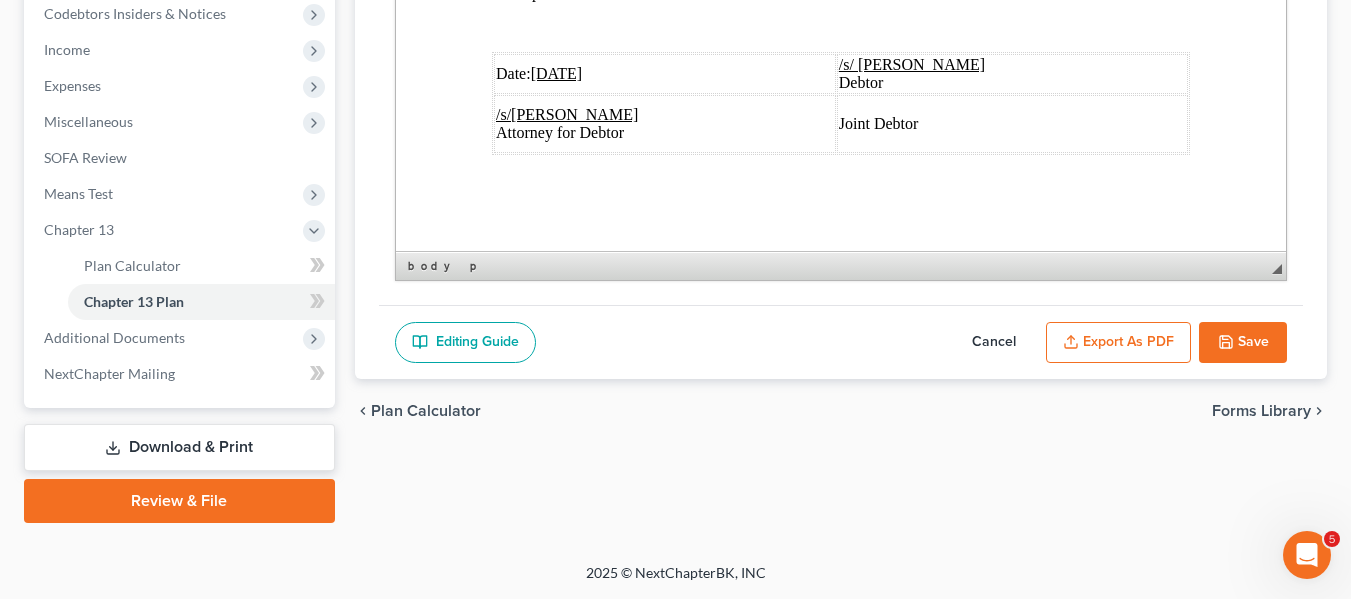 click on "Date:  07/12/2025" at bounding box center [664, 74] 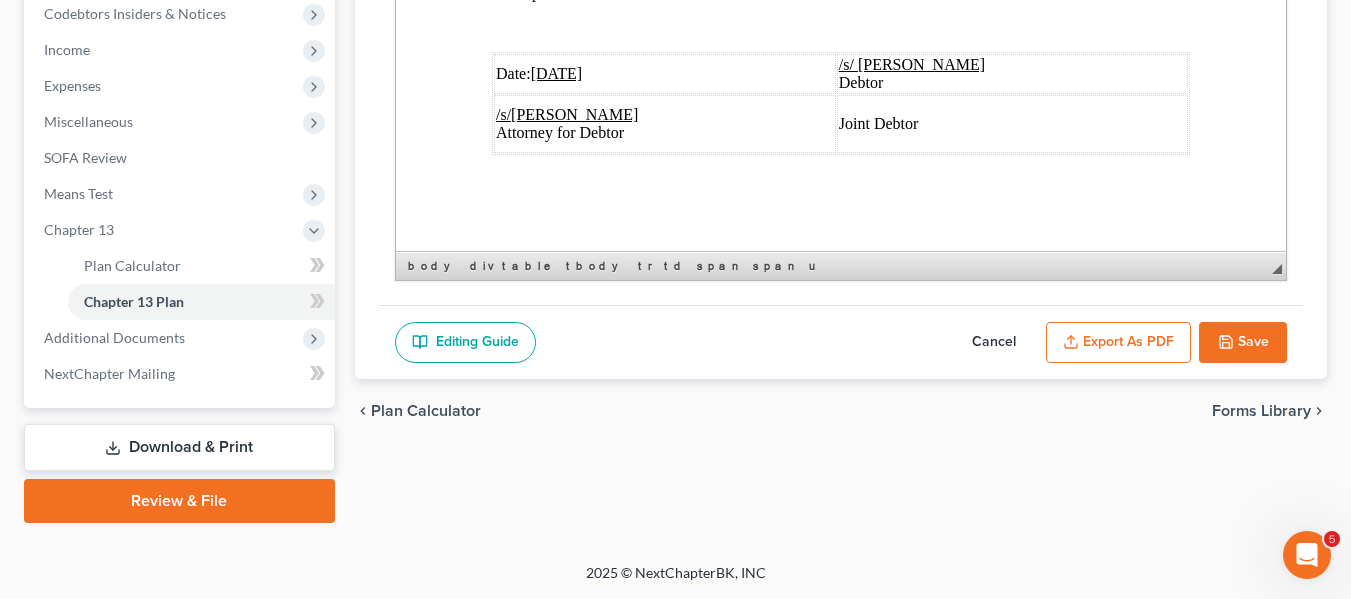 type 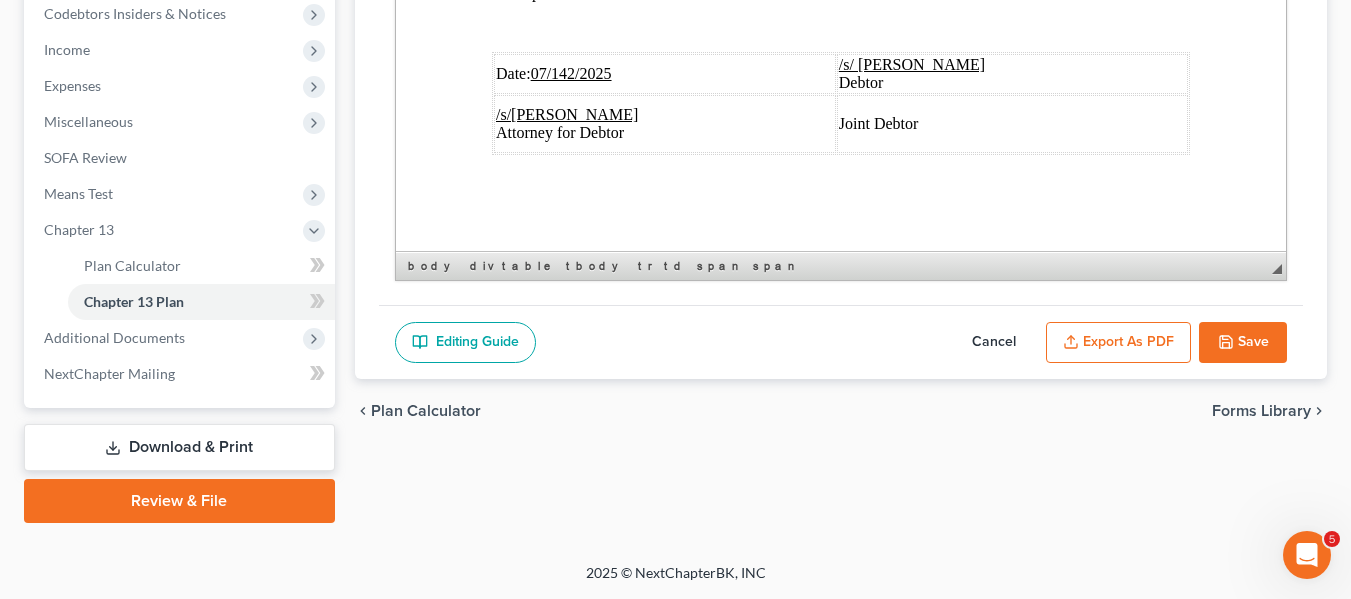 click on "07/142/2025" at bounding box center [570, 73] 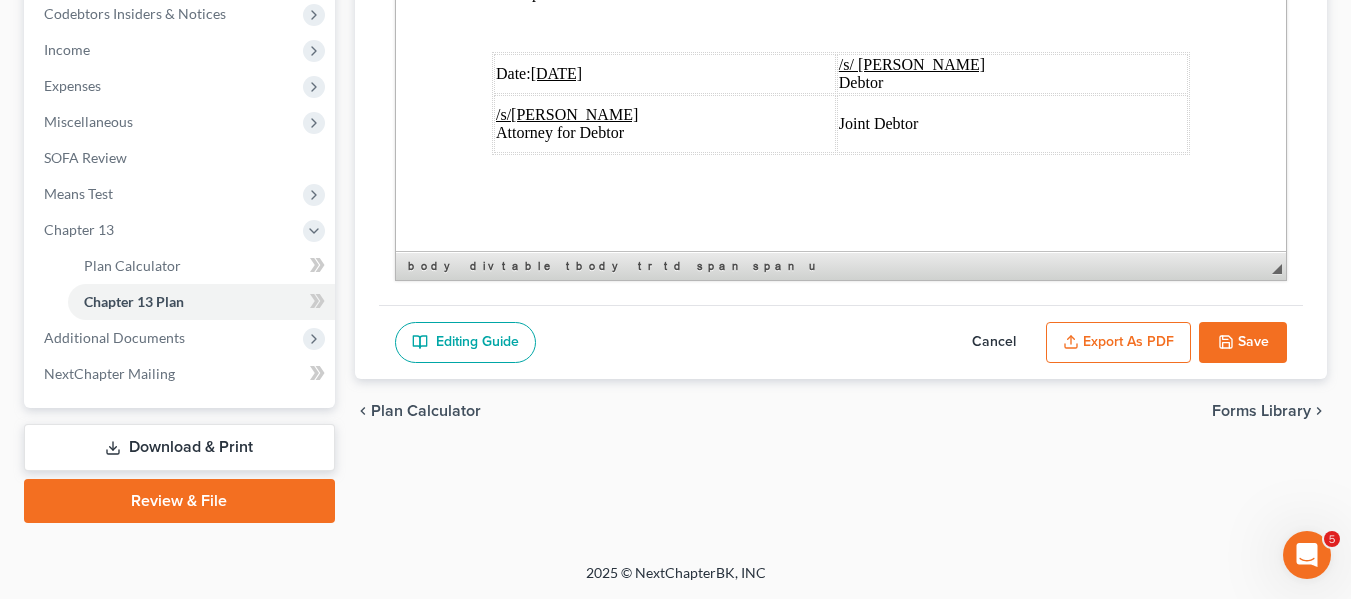 click on "Export as PDF" at bounding box center [1118, 343] 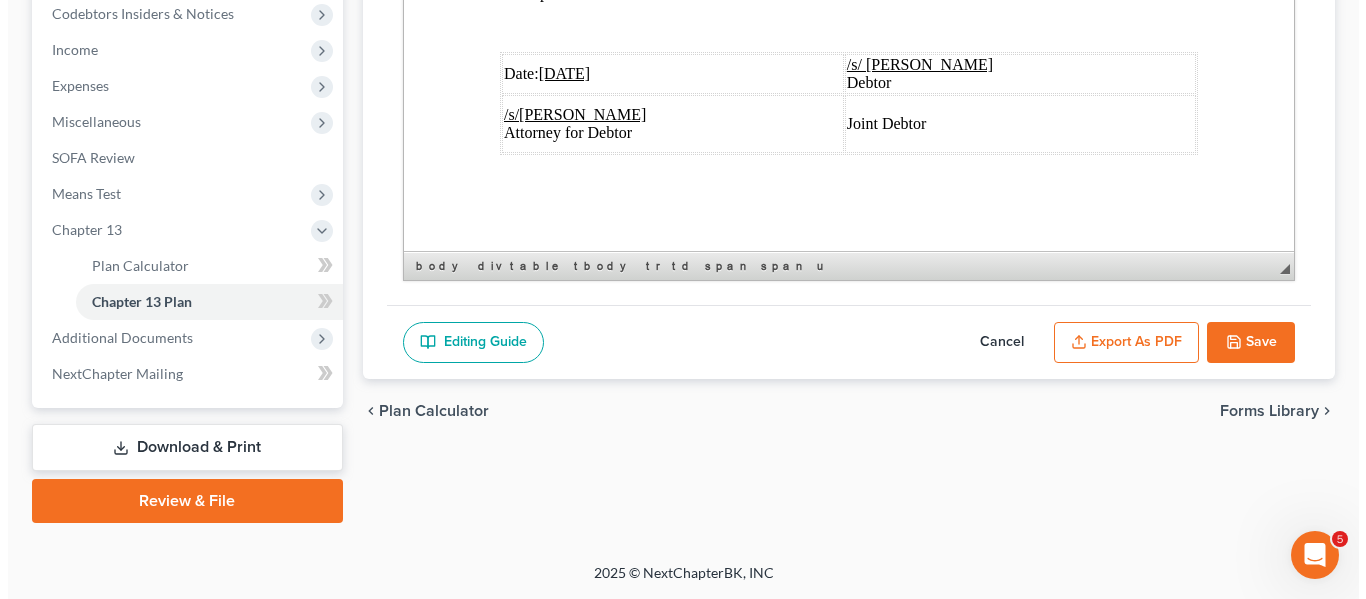 scroll, scrollTop: 7844, scrollLeft: 0, axis: vertical 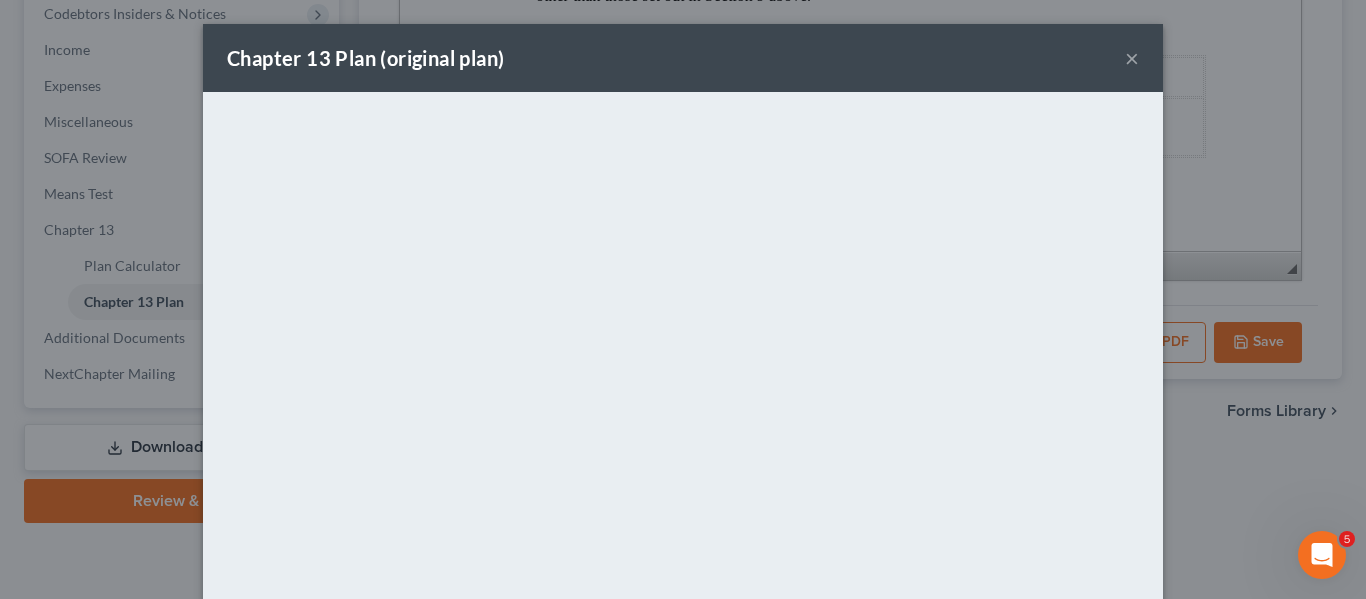 click on "Chapter 13 Plan (original plan) ×" at bounding box center [683, 58] 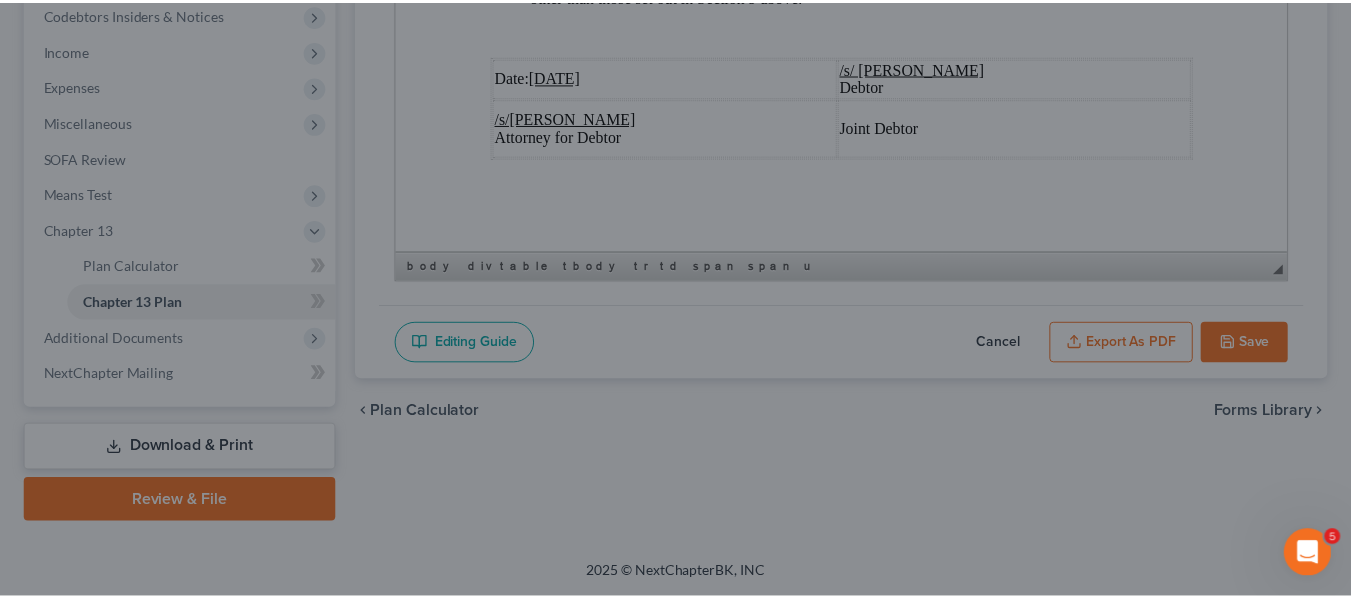 scroll, scrollTop: 7916, scrollLeft: 0, axis: vertical 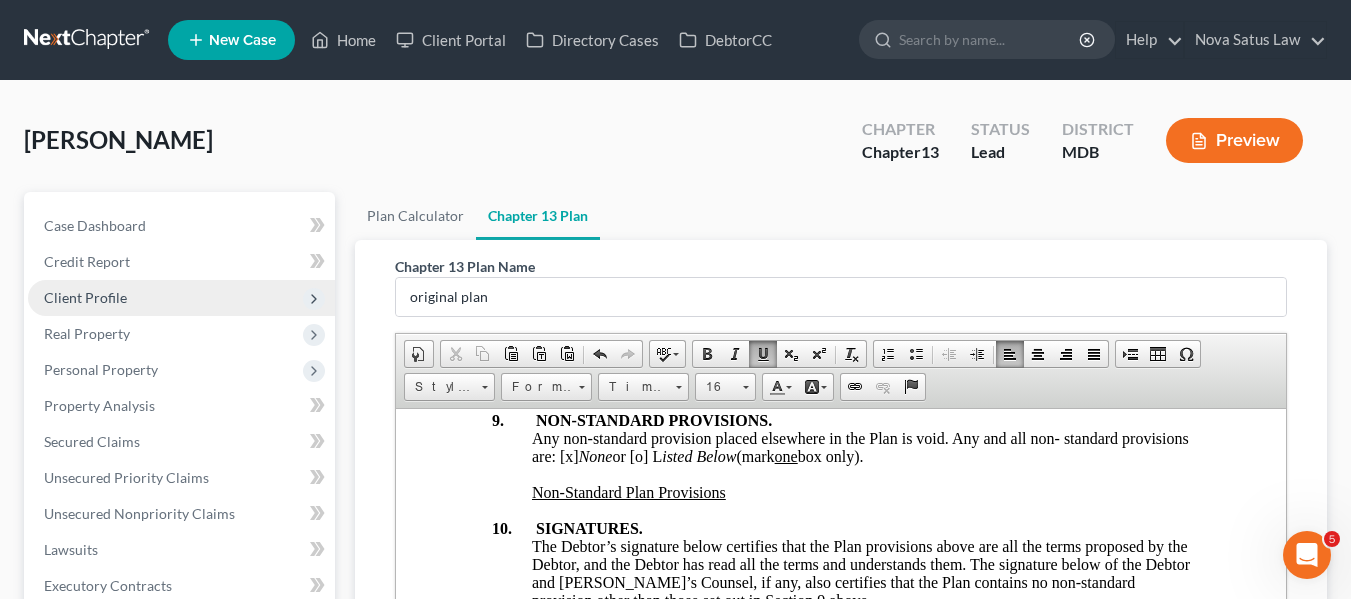 click on "Client Profile" at bounding box center (181, 298) 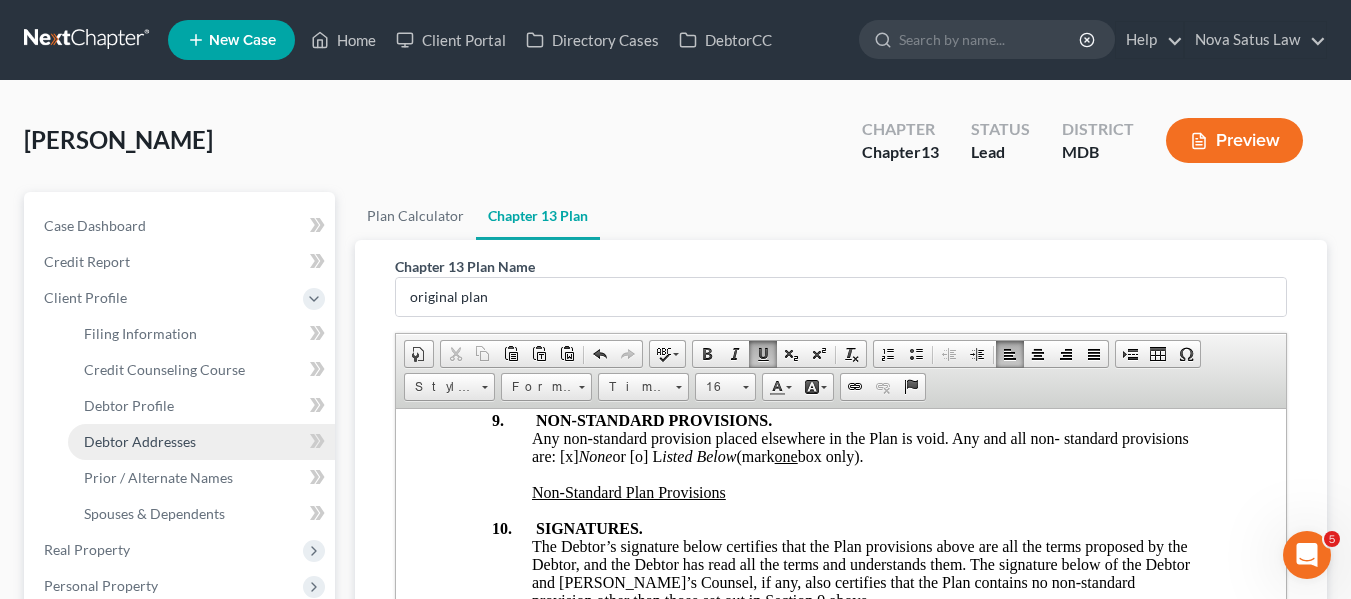 click on "Debtor Addresses" at bounding box center [140, 441] 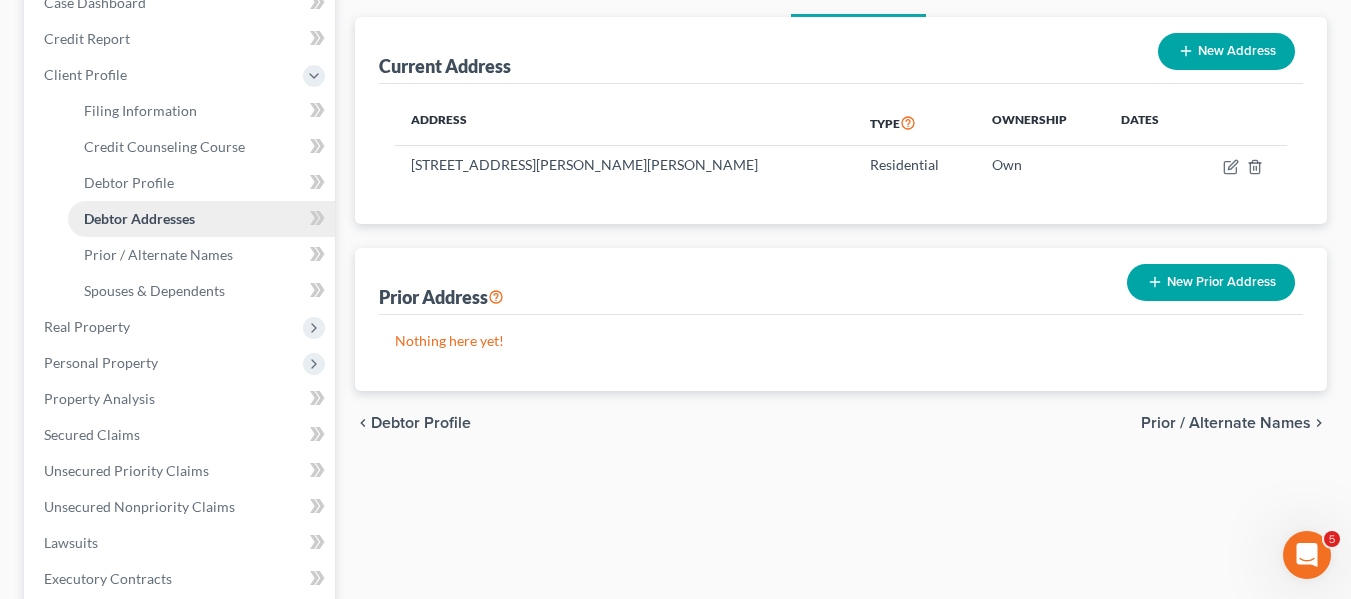 scroll, scrollTop: 222, scrollLeft: 0, axis: vertical 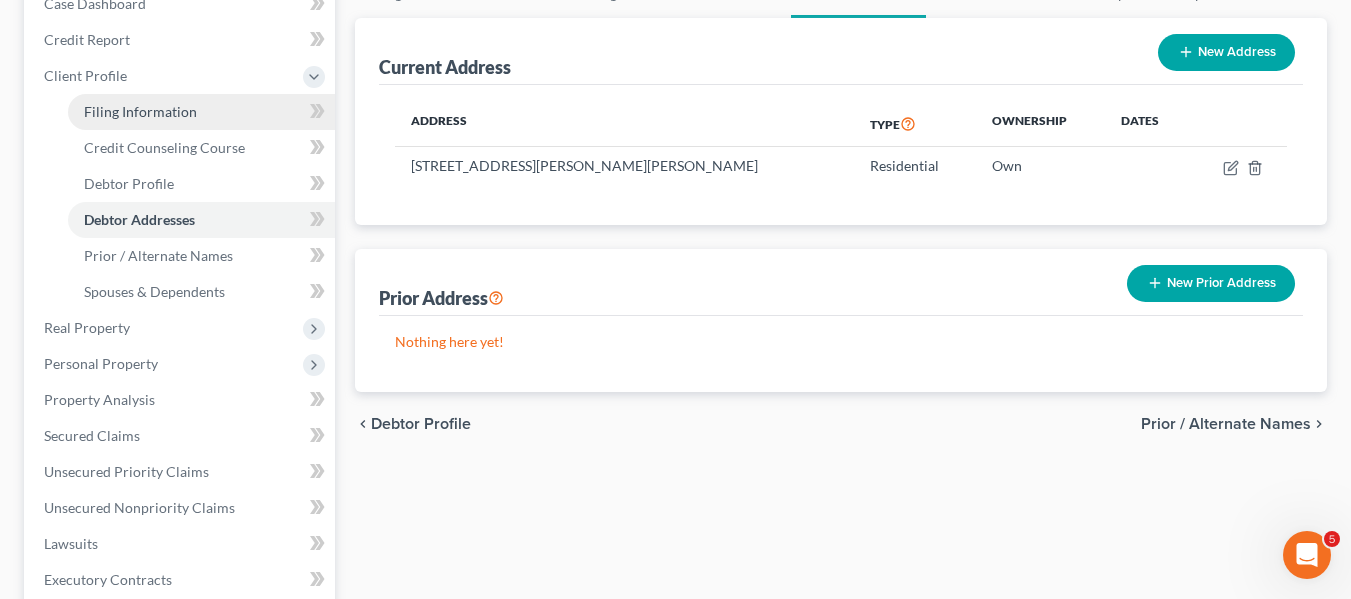 click on "Filing Information" at bounding box center (140, 111) 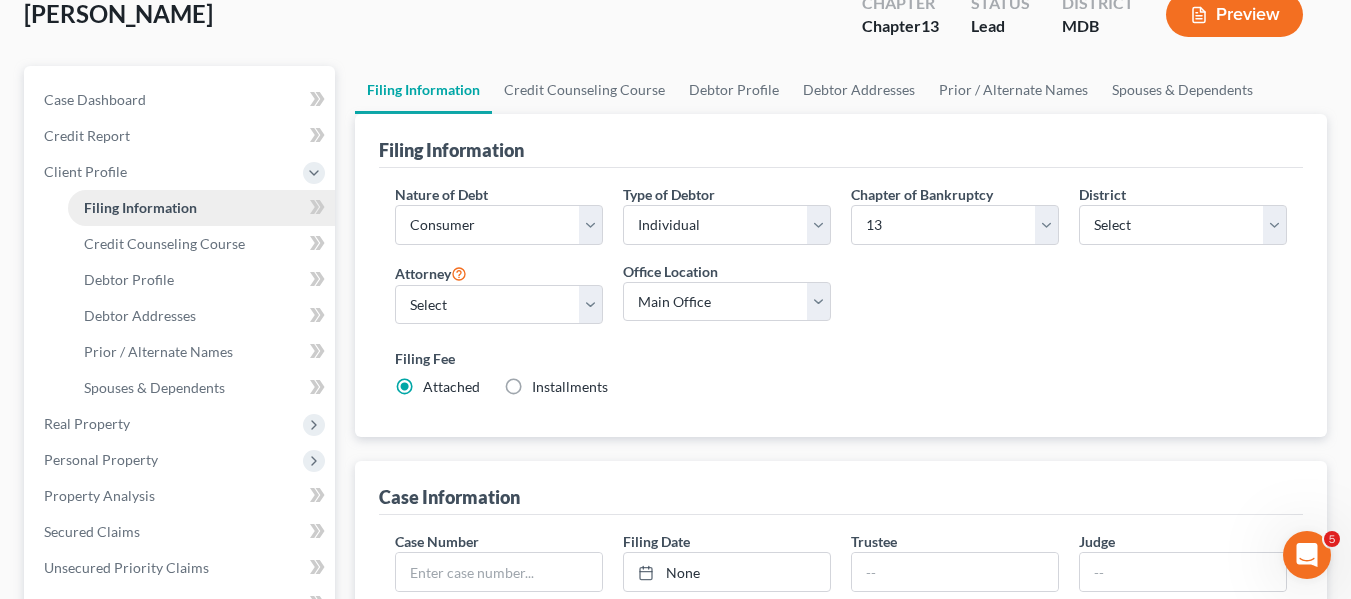 scroll, scrollTop: 127, scrollLeft: 0, axis: vertical 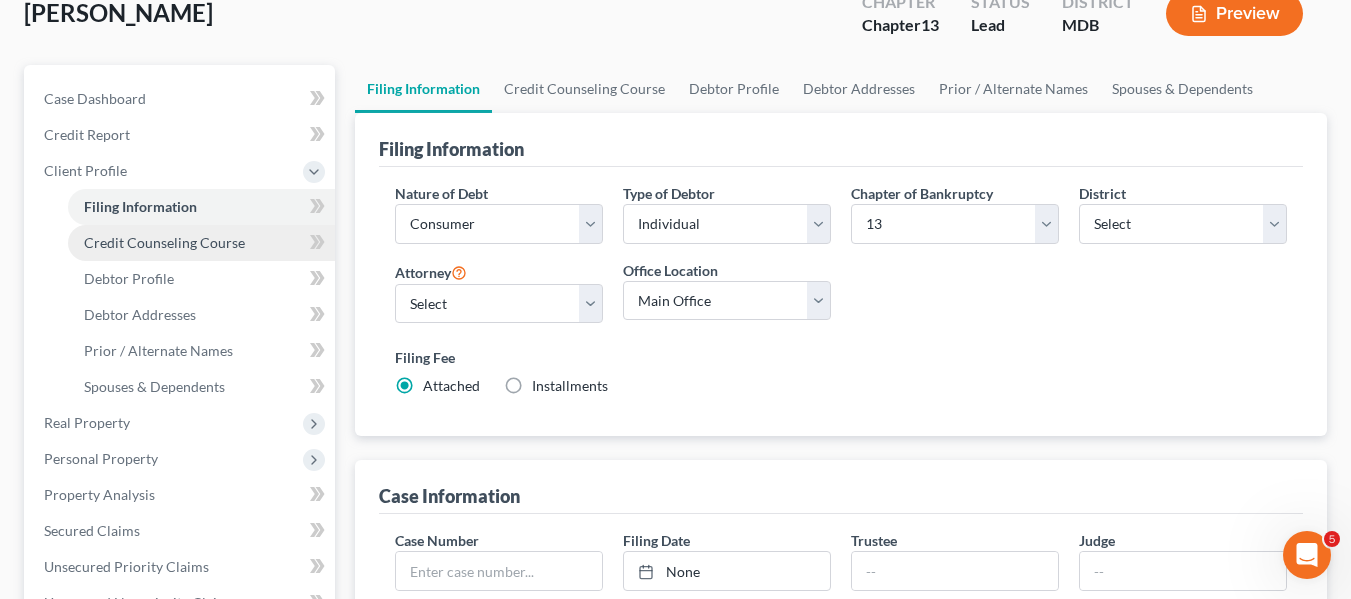 click on "Credit Counseling Course" at bounding box center [164, 242] 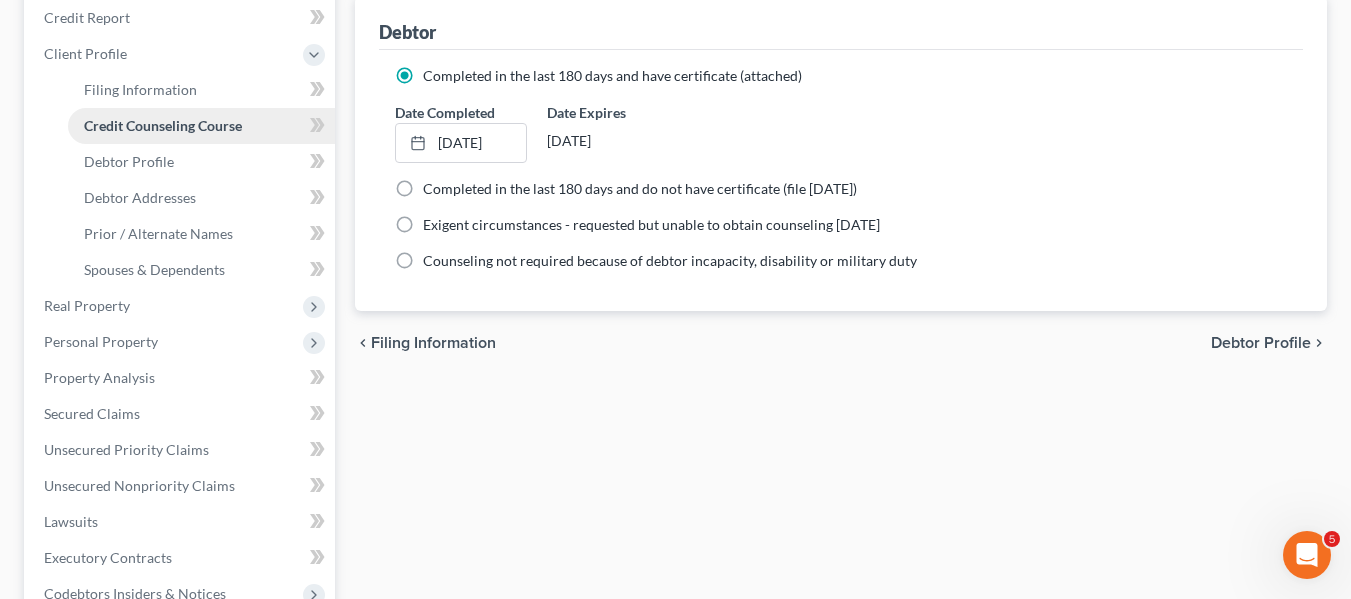 scroll, scrollTop: 752, scrollLeft: 0, axis: vertical 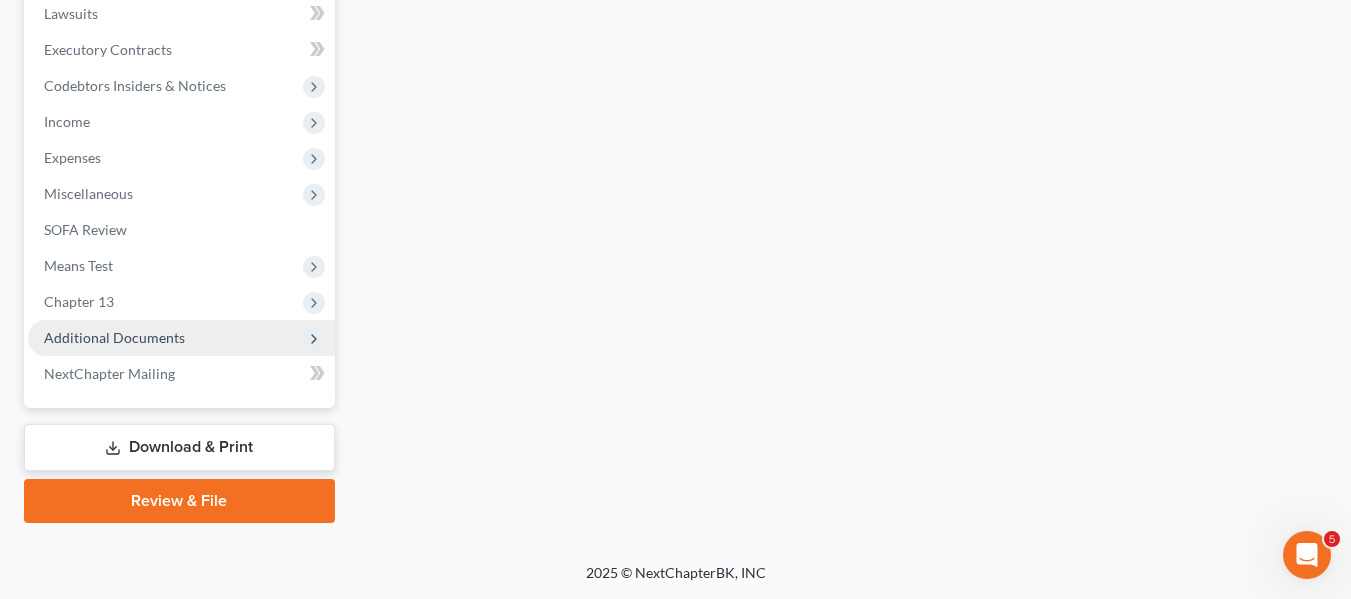 click on "Additional Documents" at bounding box center [114, 337] 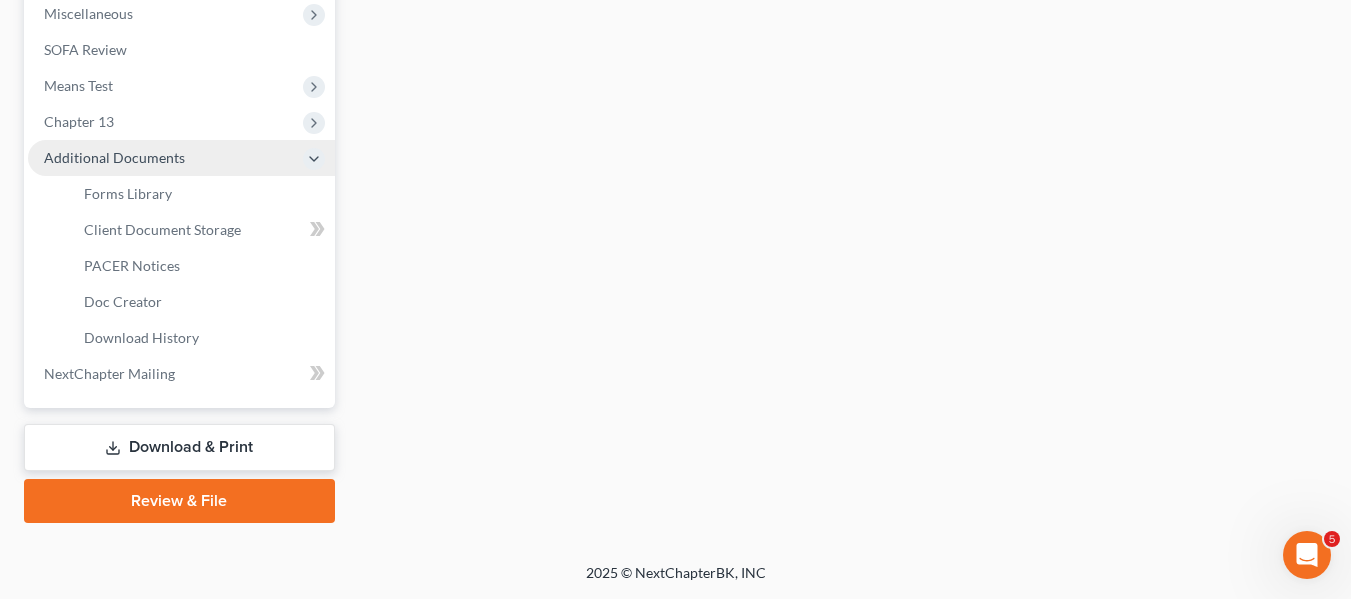 scroll, scrollTop: 536, scrollLeft: 0, axis: vertical 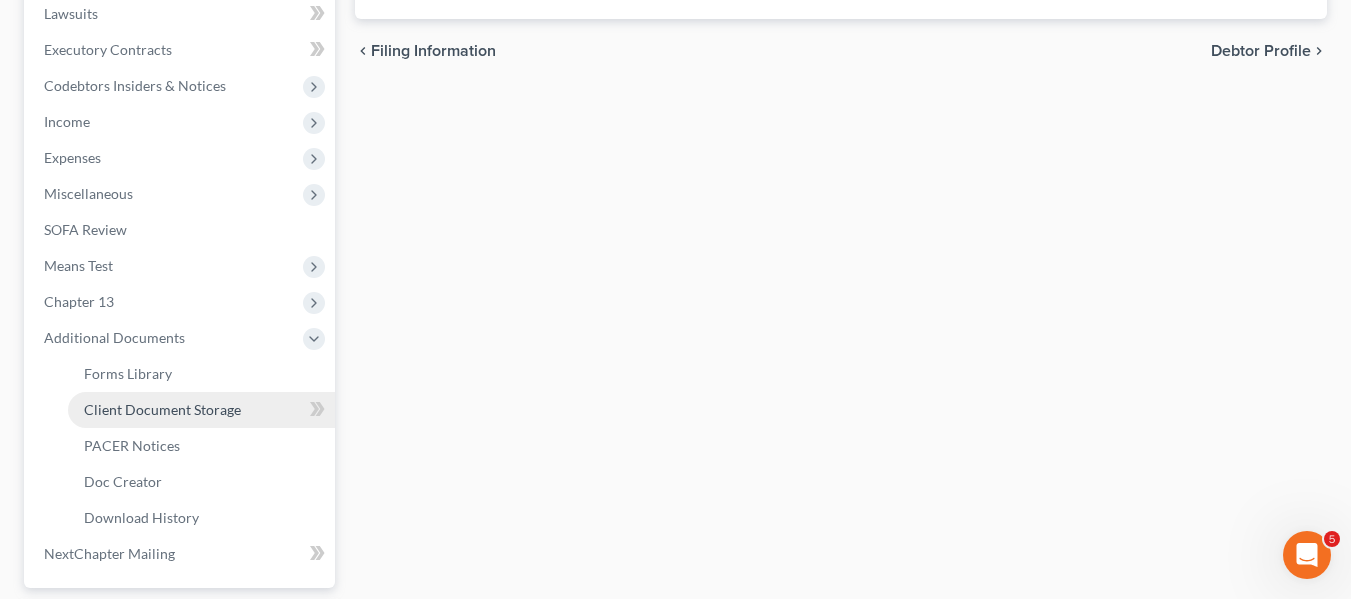 click on "Client Document Storage" at bounding box center (201, 410) 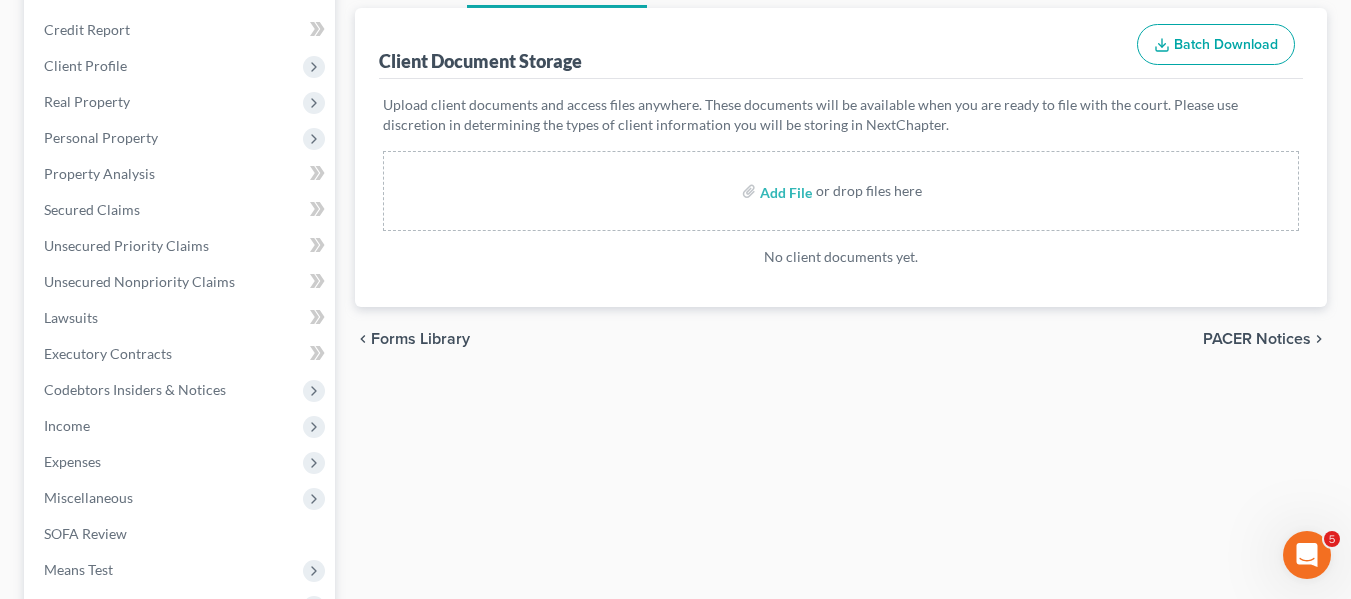 scroll, scrollTop: 233, scrollLeft: 0, axis: vertical 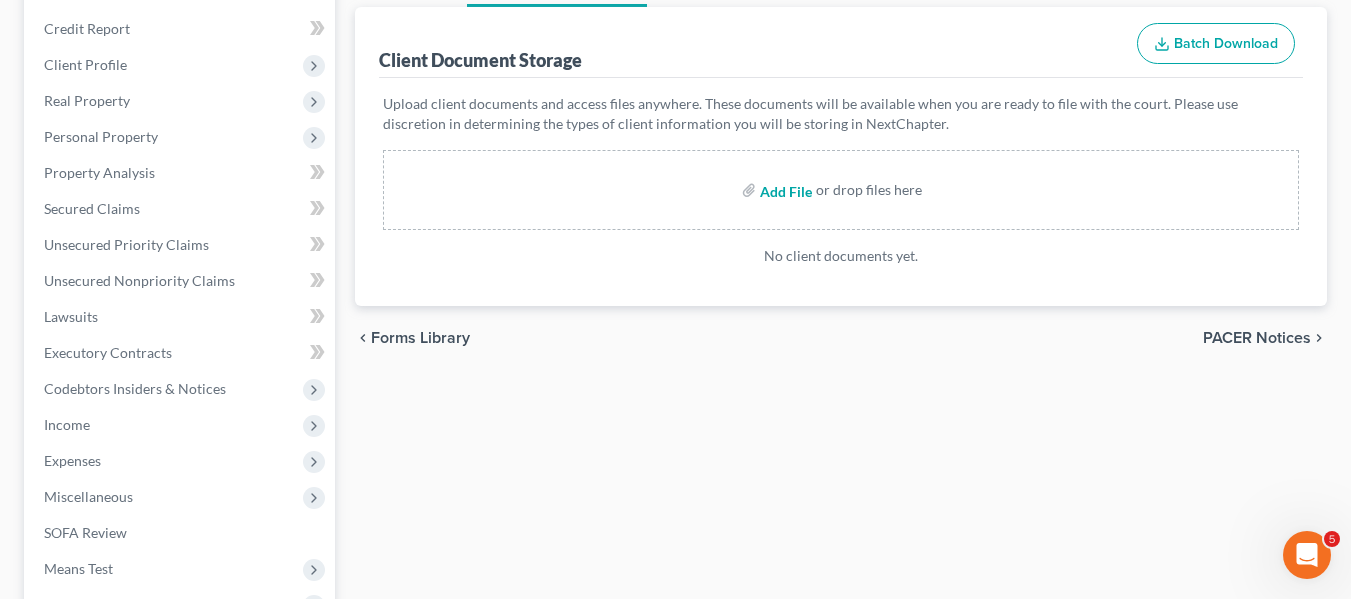 click at bounding box center [784, 190] 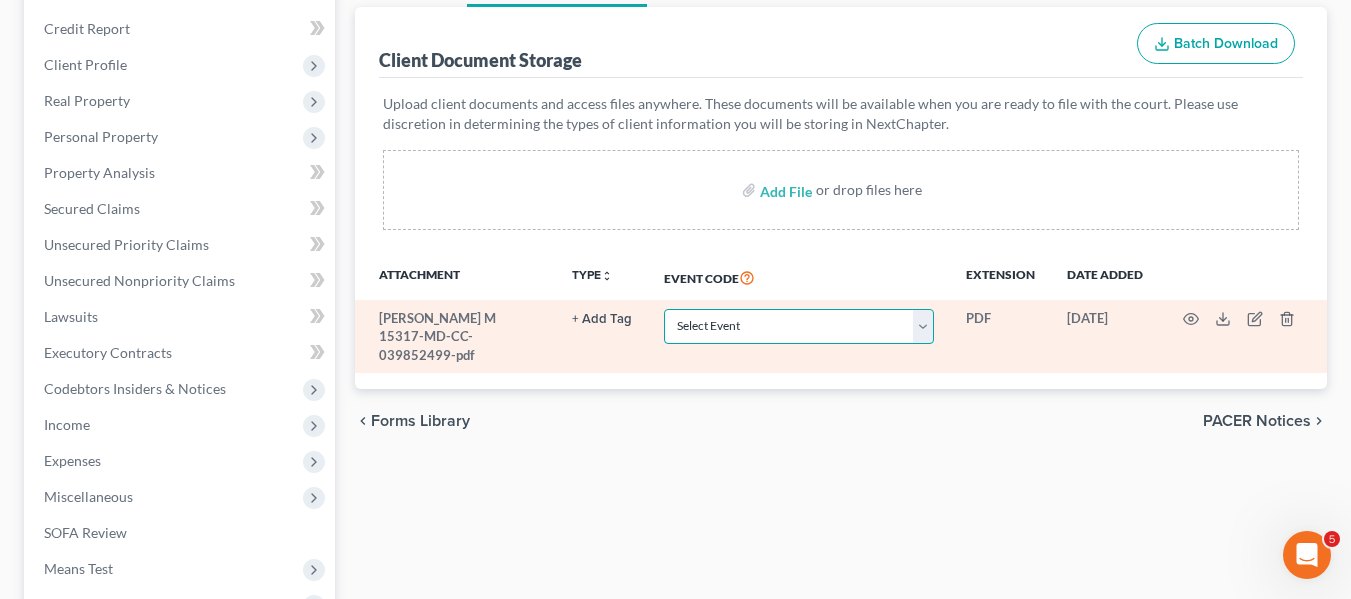 click on "Select Event Affidavit Affidavit of Adequate Protection and Lease Payments Affidavit of Default Affidavit of Justification Amended Creditor Matrix Amended Disclosure of Compensation of Attorney for Debtor Amended Reaffirmation Agreement Amended Schedules Amended Statement of Financial Affairs Amended Voluntary Petition Attachment to Voluntary Petition for Non-Individuals Ch 11 Balance Sheet Bankruptcy Petition Preparer's Notice, Declaration, and Signature (Form 119) Bill of Costs Certificate of Credit Counseling Certificate of Service Certificate of Service of Tax Information to Requestor Certificate of Service of Tax Information to Taxing Authority Chapter 11 Final Report and Account Chapter 11 Monthly Operating Report UST Form 11-MOR Chapter 11 Post-Confirmation Report Chapter 11 Small Business Documents Chapter 11 Statement of Monthly Income Form 122B Chapter 13 Calculation of Disposable Income 122C-2 Chapter 13 Interim Business Report Chapter 13 Plan Chapter 13 Pre-Confirmation Certificate Declaration" at bounding box center (799, 326) 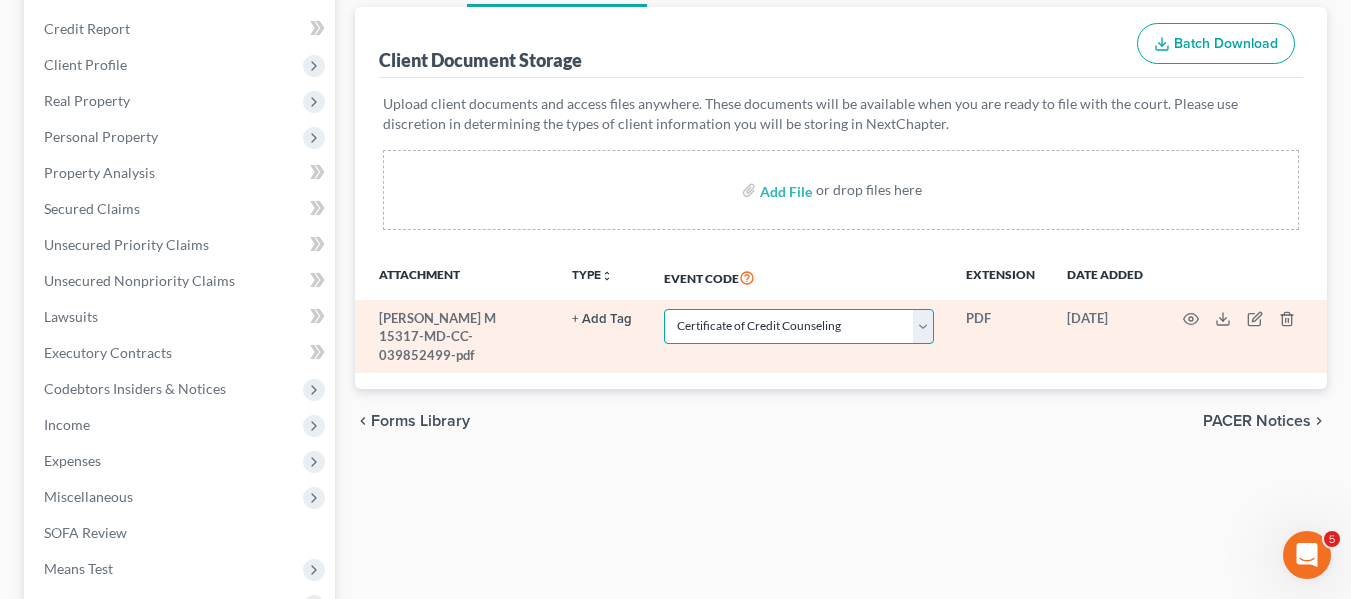 click on "Select Event Affidavit Affidavit of Adequate Protection and Lease Payments Affidavit of Default Affidavit of Justification Amended Creditor Matrix Amended Disclosure of Compensation of Attorney for Debtor Amended Reaffirmation Agreement Amended Schedules Amended Statement of Financial Affairs Amended Voluntary Petition Attachment to Voluntary Petition for Non-Individuals Ch 11 Balance Sheet Bankruptcy Petition Preparer's Notice, Declaration, and Signature (Form 119) Bill of Costs Certificate of Credit Counseling Certificate of Service Certificate of Service of Tax Information to Requestor Certificate of Service of Tax Information to Taxing Authority Chapter 11 Final Report and Account Chapter 11 Monthly Operating Report UST Form 11-MOR Chapter 11 Post-Confirmation Report Chapter 11 Small Business Documents Chapter 11 Statement of Monthly Income Form 122B Chapter 13 Calculation of Disposable Income 122C-2 Chapter 13 Interim Business Report Chapter 13 Plan Chapter 13 Pre-Confirmation Certificate Declaration" at bounding box center [799, 326] 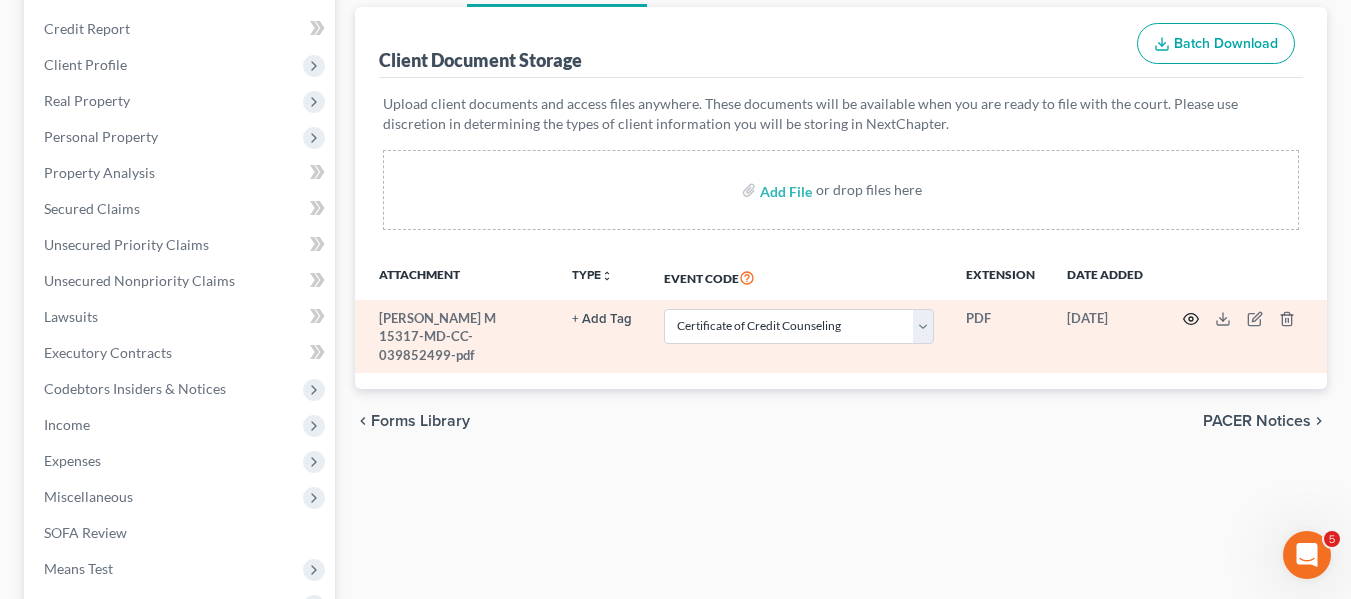 click 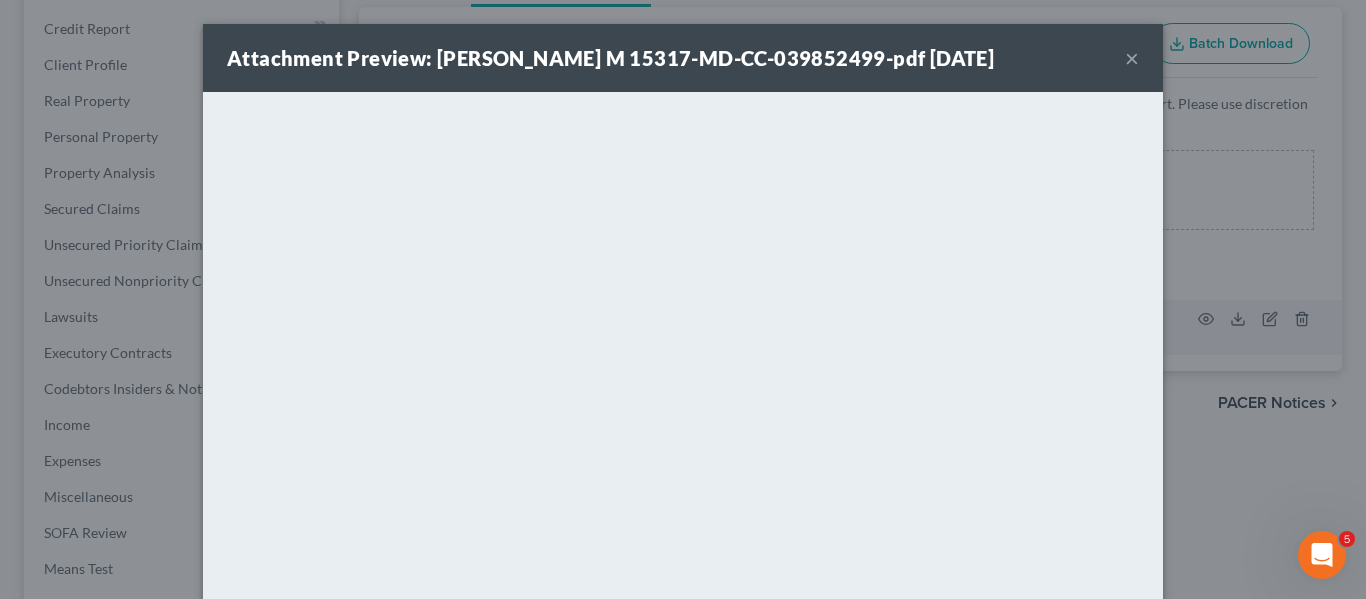 click on "×" at bounding box center (1132, 58) 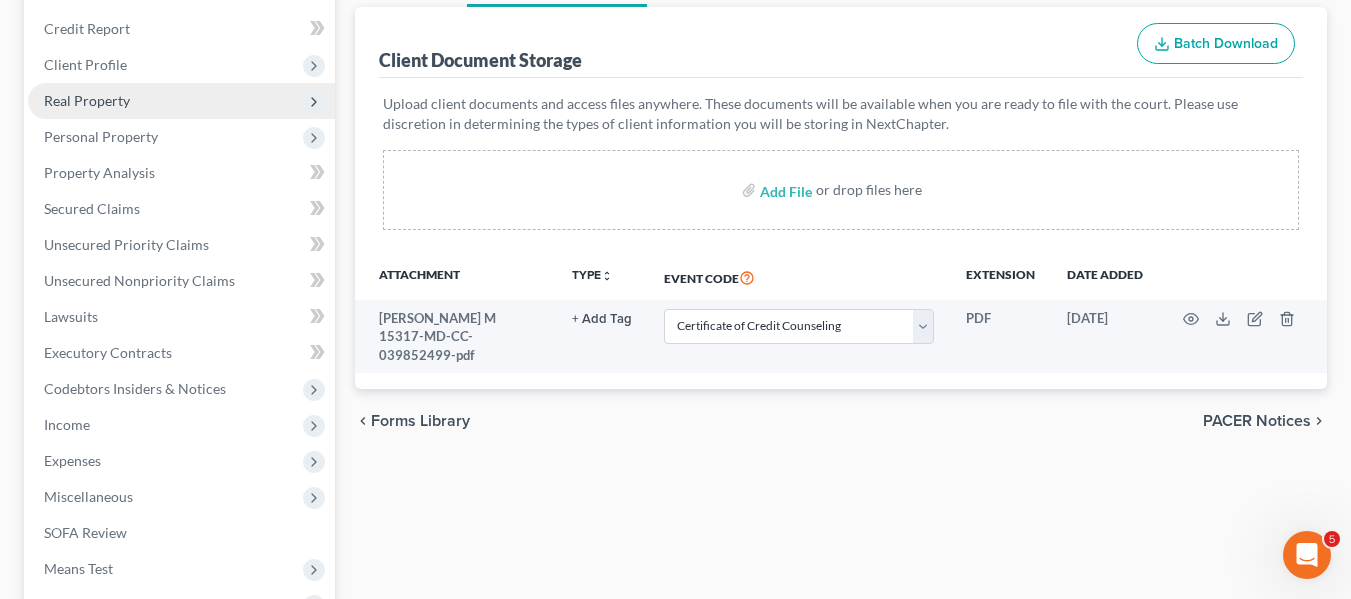 scroll, scrollTop: 231, scrollLeft: 0, axis: vertical 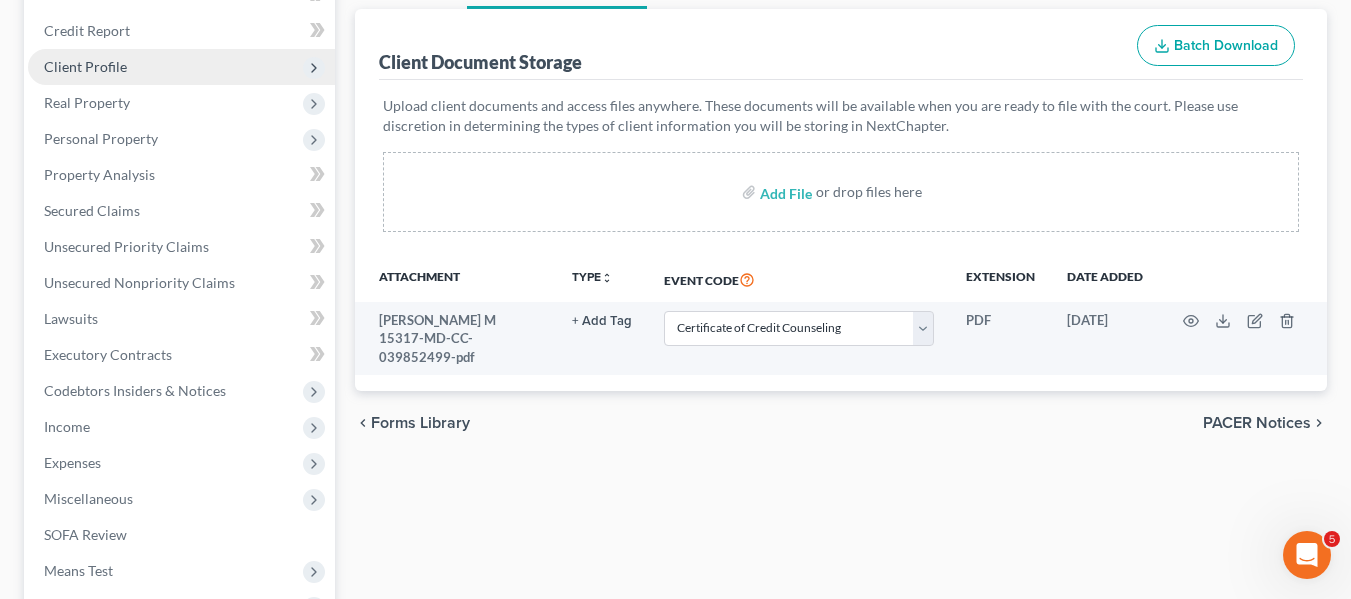 click on "Client Profile" at bounding box center (85, 66) 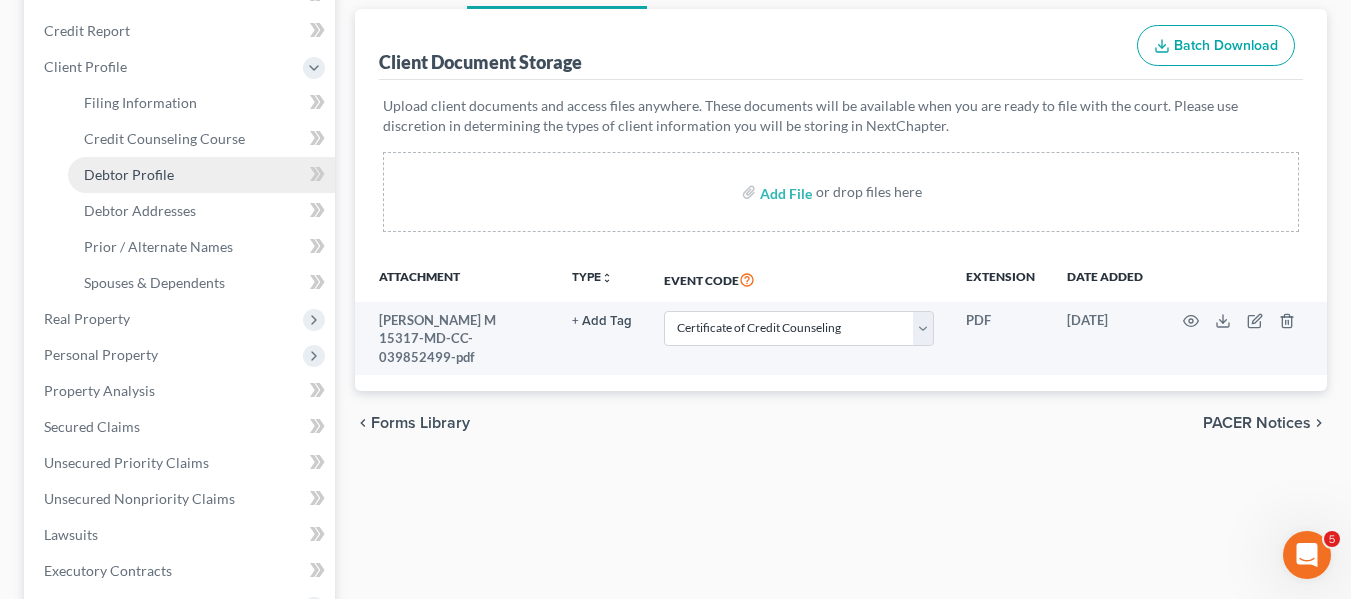 click on "Debtor Profile" at bounding box center (129, 174) 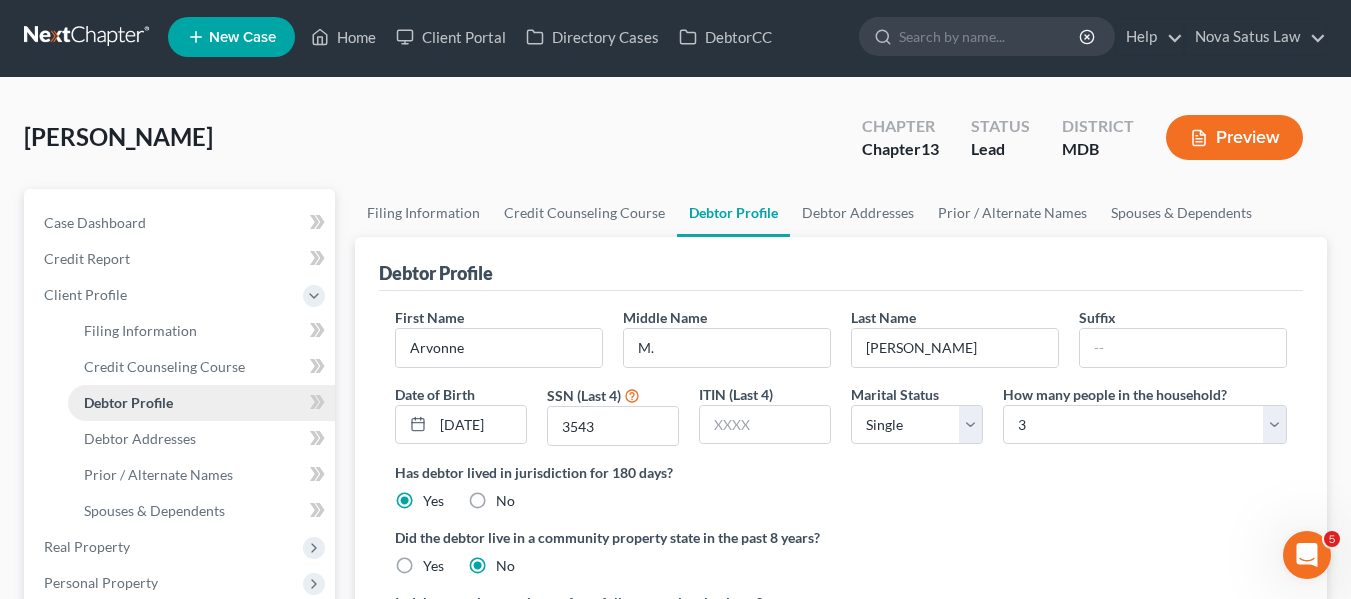 scroll, scrollTop: 0, scrollLeft: 0, axis: both 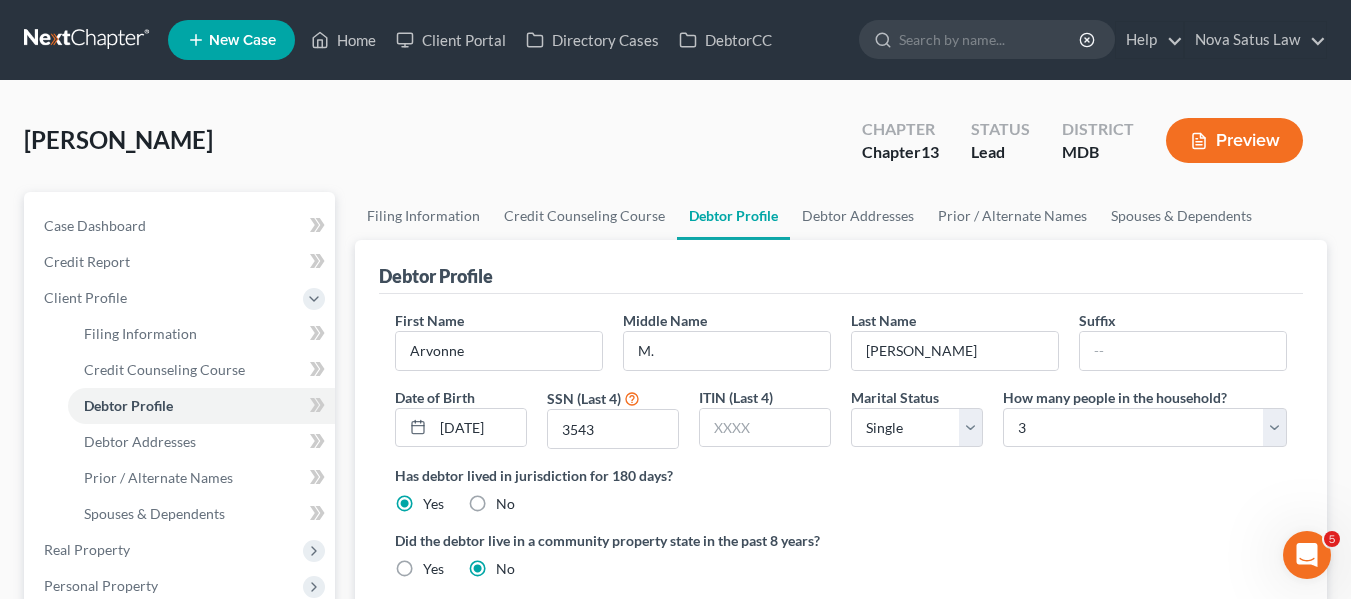 click on "Collins, Arvonne Upgraded Chapter Chapter  13 Status Lead District MDB Preview" at bounding box center (675, 148) 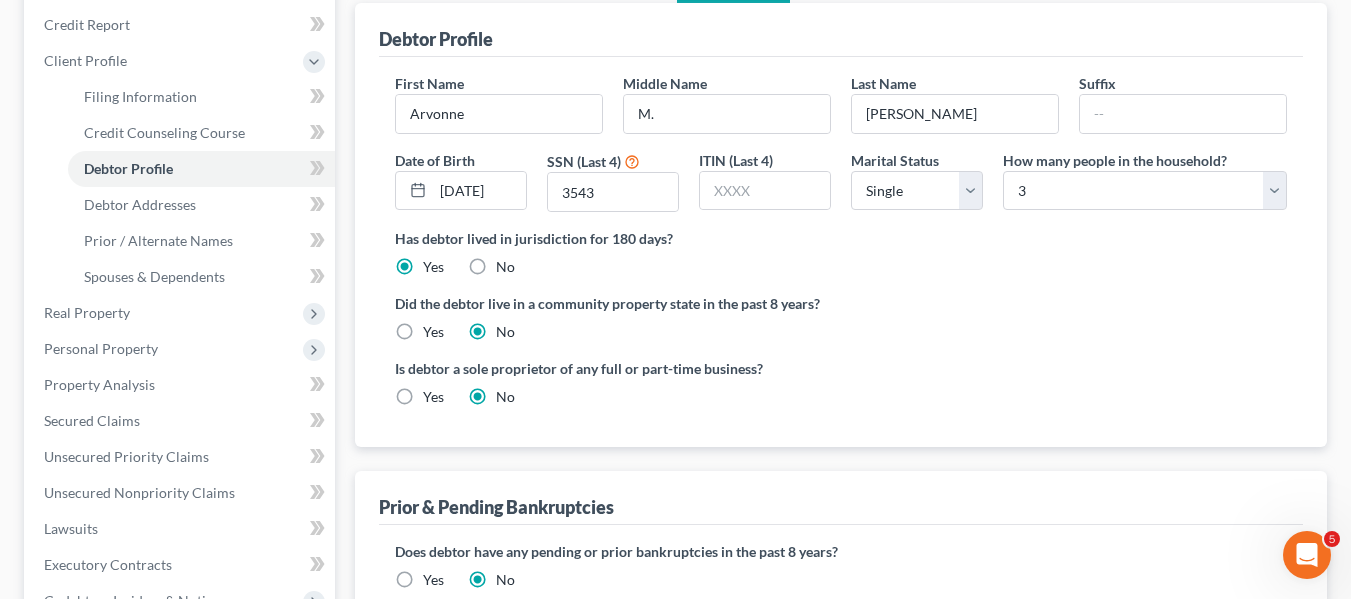 scroll, scrollTop: 238, scrollLeft: 0, axis: vertical 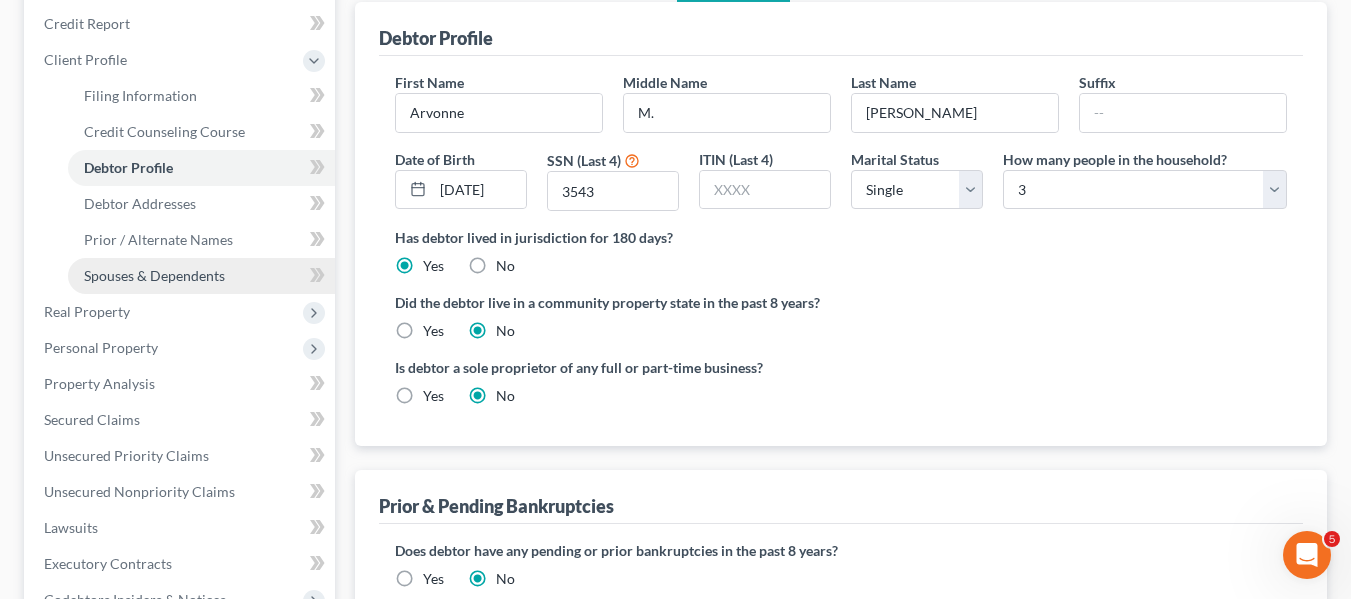 click on "Spouses & Dependents" at bounding box center [154, 275] 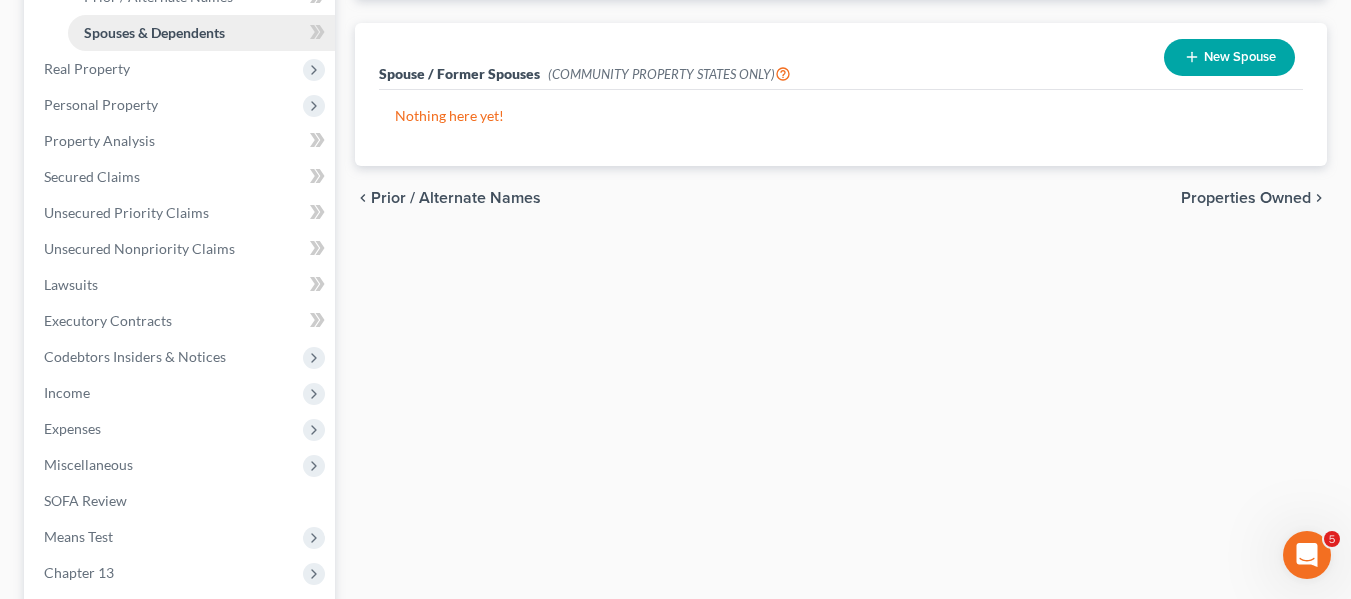 scroll, scrollTop: 482, scrollLeft: 0, axis: vertical 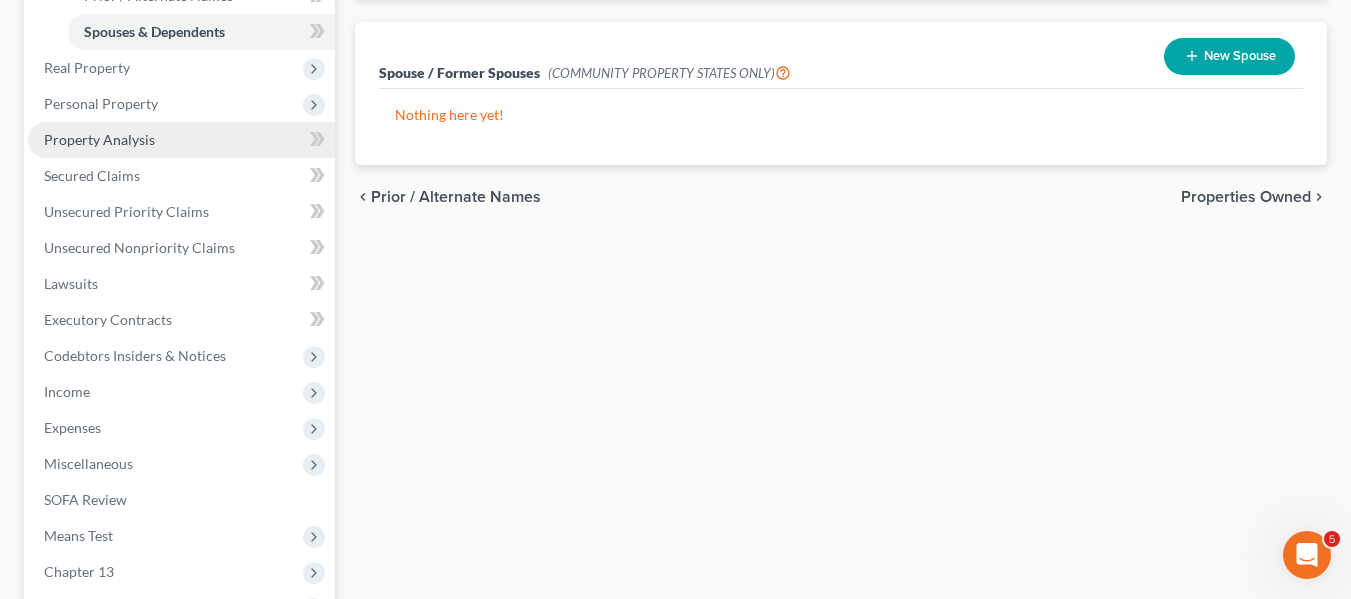 click on "Property Analysis" at bounding box center (99, 139) 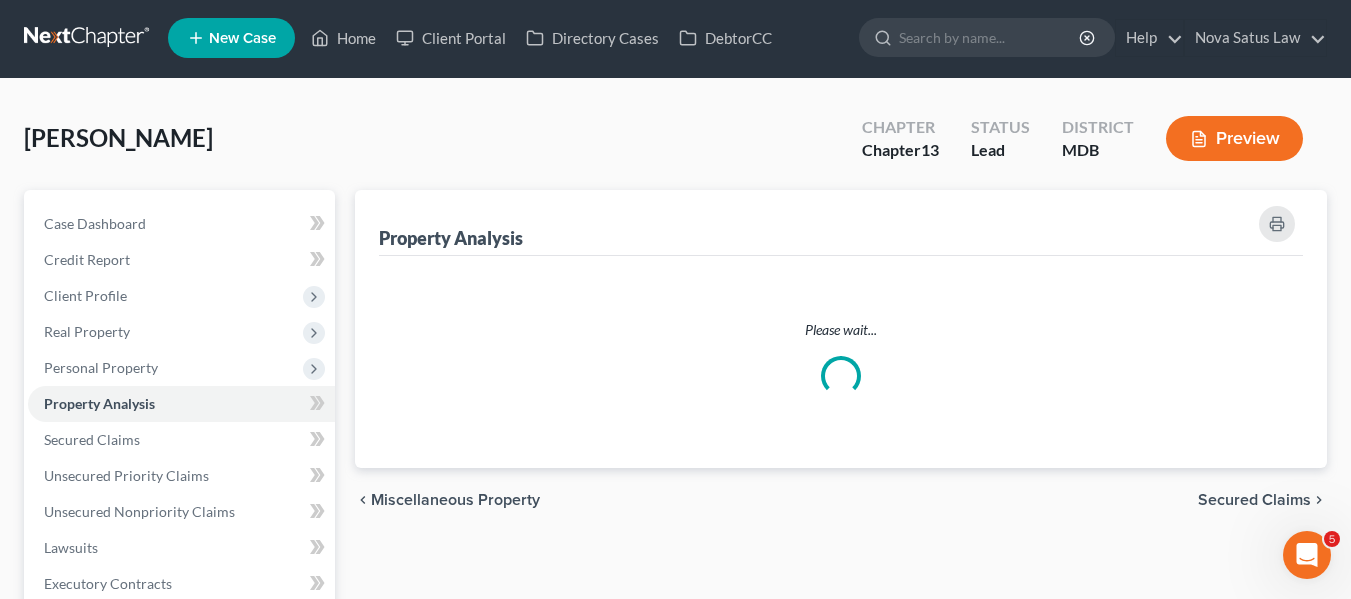 scroll, scrollTop: 0, scrollLeft: 0, axis: both 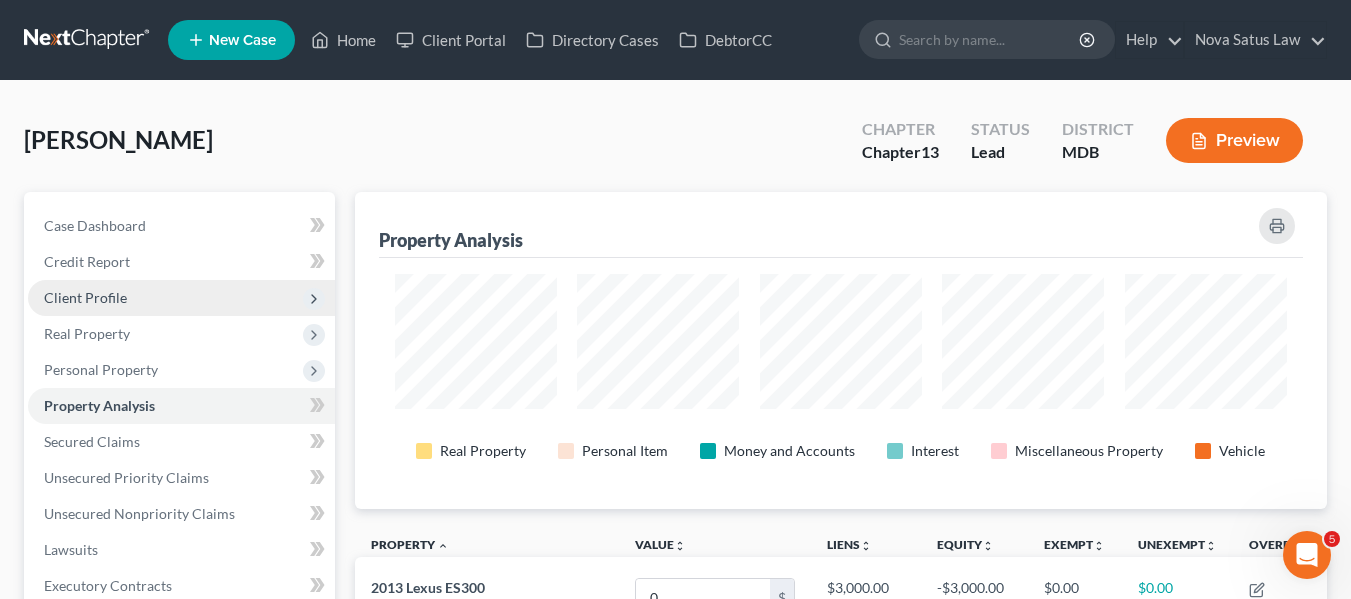 click on "Client Profile" at bounding box center (85, 297) 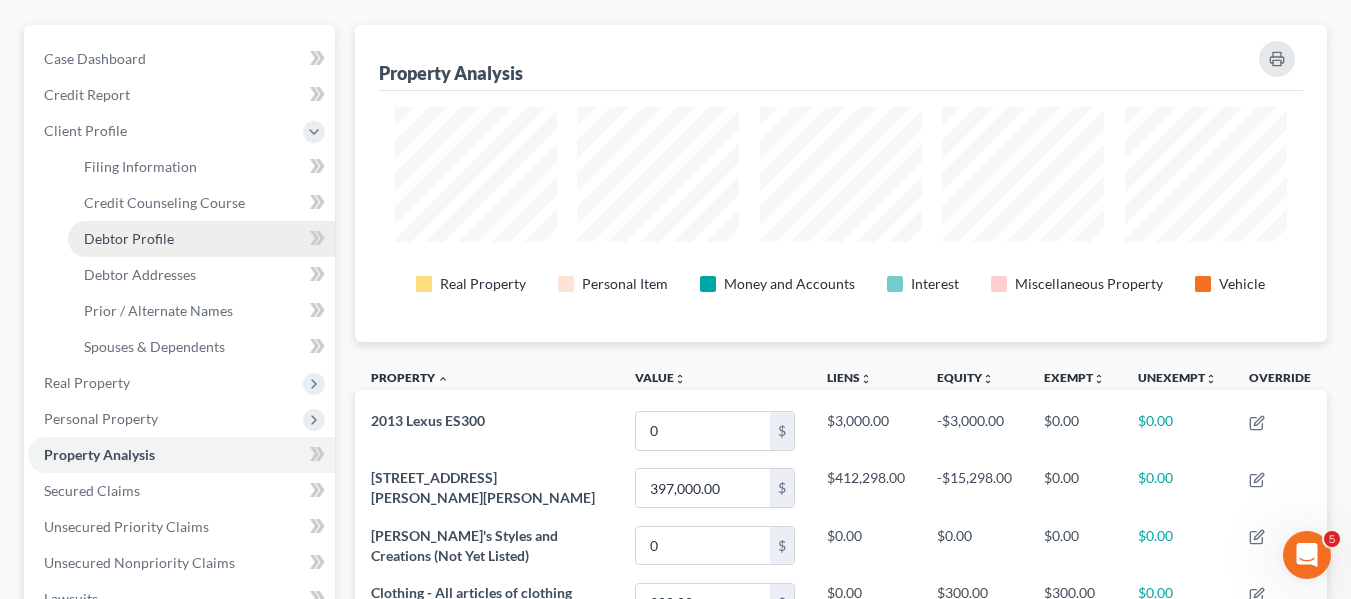 scroll, scrollTop: 172, scrollLeft: 0, axis: vertical 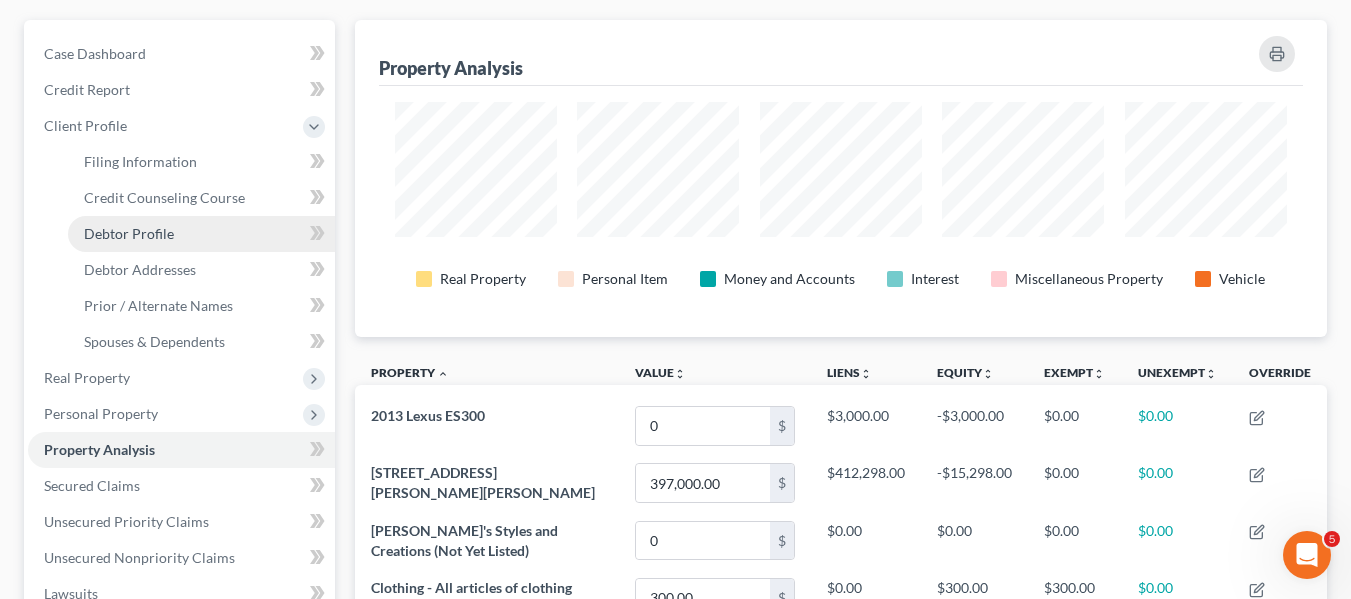 click on "Personal Property" at bounding box center (181, 414) 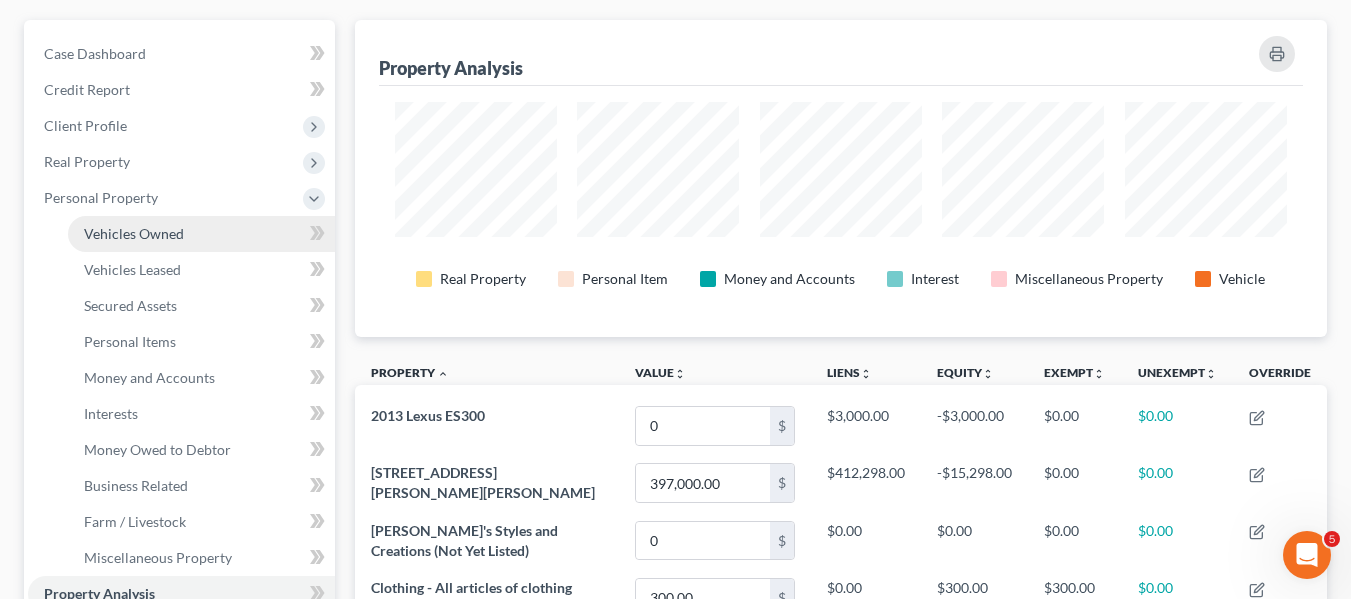 click on "Vehicles Owned" at bounding box center [134, 233] 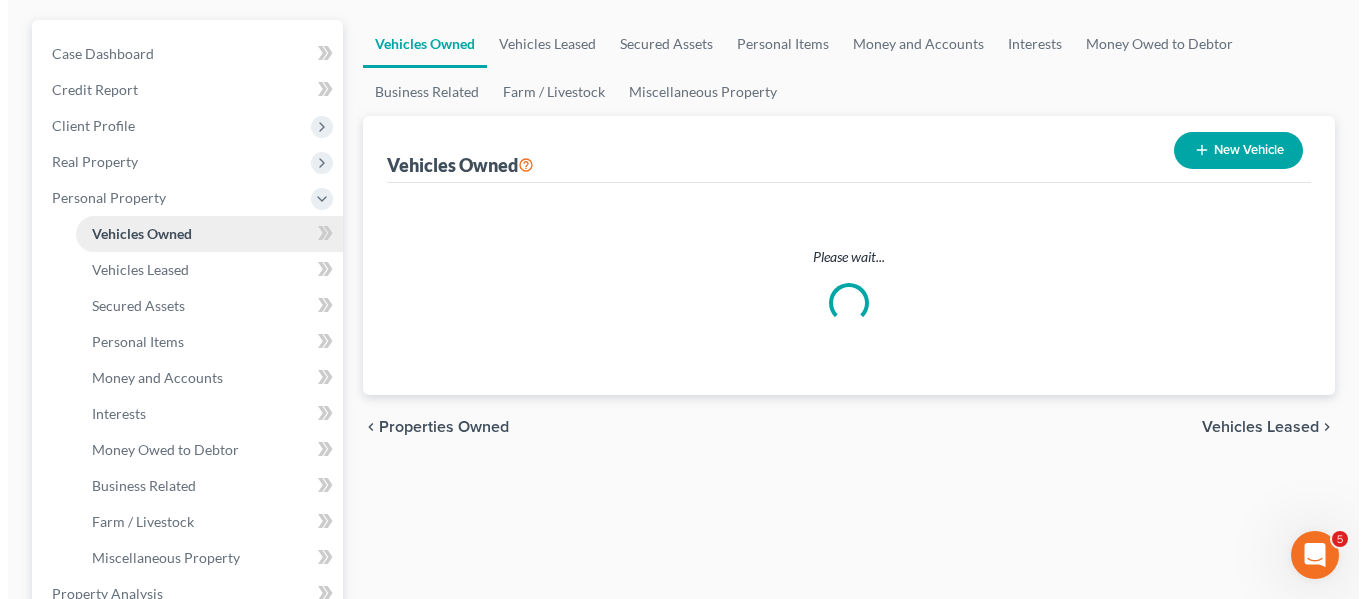 scroll, scrollTop: 0, scrollLeft: 0, axis: both 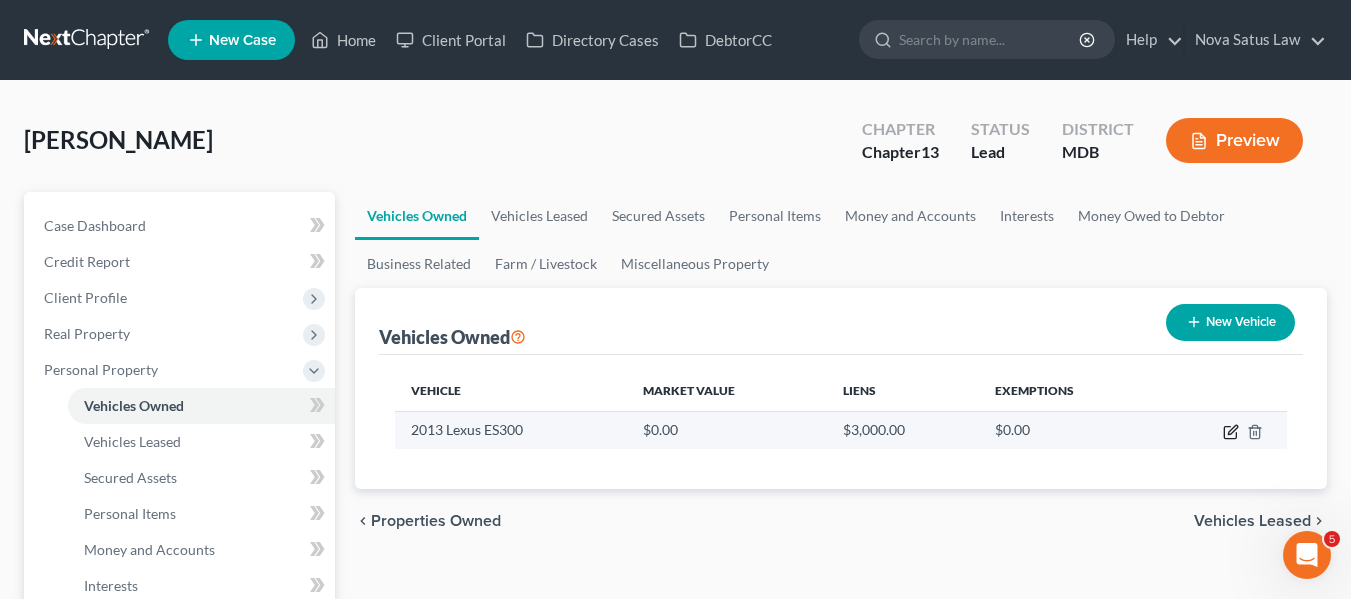 click 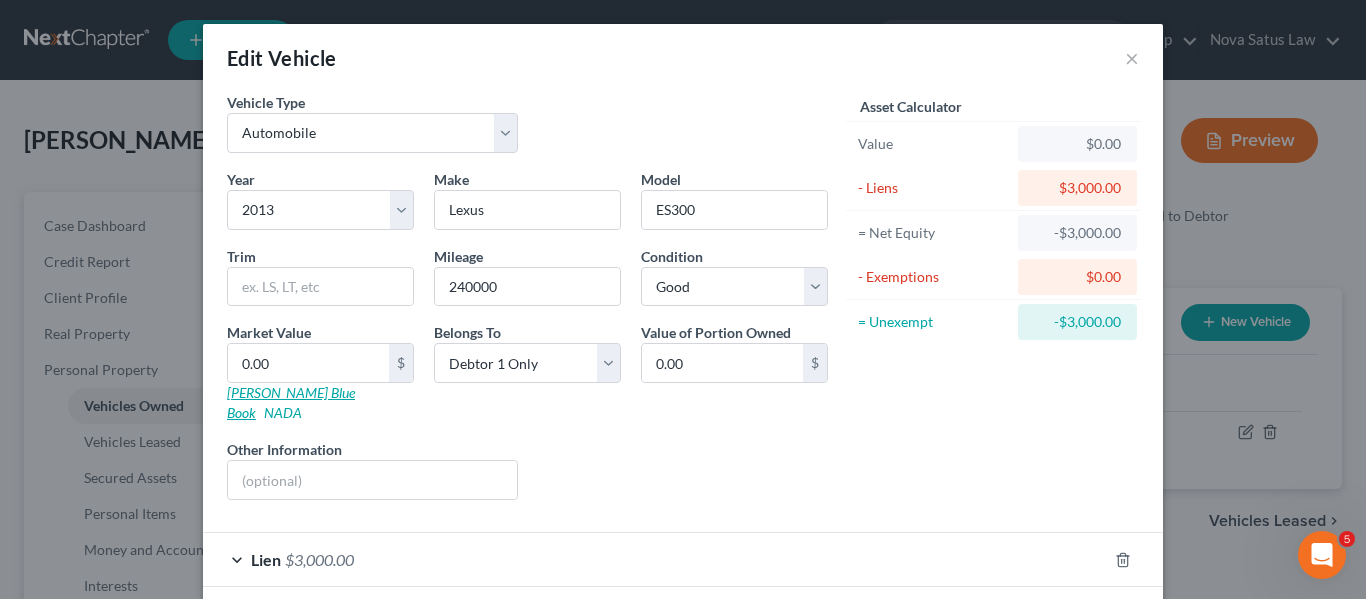 click on "Kelly Blue Book" at bounding box center [291, 402] 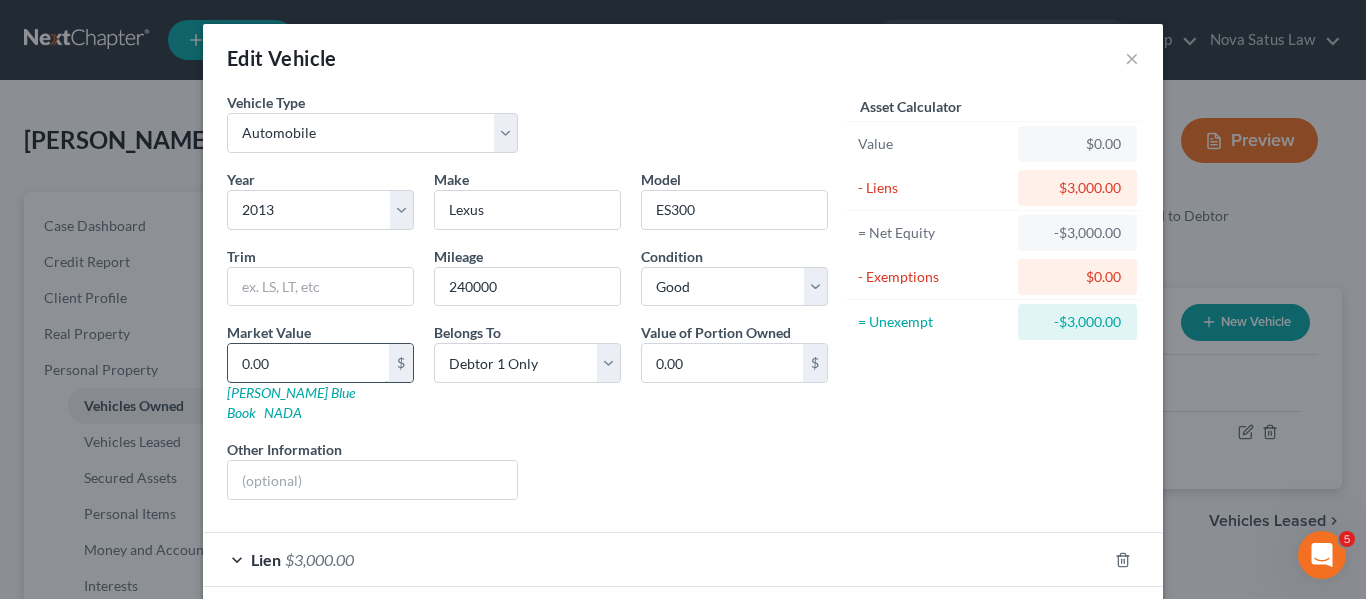 click on "0.00" at bounding box center [308, 363] 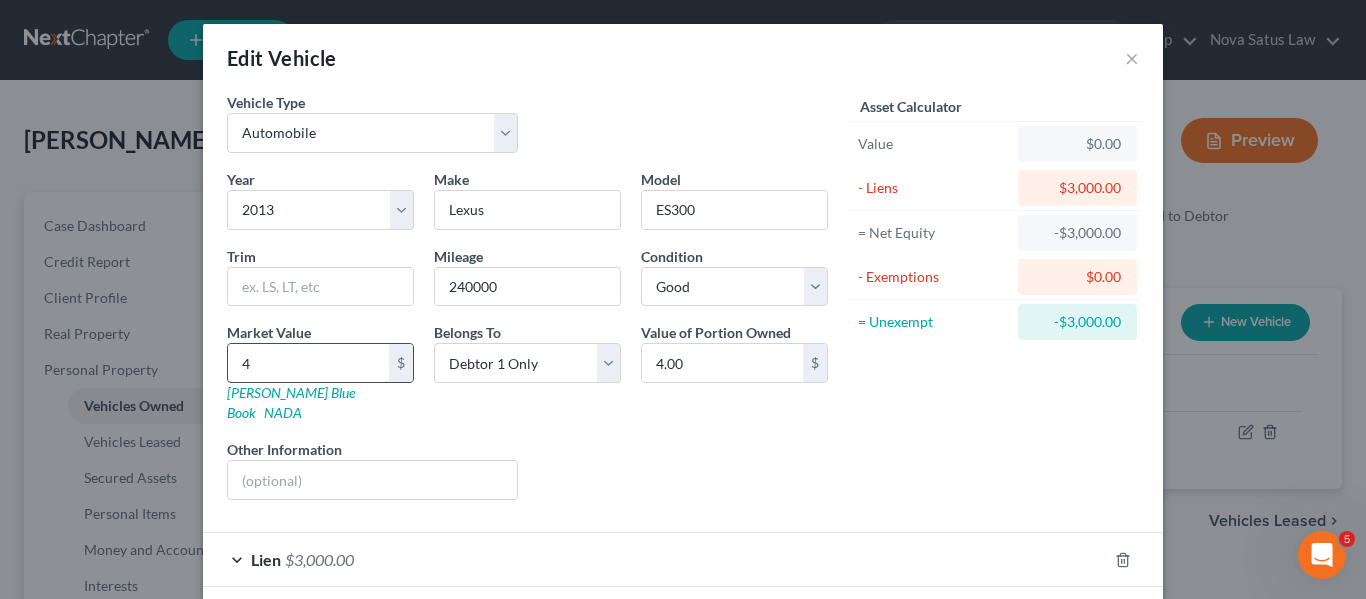 type on "45" 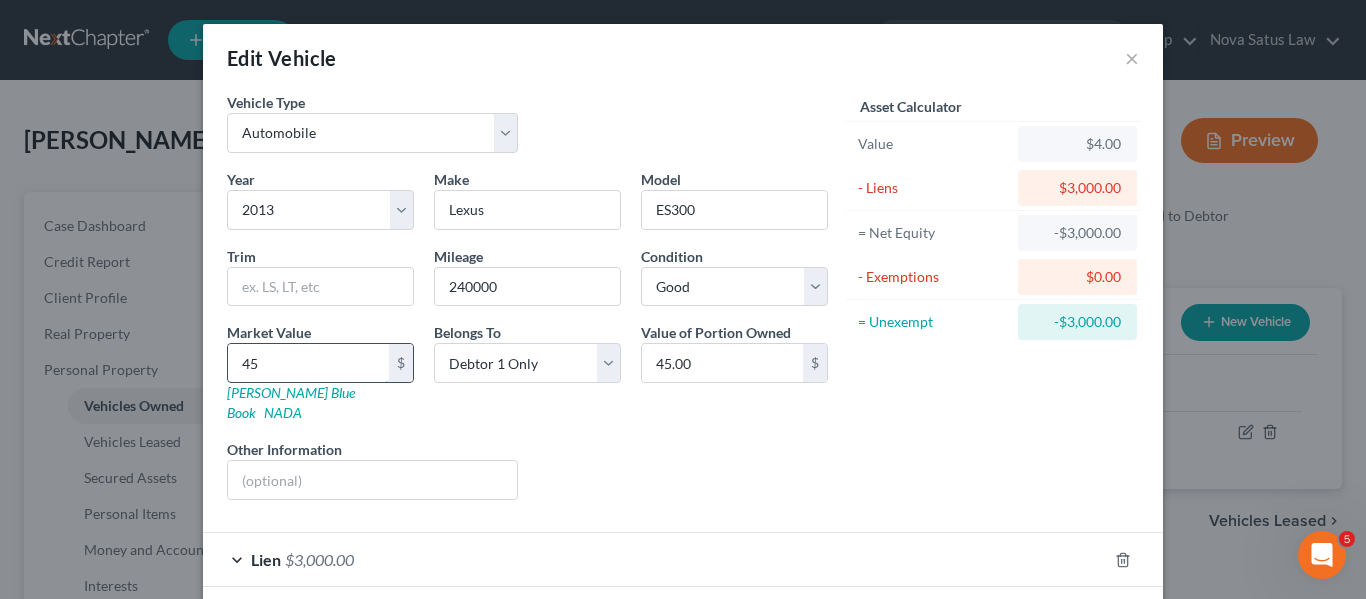 type on "450" 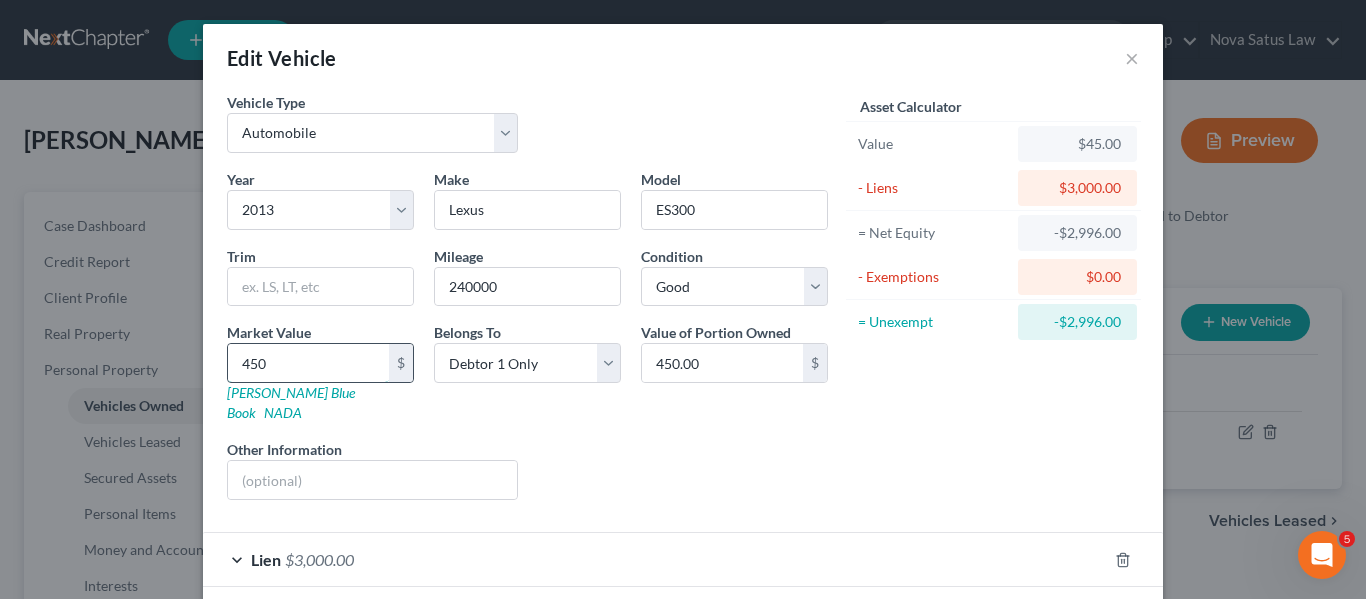 type on "4500" 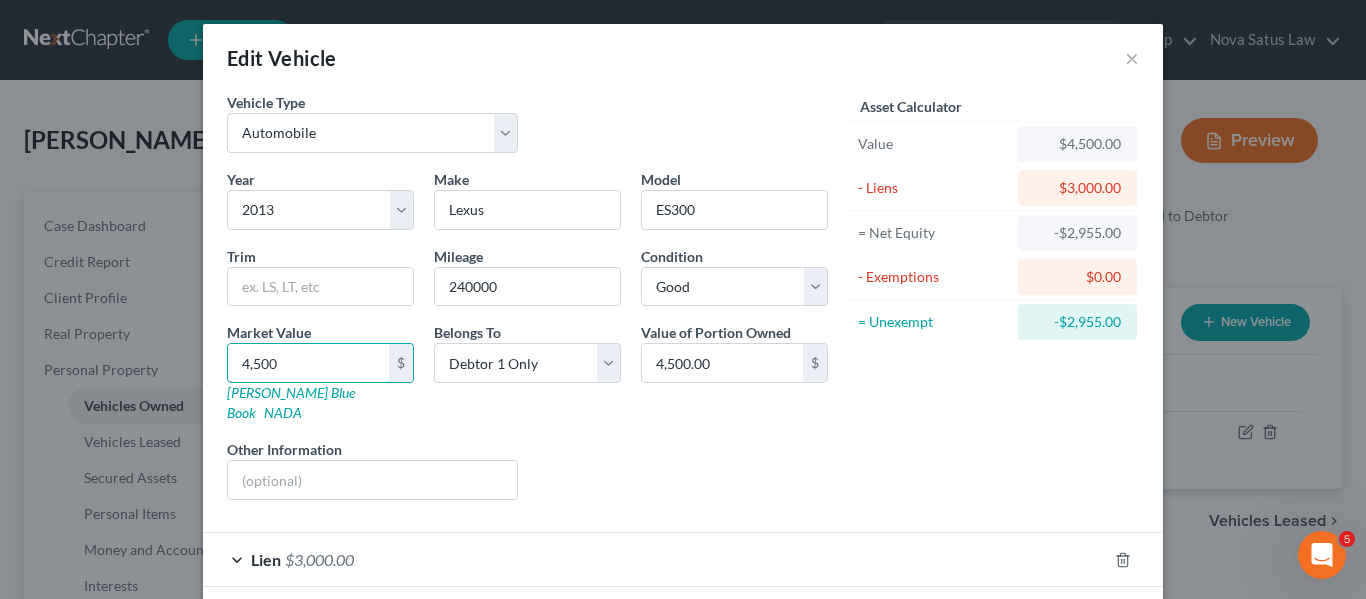 type on "4,500" 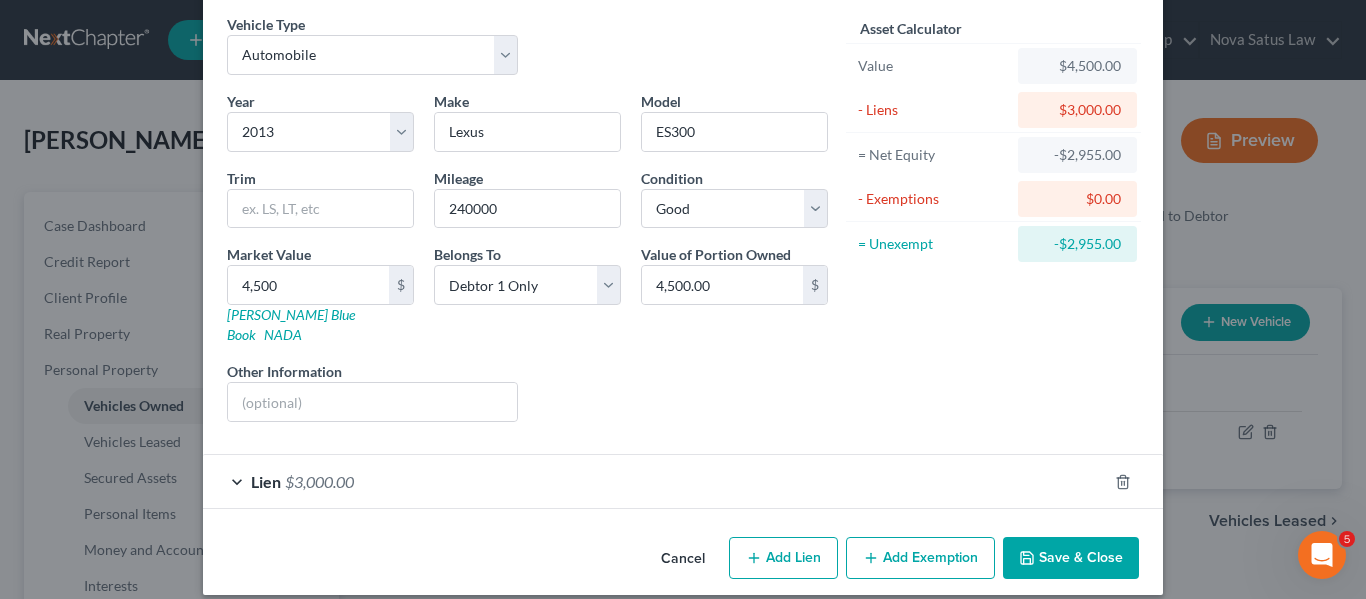 click on "Add Exemption" at bounding box center (920, 558) 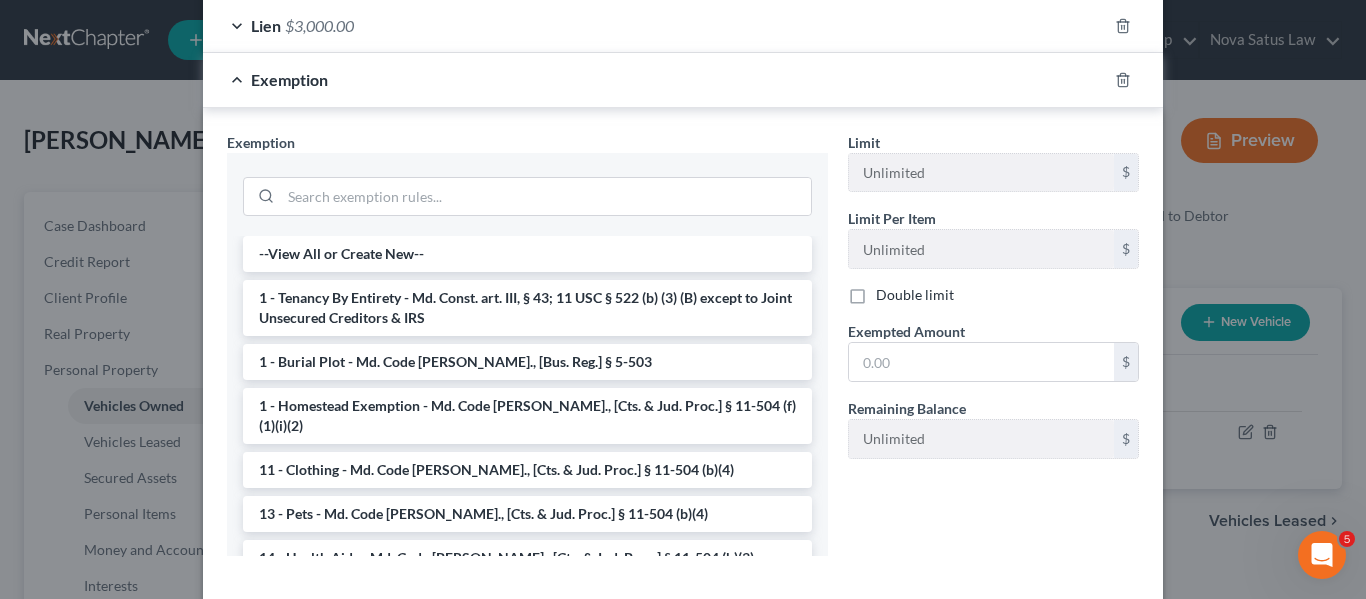 scroll, scrollTop: 614, scrollLeft: 0, axis: vertical 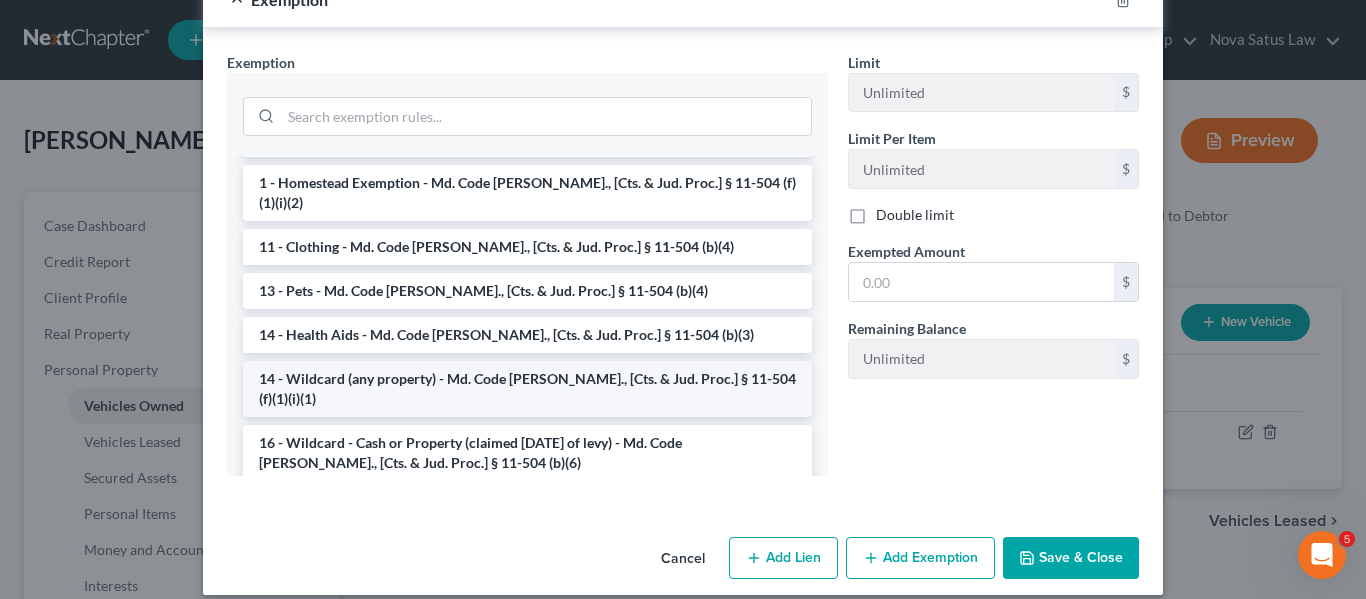 click on "14 - Wildcard (any property) - Md. Code Ann., [Cts. & Jud. Proc.] § 11-504 (f)(1)(i)(1)" at bounding box center (527, 389) 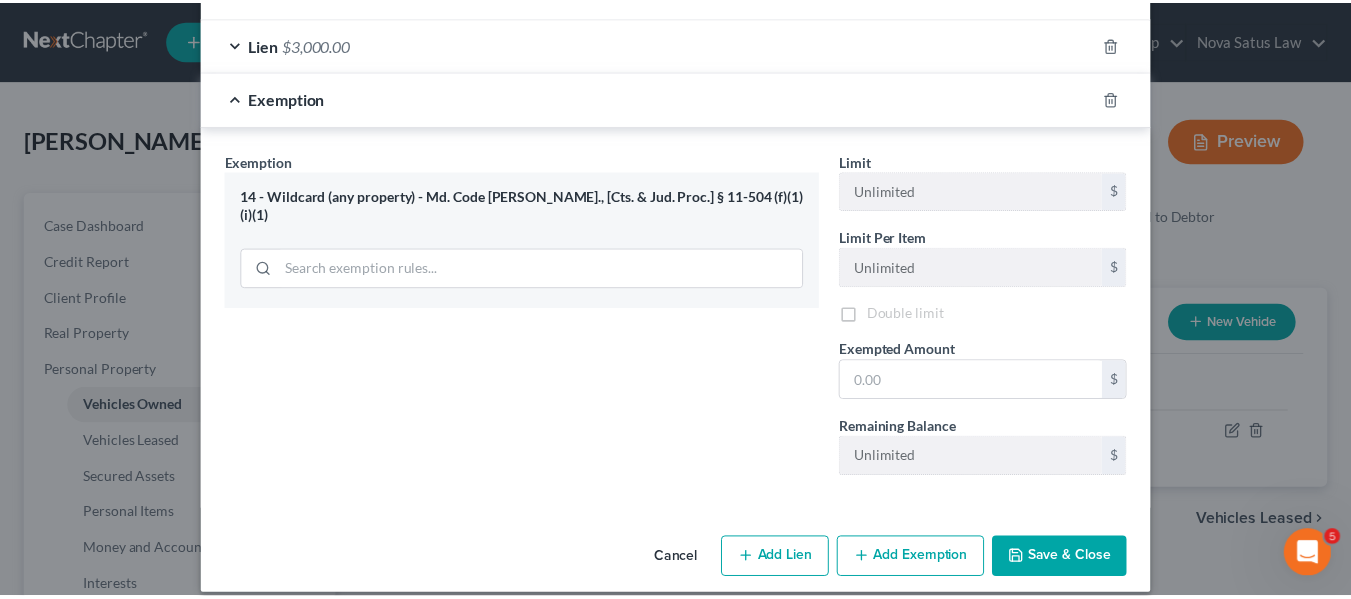 scroll, scrollTop: 519, scrollLeft: 0, axis: vertical 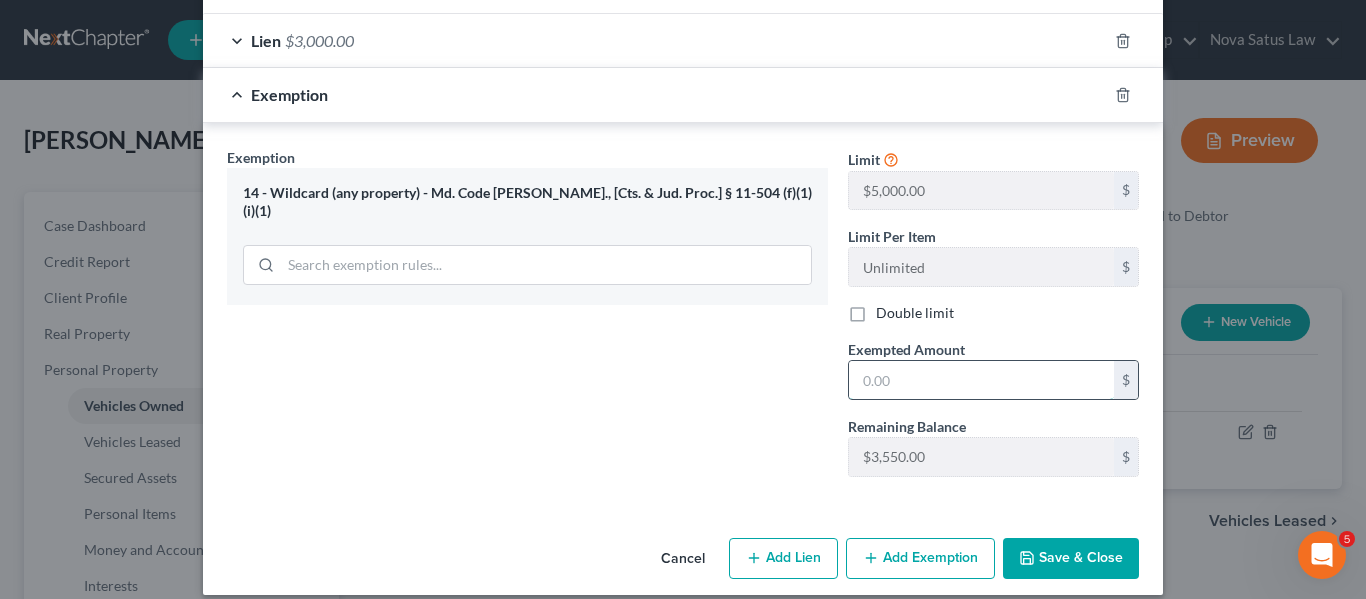click at bounding box center [981, 380] 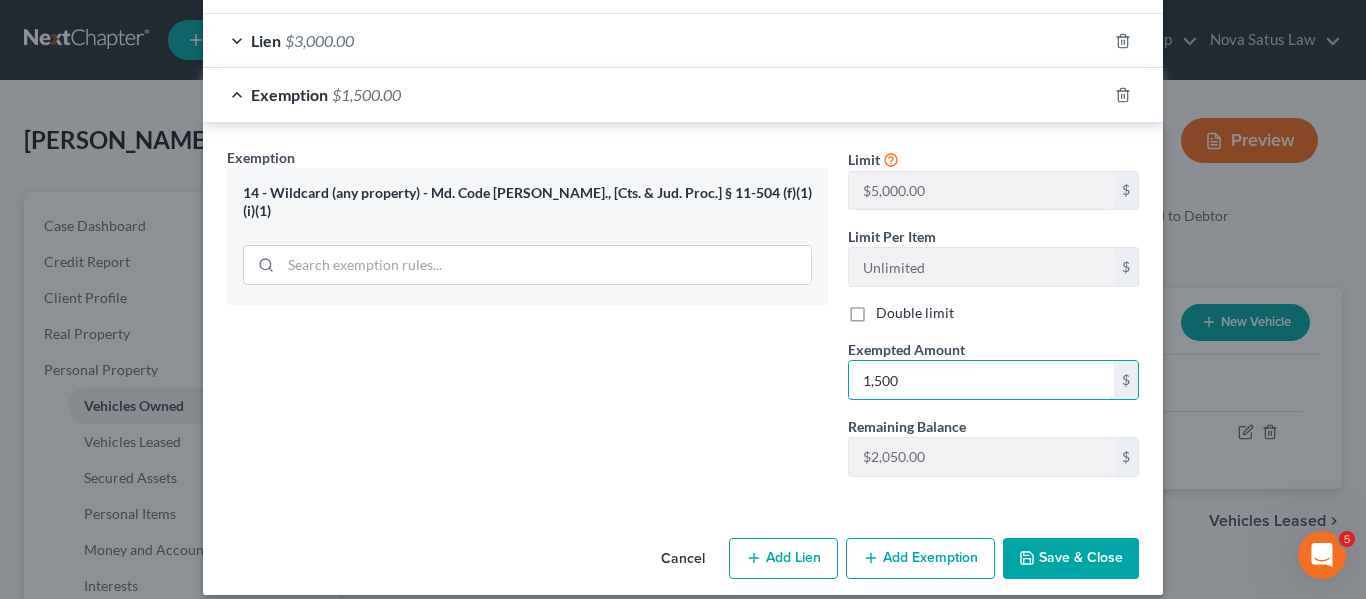 type on "1,500" 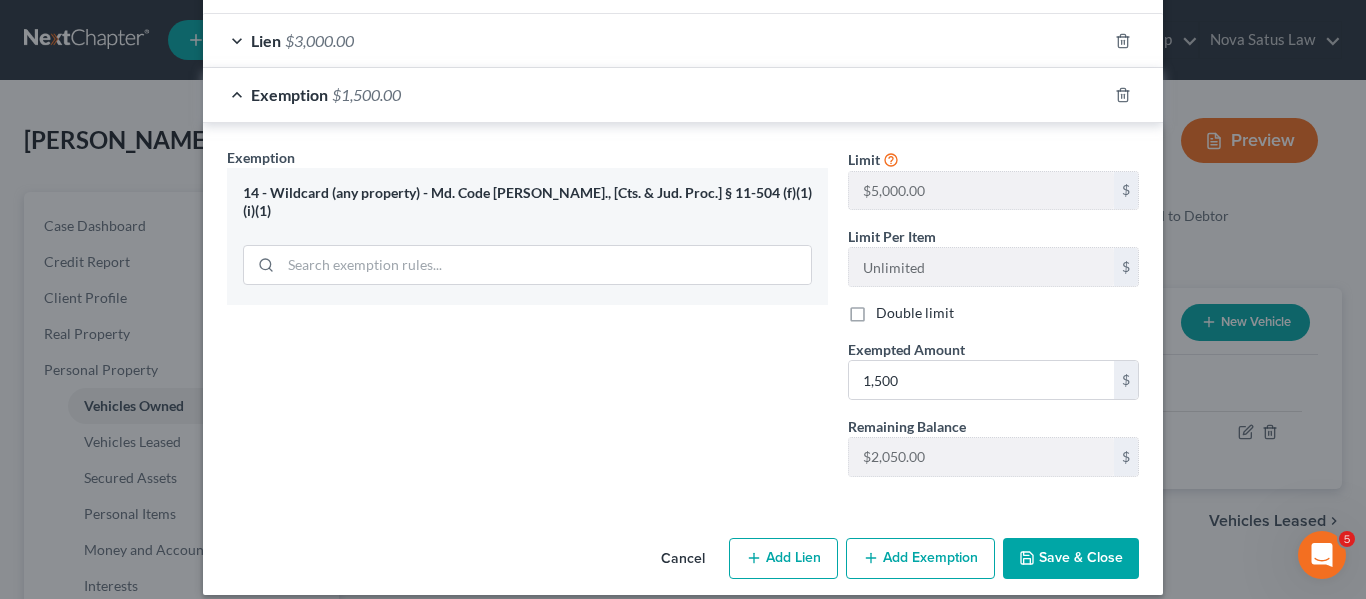 click on "Save & Close" at bounding box center (1071, 559) 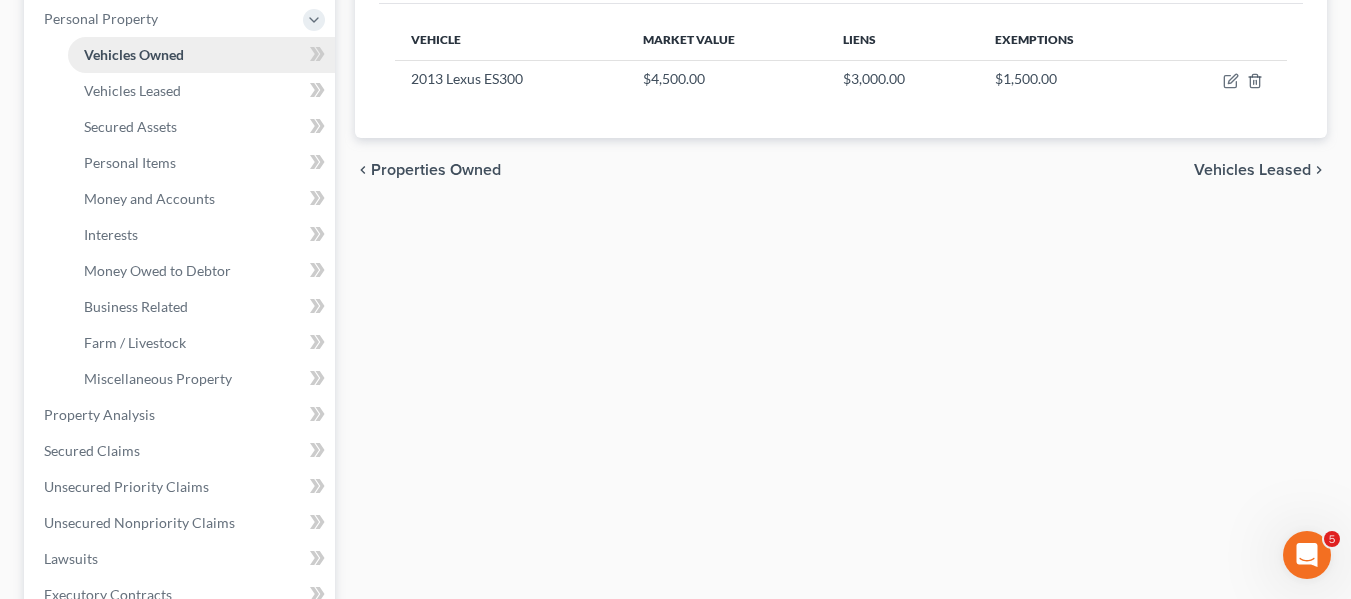 scroll, scrollTop: 362, scrollLeft: 0, axis: vertical 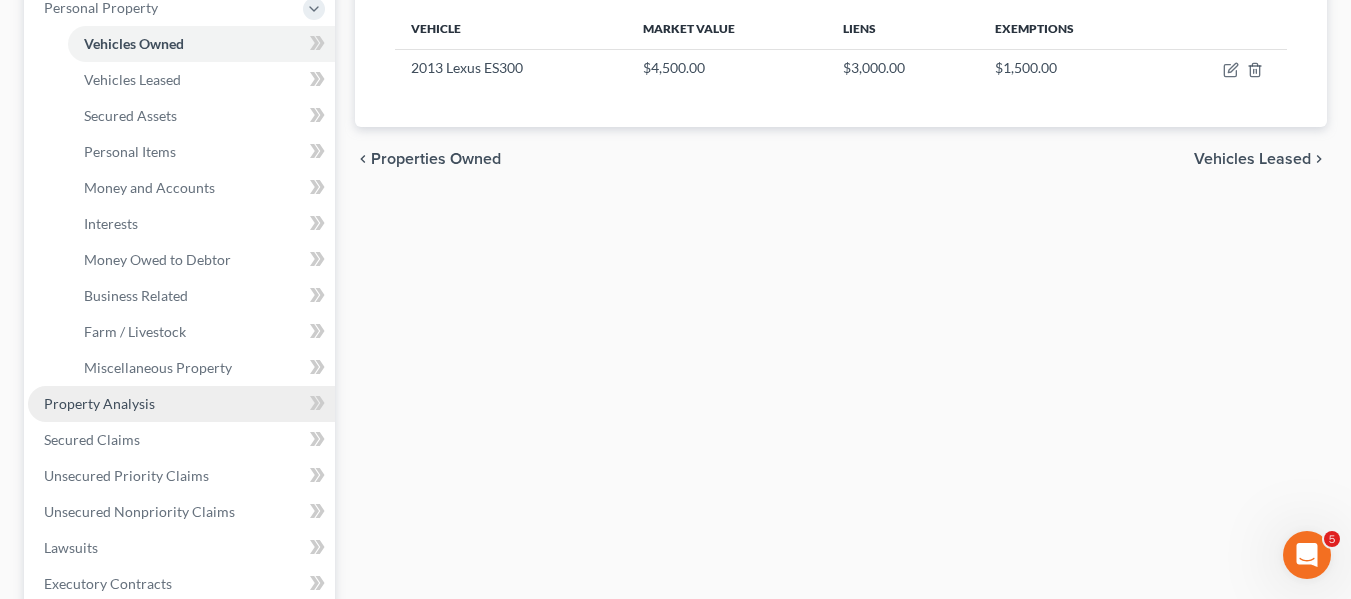click on "Property Analysis" at bounding box center [181, 404] 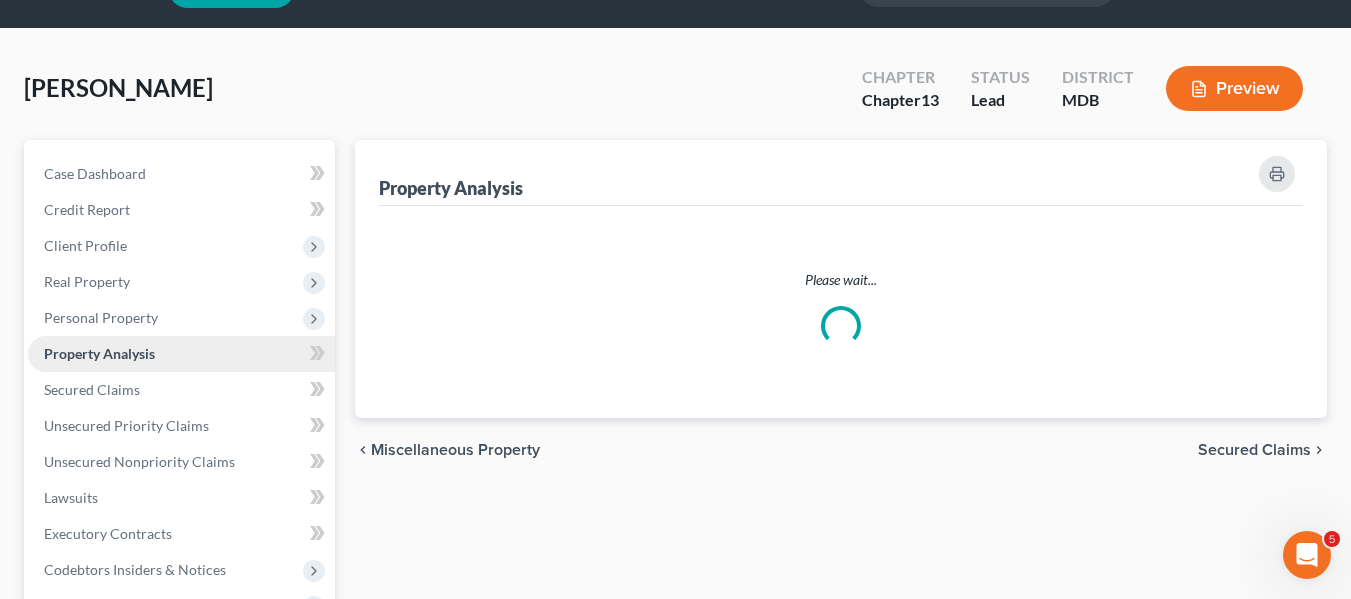 scroll, scrollTop: 0, scrollLeft: 0, axis: both 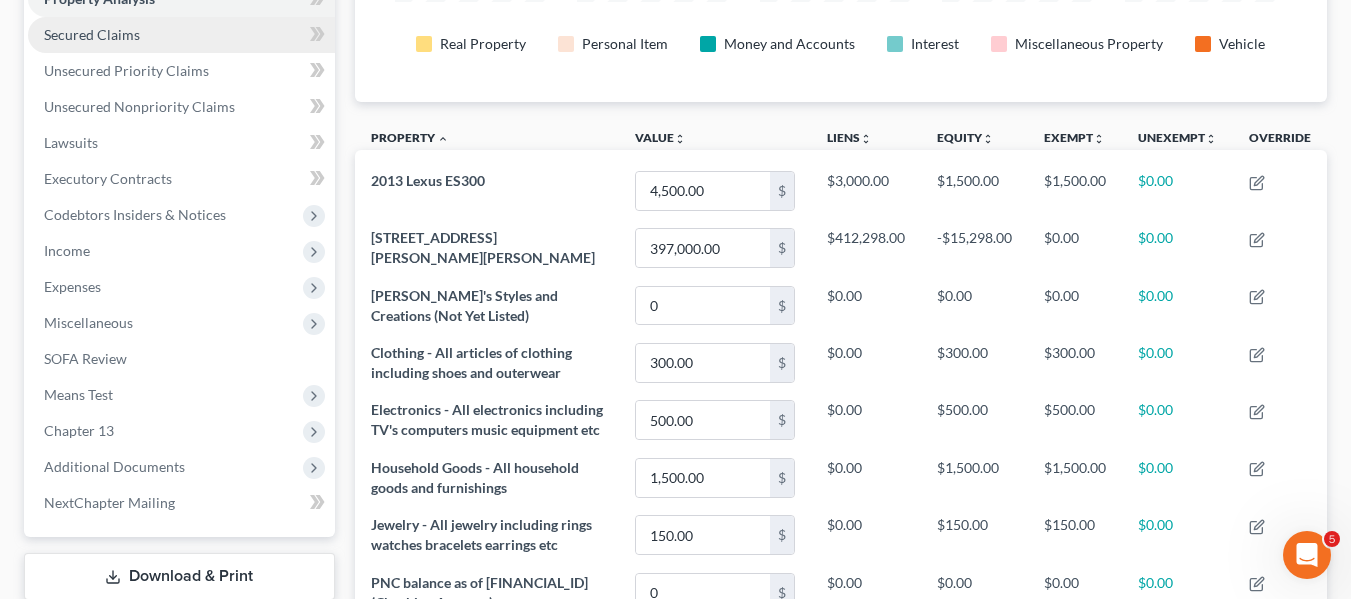 click on "Secured Claims" at bounding box center [92, 34] 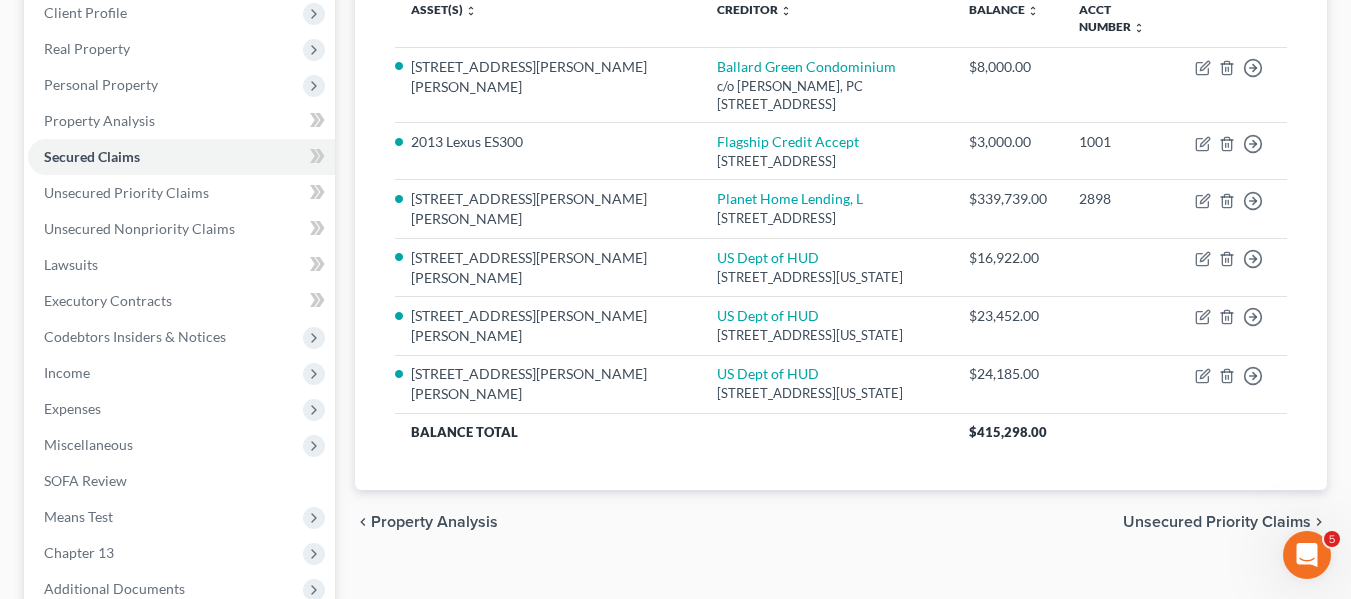 scroll, scrollTop: 283, scrollLeft: 0, axis: vertical 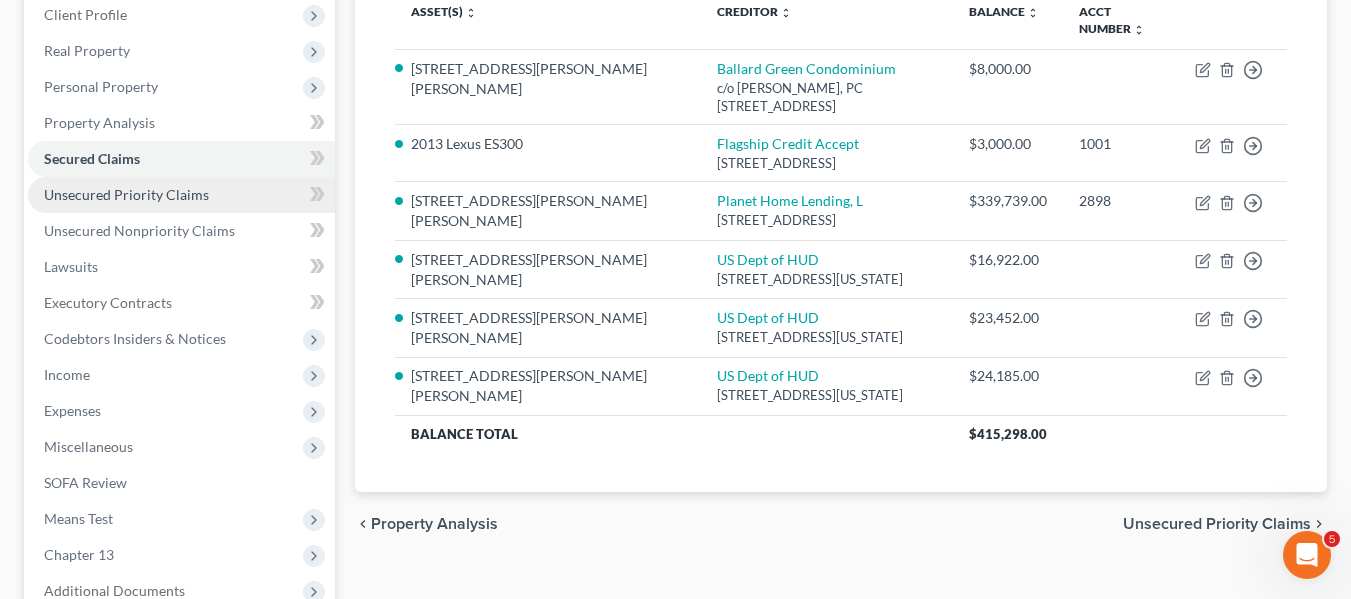 click on "Unsecured Priority Claims" at bounding box center (181, 195) 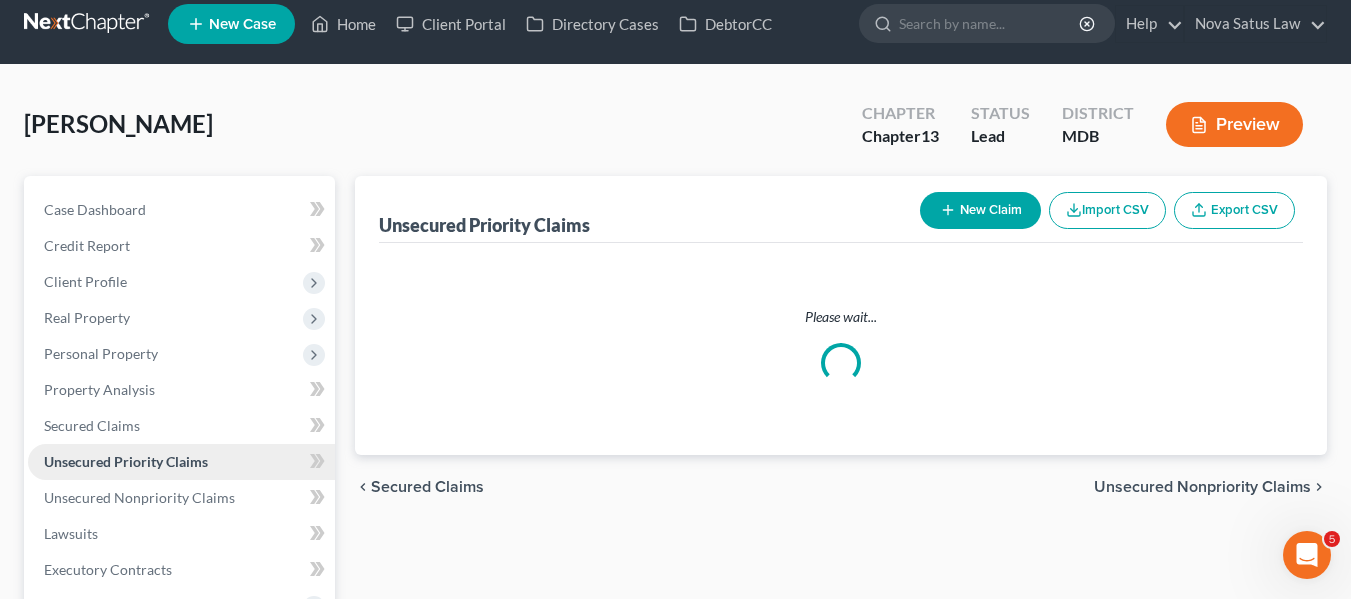 scroll, scrollTop: 0, scrollLeft: 0, axis: both 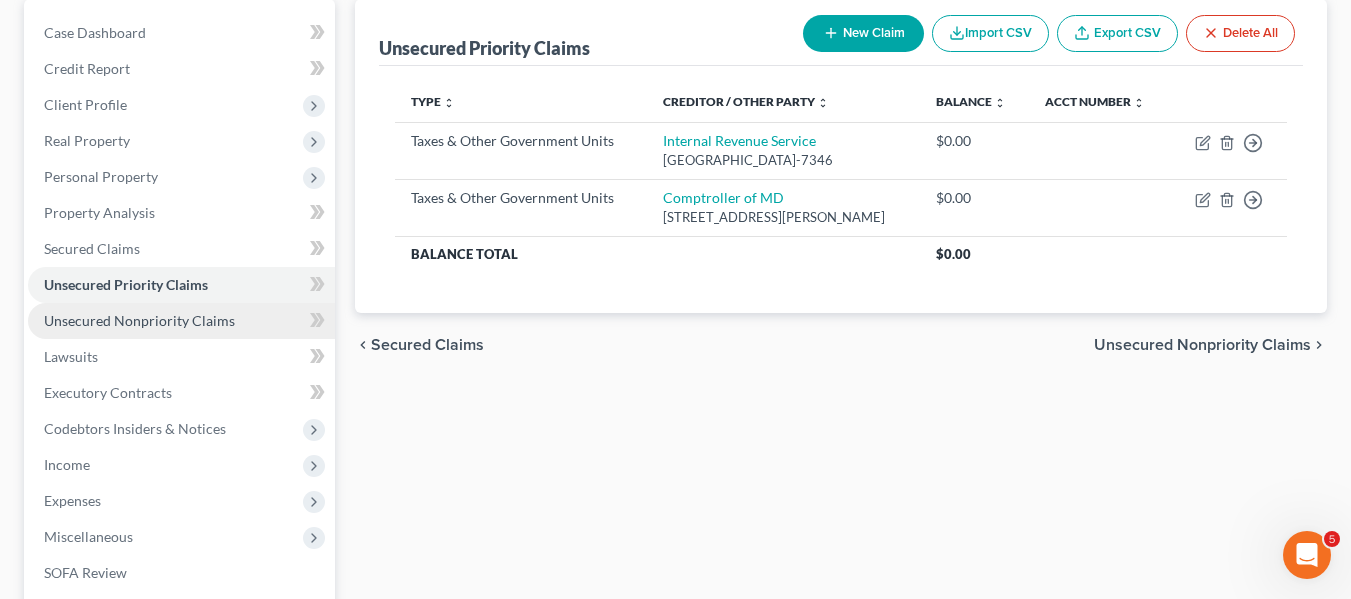 click on "Unsecured Nonpriority Claims" at bounding box center [139, 320] 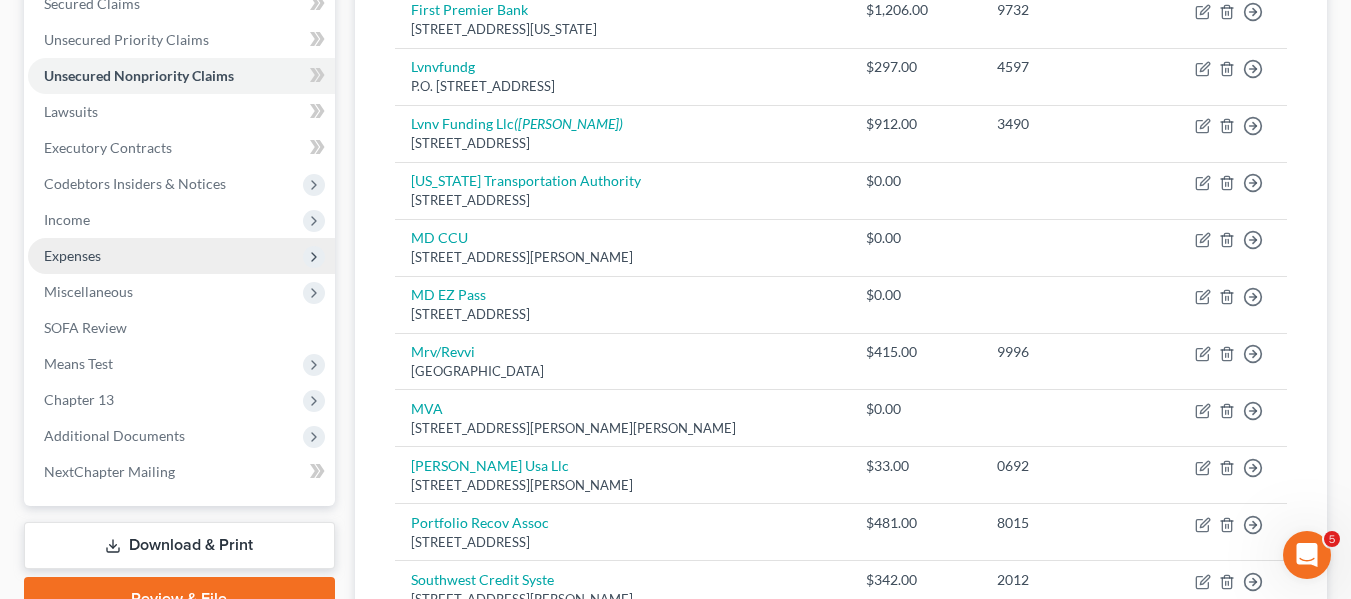 click on "Expenses" at bounding box center [181, 256] 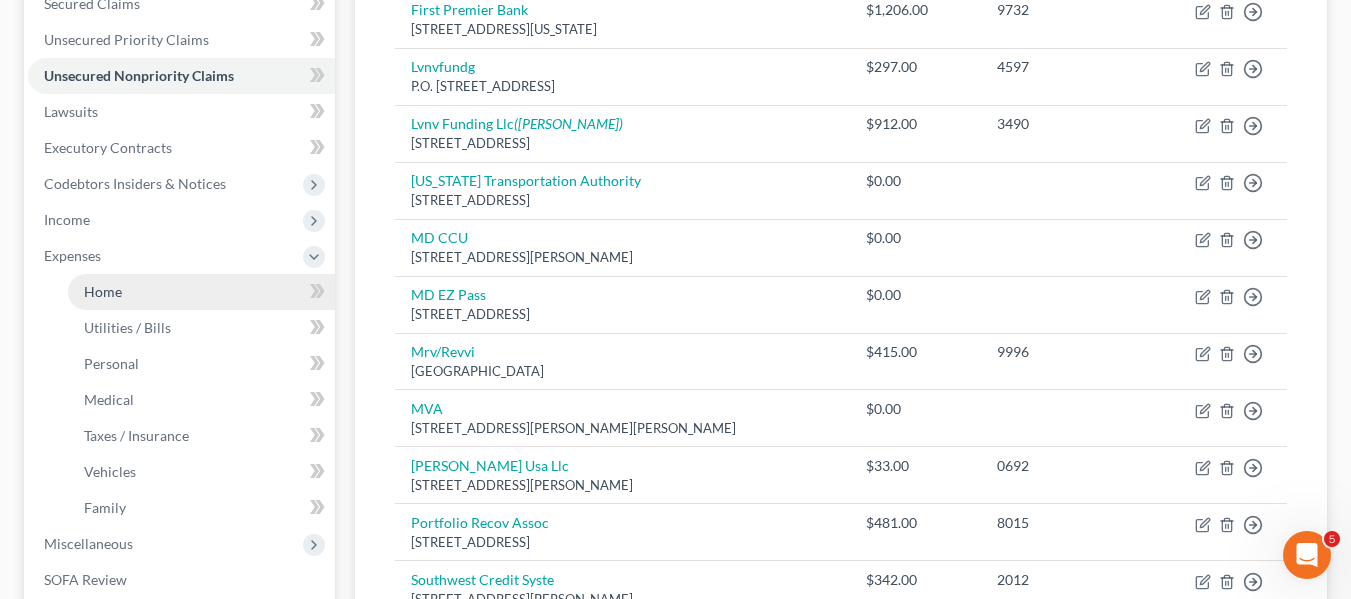 click on "Home" at bounding box center [201, 292] 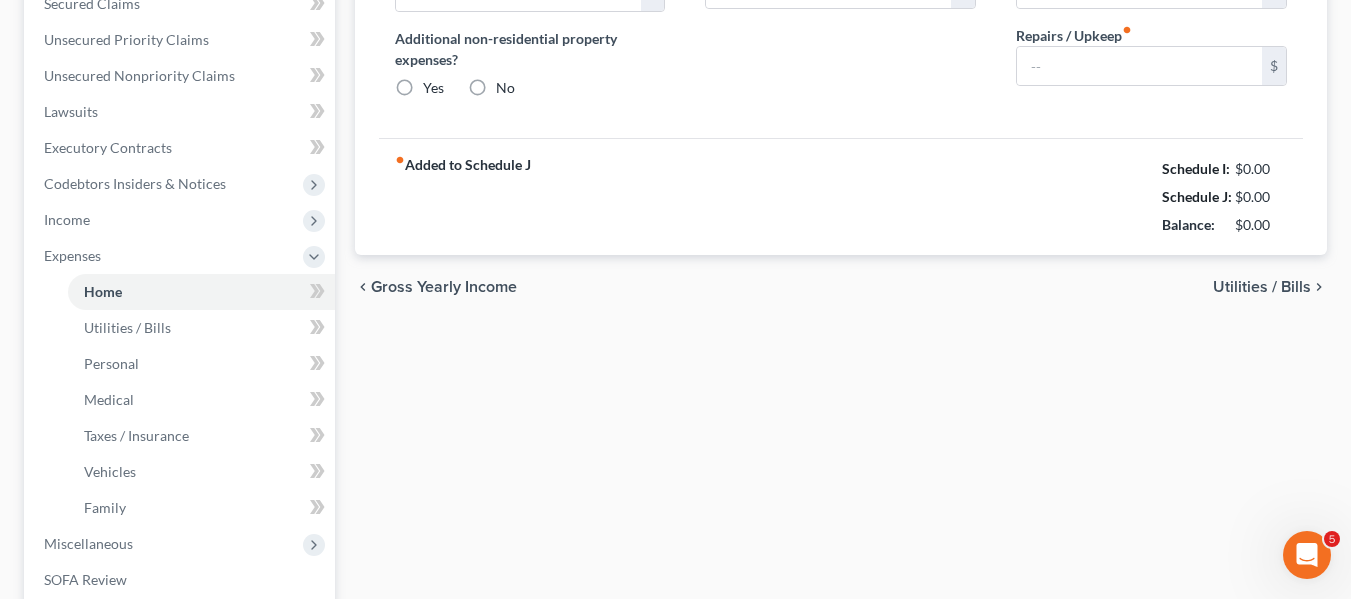 scroll, scrollTop: 200, scrollLeft: 0, axis: vertical 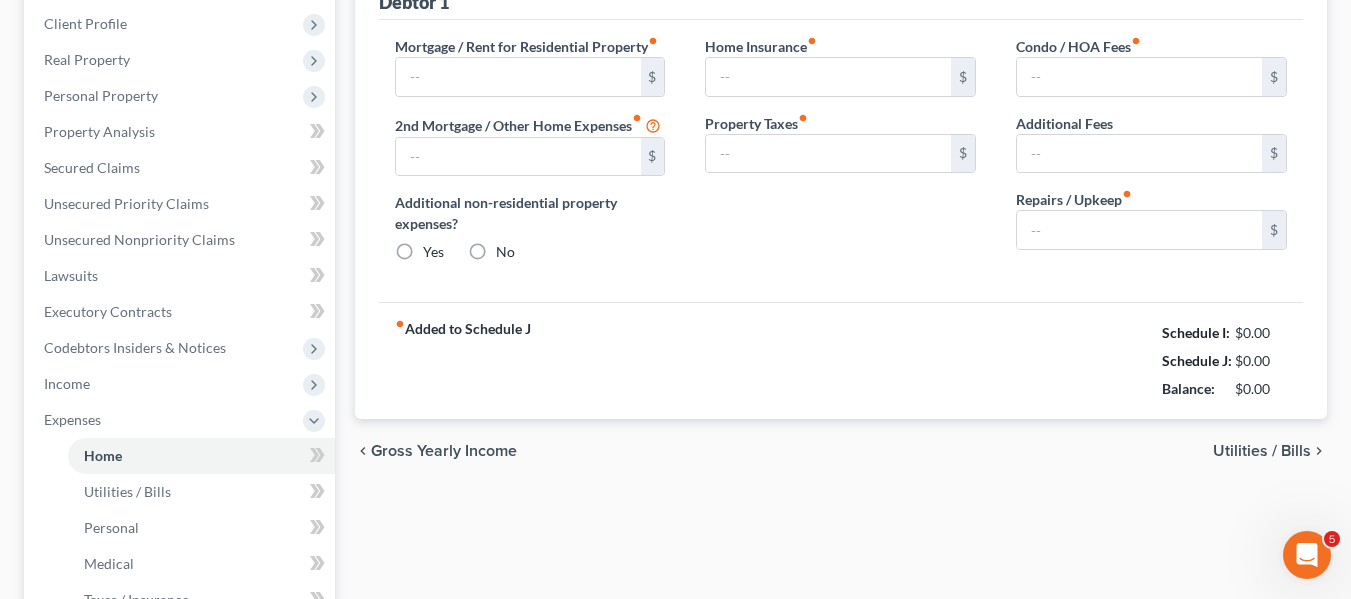 type on "2,288.00" 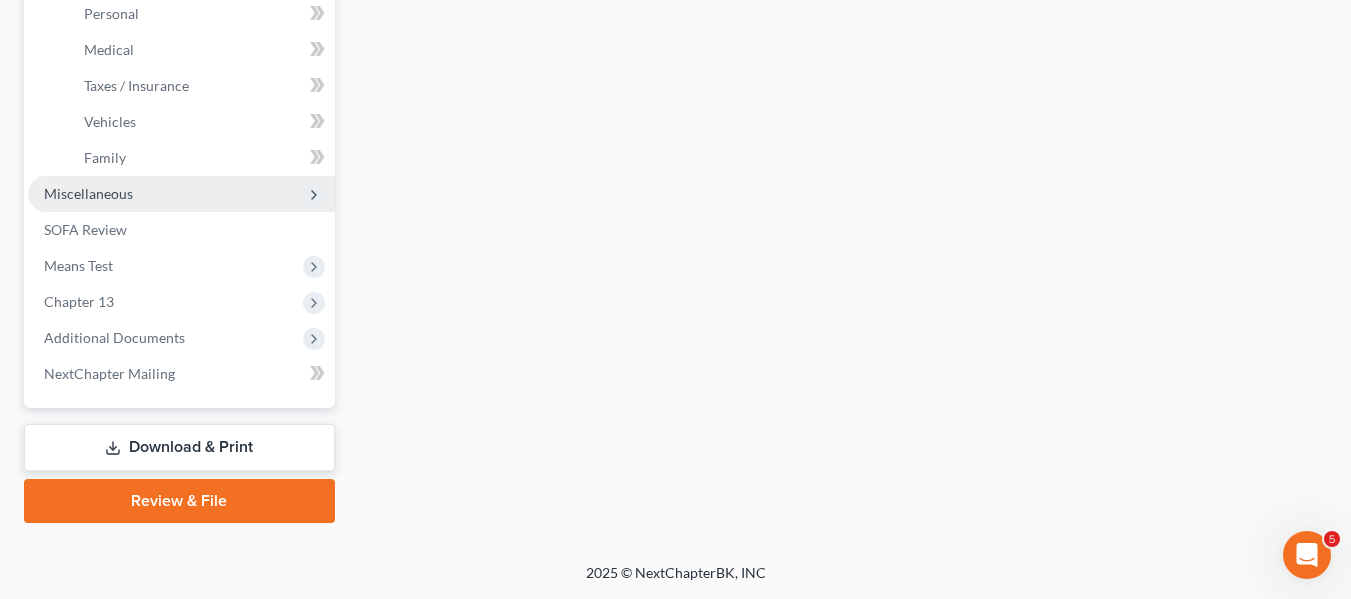 click on "Miscellaneous" at bounding box center [88, 193] 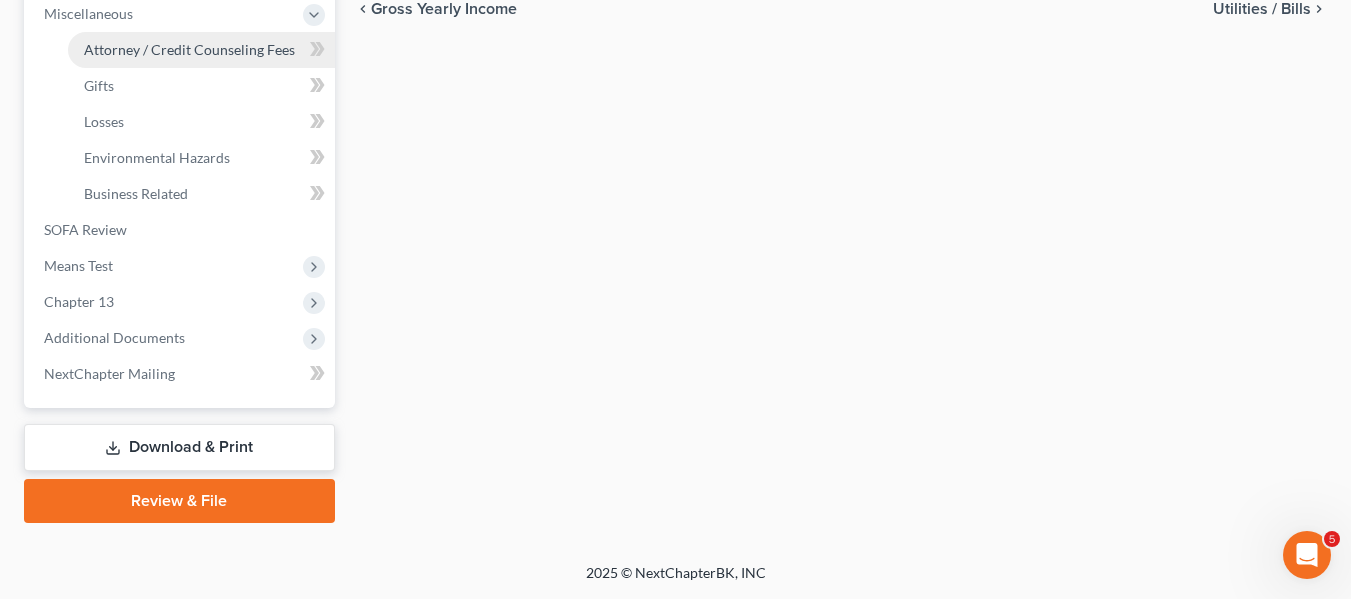 click on "Attorney / Credit Counseling Fees" at bounding box center (201, 50) 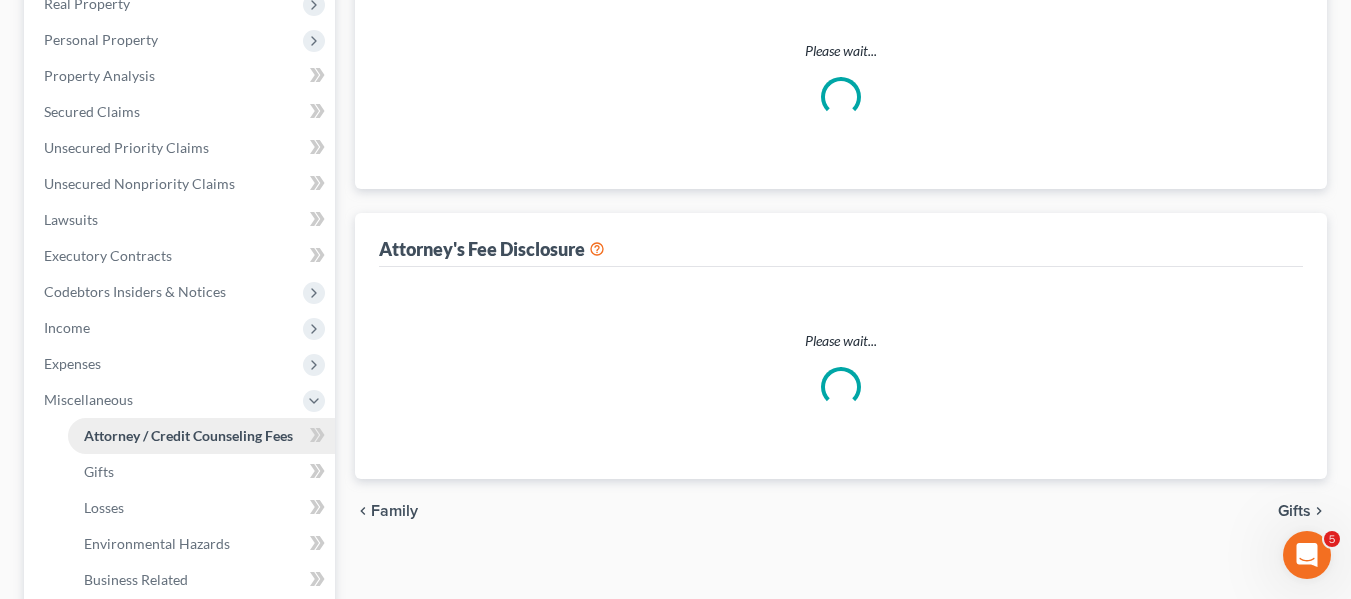 select on "2" 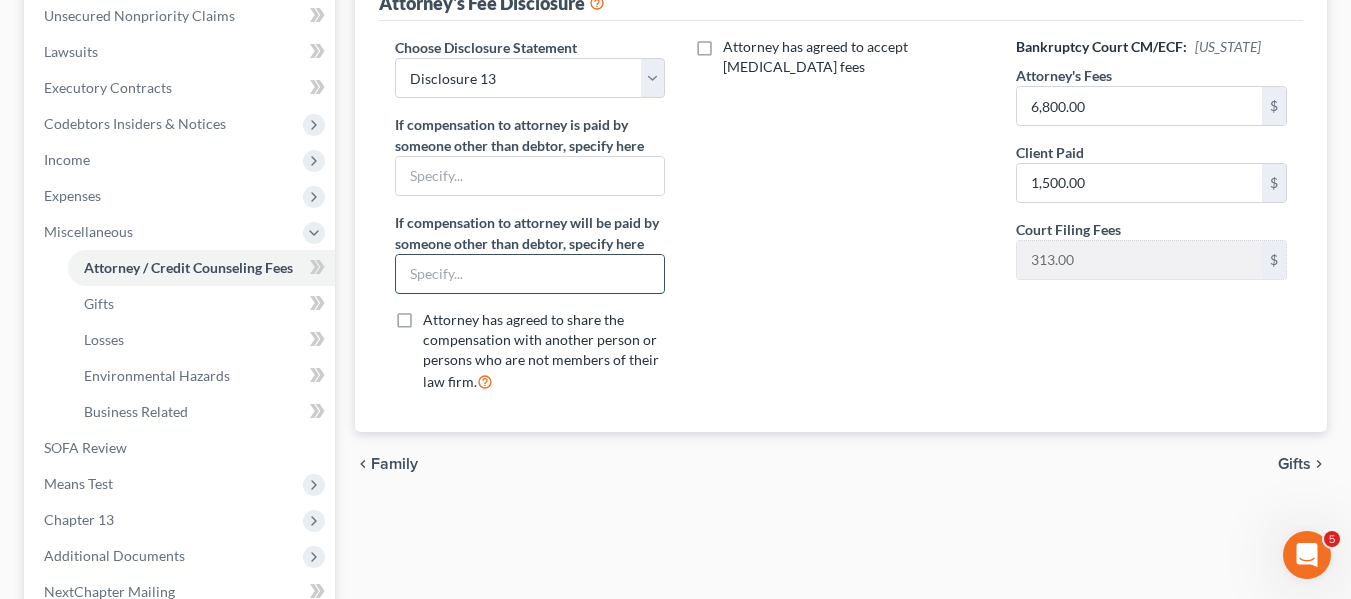 click at bounding box center [530, 274] 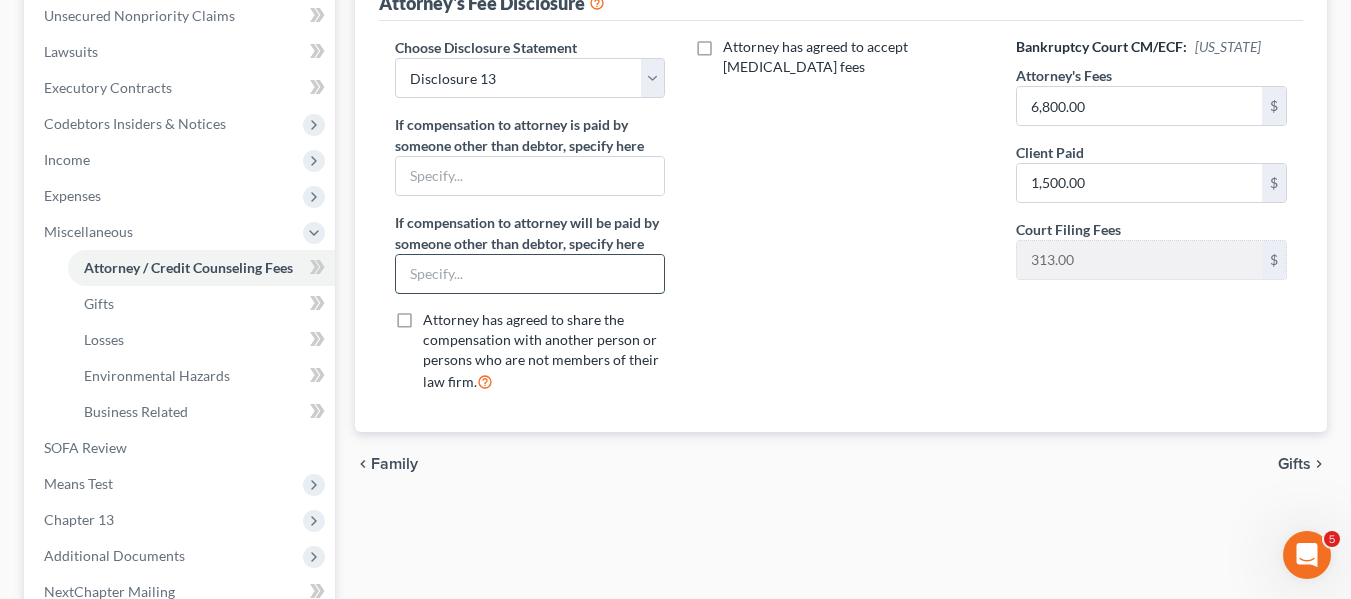 type on "Chapter 13 Trustee through plan" 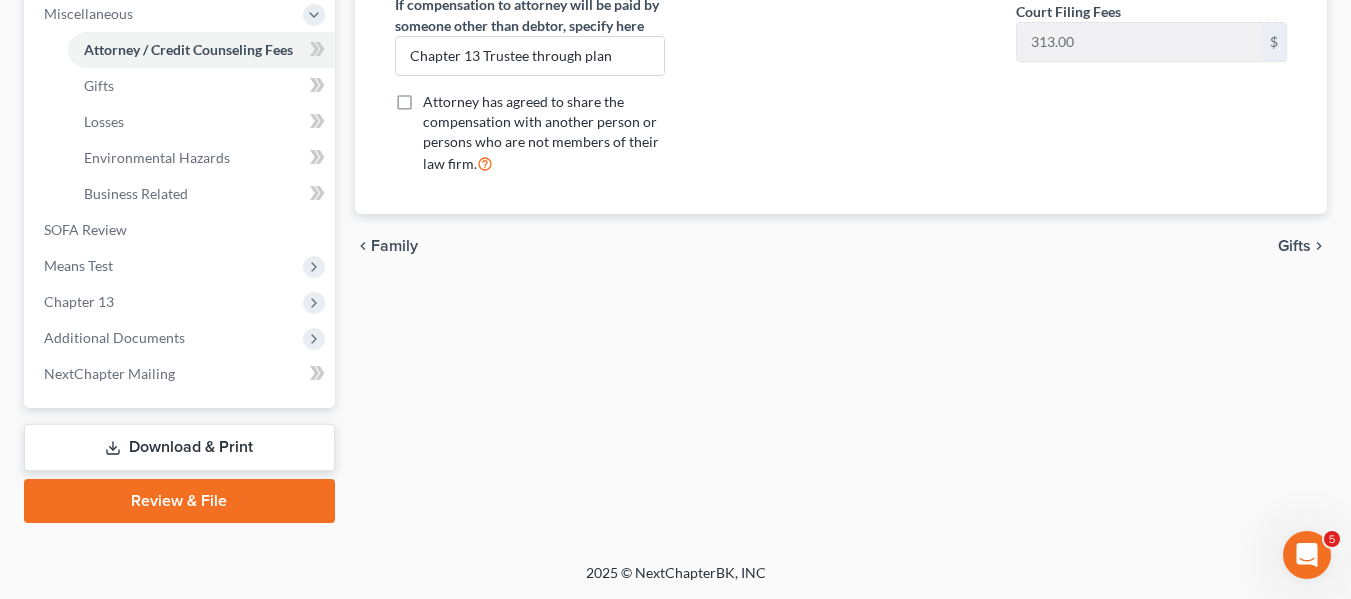 click on "Download & Print" at bounding box center (179, 447) 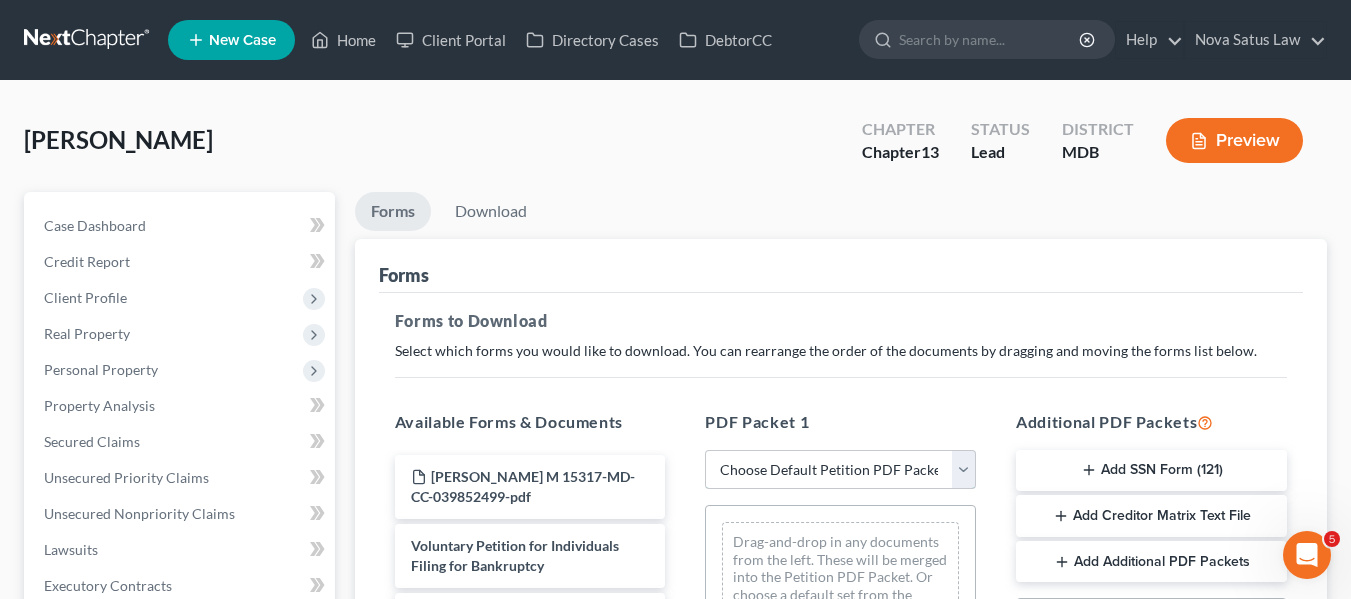 click on "Choose Default Petition PDF Packet Complete Bankruptcy Petition (all forms and schedules) Emergency Filing Forms (Petition and Creditor List Only) Amended Forms Signature Pages Only Supplemental Post Petition (Sch. I & J) Supplemental Post Petition (Sch. I) Supplemental Post Petition (Sch. J) AJ" at bounding box center [840, 470] 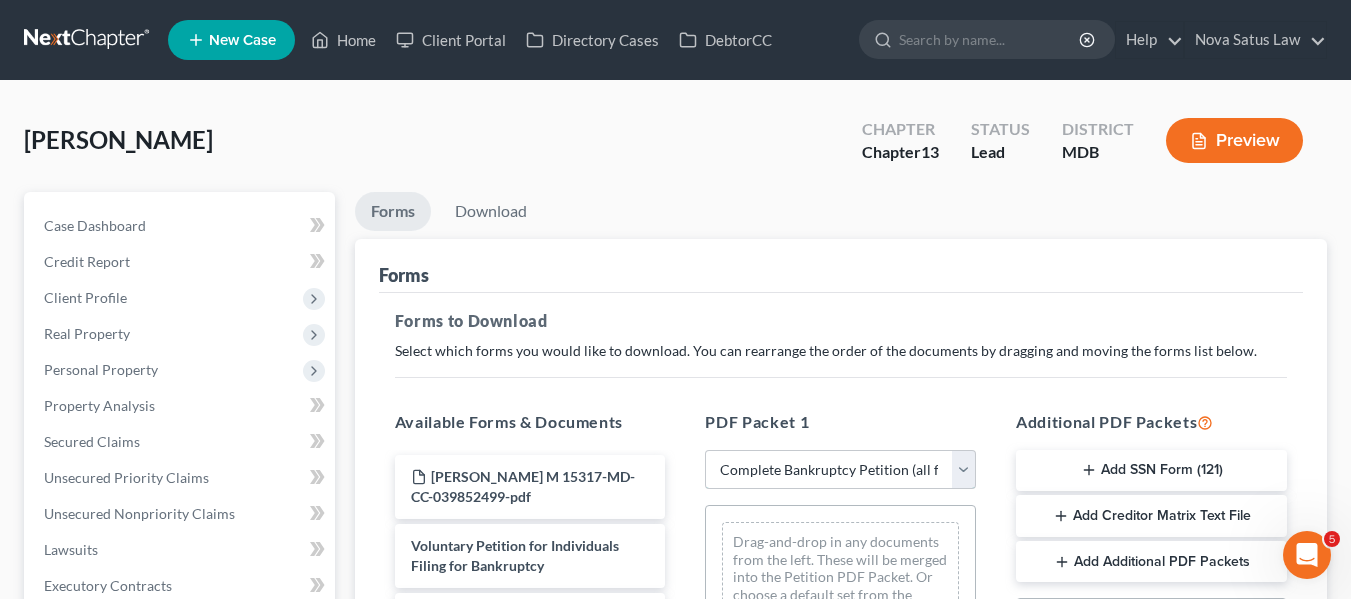 click on "Choose Default Petition PDF Packet Complete Bankruptcy Petition (all forms and schedules) Emergency Filing Forms (Petition and Creditor List Only) Amended Forms Signature Pages Only Supplemental Post Petition (Sch. I & J) Supplemental Post Petition (Sch. I) Supplemental Post Petition (Sch. J) AJ" at bounding box center (840, 470) 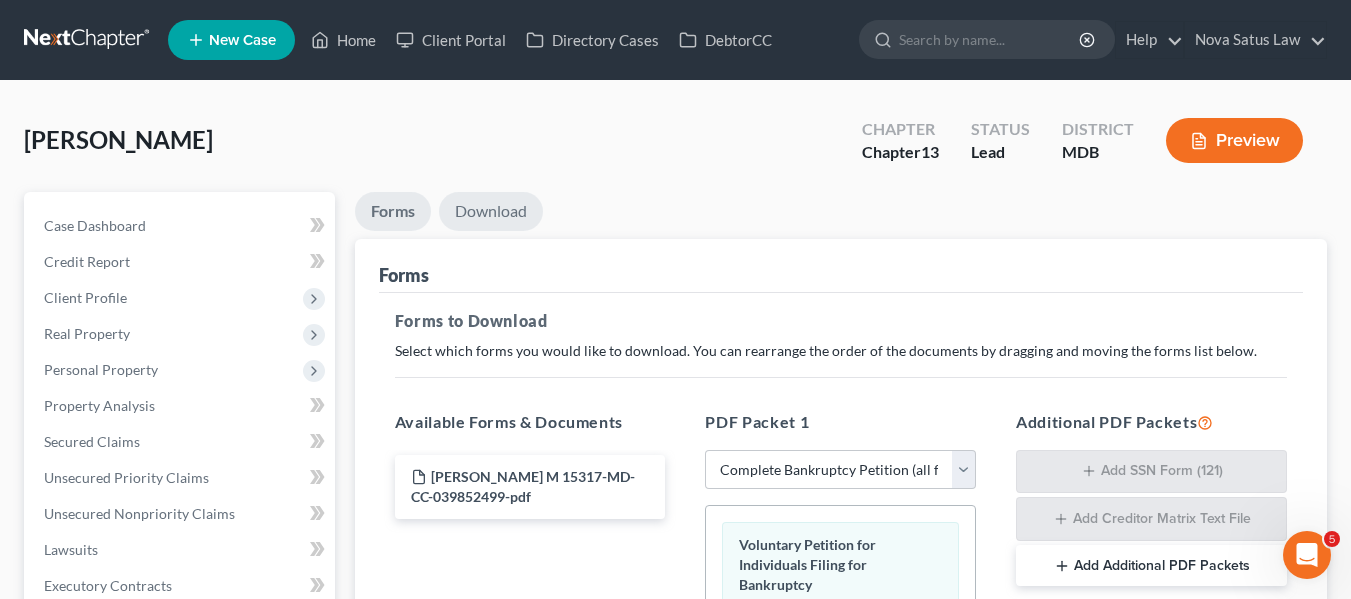 click on "Download" at bounding box center (491, 211) 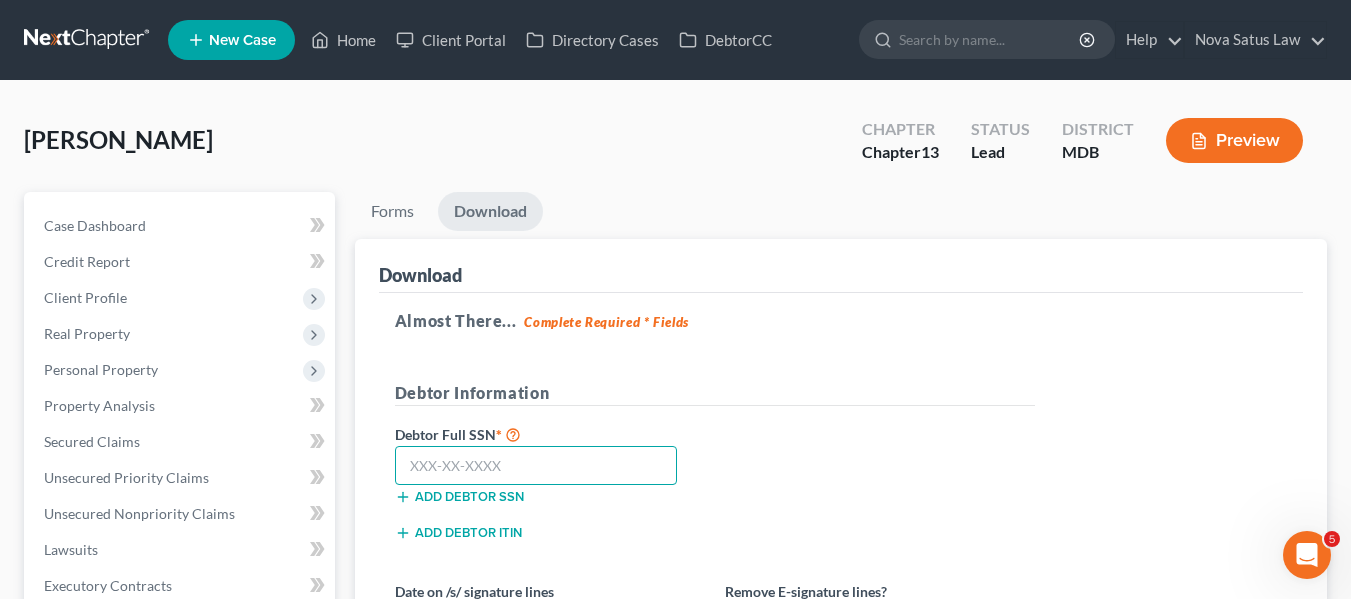 click at bounding box center [536, 466] 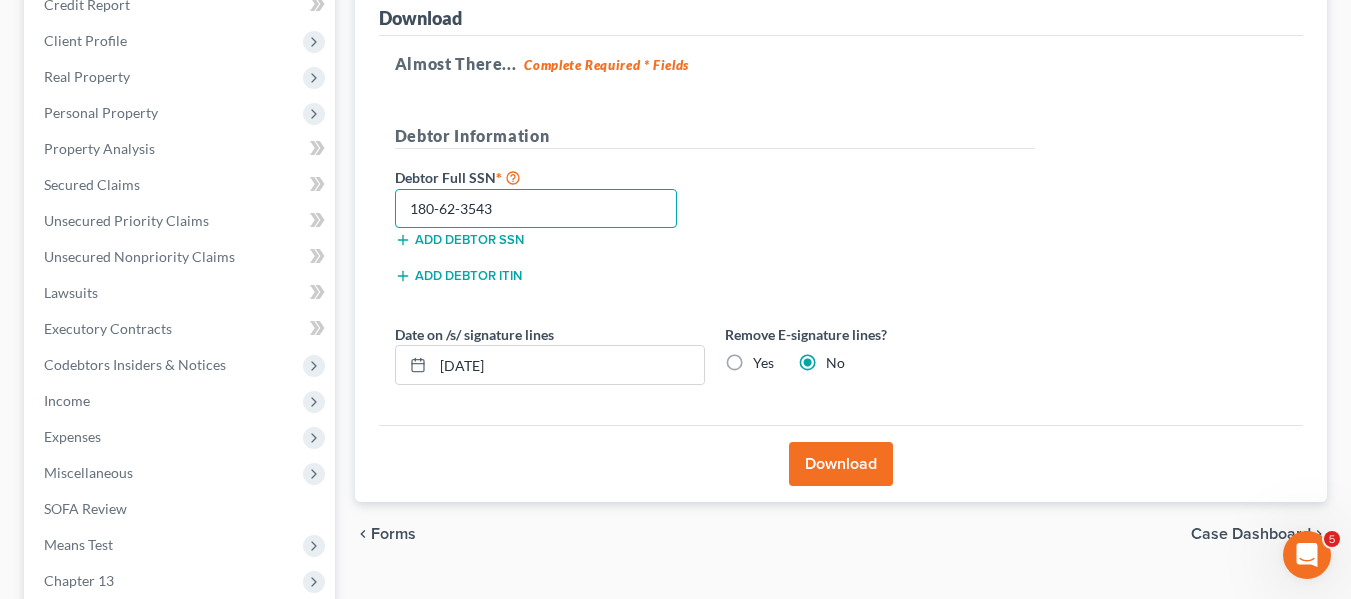 scroll, scrollTop: 258, scrollLeft: 0, axis: vertical 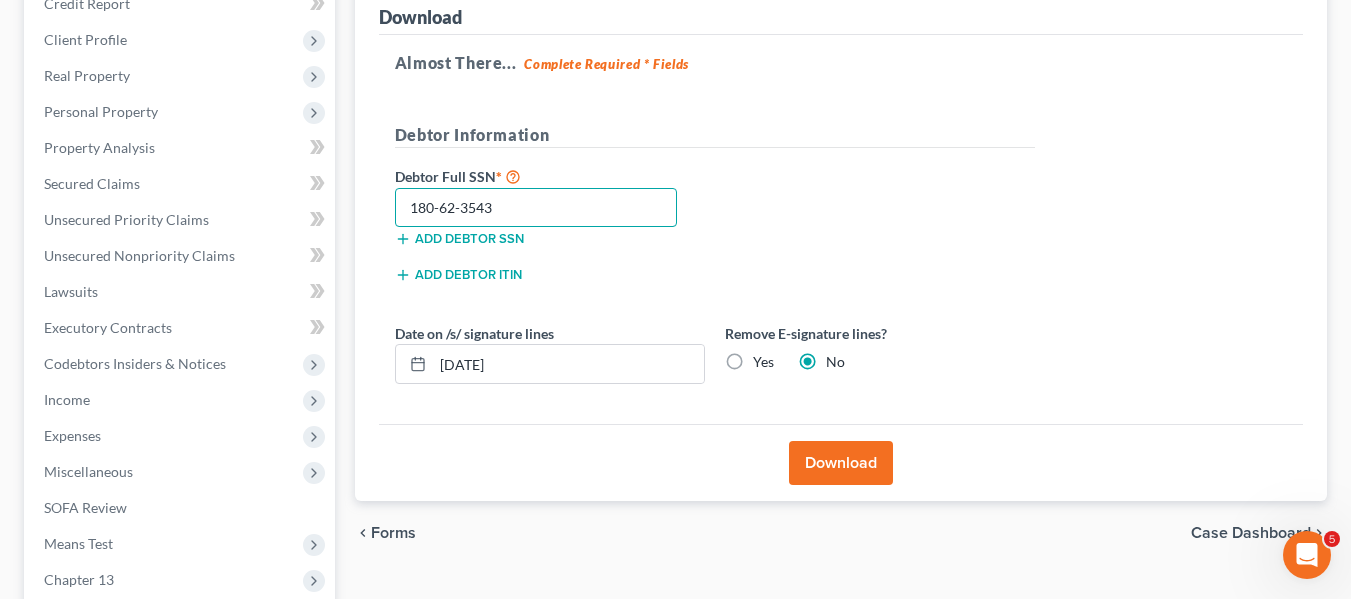 type on "180-62-3543" 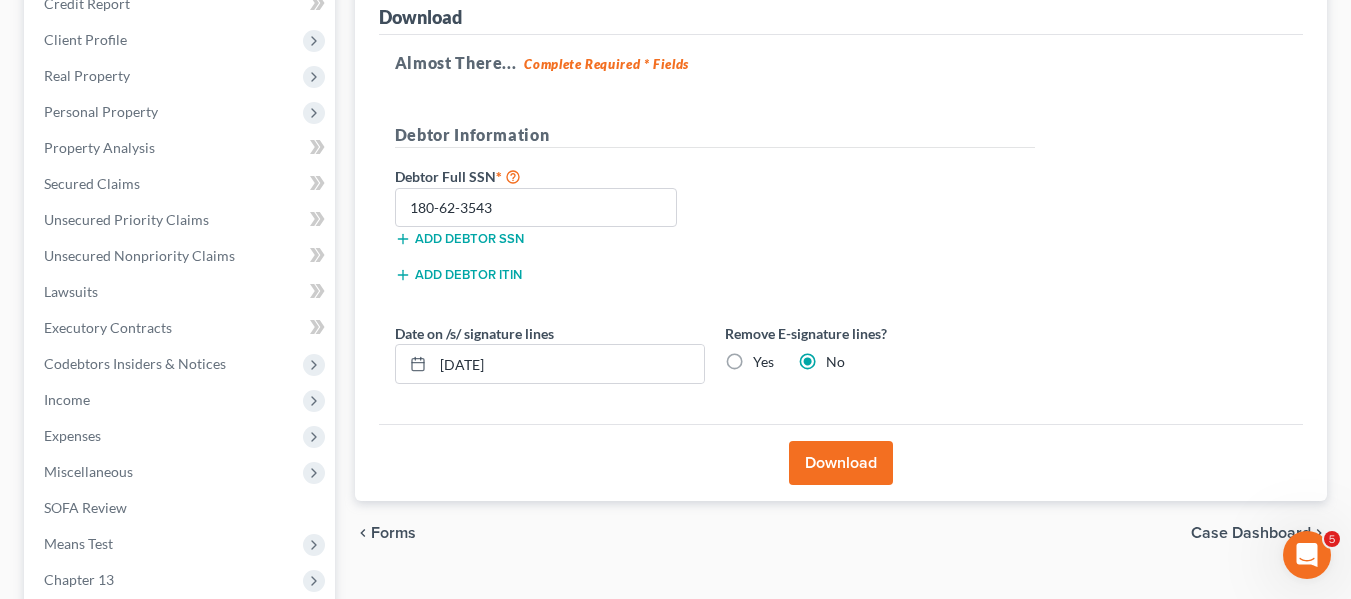 click on "Download" at bounding box center [841, 463] 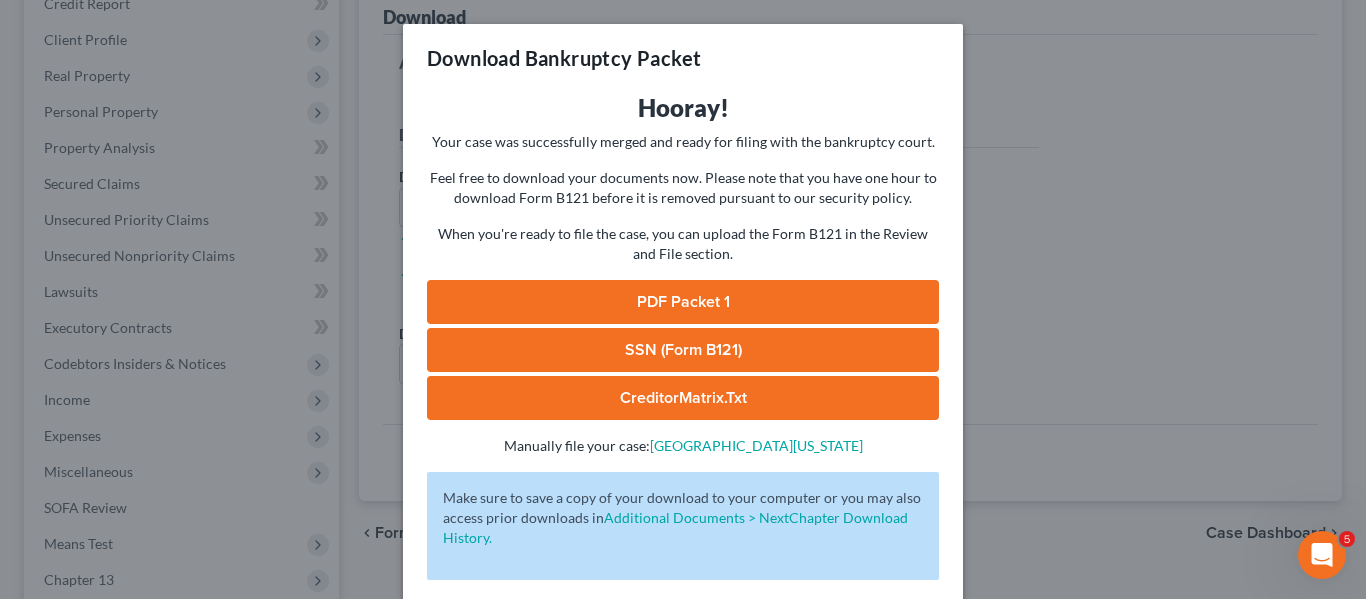 click on "PDF Packet 1" at bounding box center (683, 302) 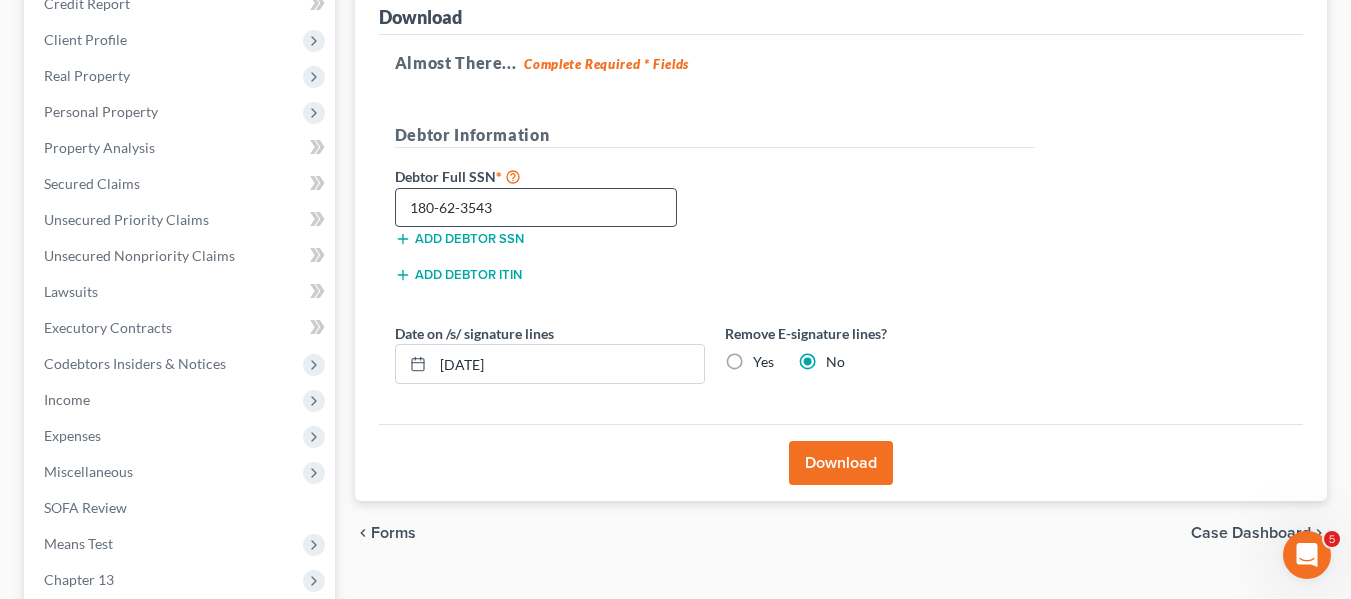 scroll, scrollTop: 536, scrollLeft: 0, axis: vertical 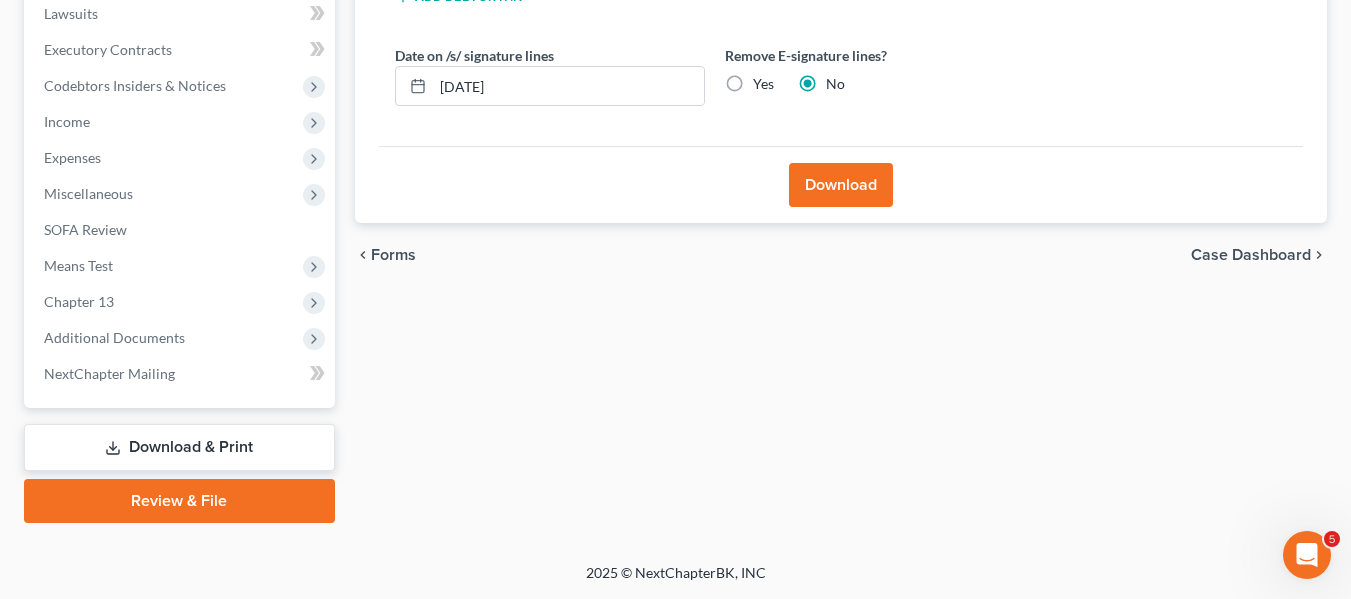 click on "Review & File" at bounding box center [179, 501] 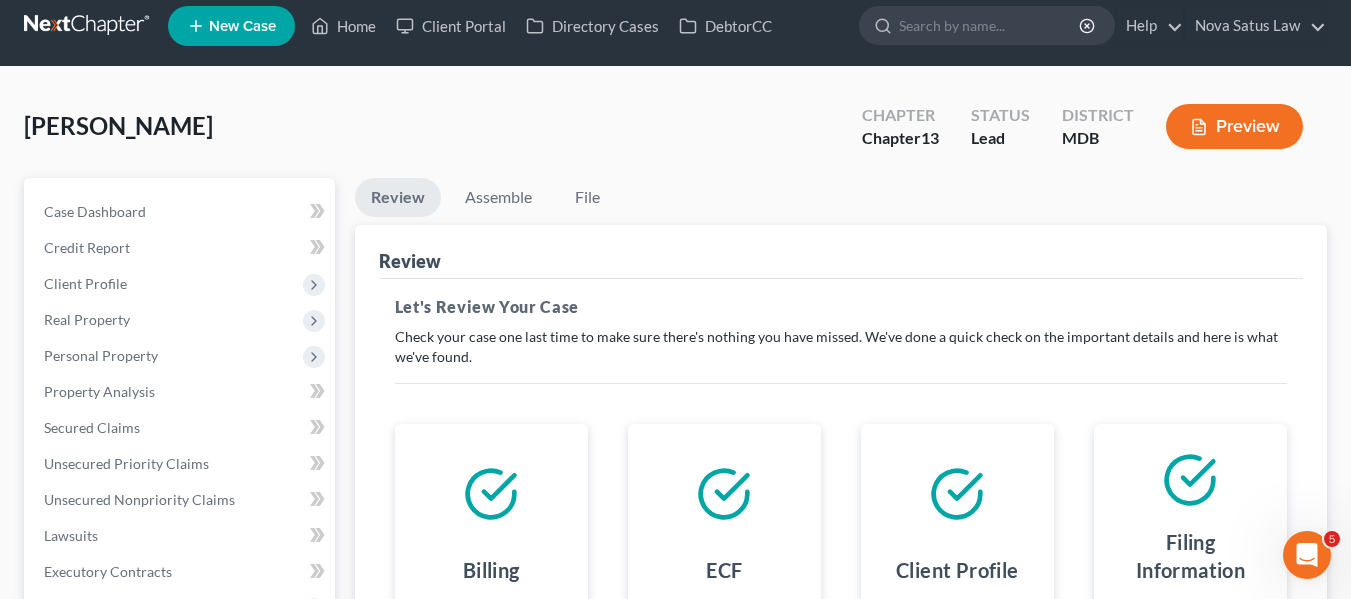 scroll, scrollTop: 13, scrollLeft: 0, axis: vertical 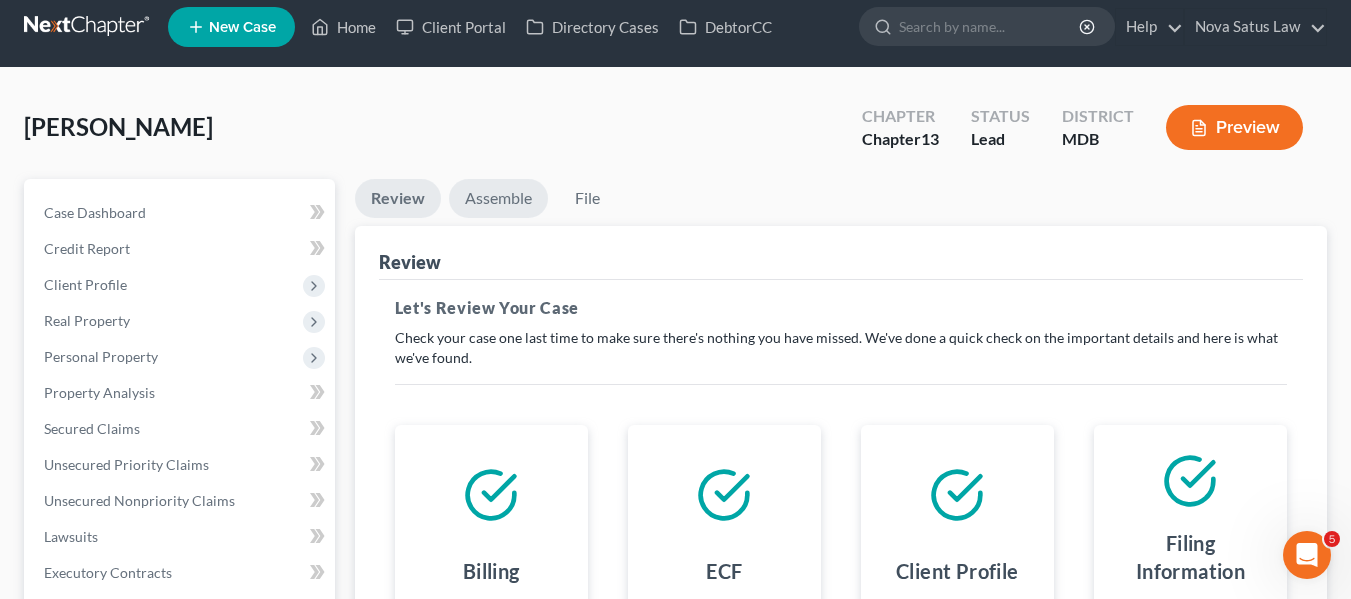 click on "Assemble" at bounding box center [498, 198] 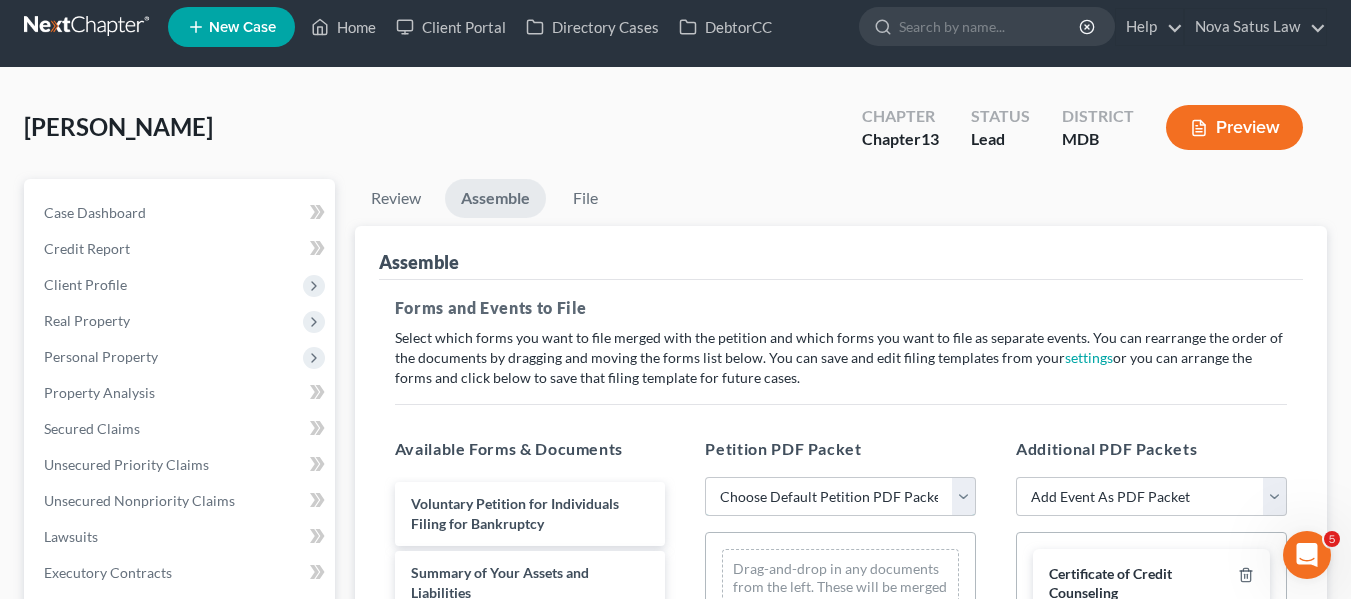 click on "Choose Default Petition PDF Packet Emergency Filing (Voluntary Petition and Creditor List Only) Chapter 13 Template" at bounding box center [840, 497] 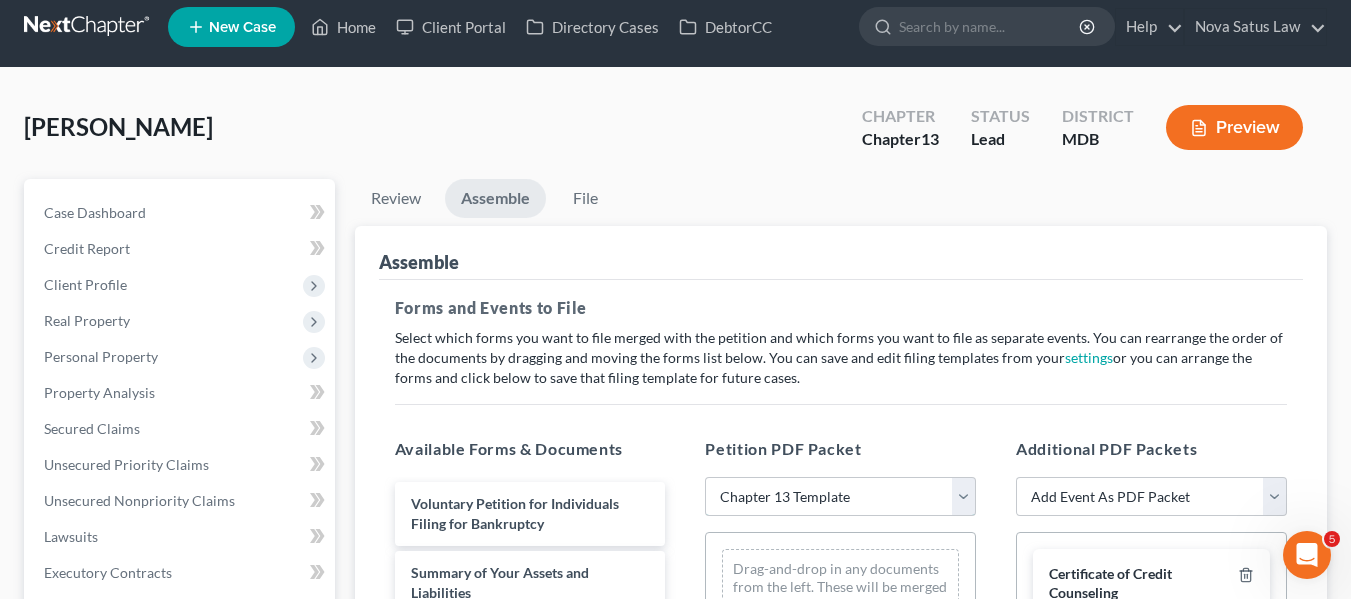 click on "Choose Default Petition PDF Packet Emergency Filing (Voluntary Petition and Creditor List Only) Chapter 13 Template" at bounding box center (840, 497) 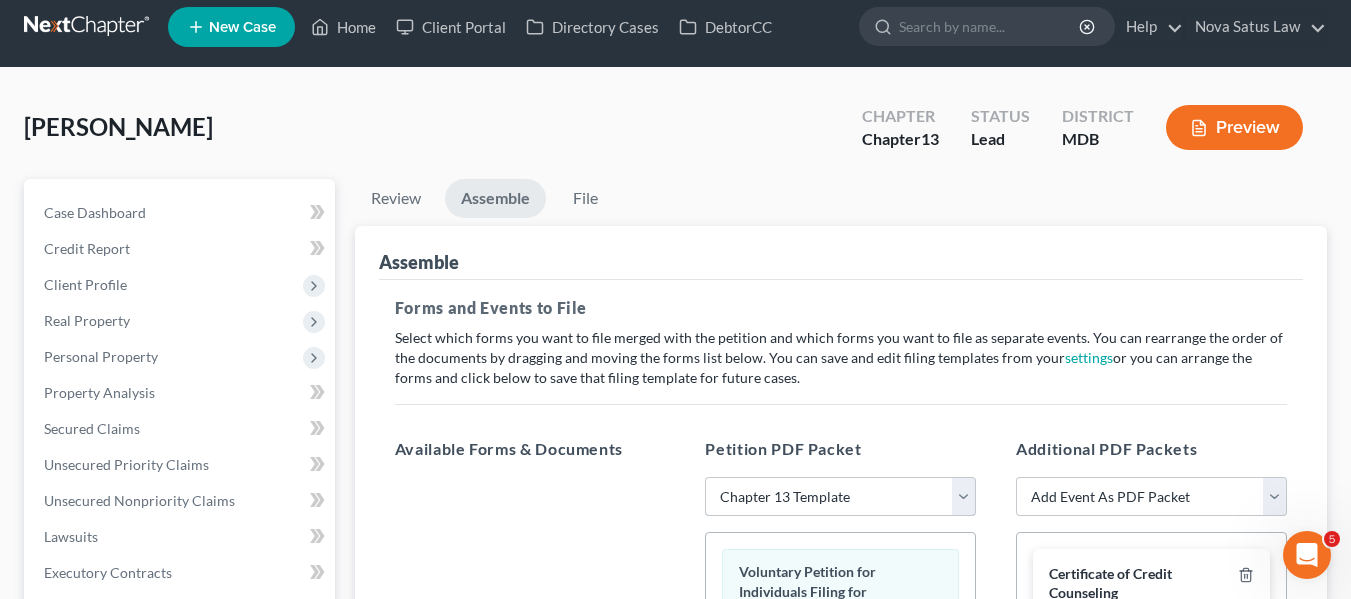 scroll, scrollTop: 537, scrollLeft: 0, axis: vertical 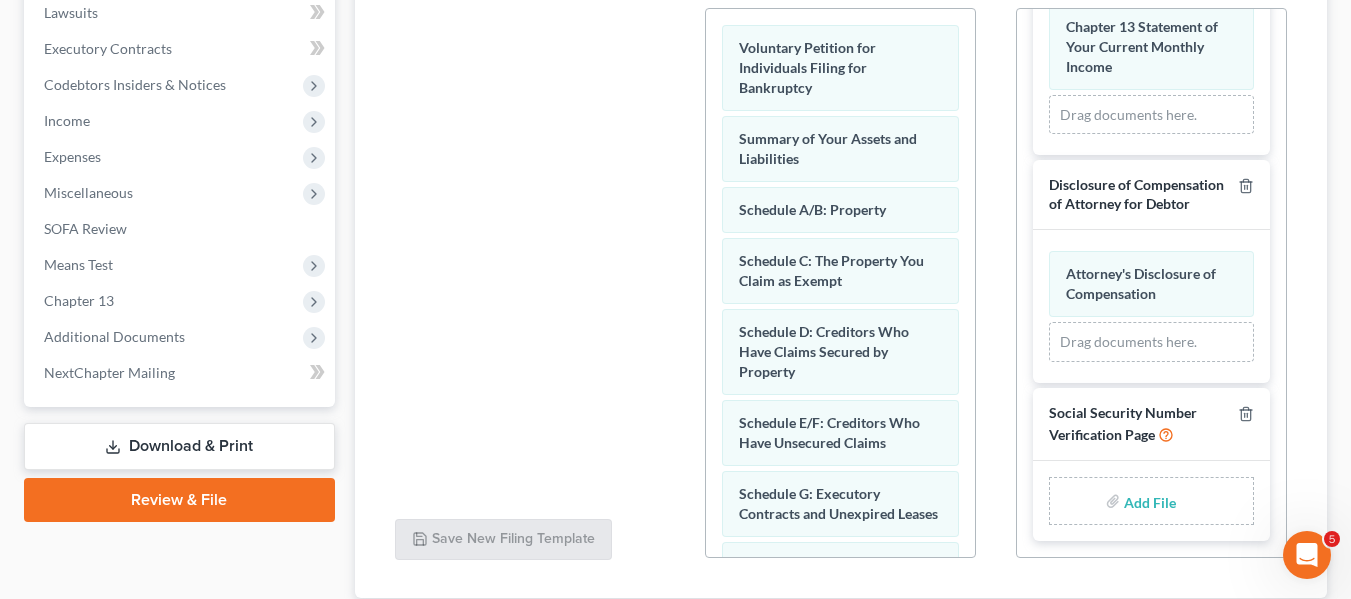 click at bounding box center [1148, 501] 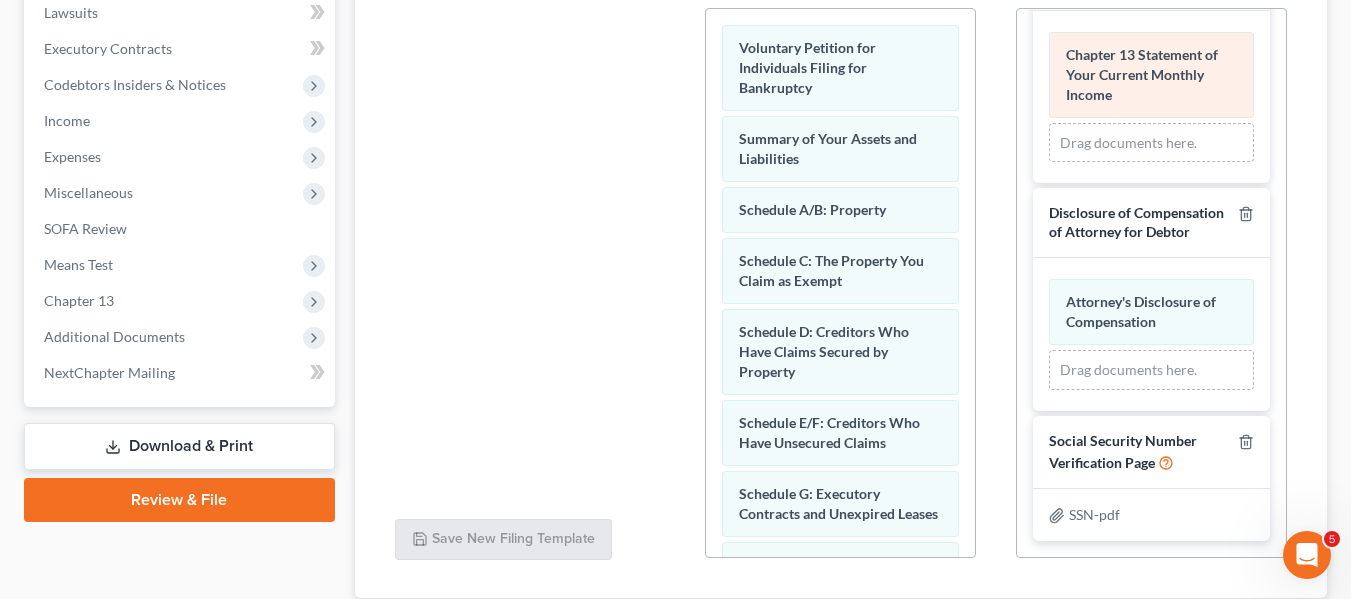 scroll, scrollTop: 402, scrollLeft: 0, axis: vertical 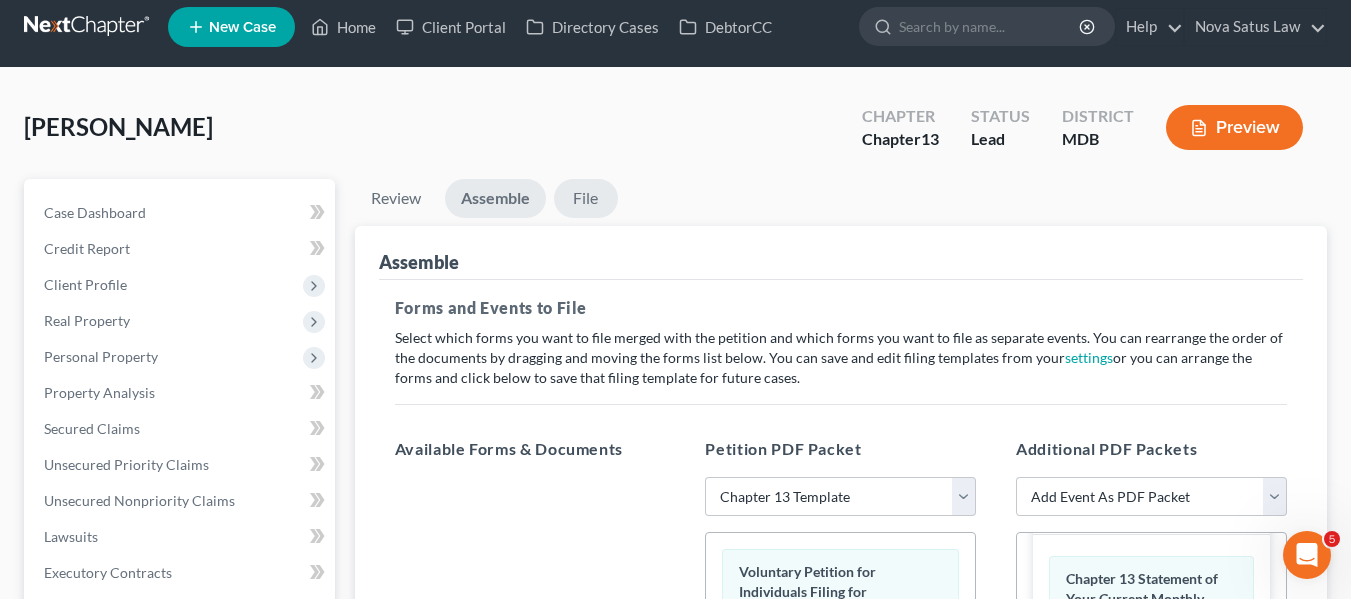 click on "File" at bounding box center [586, 198] 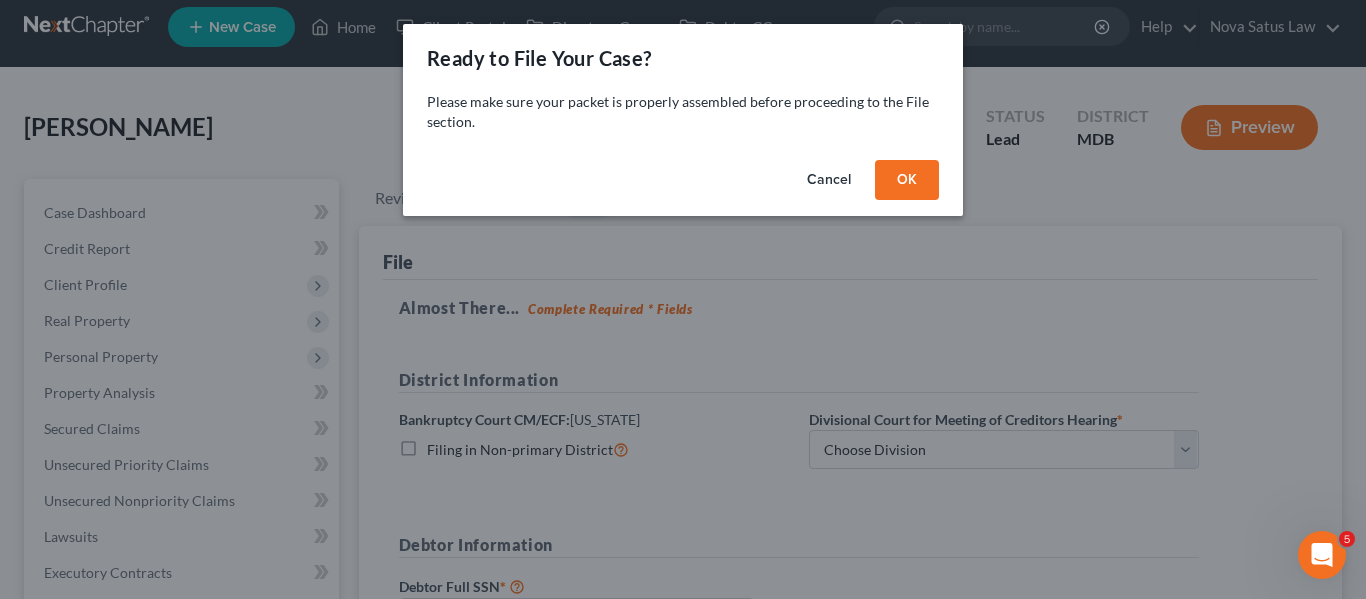 click on "OK" at bounding box center (907, 180) 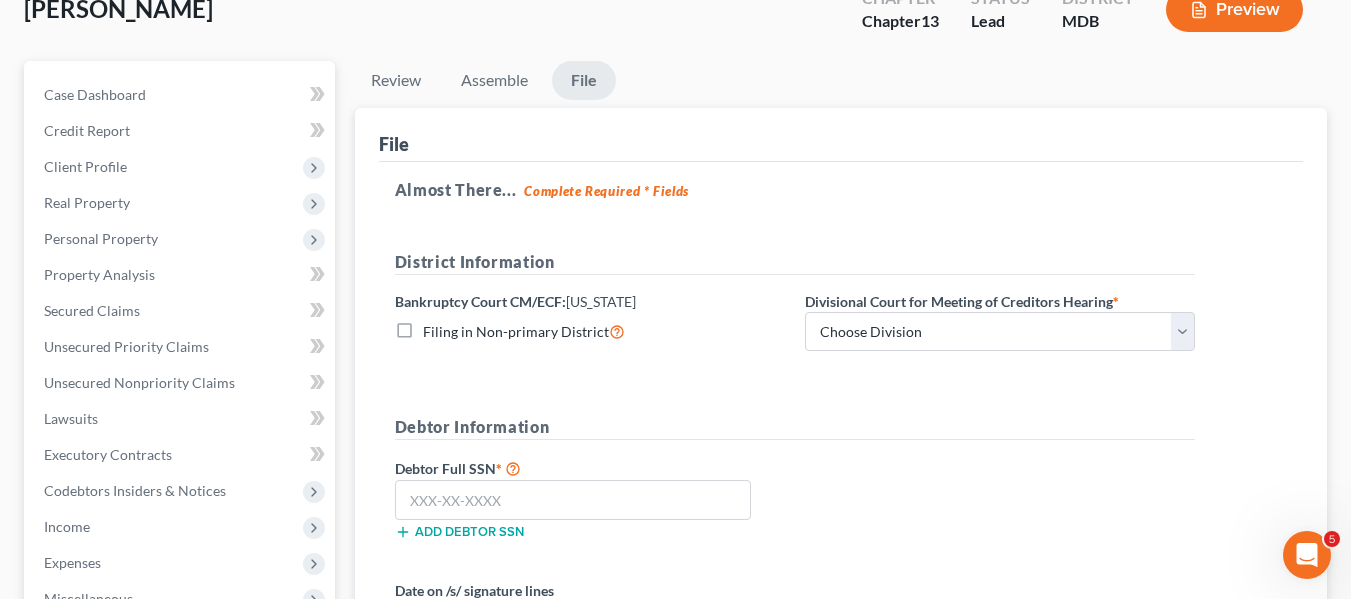 scroll, scrollTop: 132, scrollLeft: 0, axis: vertical 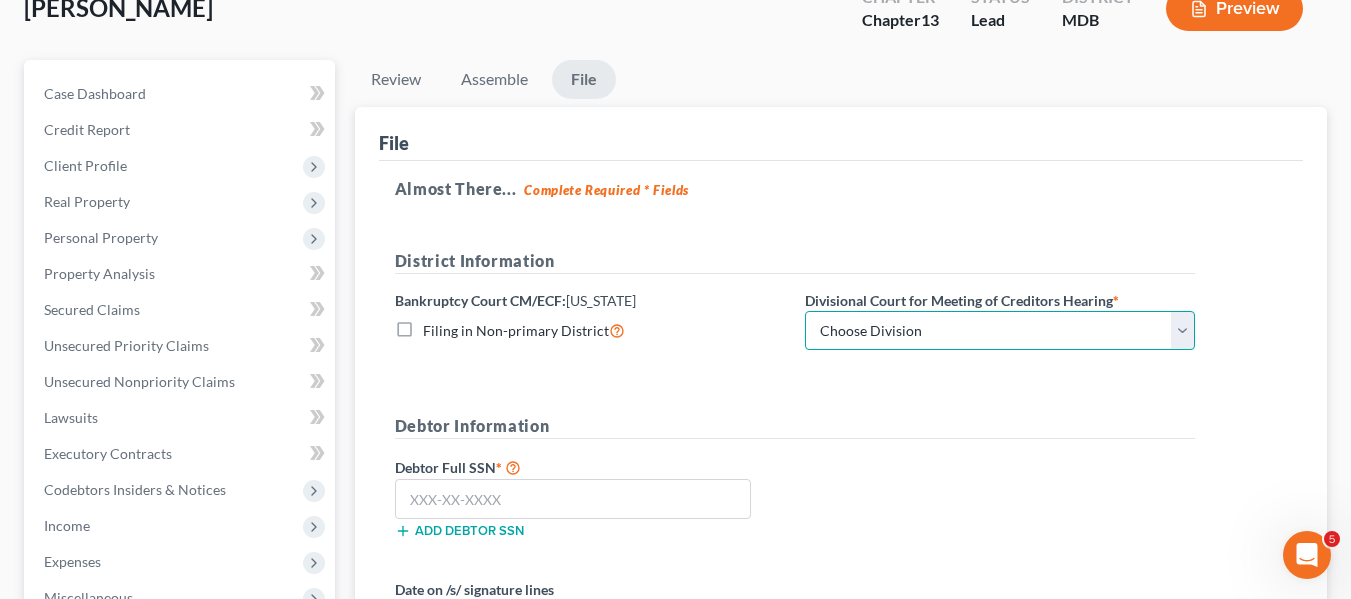 click on "Choose Division Baltimore Greenbelt" at bounding box center [1000, 331] 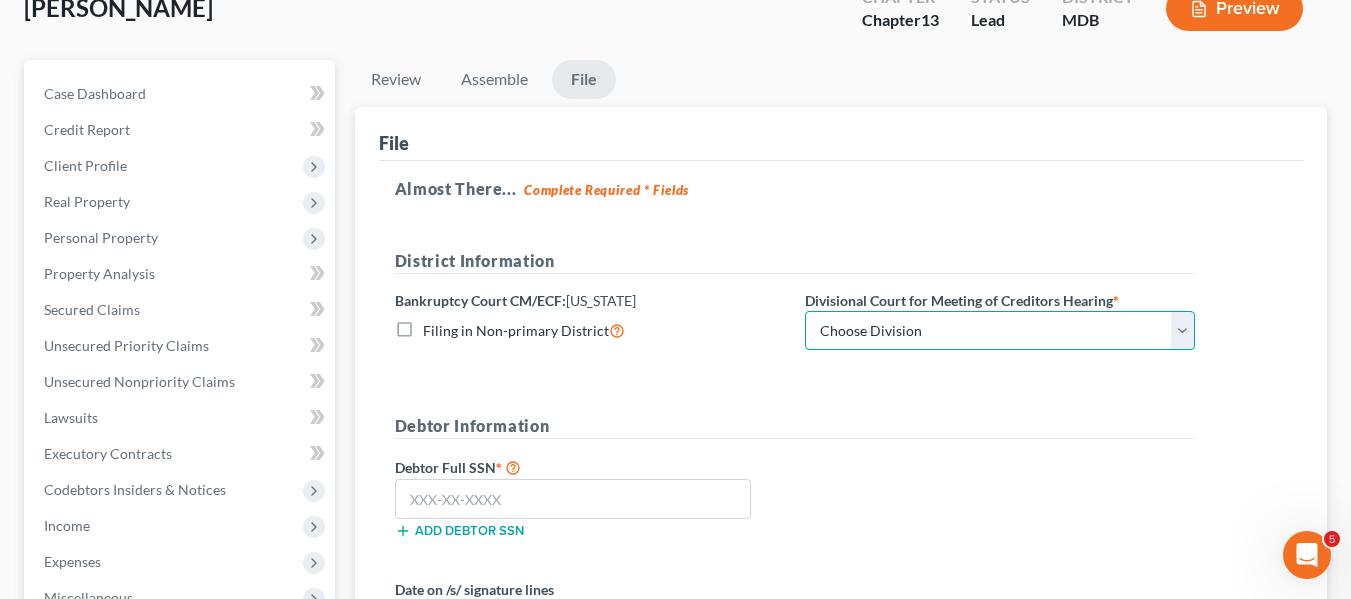 select on "0" 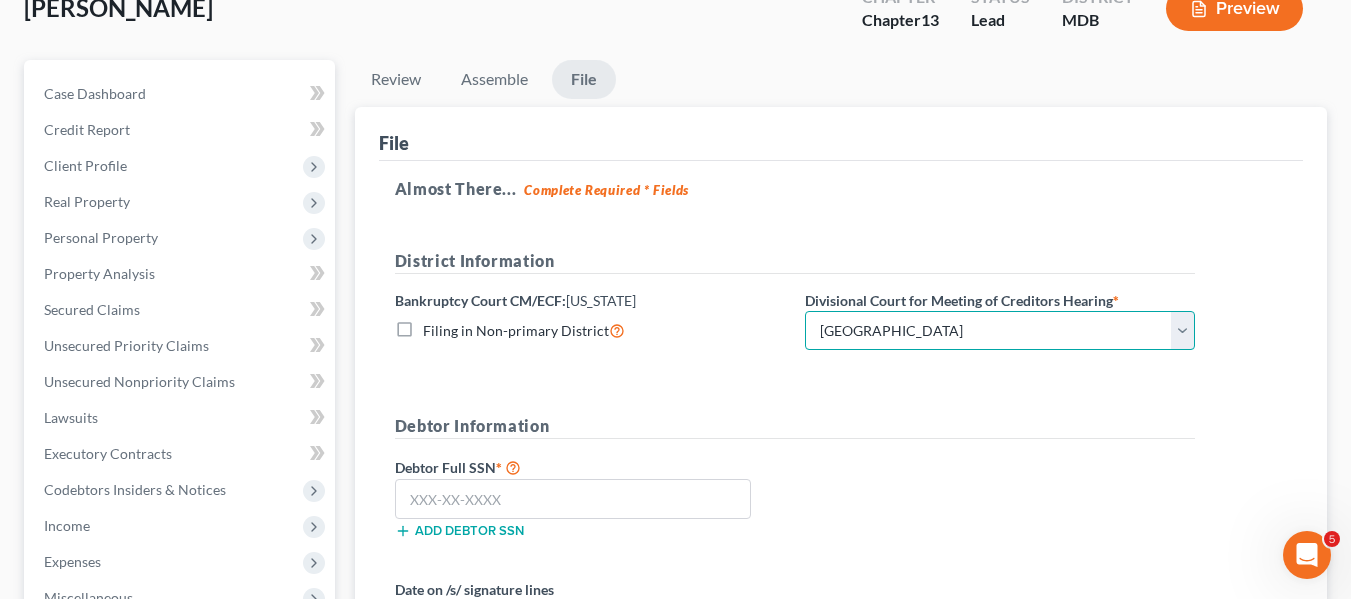 click on "Choose Division Baltimore Greenbelt" at bounding box center [1000, 331] 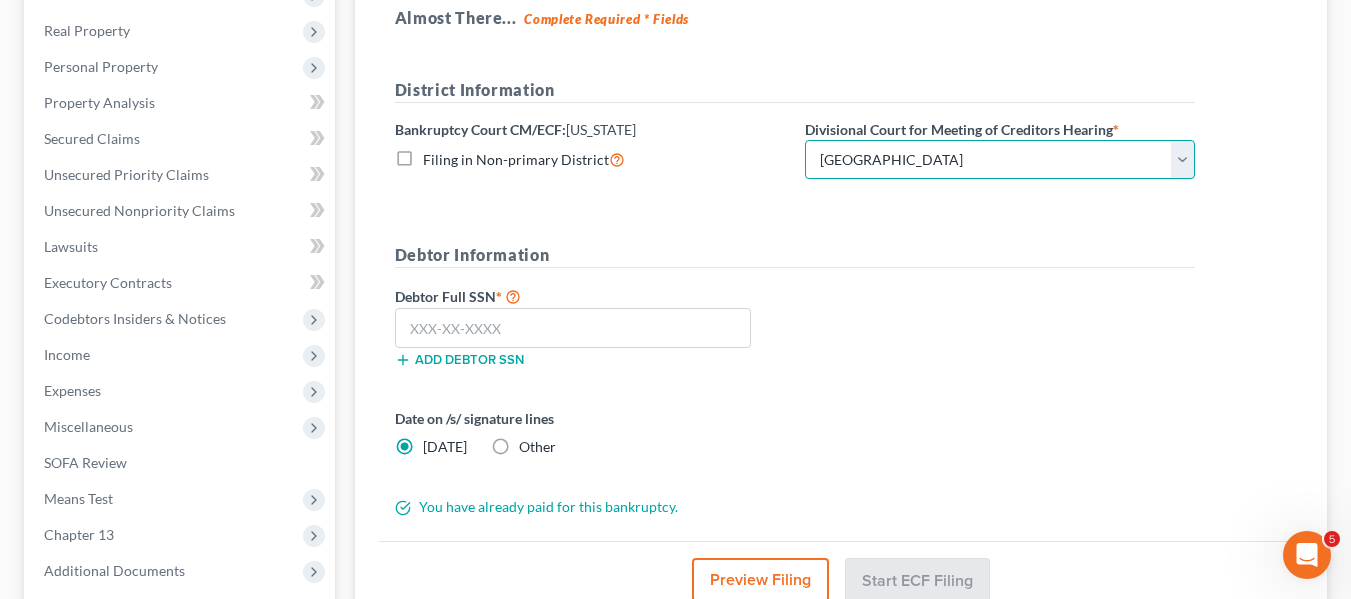 scroll, scrollTop: 304, scrollLeft: 0, axis: vertical 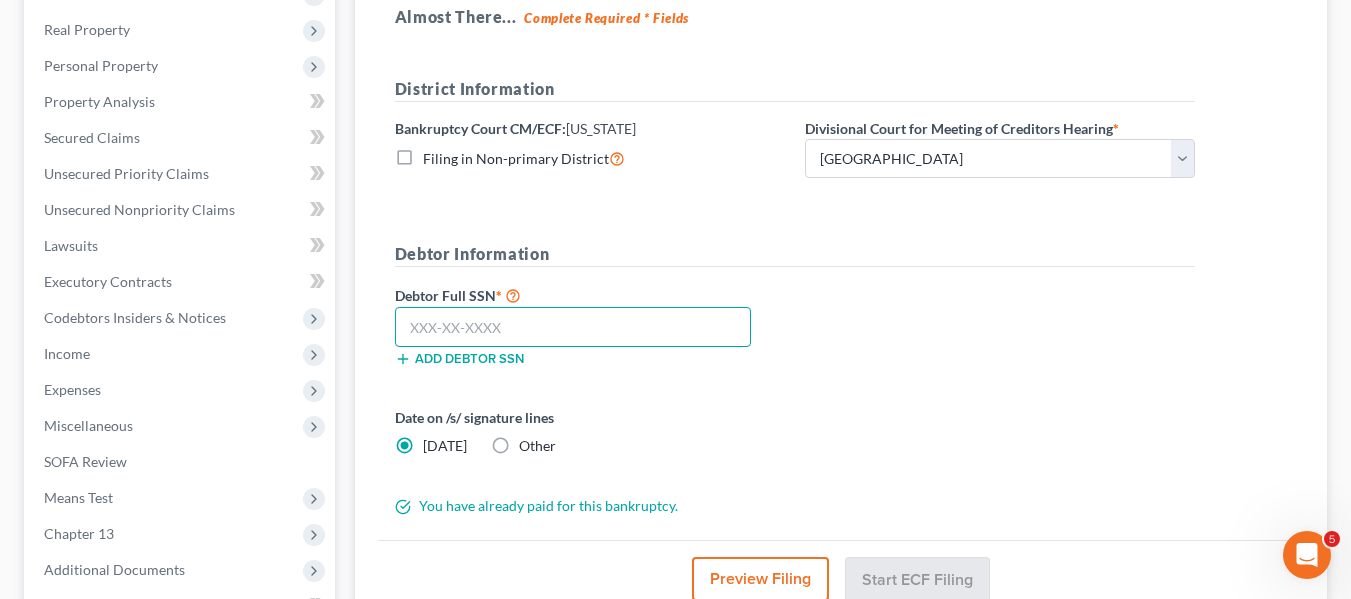 click at bounding box center (573, 327) 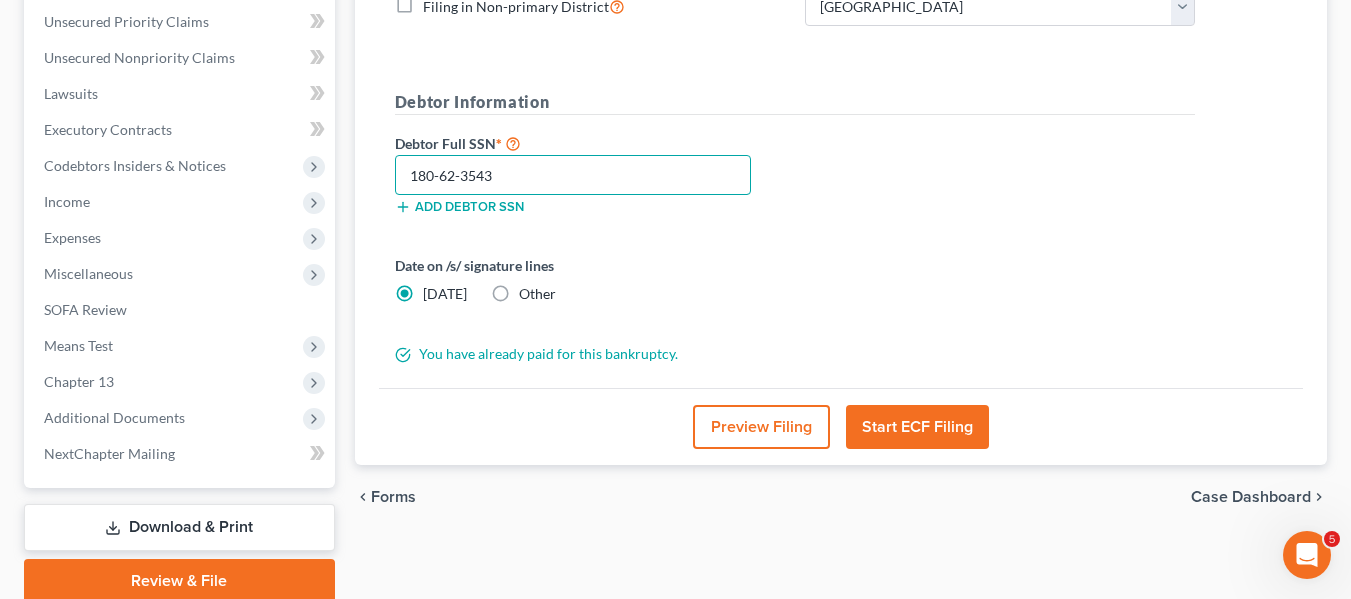 scroll, scrollTop: 457, scrollLeft: 0, axis: vertical 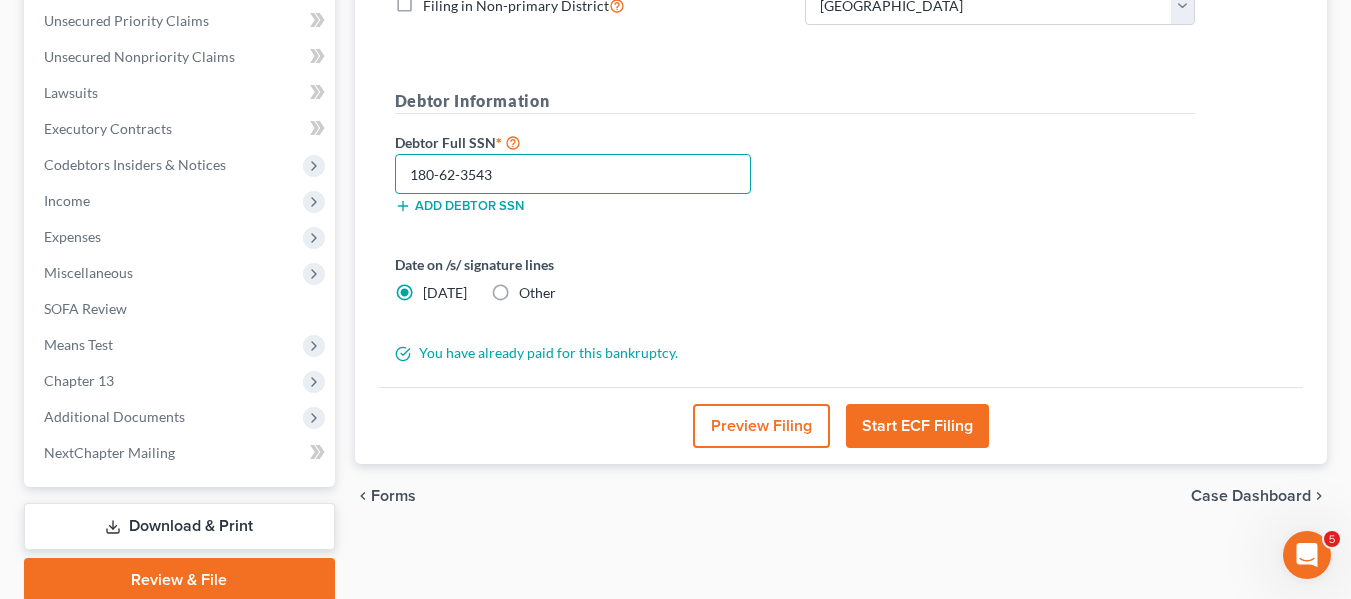 type on "180-62-3543" 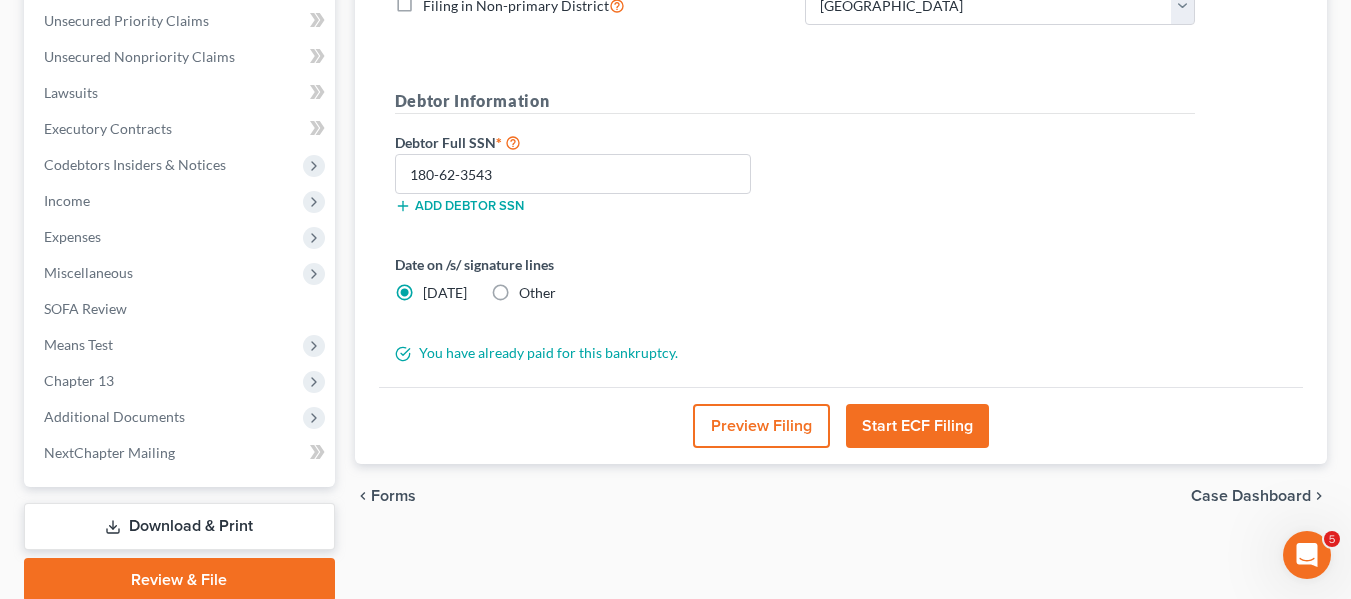 click on "Start ECF Filing" at bounding box center [917, 426] 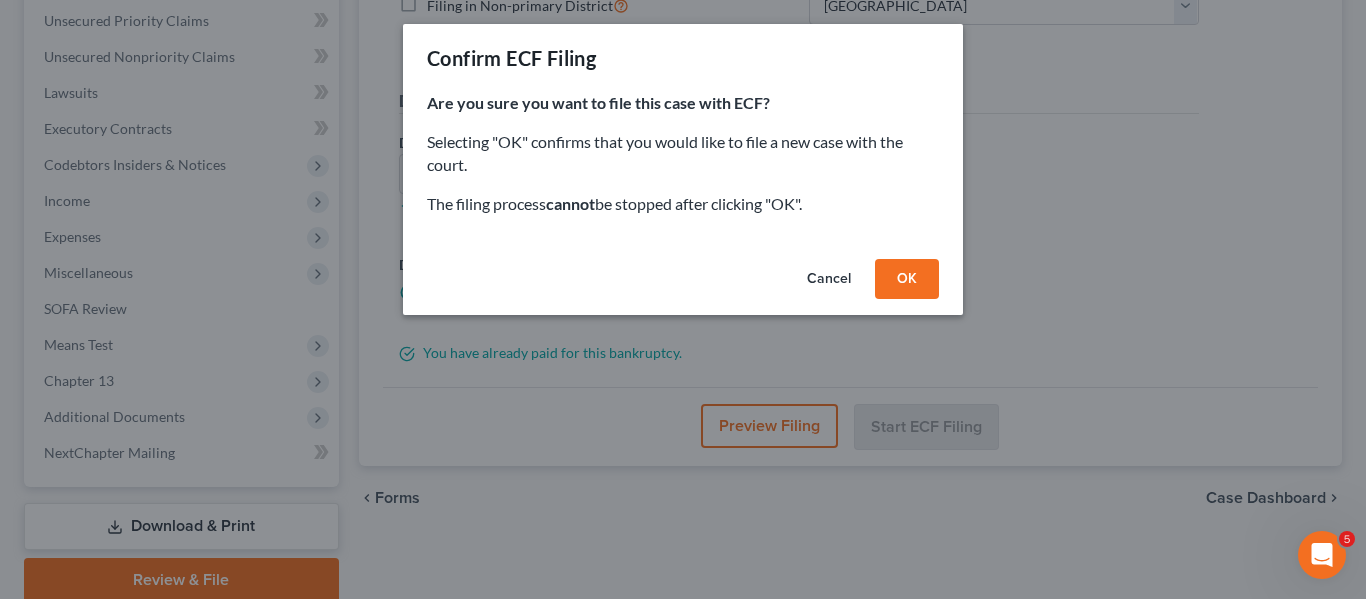 click on "OK" at bounding box center (907, 279) 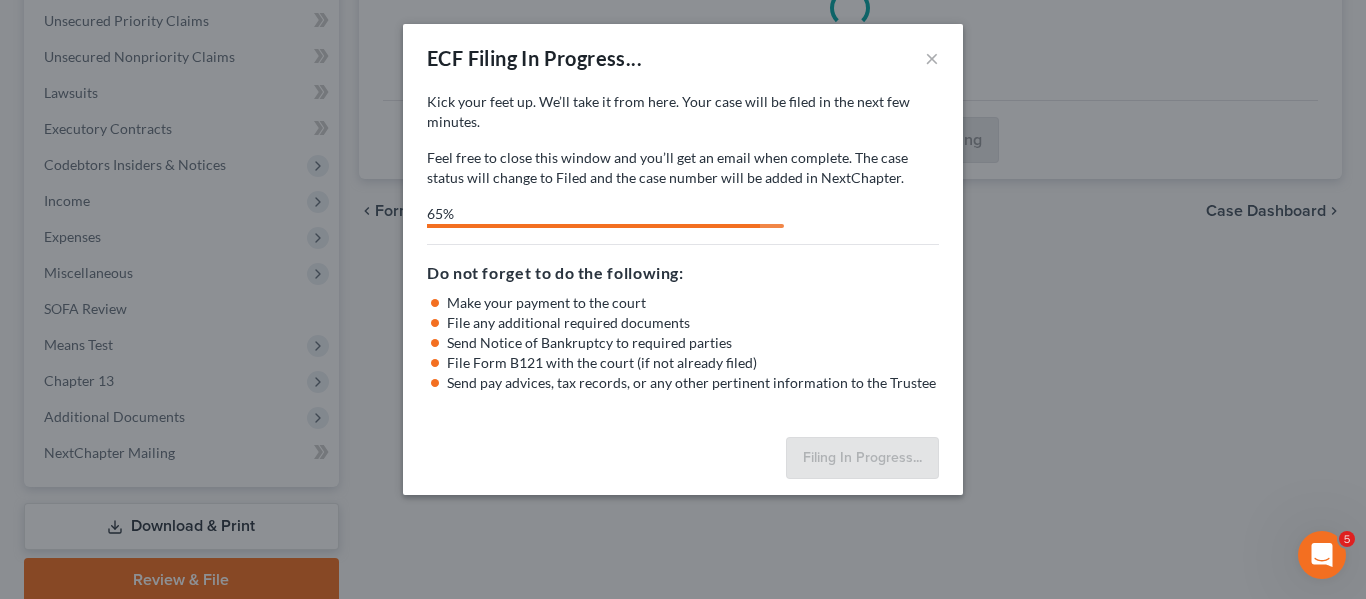 select on "0" 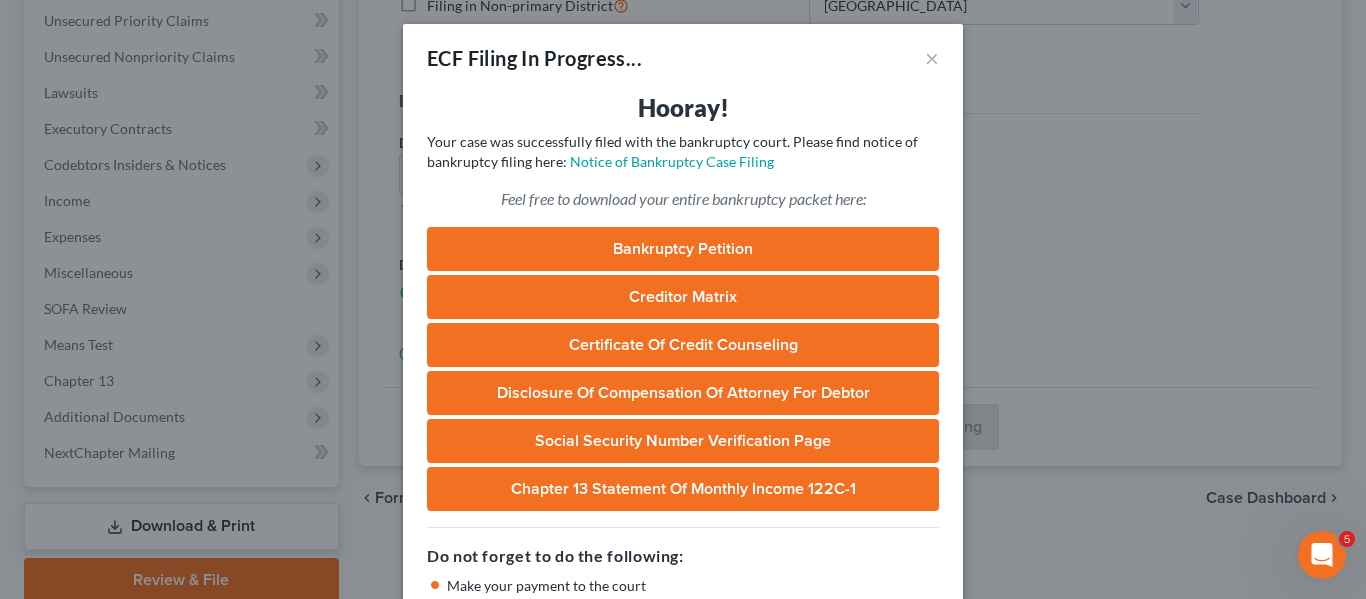 click on "ECF Filing In Progress... × Hooray! Your case was successfully filed with the bankruptcy court. Please find notice of bankruptcy filing here: Your form(s) were successfully filed with the bankruptcy court. Please find notice of bankruptcy filing here:   Notice of Bankruptcy Case Filing Feel free to download your entire bankruptcy packet here: Bankruptcy Petition Creditor Matrix Certificate of Credit Counseling Disclosure of Compensation of Attorney for Debtor Social Security Number Verification Page Chapter 13 Statement of Monthly Income 122C-1 Do not forget to do the following: Make your payment to the court File any additional required documents Send Notice of Bankruptcy to required parties File Form B121 with the court (if not already filed) Send pay advices, tax records, or any other pertinent information to the Trustee Complete!" at bounding box center [683, 299] 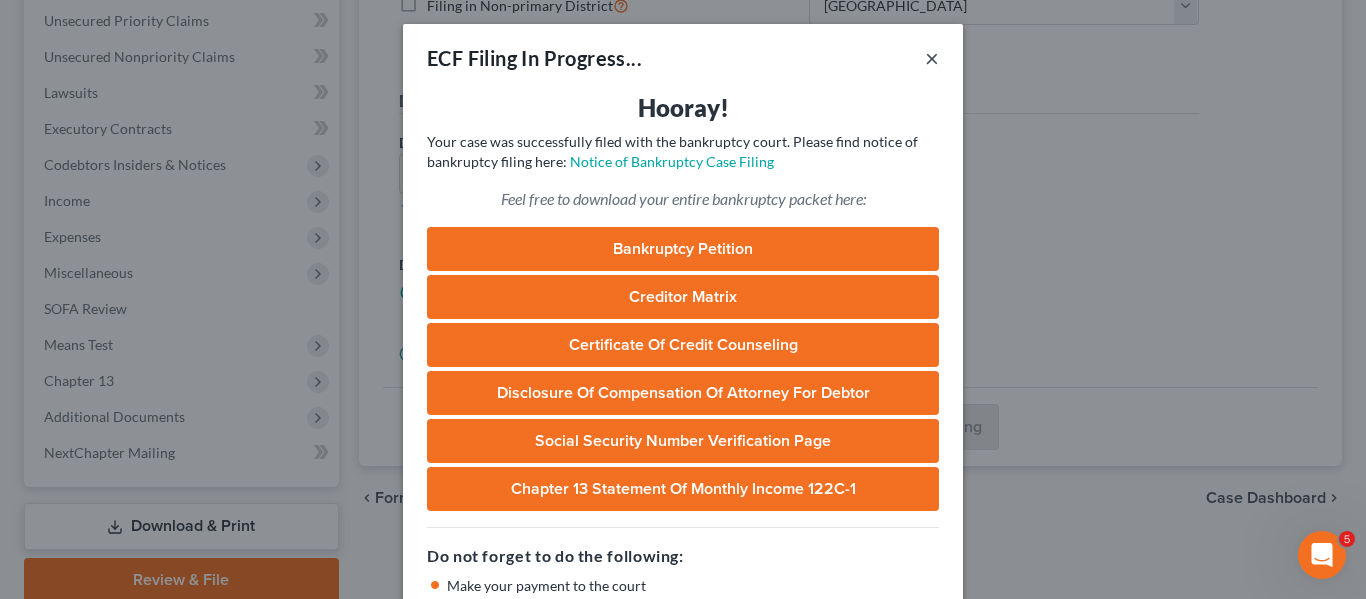 click on "×" at bounding box center (932, 58) 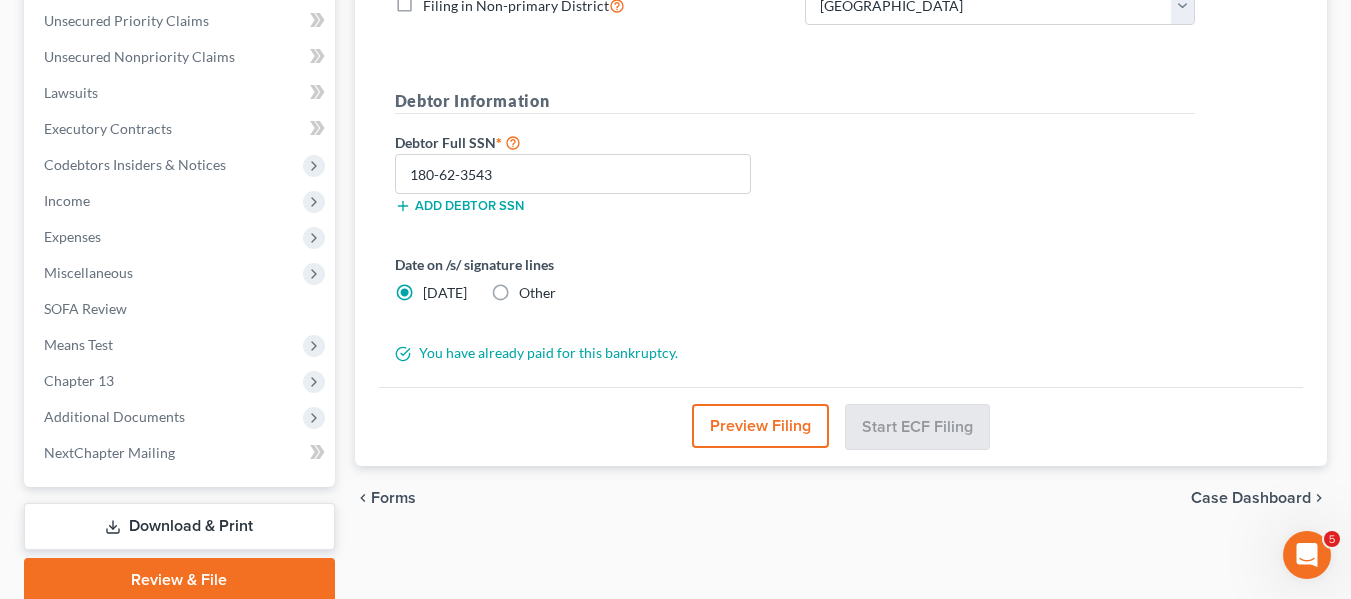 scroll, scrollTop: 0, scrollLeft: 0, axis: both 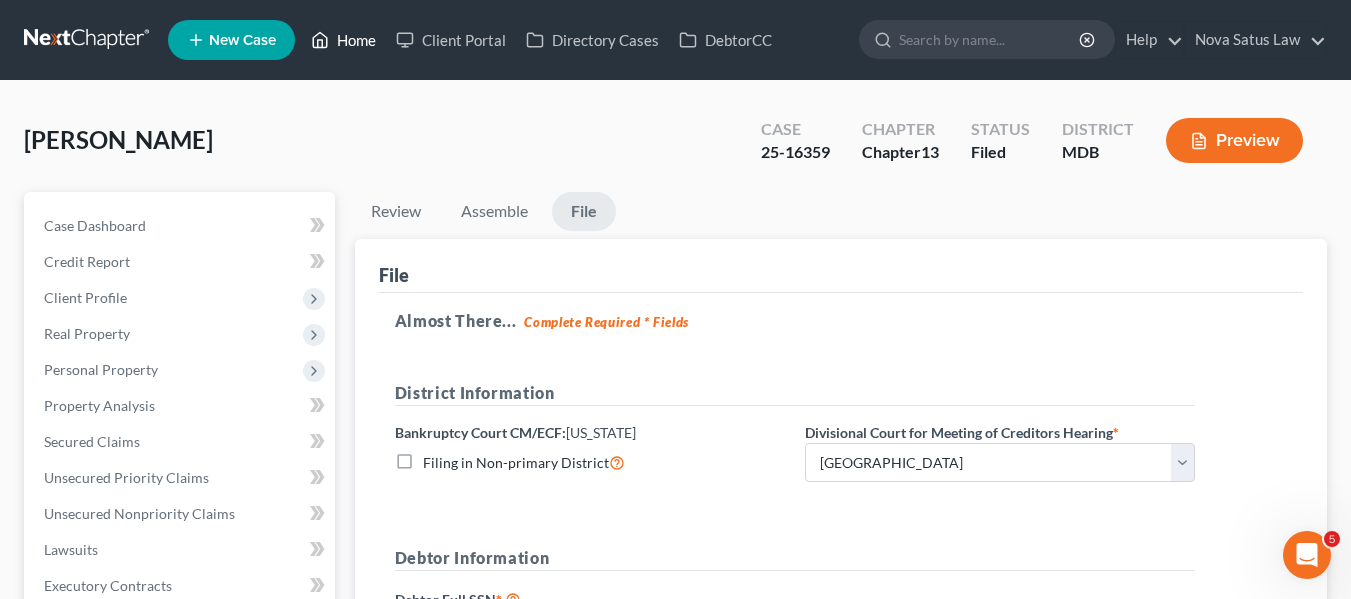 click on "Home" at bounding box center [343, 40] 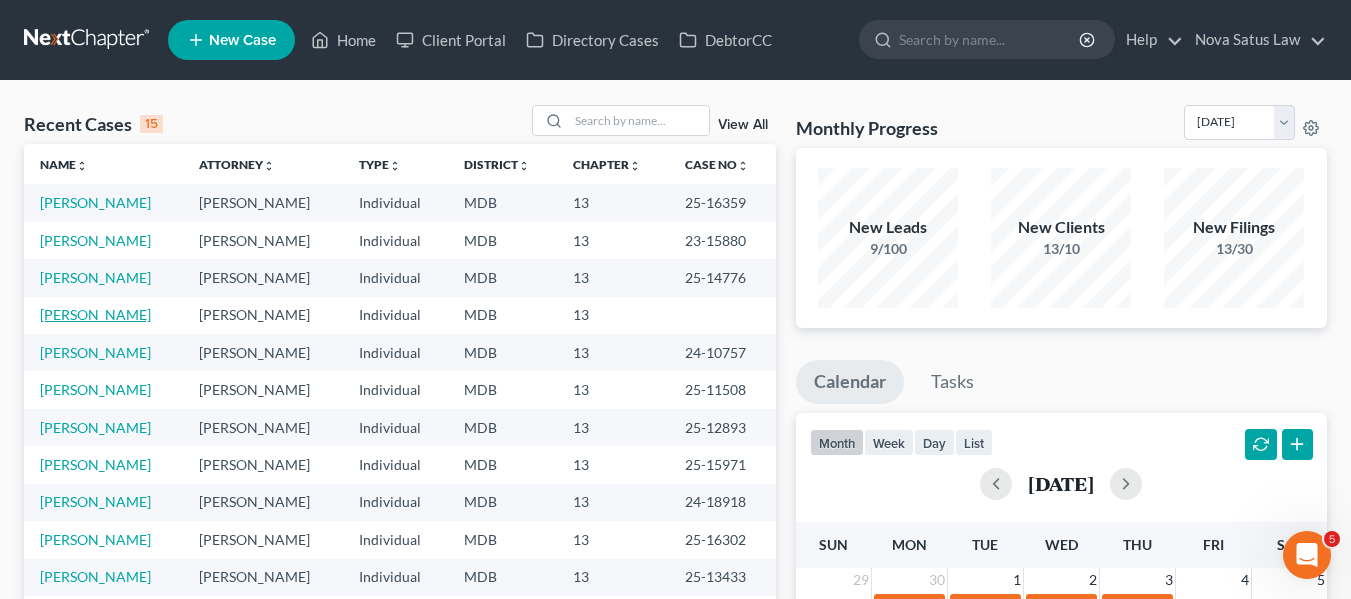 click on "[PERSON_NAME]" at bounding box center (95, 314) 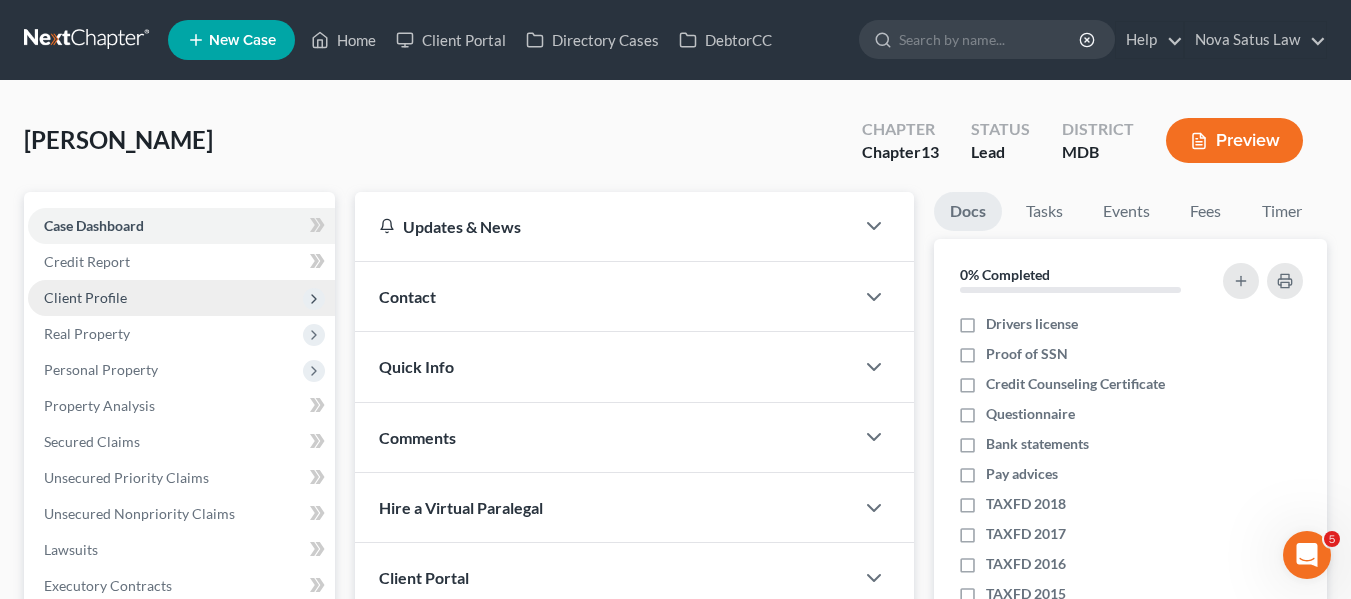 click on "Client Profile" at bounding box center [85, 297] 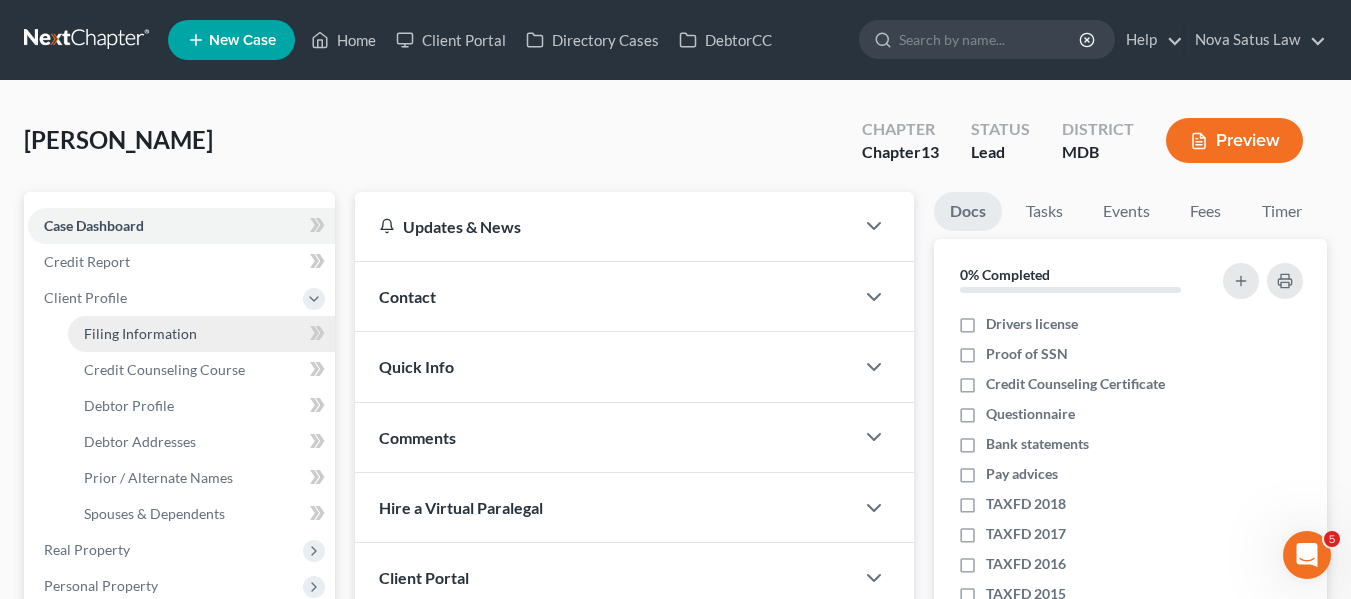 click on "Filing Information" at bounding box center (140, 333) 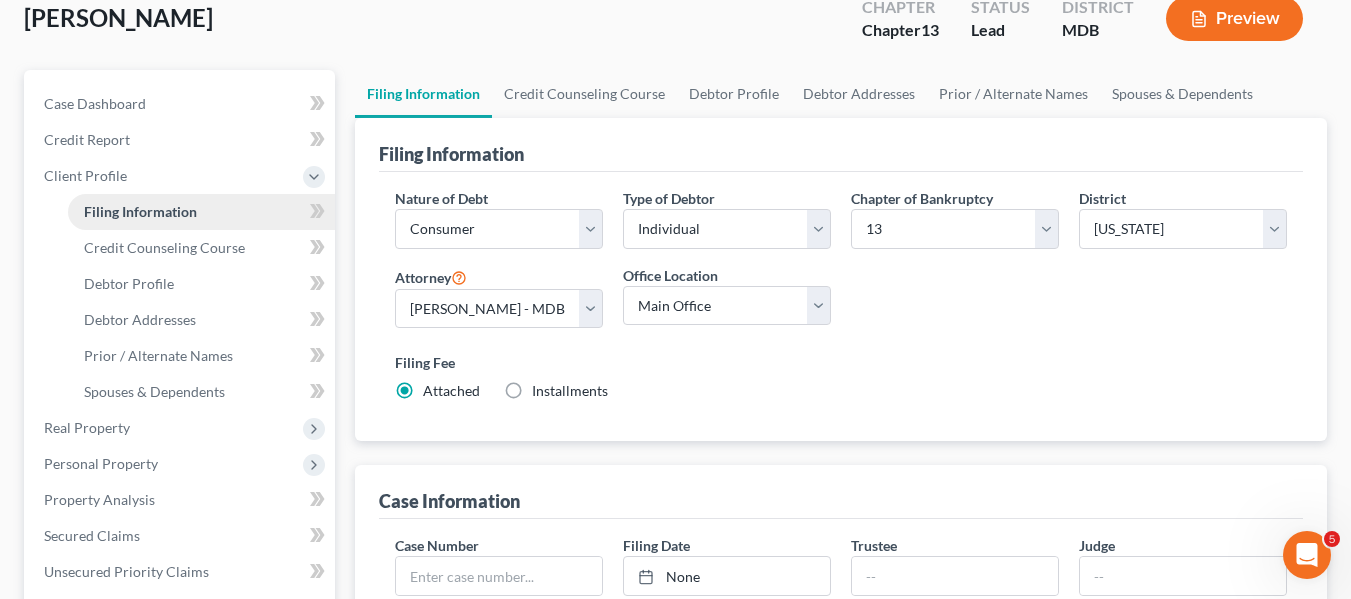 scroll, scrollTop: 125, scrollLeft: 0, axis: vertical 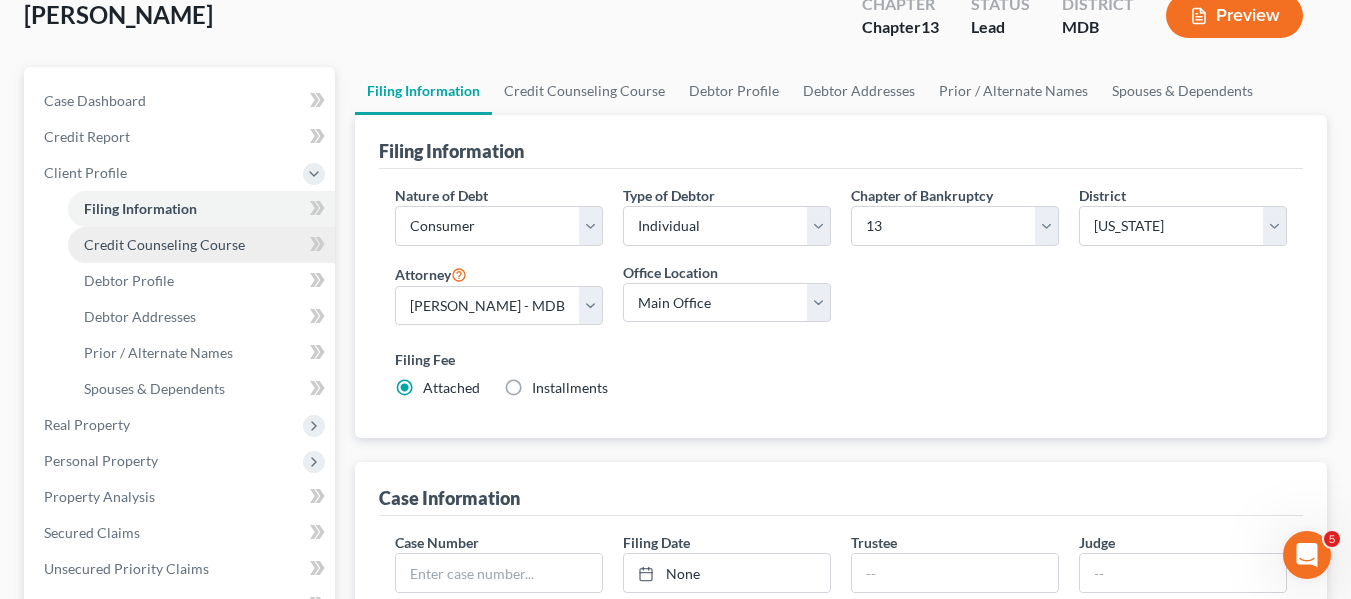 click on "Credit Counseling Course" at bounding box center [164, 244] 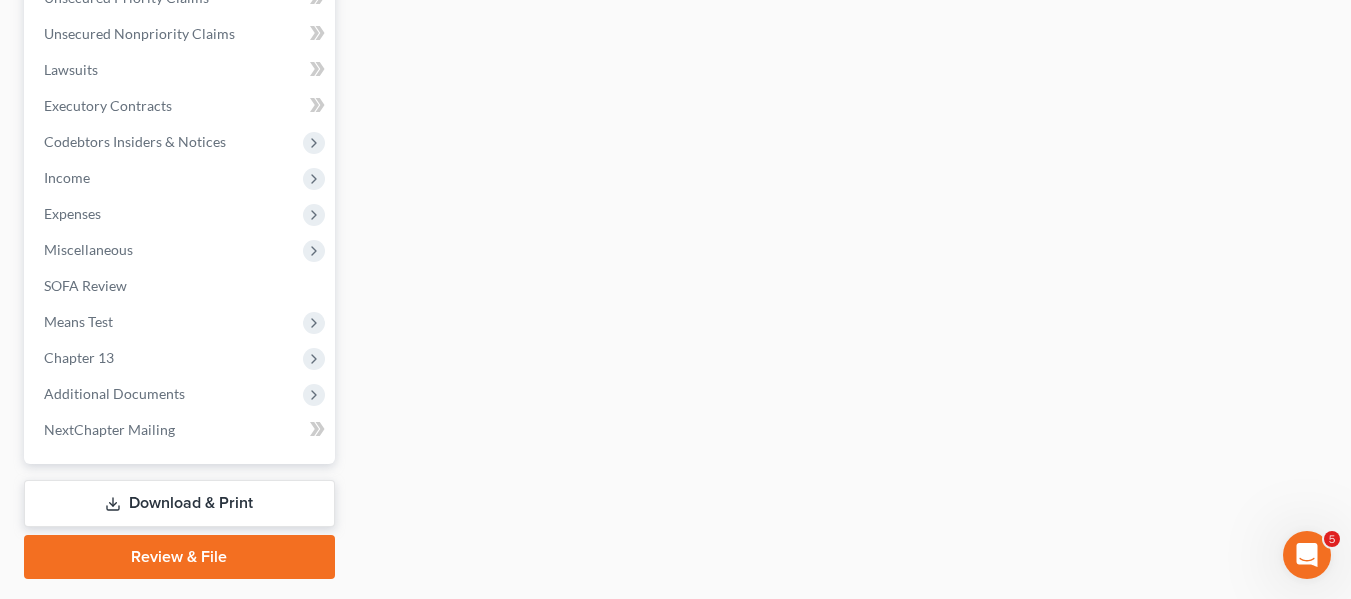 scroll, scrollTop: 752, scrollLeft: 0, axis: vertical 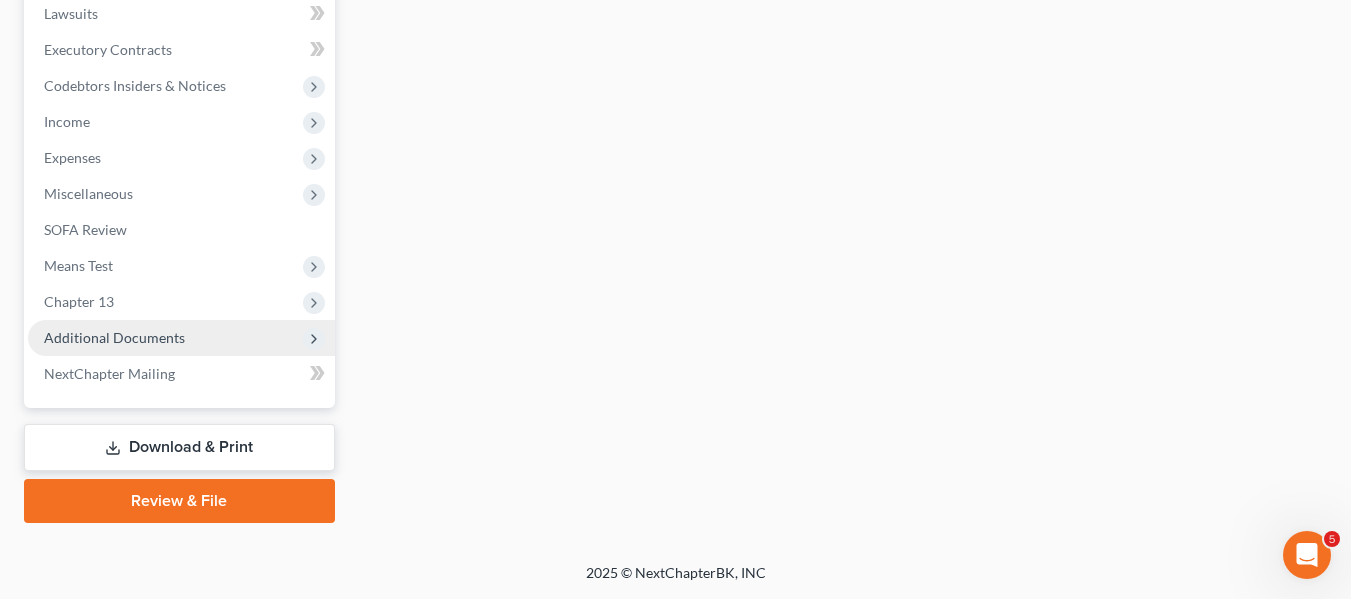click on "Additional Documents" at bounding box center (114, 337) 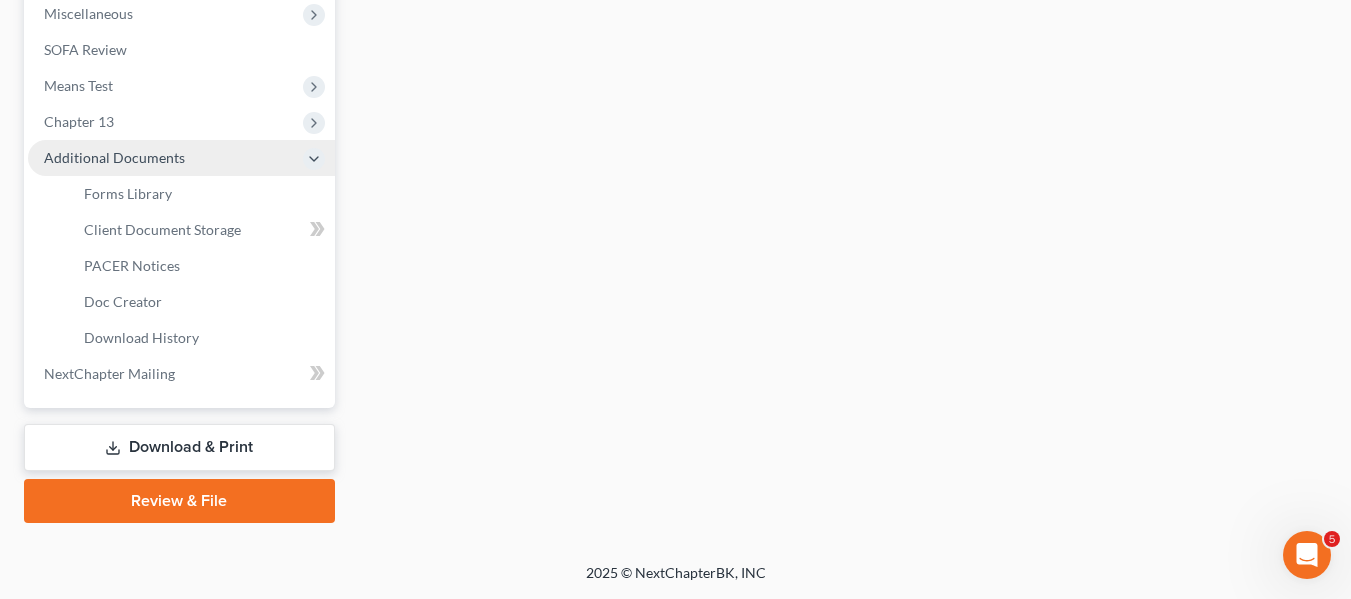 scroll, scrollTop: 536, scrollLeft: 0, axis: vertical 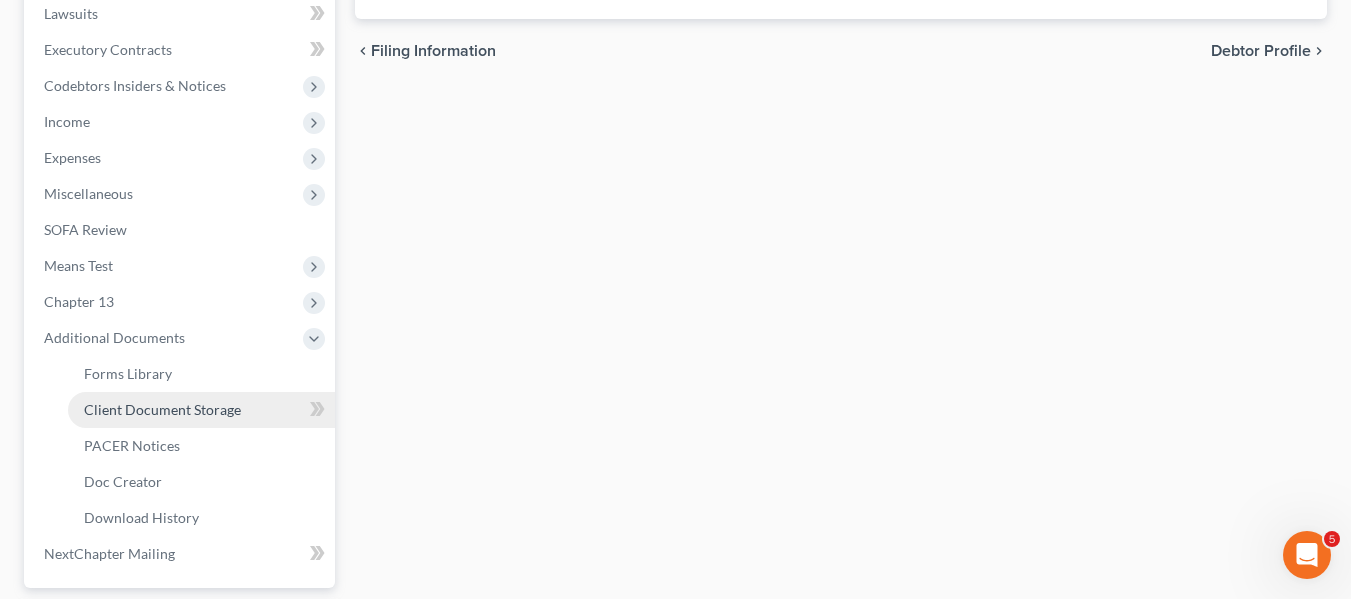 click on "Client Document Storage" at bounding box center (162, 409) 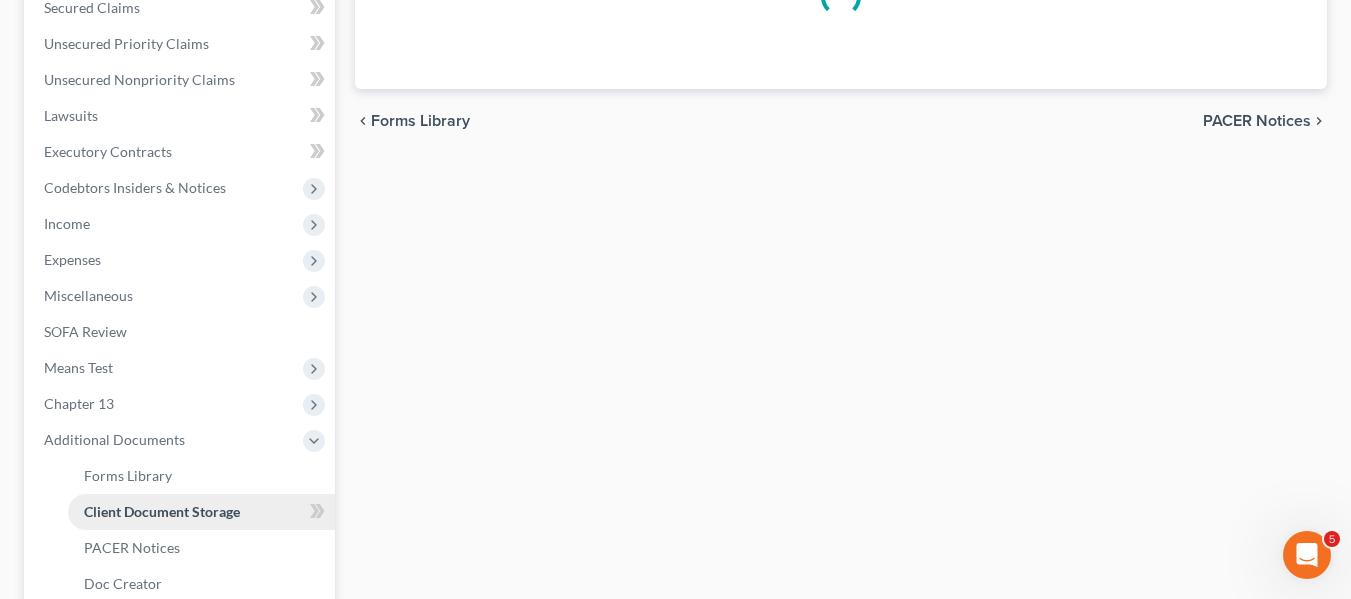 select on "14" 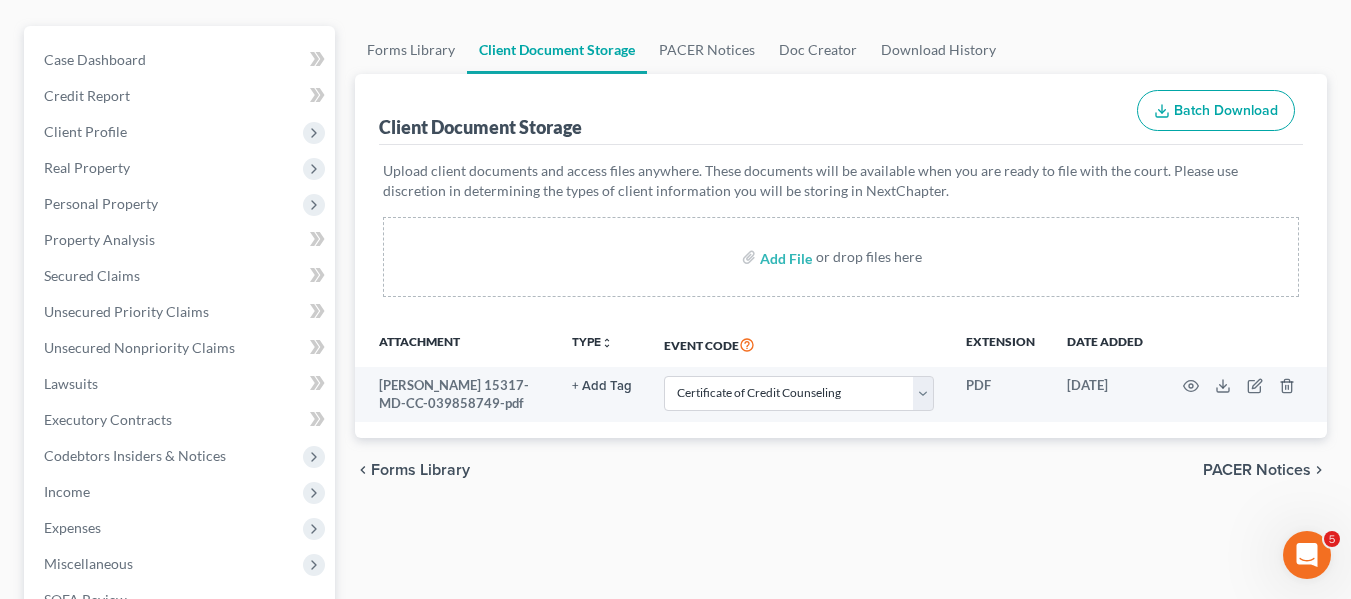 scroll, scrollTop: 167, scrollLeft: 0, axis: vertical 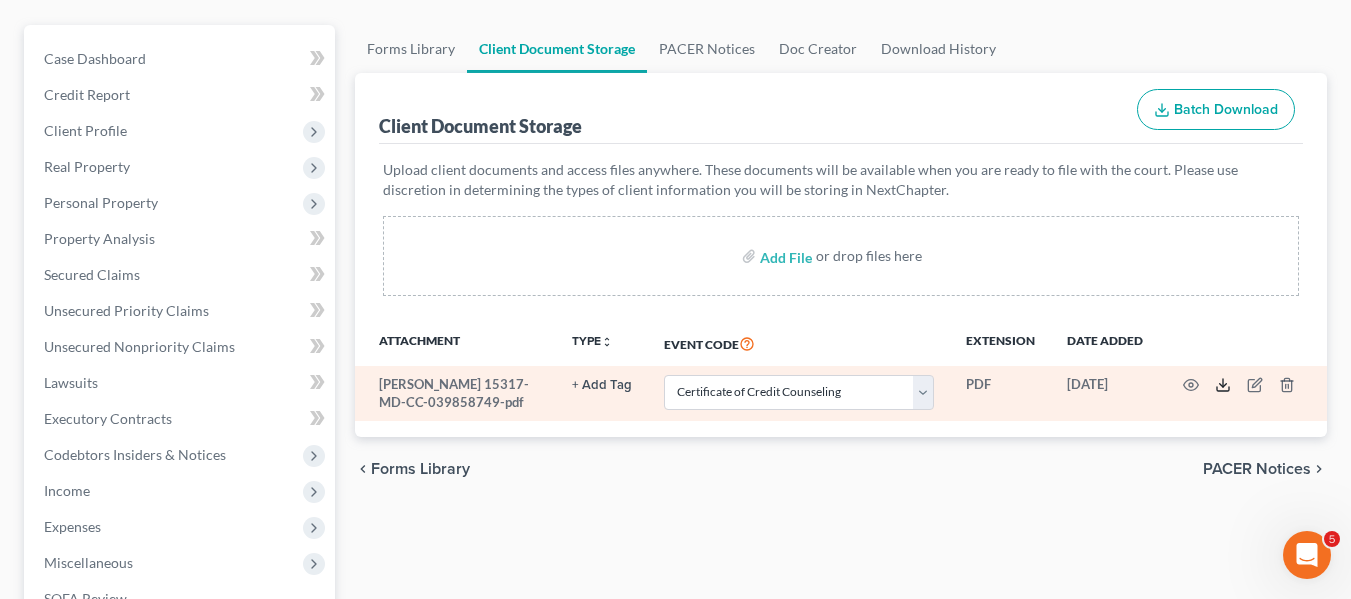 click 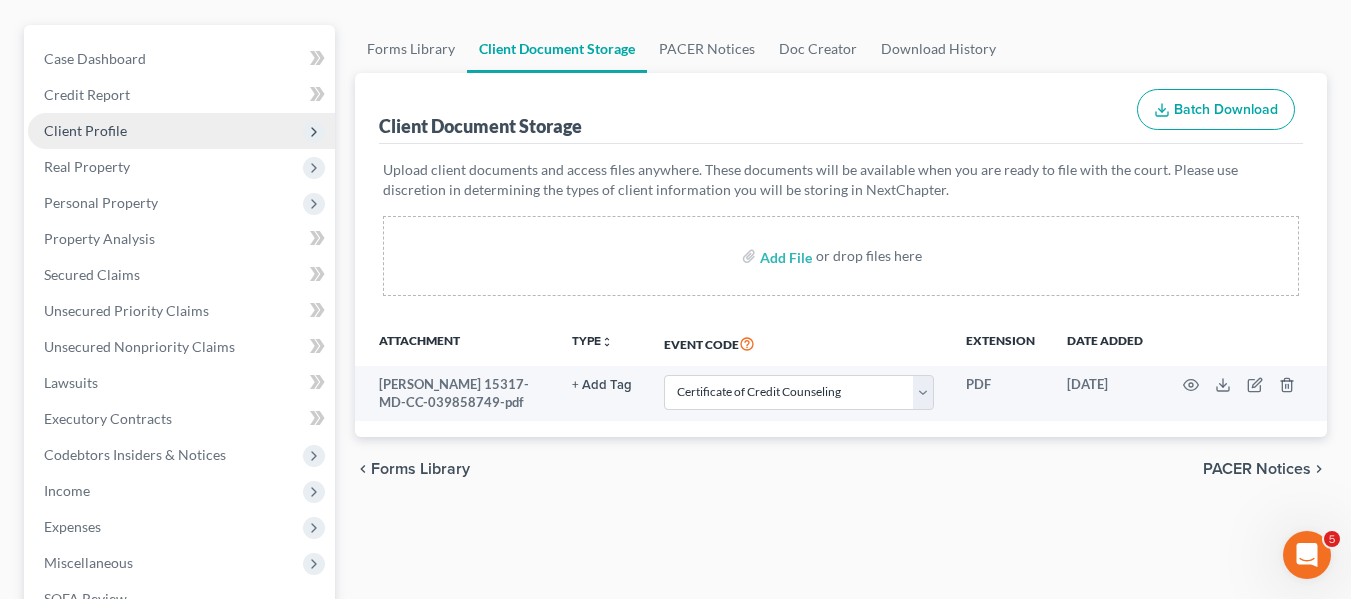 click on "Client Profile" at bounding box center (181, 131) 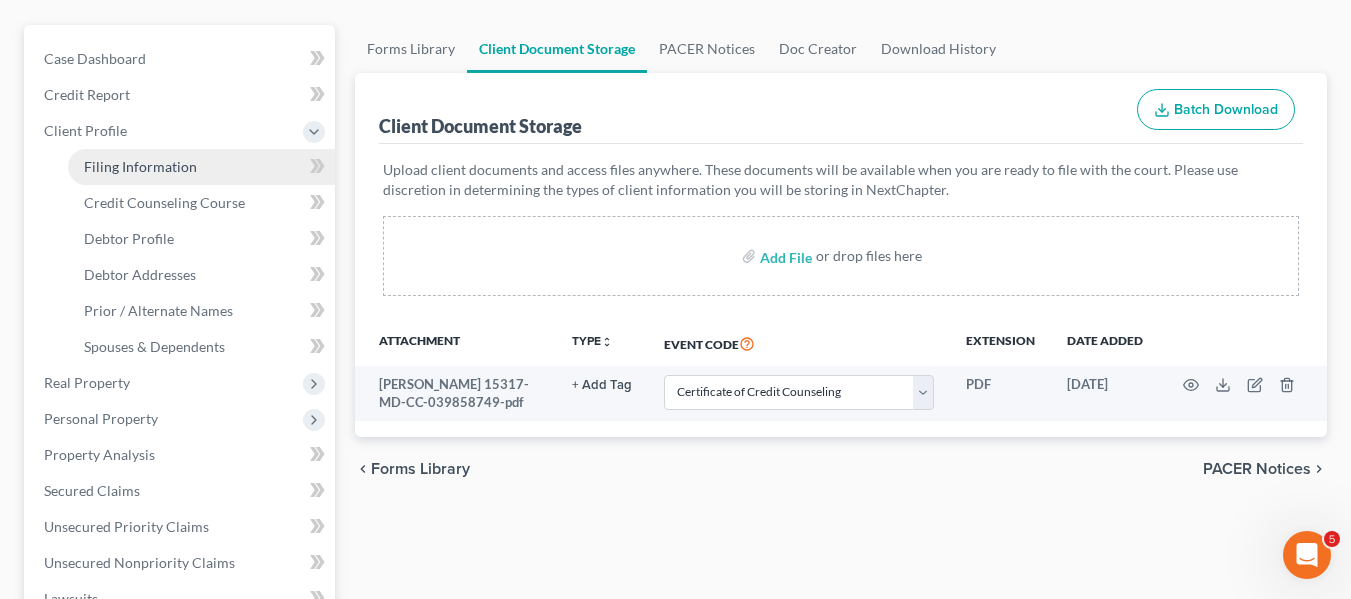 click on "Filing Information" at bounding box center (140, 166) 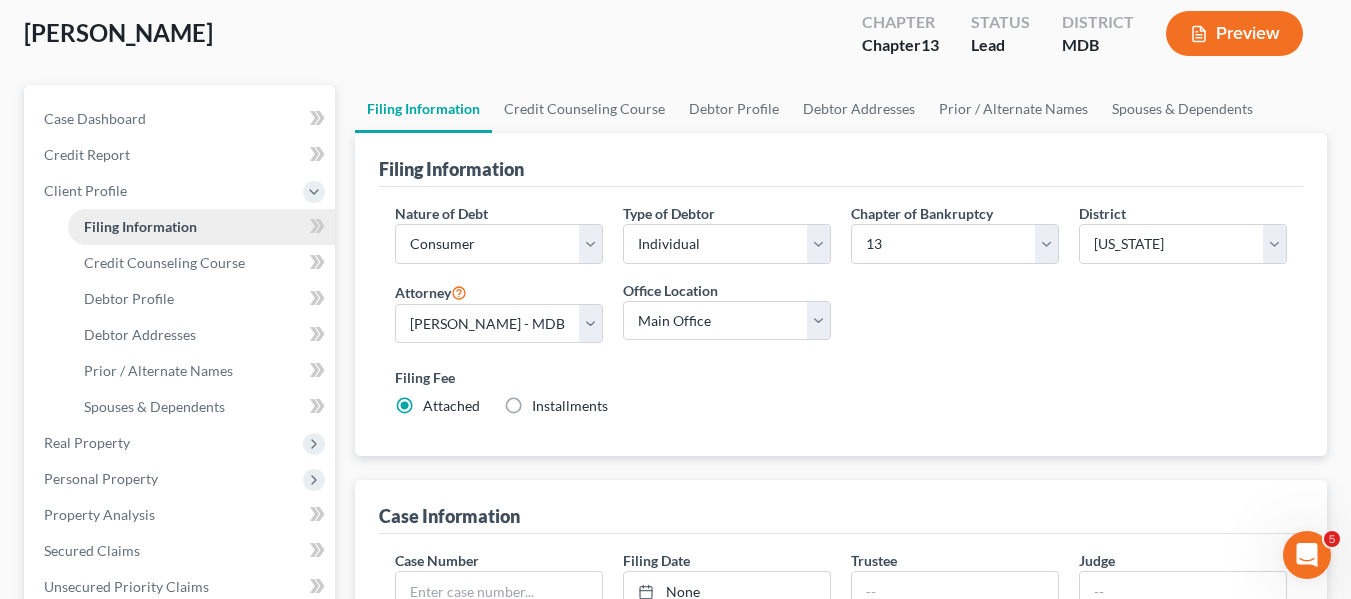 scroll, scrollTop: 110, scrollLeft: 0, axis: vertical 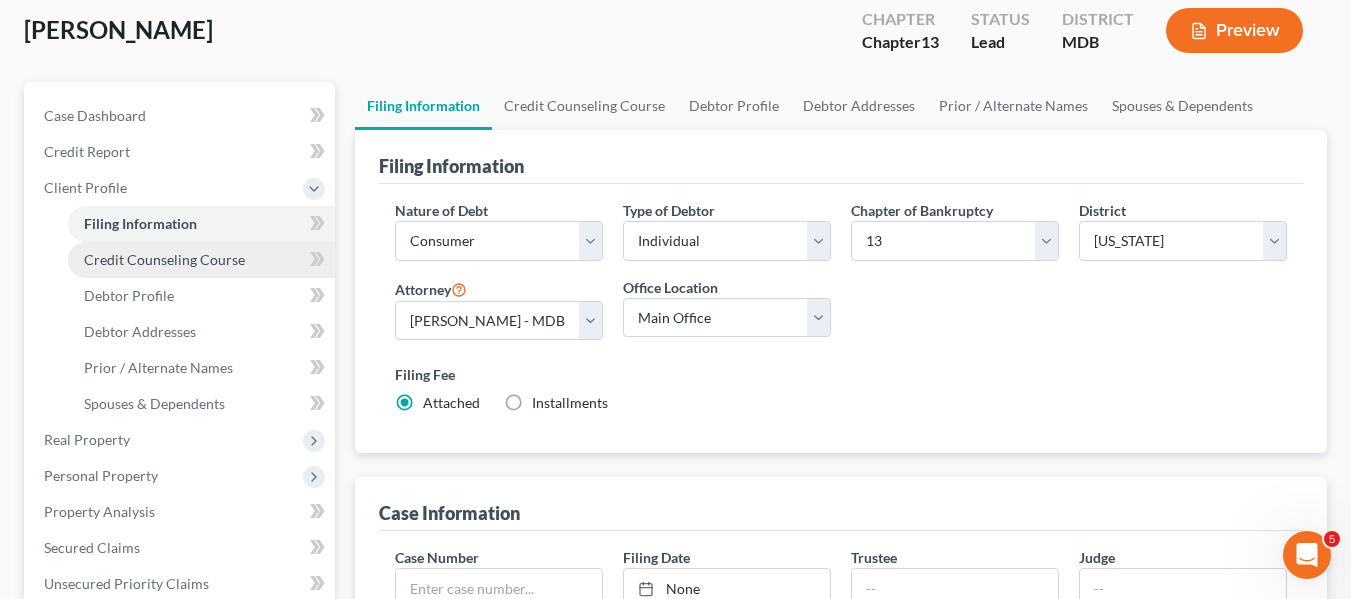 click on "Credit Counseling Course" at bounding box center (164, 259) 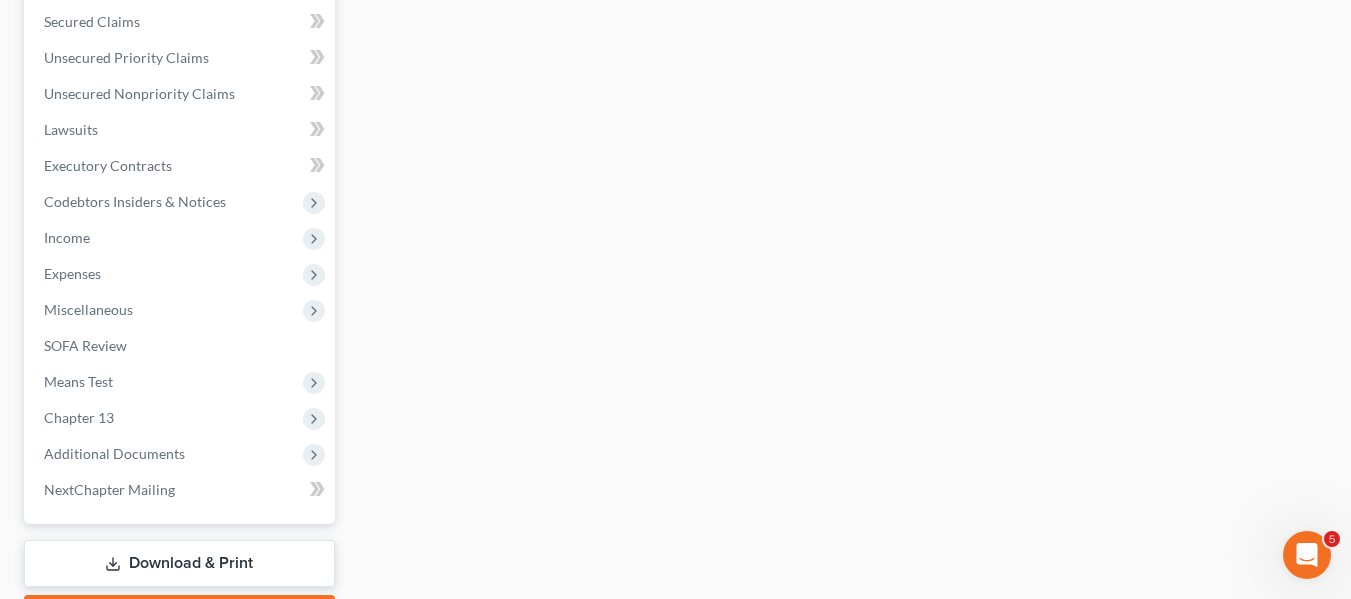 scroll, scrollTop: 637, scrollLeft: 0, axis: vertical 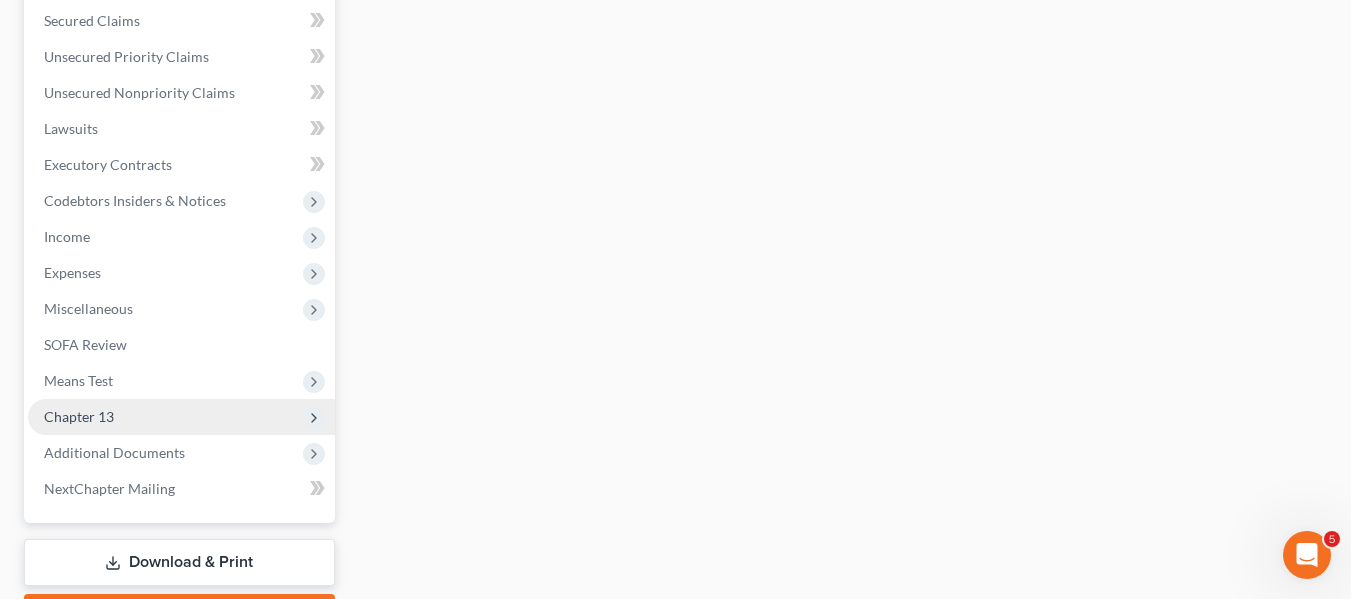 click on "Chapter 13" at bounding box center (181, 417) 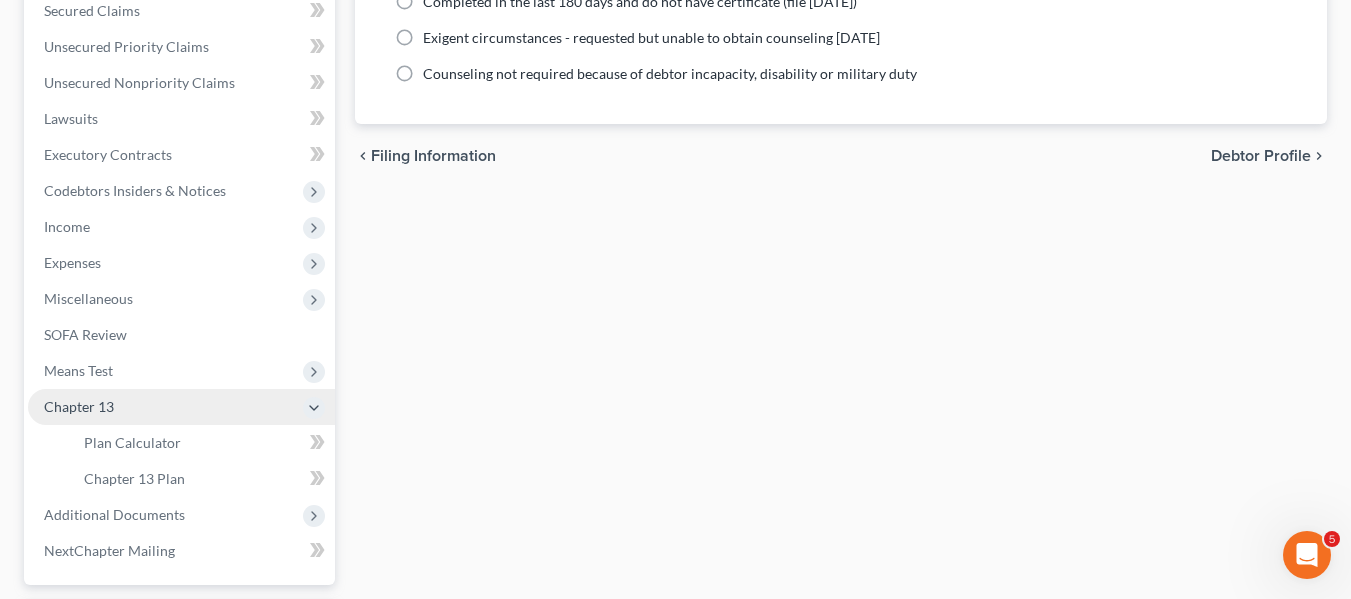 scroll, scrollTop: 421, scrollLeft: 0, axis: vertical 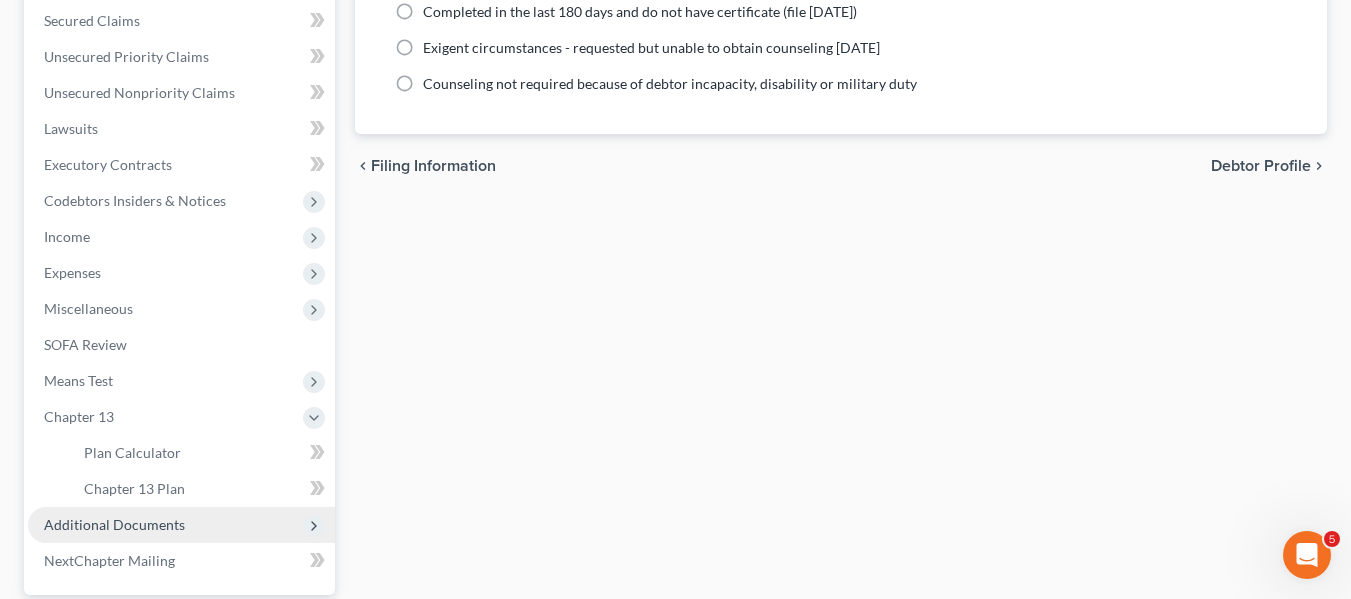 click on "Additional Documents" at bounding box center [114, 524] 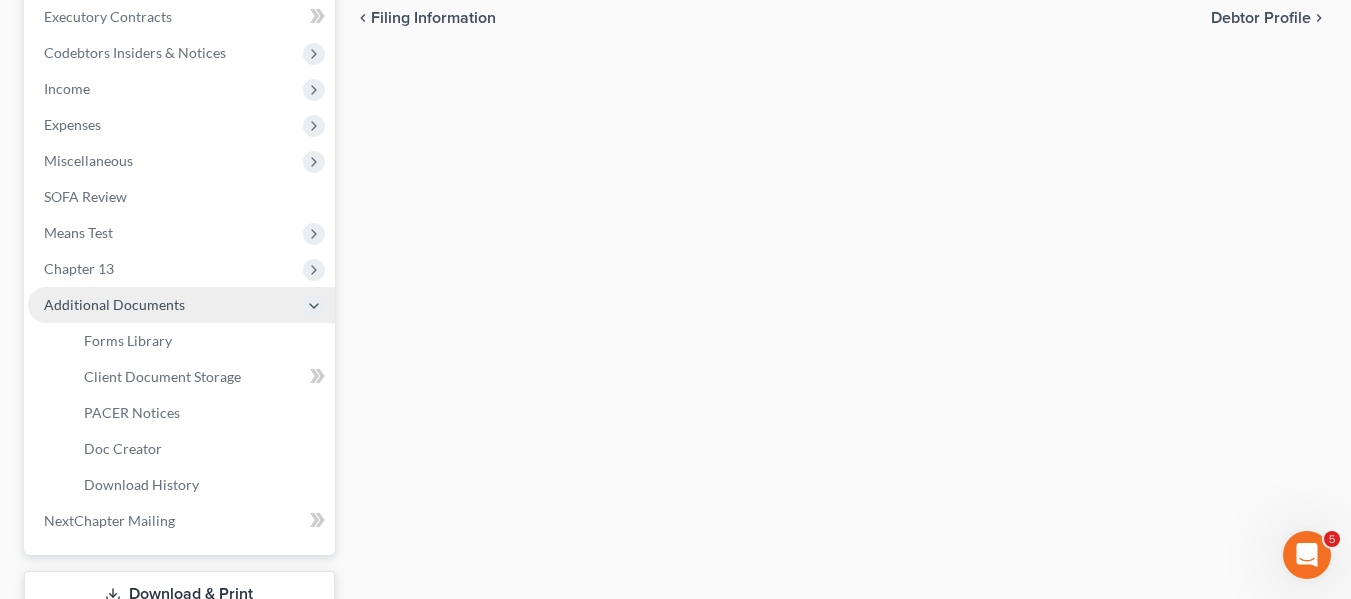 scroll, scrollTop: 570, scrollLeft: 0, axis: vertical 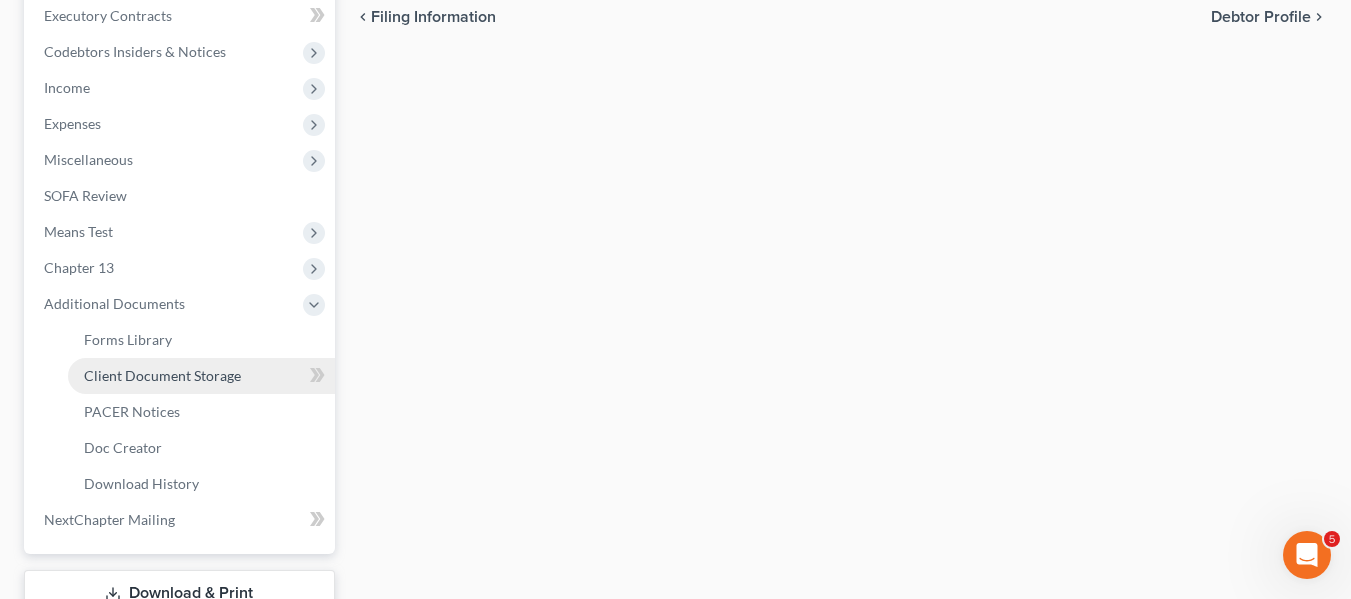 click on "Client Document Storage" at bounding box center [162, 375] 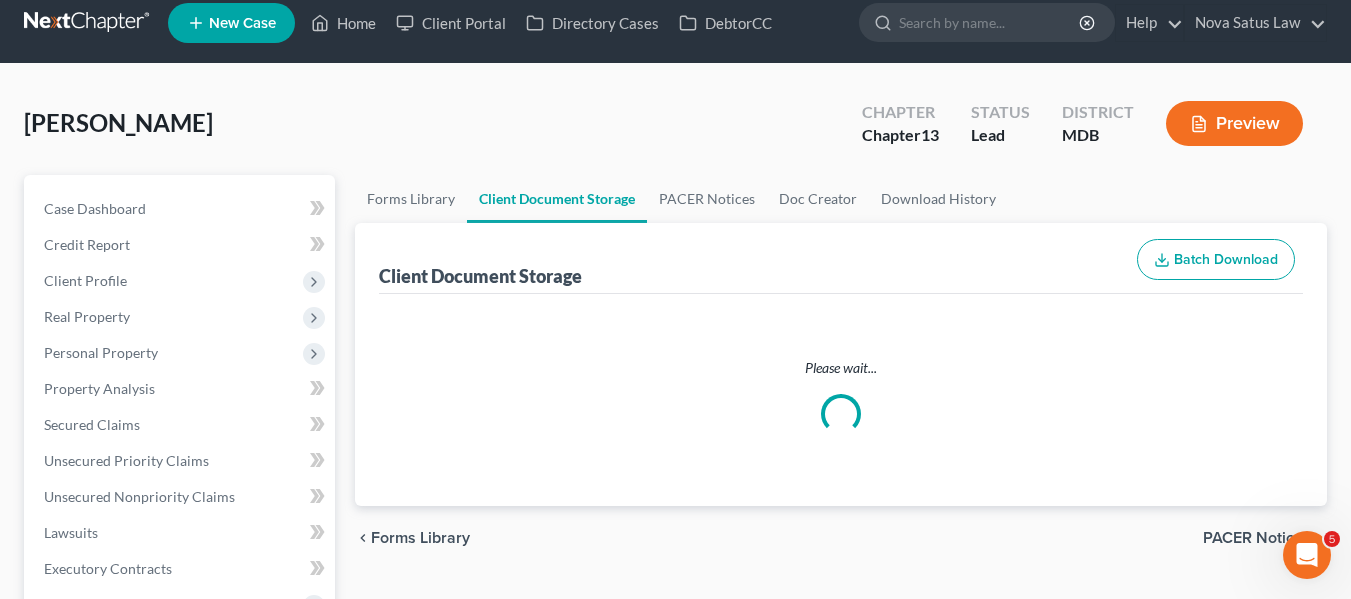 scroll, scrollTop: 0, scrollLeft: 0, axis: both 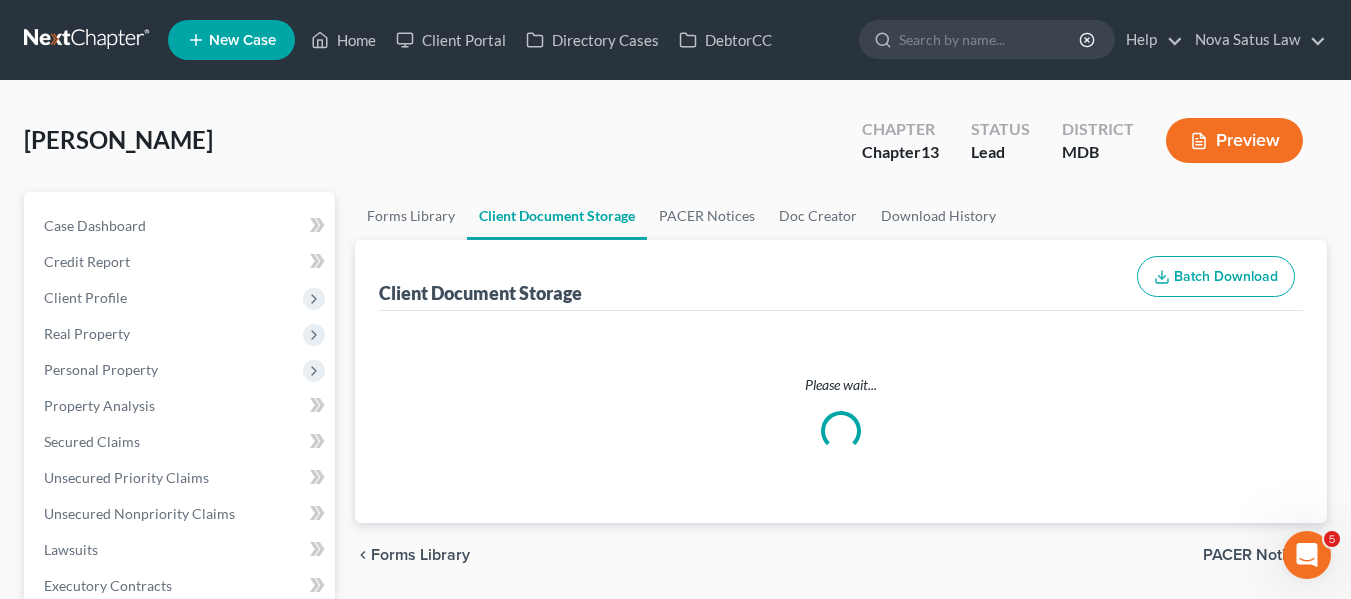 select on "14" 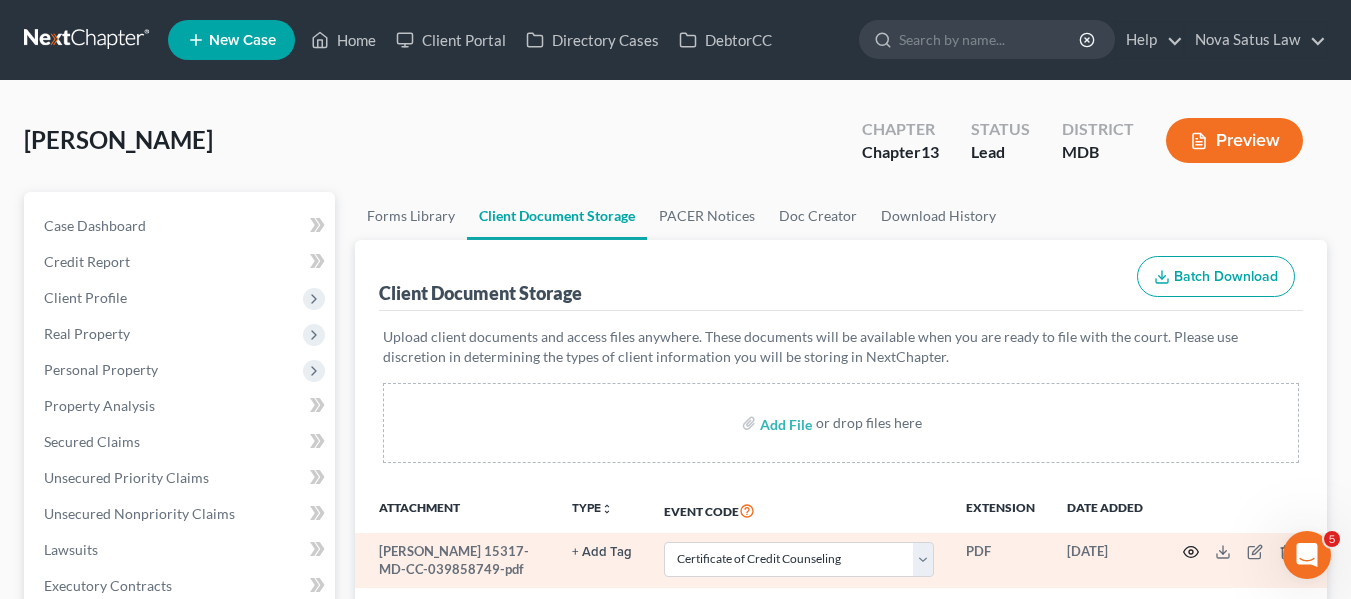click 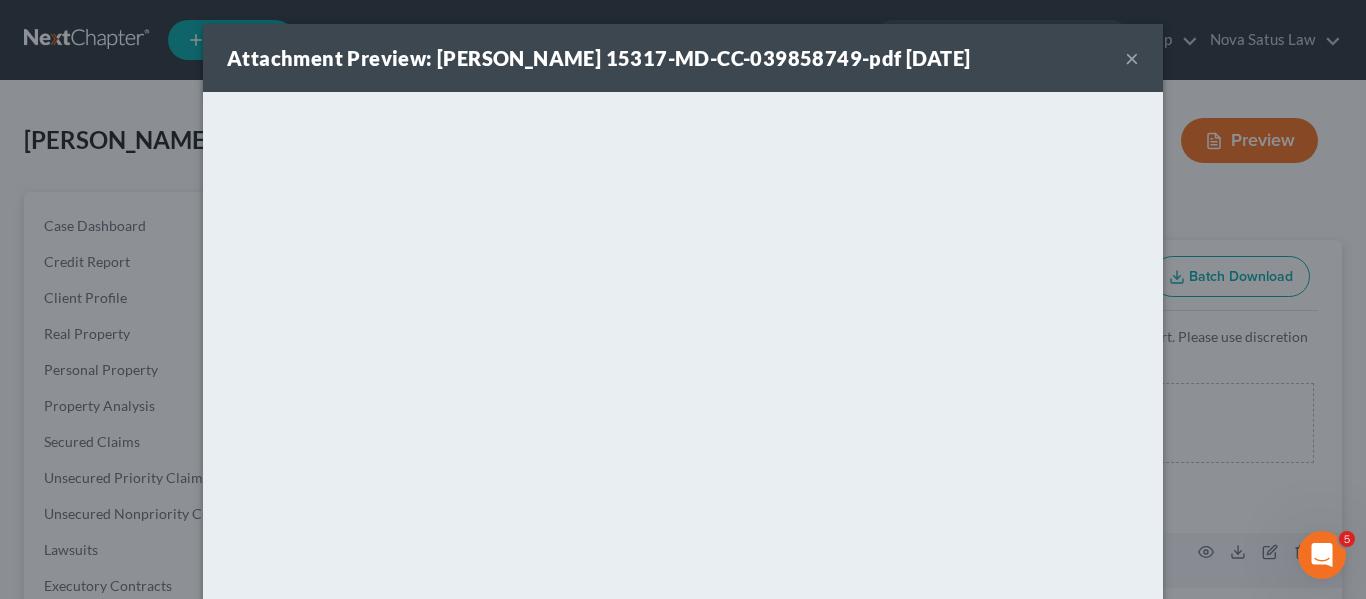 click on "×" at bounding box center [1132, 58] 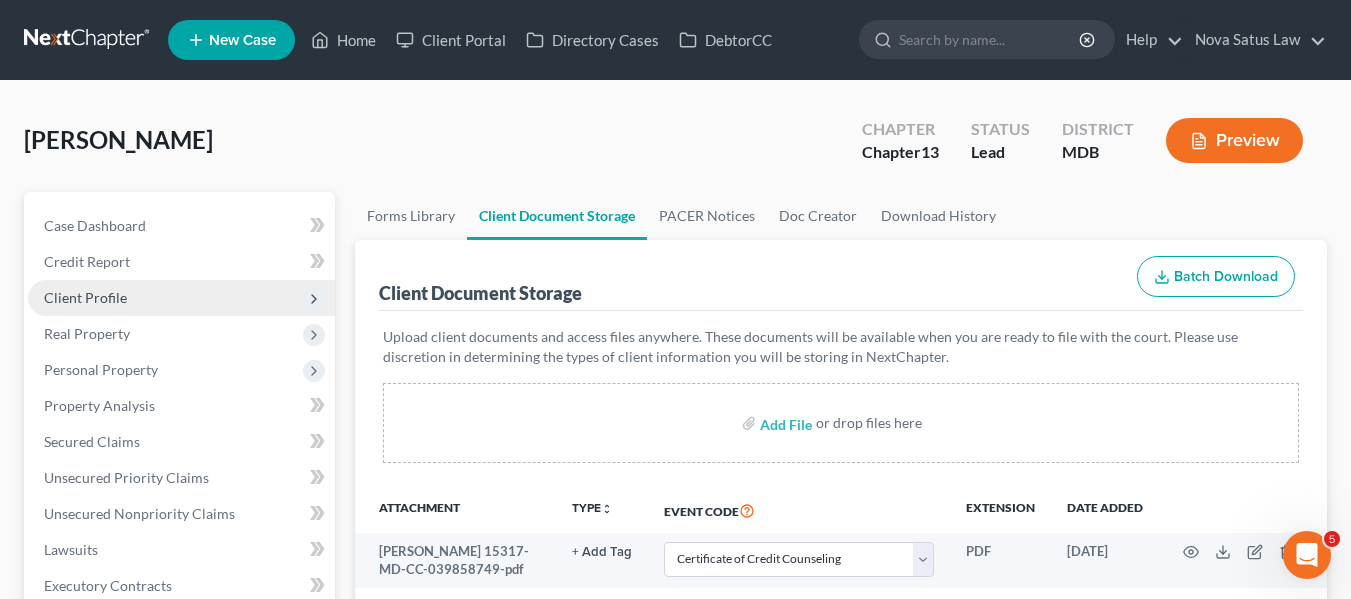 click on "Client Profile" at bounding box center [181, 298] 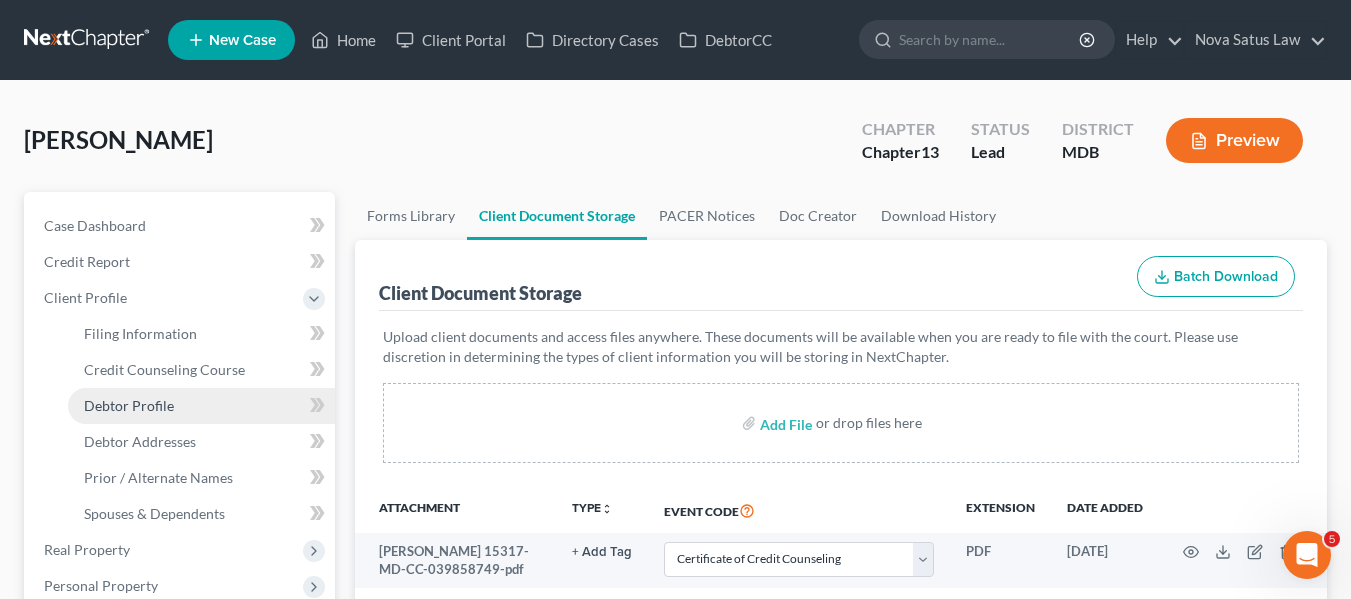 click on "Debtor Profile" at bounding box center [129, 405] 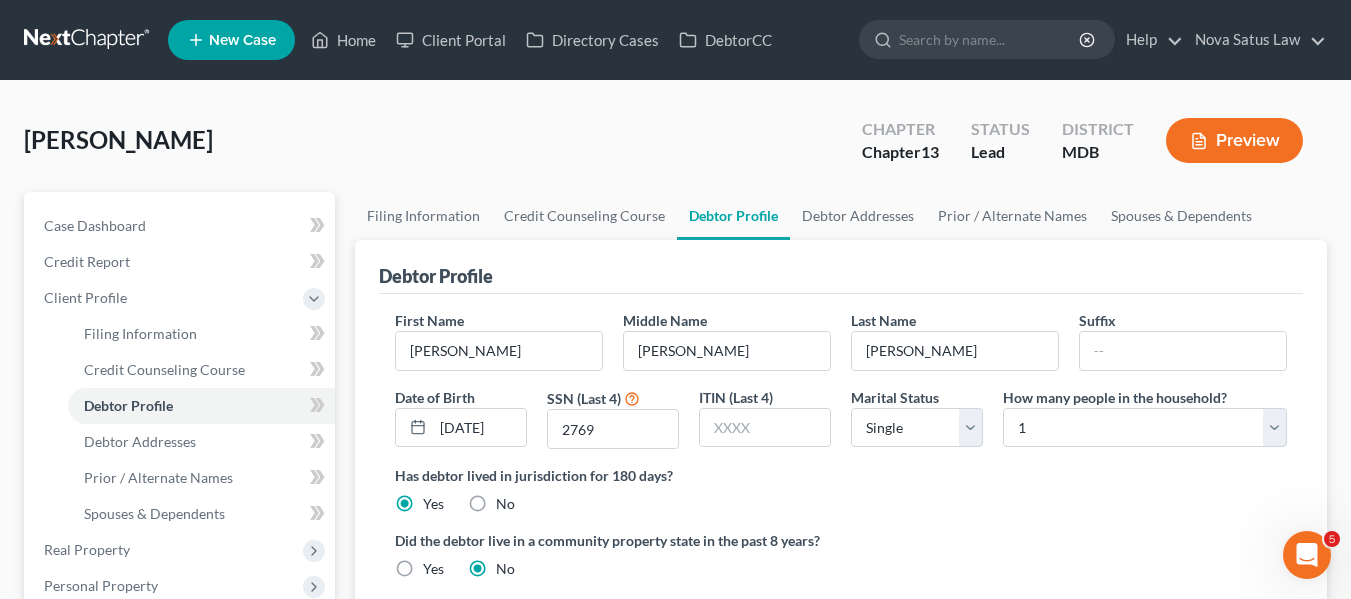 radio on "true" 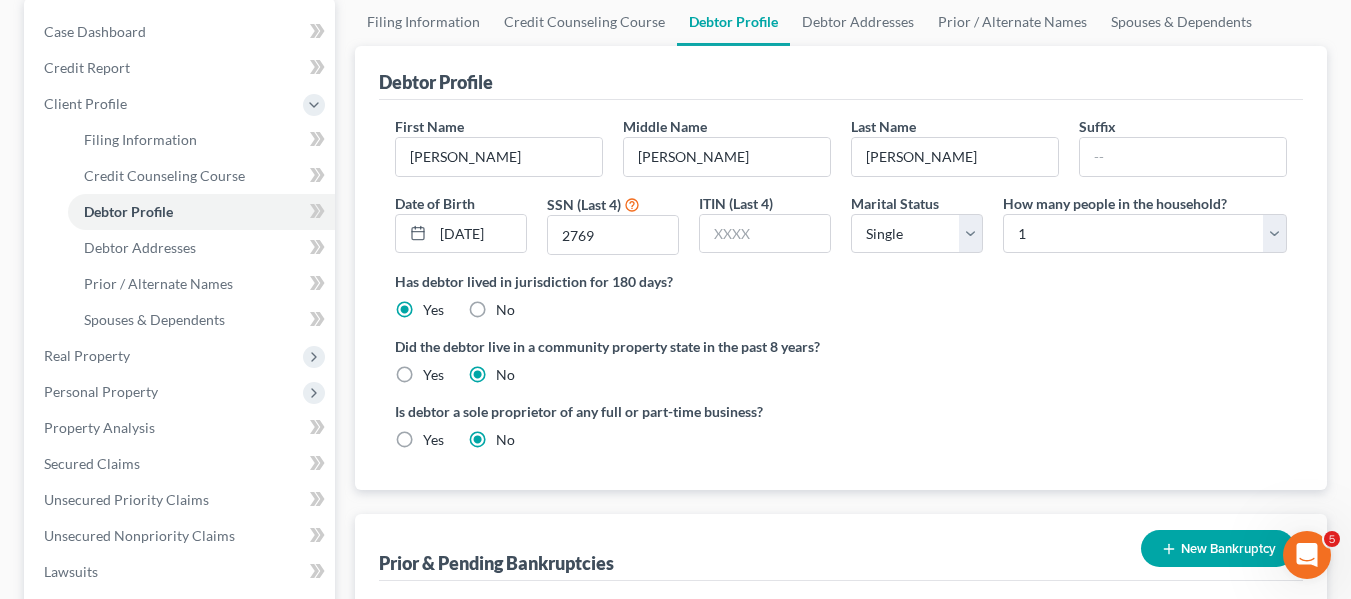 scroll, scrollTop: 193, scrollLeft: 0, axis: vertical 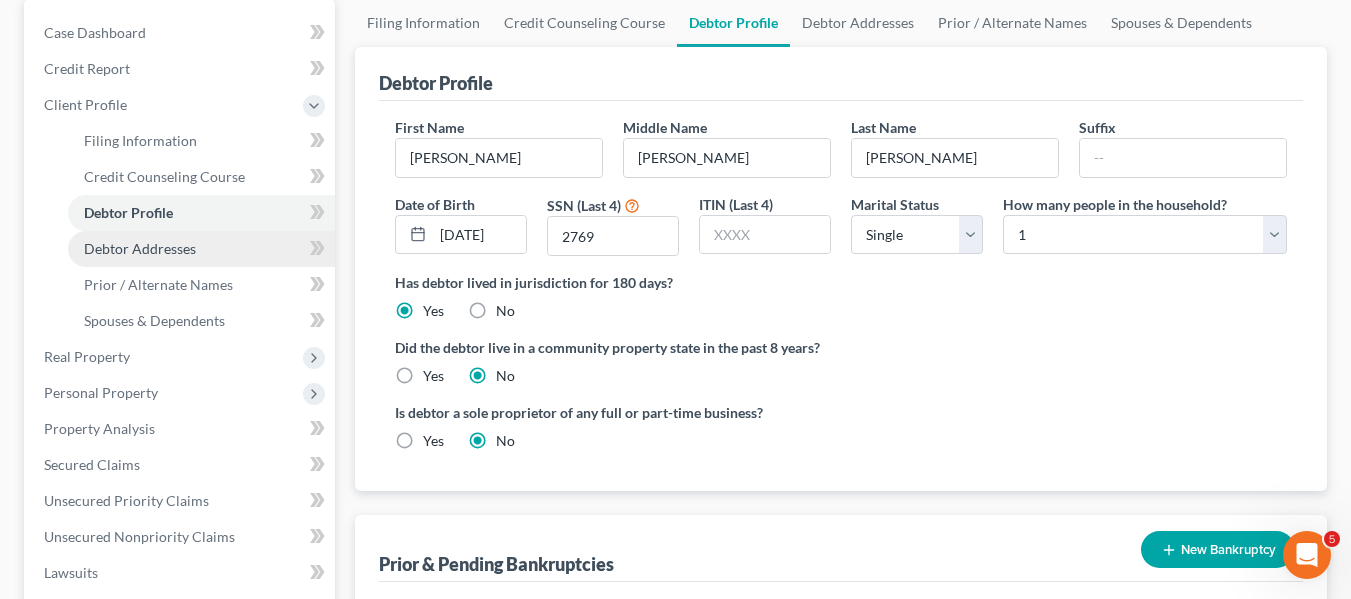 click on "Debtor Addresses" at bounding box center (140, 248) 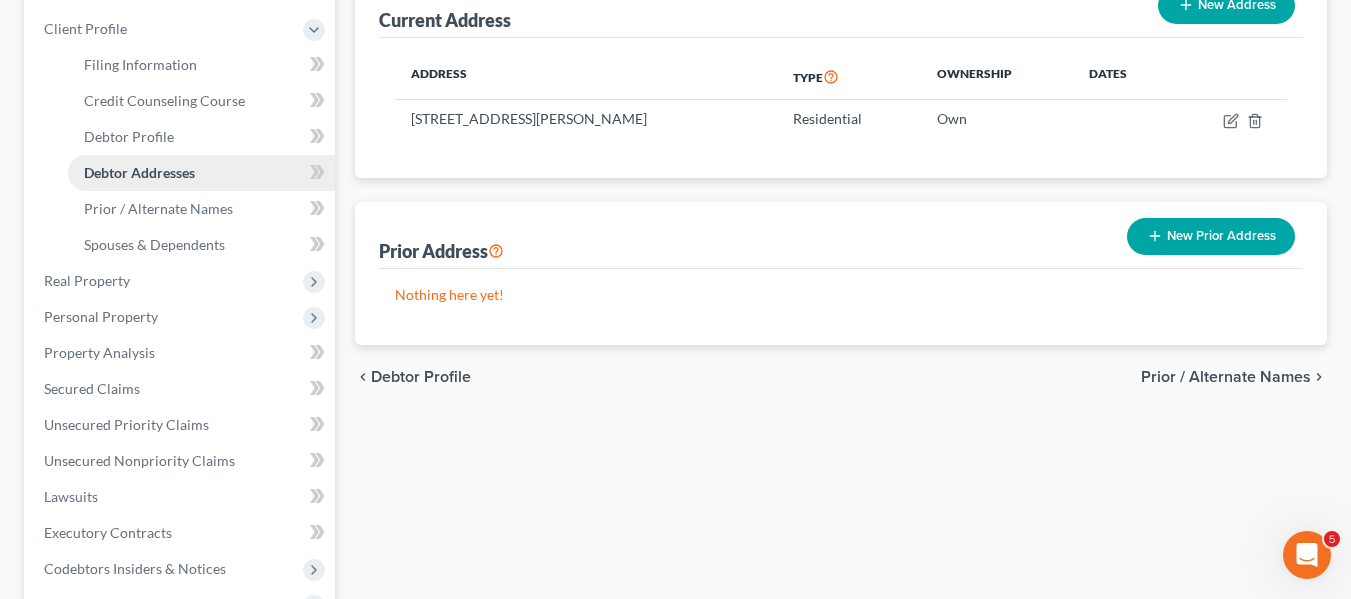scroll, scrollTop: 271, scrollLeft: 0, axis: vertical 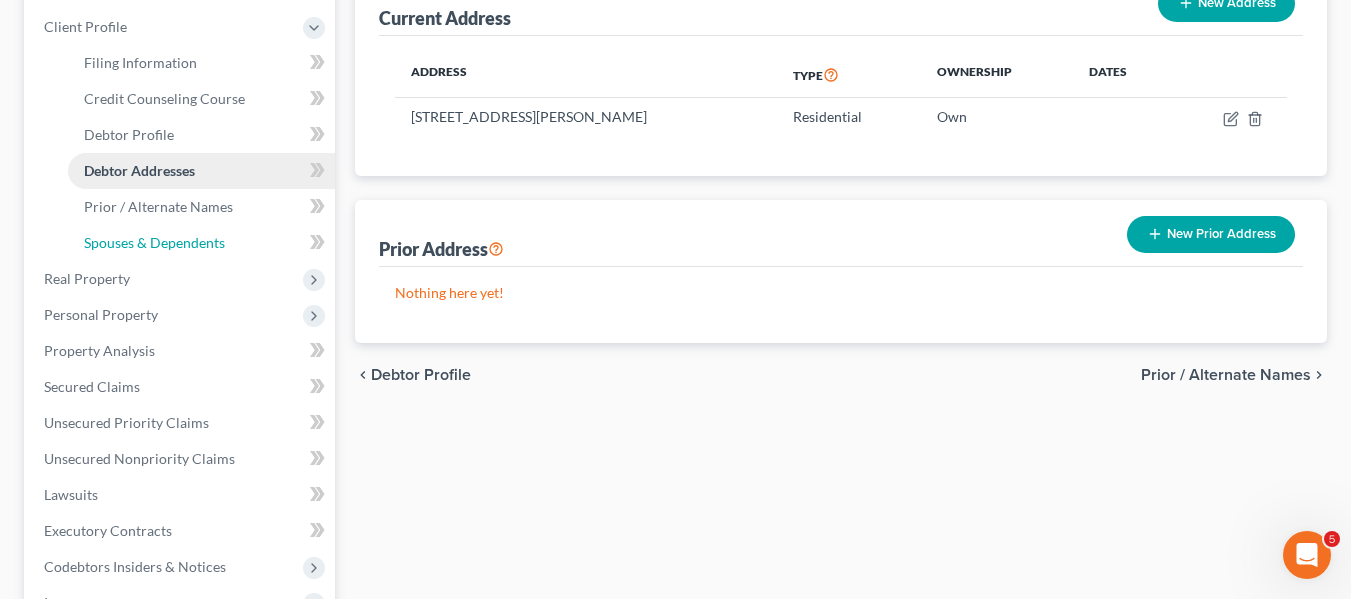 click on "Spouses & Dependents" at bounding box center (154, 242) 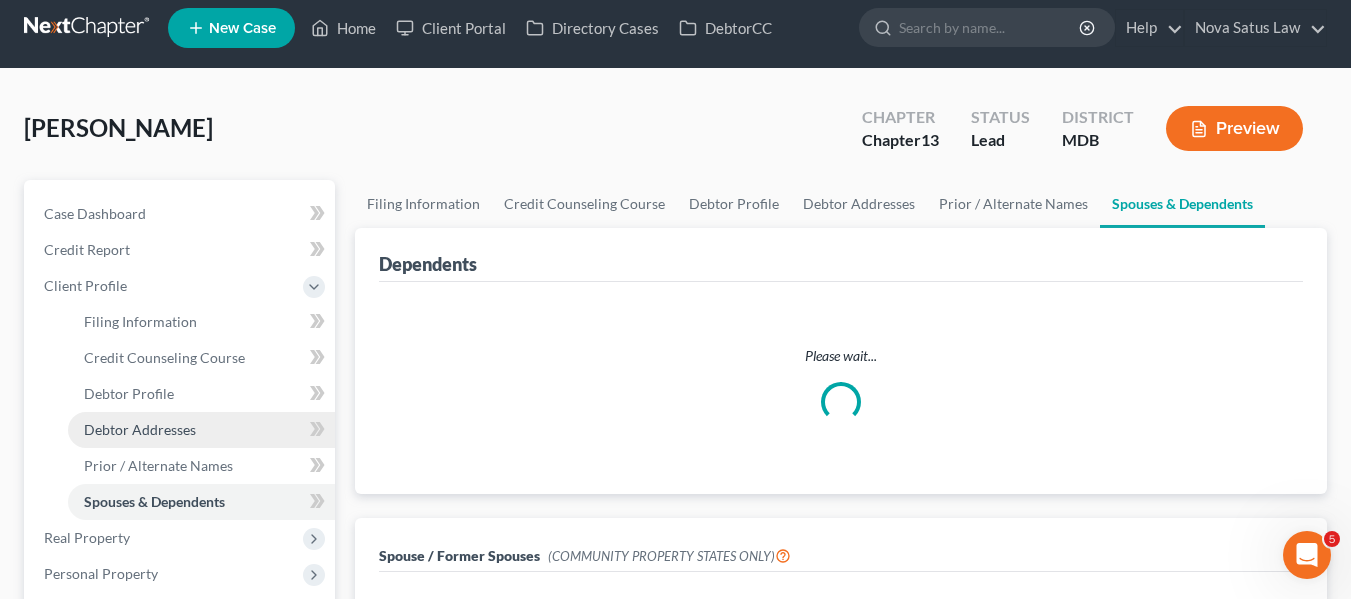 scroll, scrollTop: 0, scrollLeft: 0, axis: both 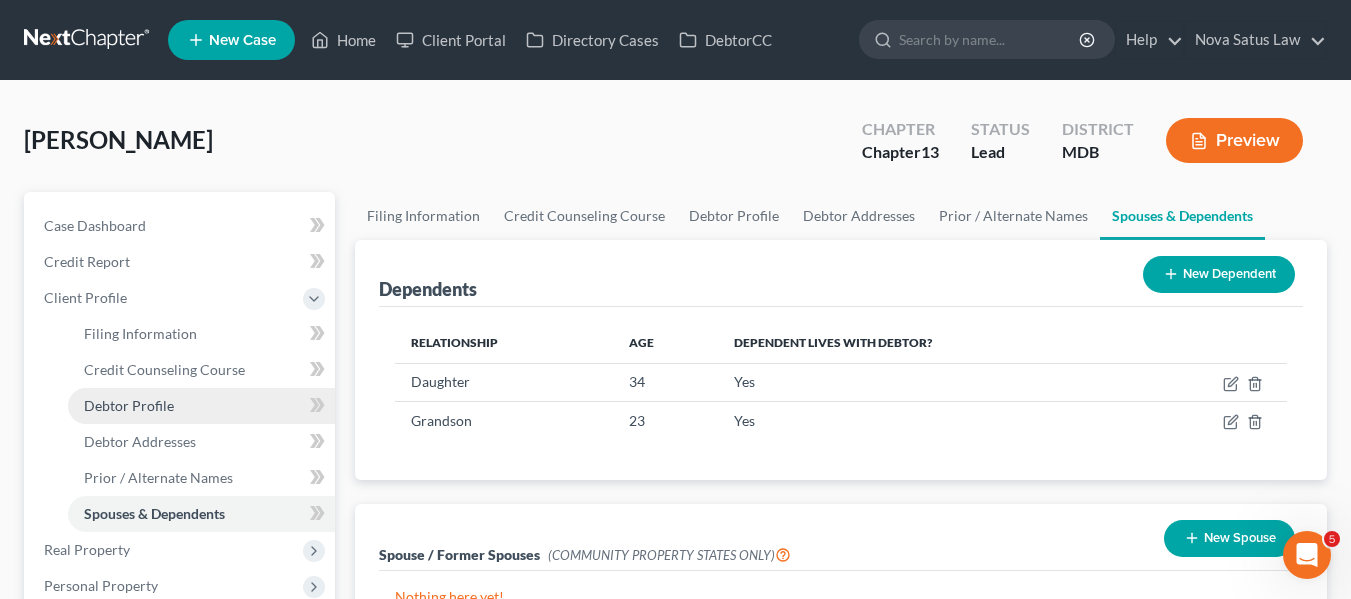 click on "Debtor Profile" at bounding box center (129, 405) 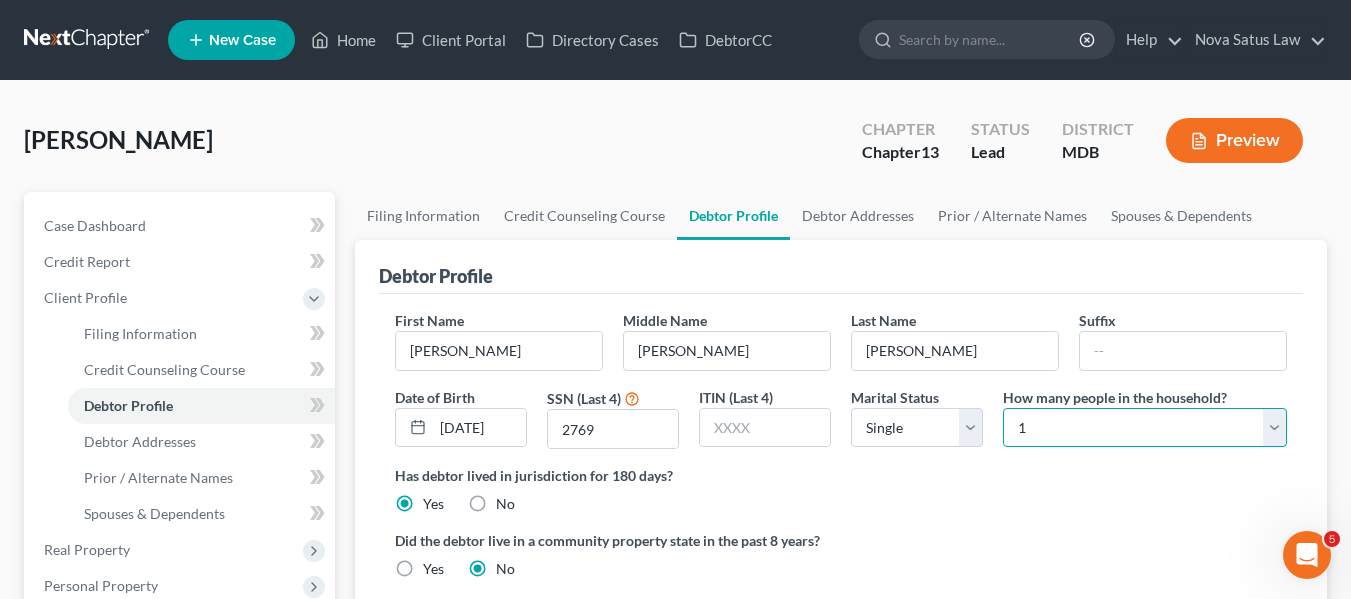 click on "Select 1 2 3 4 5 6 7 8 9 10 11 12 13 14 15 16 17 18 19 20" at bounding box center (1145, 428) 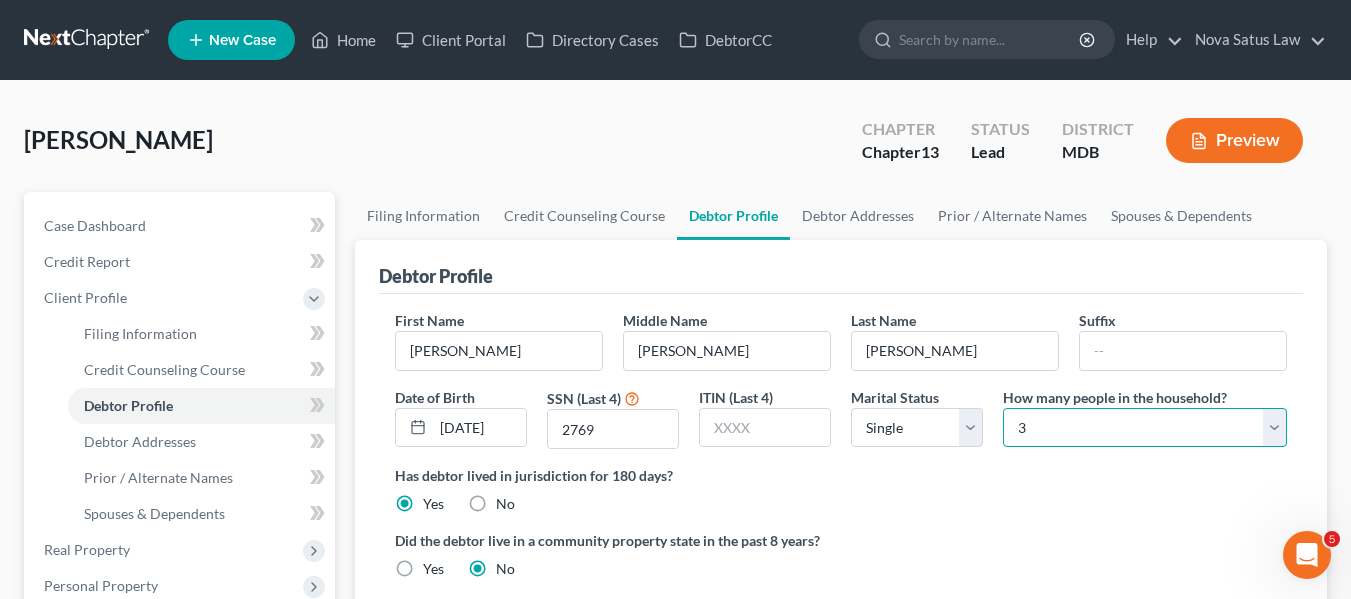 click on "Select 1 2 3 4 5 6 7 8 9 10 11 12 13 14 15 16 17 18 19 20" at bounding box center (1145, 428) 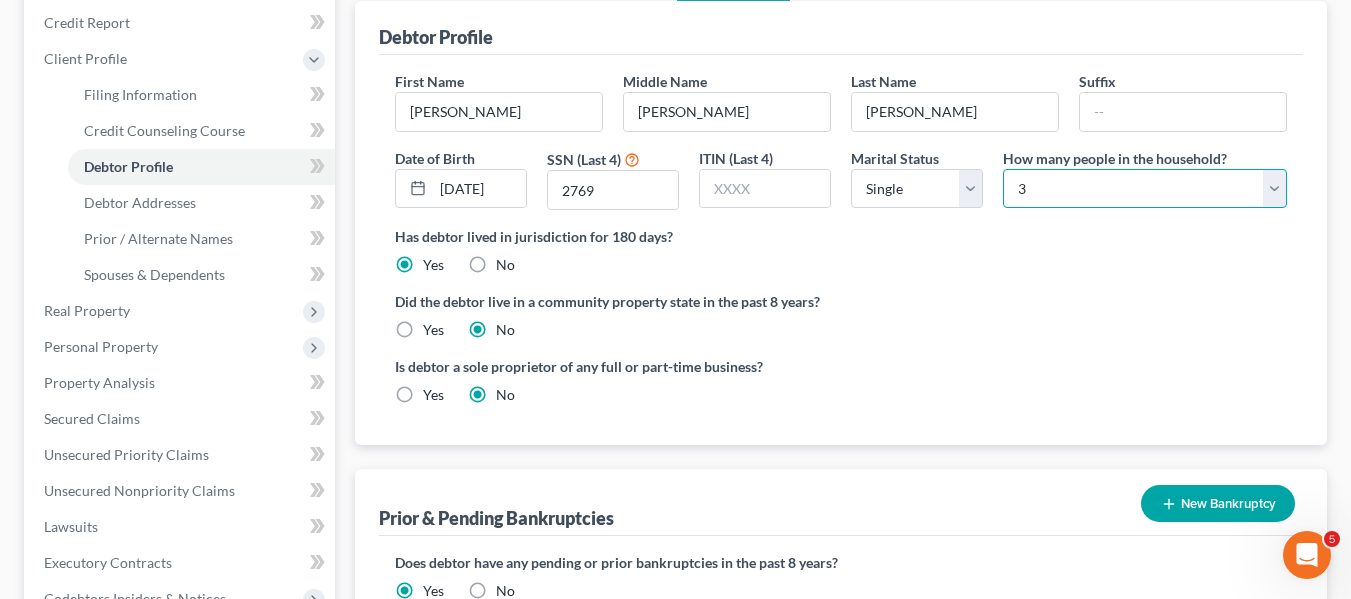 scroll, scrollTop: 240, scrollLeft: 0, axis: vertical 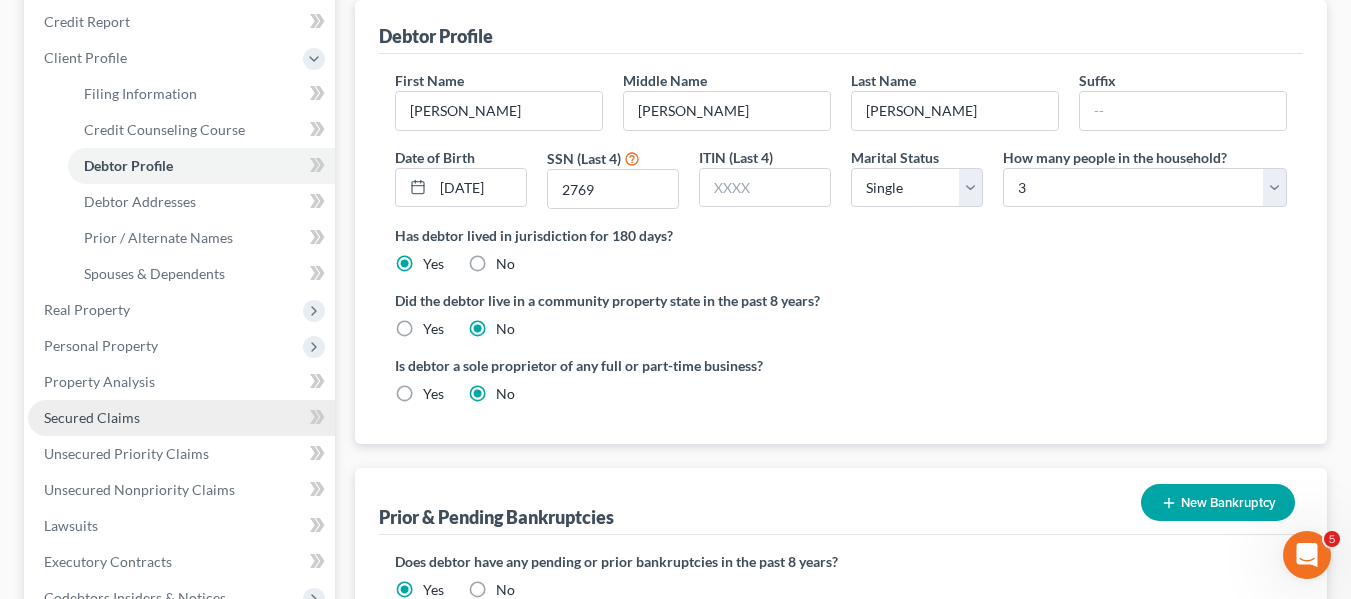click on "Secured Claims" at bounding box center [92, 417] 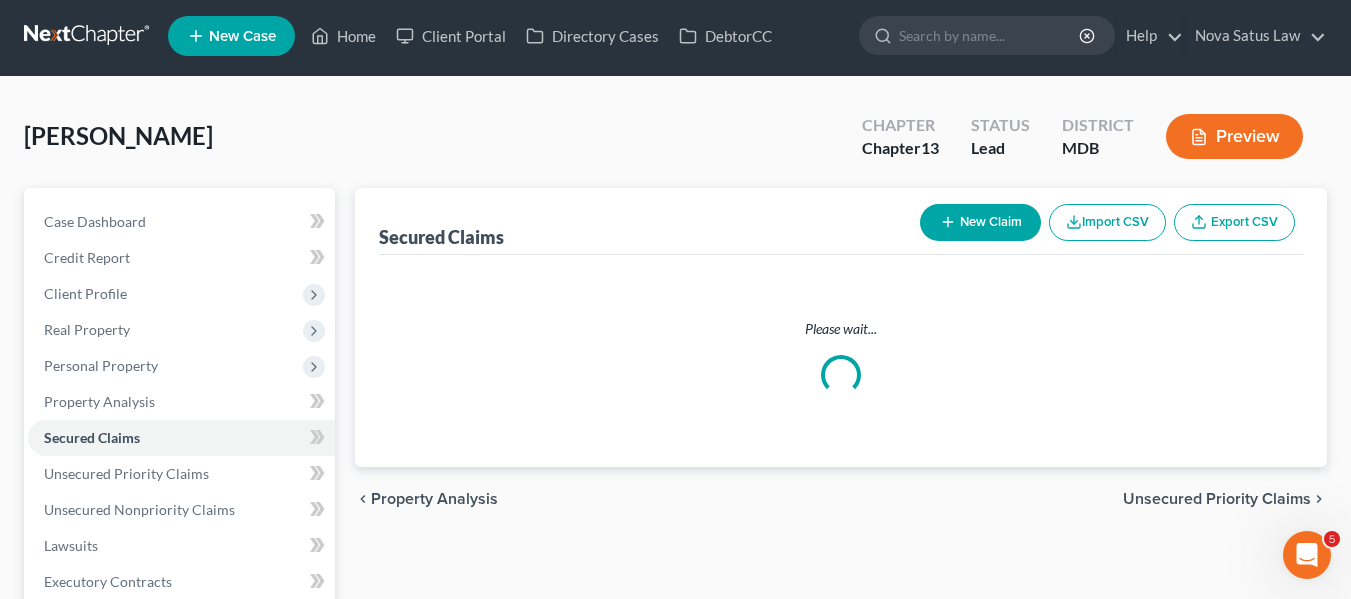 scroll, scrollTop: 0, scrollLeft: 0, axis: both 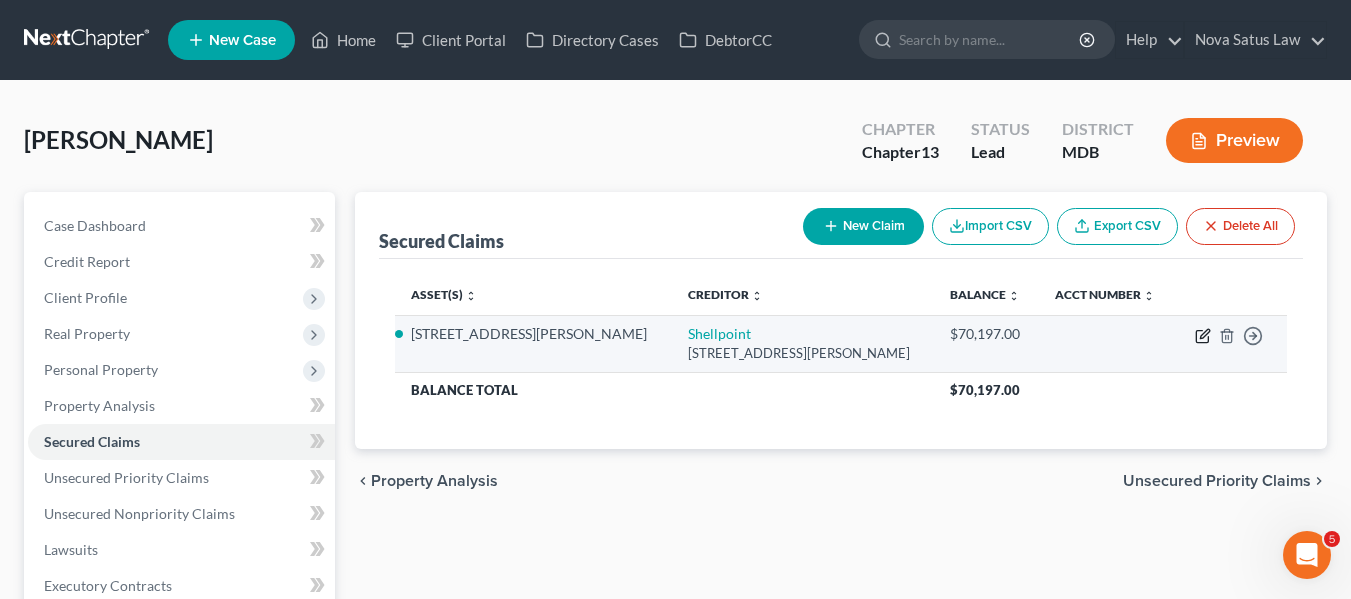 click 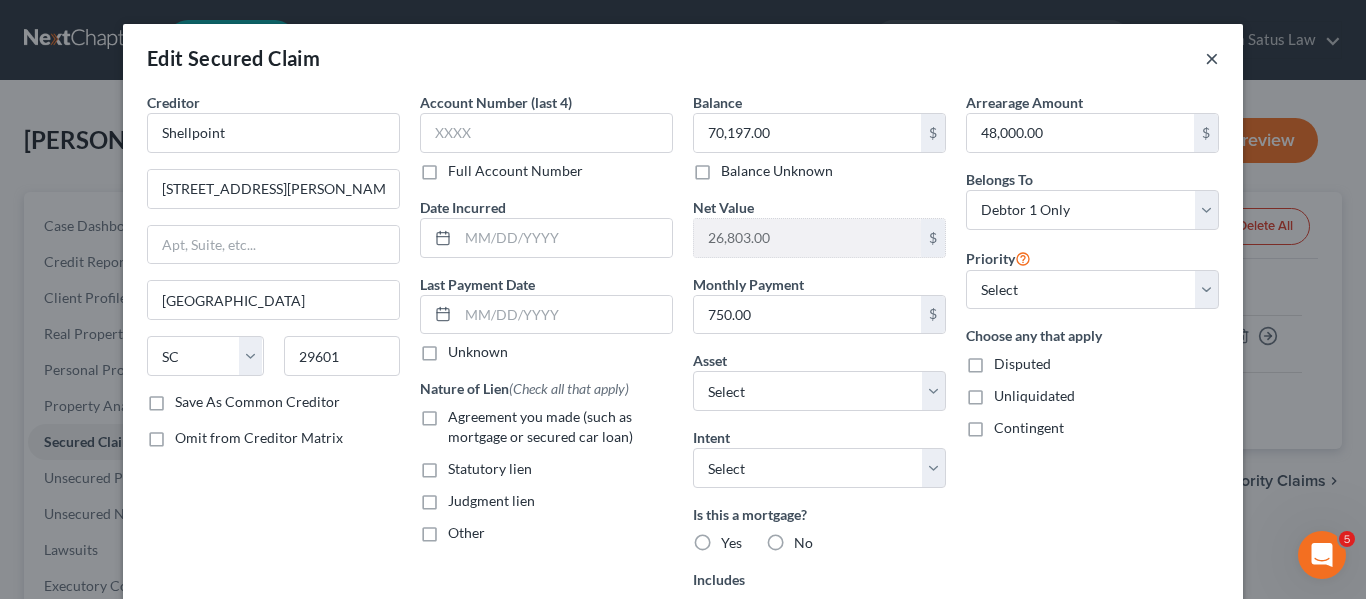 click on "×" at bounding box center (1212, 58) 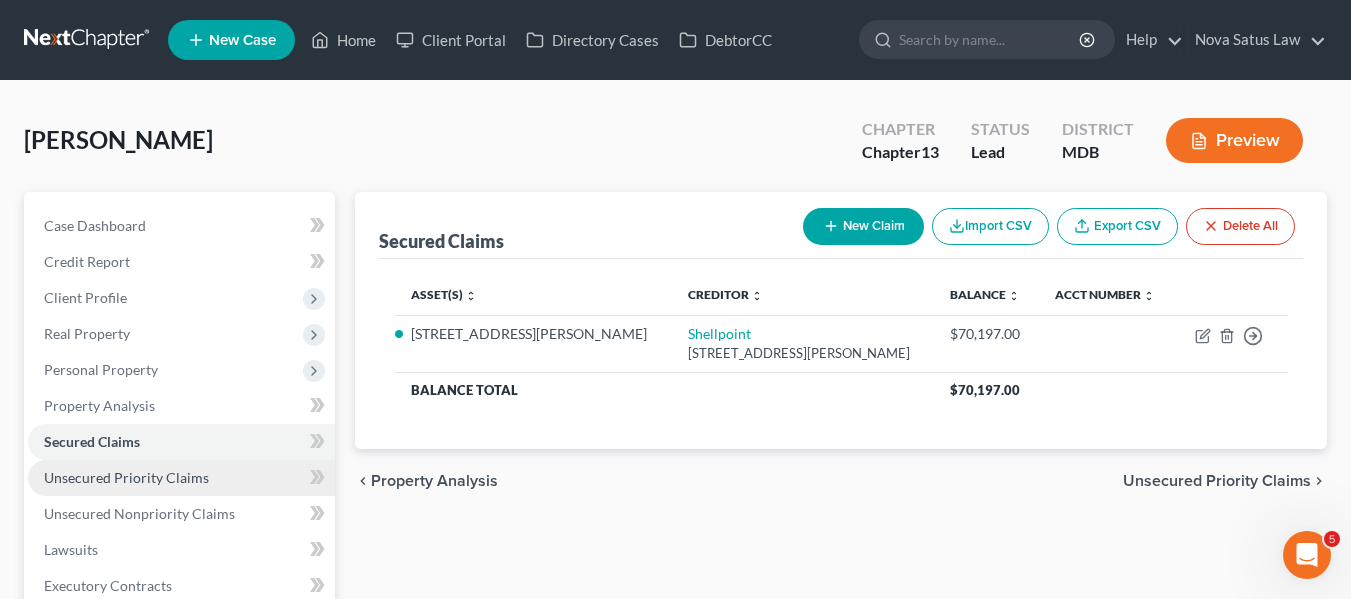 click on "Unsecured Priority Claims" at bounding box center (126, 477) 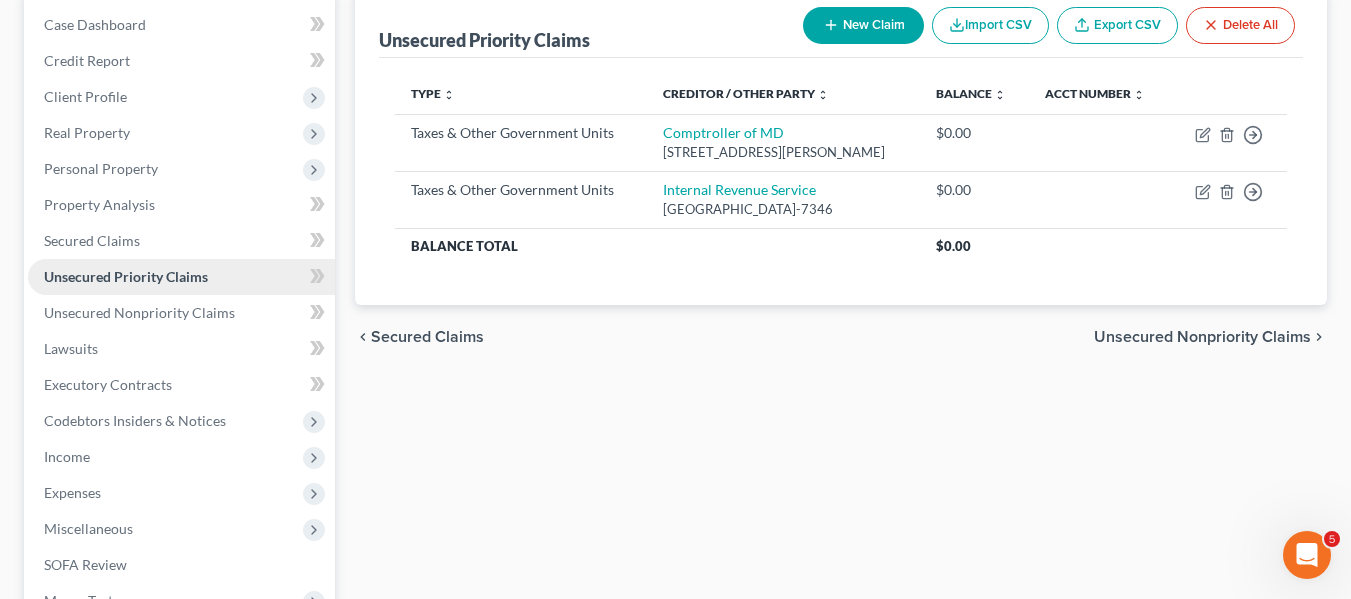 scroll, scrollTop: 202, scrollLeft: 0, axis: vertical 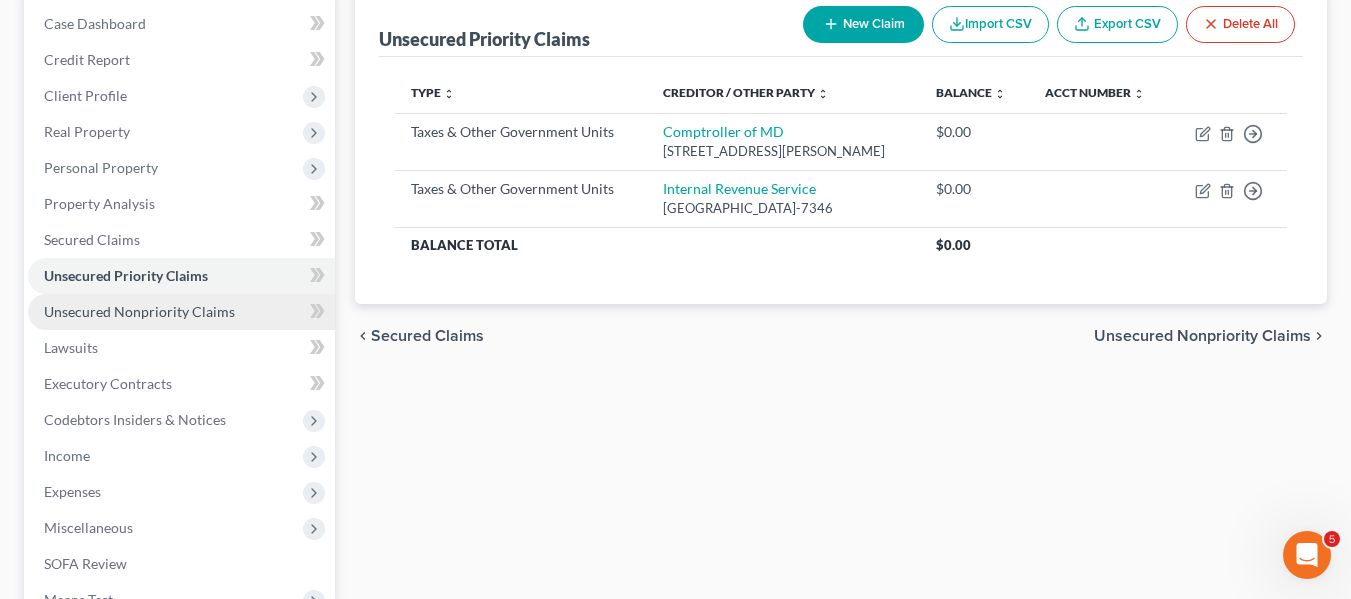 click on "Unsecured Nonpriority Claims" at bounding box center [181, 312] 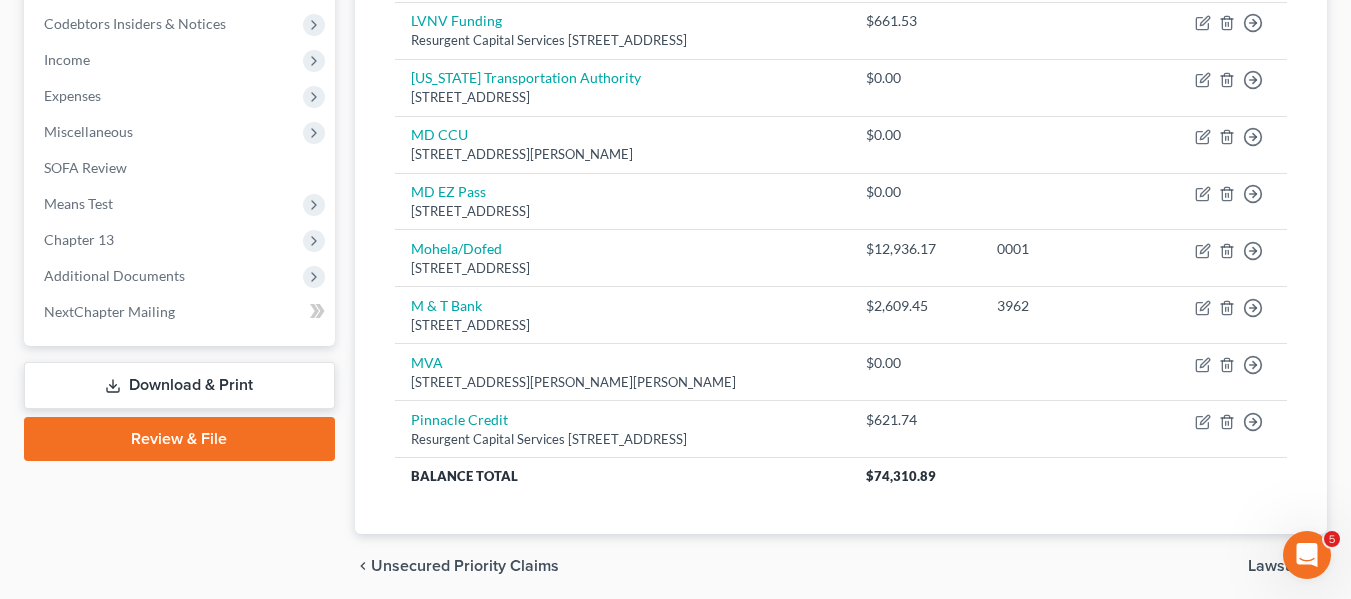 scroll, scrollTop: 599, scrollLeft: 0, axis: vertical 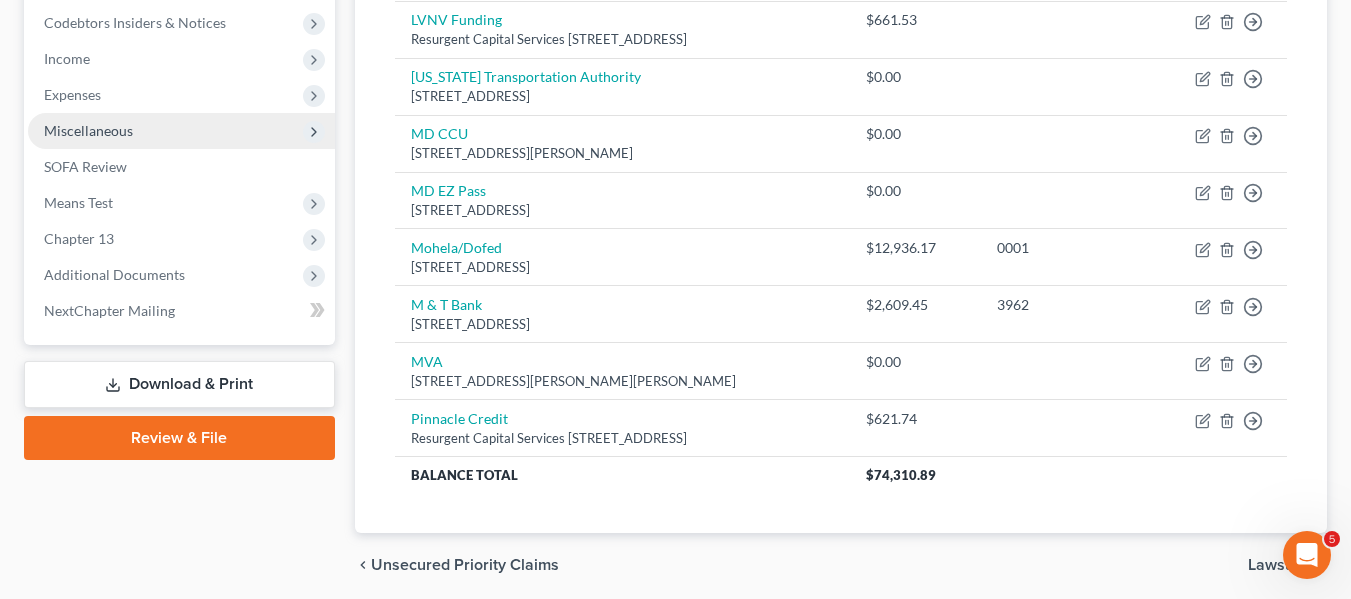 click on "Miscellaneous" at bounding box center (88, 130) 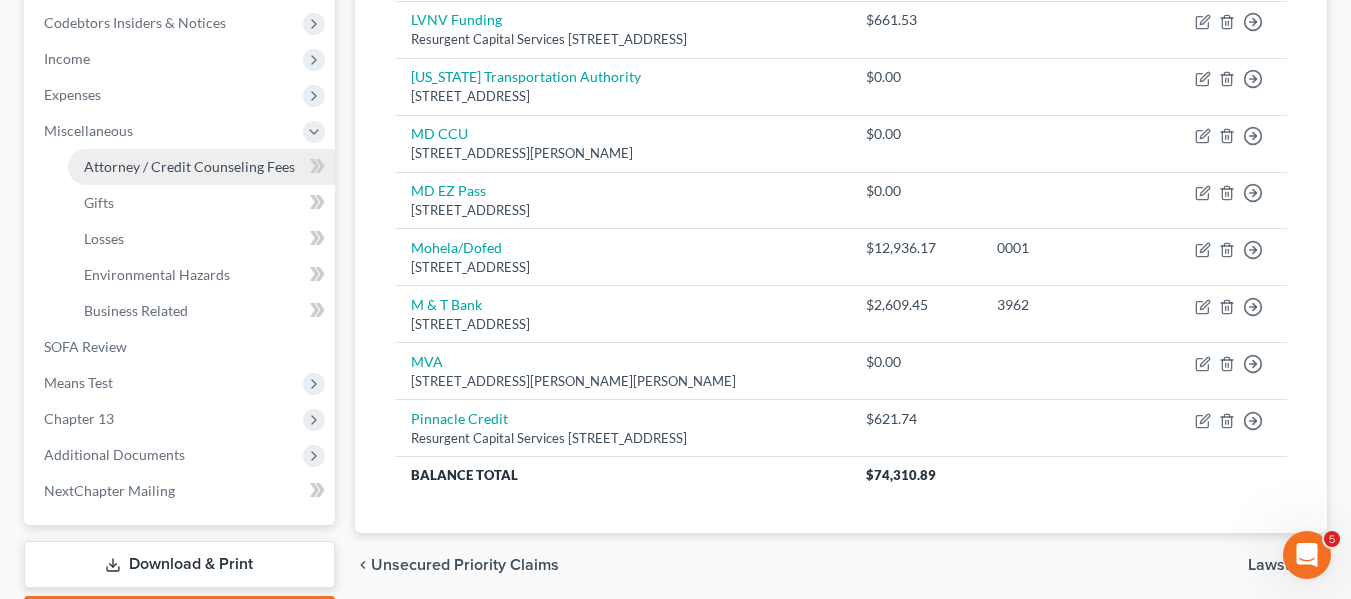 click on "Attorney / Credit Counseling Fees" at bounding box center (189, 166) 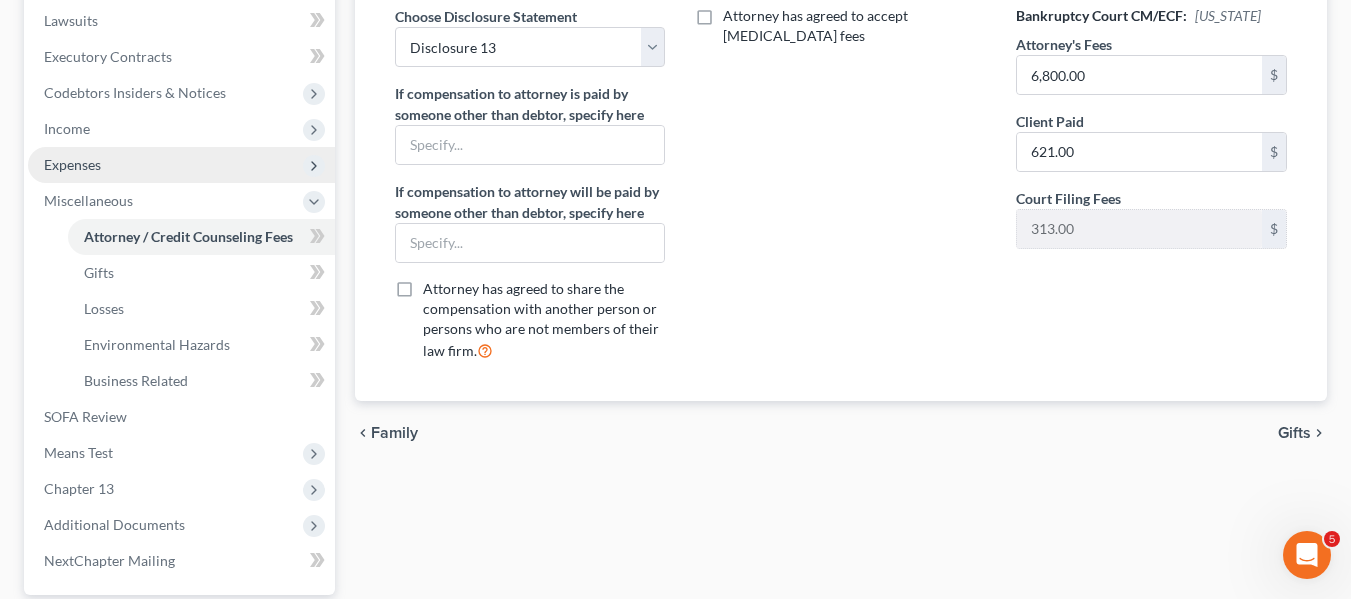 scroll, scrollTop: 716, scrollLeft: 0, axis: vertical 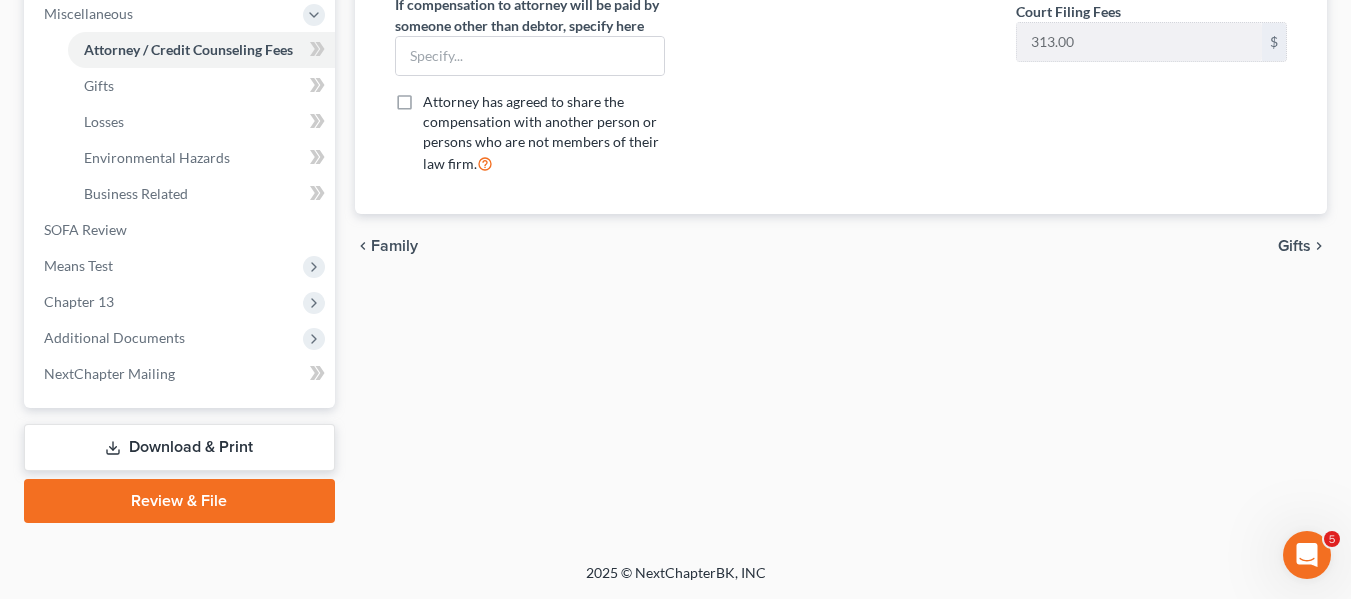 click on "Download & Print" at bounding box center [179, 447] 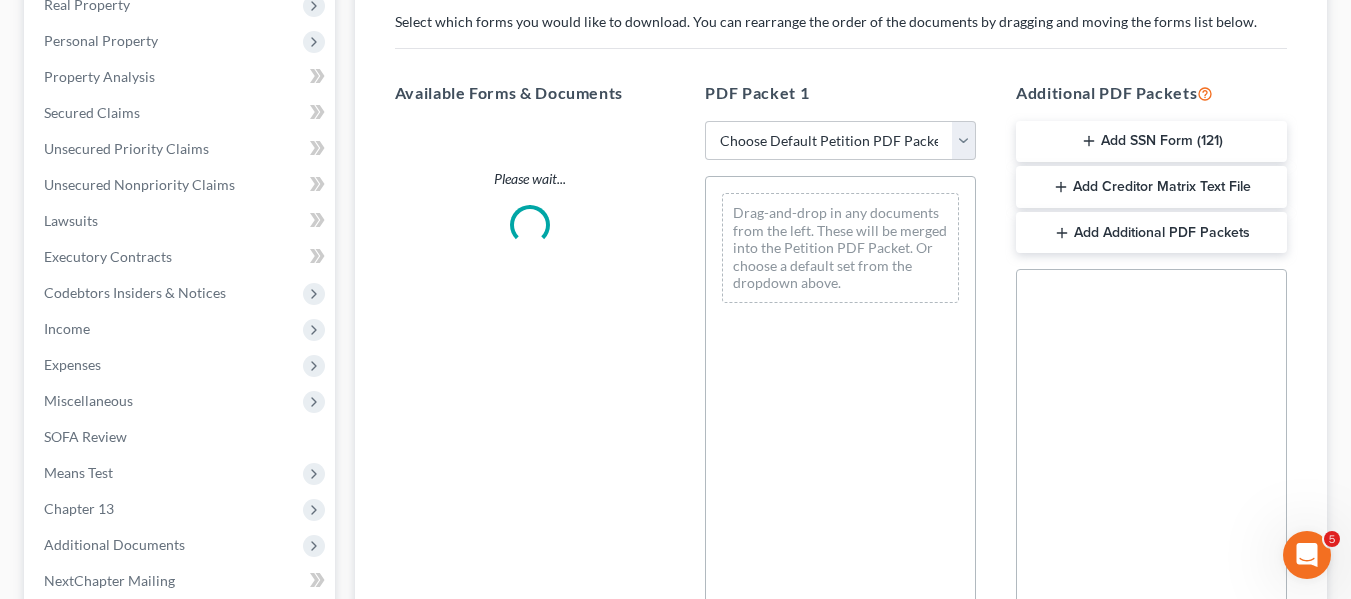 scroll, scrollTop: 0, scrollLeft: 0, axis: both 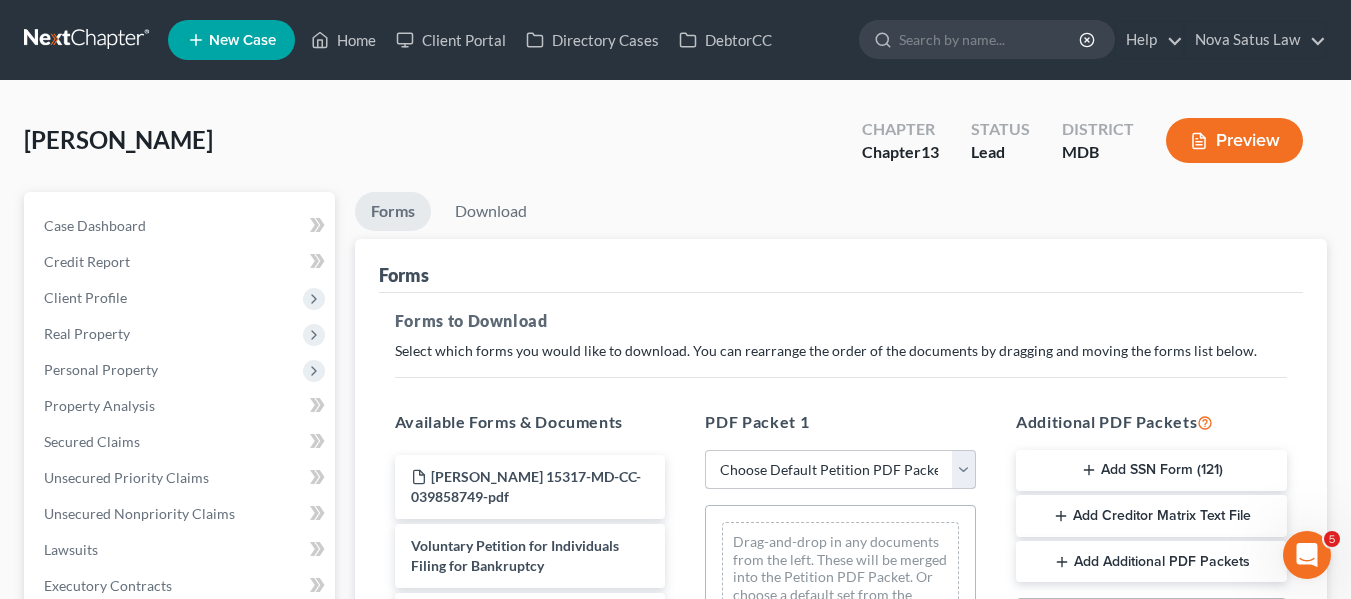 click on "Choose Default Petition PDF Packet Complete Bankruptcy Petition (all forms and schedules) Emergency Filing Forms (Petition and Creditor List Only) Amended Forms Signature Pages Only Supplemental Post Petition (Sch. I & J) Supplemental Post Petition (Sch. I) Supplemental Post Petition (Sch. J) AJ" at bounding box center (840, 470) 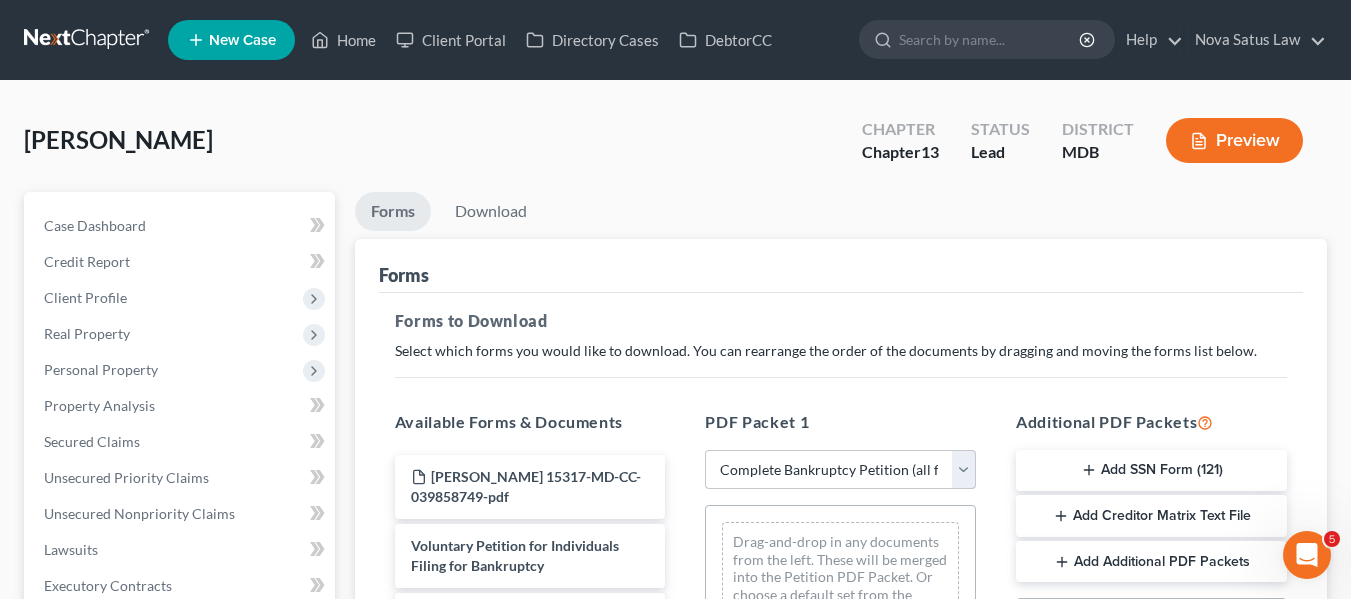 click on "Choose Default Petition PDF Packet Complete Bankruptcy Petition (all forms and schedules) Emergency Filing Forms (Petition and Creditor List Only) Amended Forms Signature Pages Only Supplemental Post Petition (Sch. I & J) Supplemental Post Petition (Sch. I) Supplemental Post Petition (Sch. J) AJ" at bounding box center [840, 470] 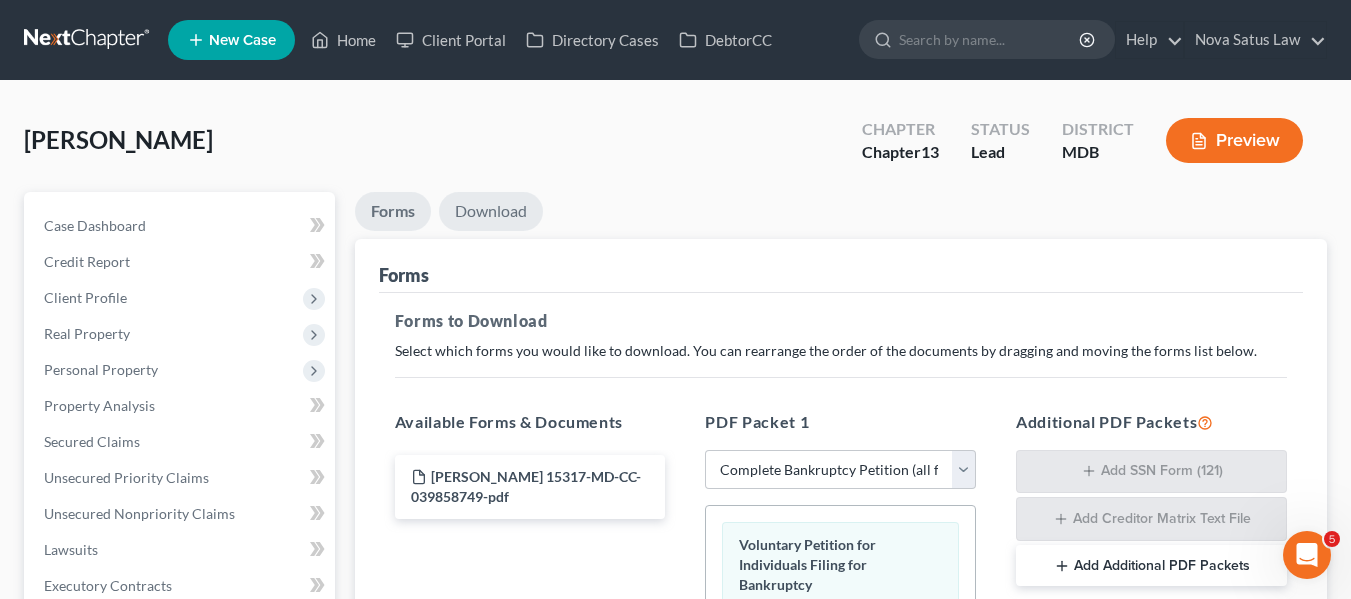 click on "Download" at bounding box center [491, 211] 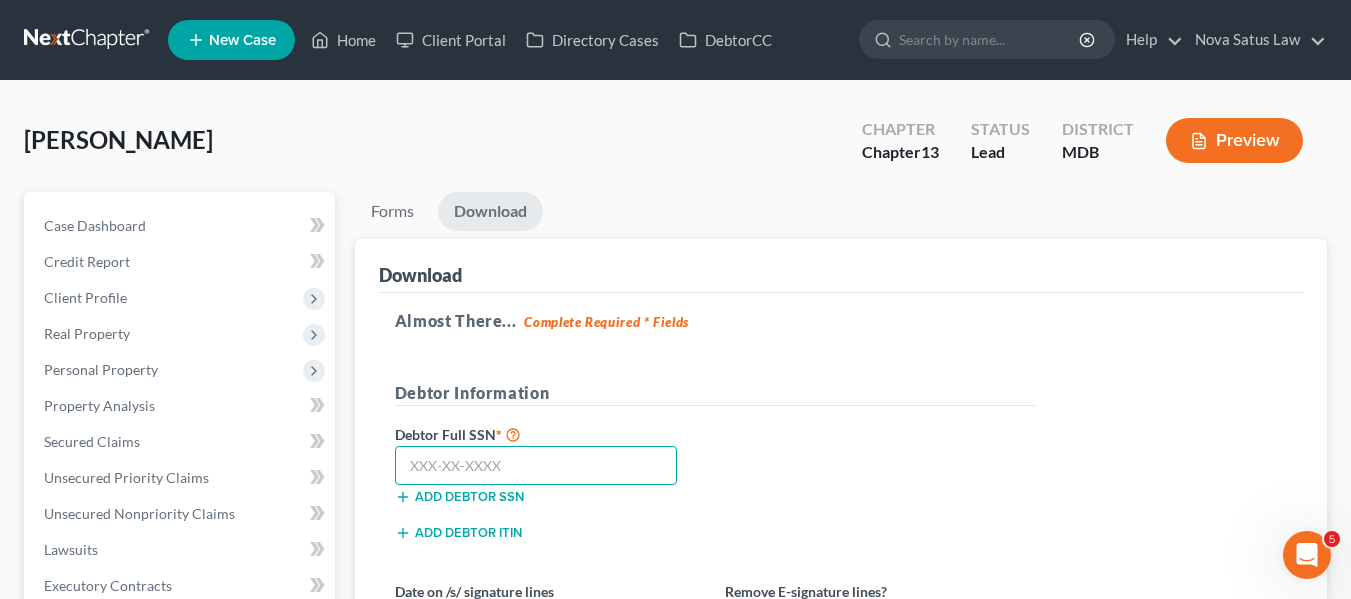 click at bounding box center (536, 466) 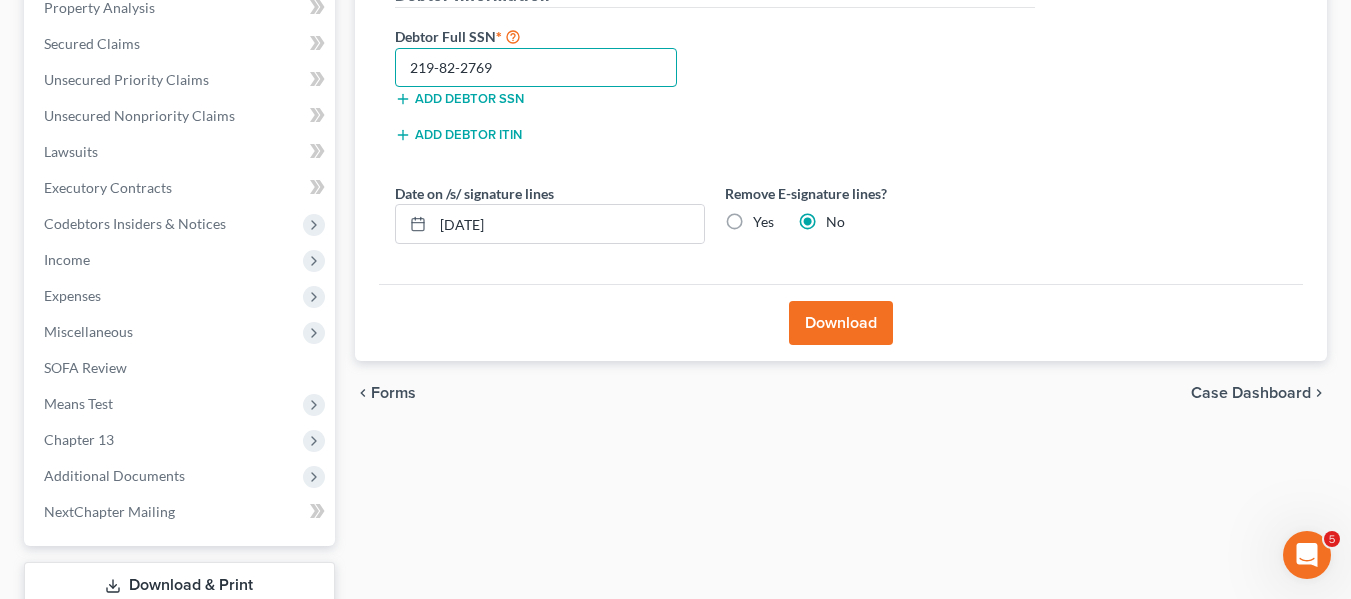 scroll, scrollTop: 408, scrollLeft: 0, axis: vertical 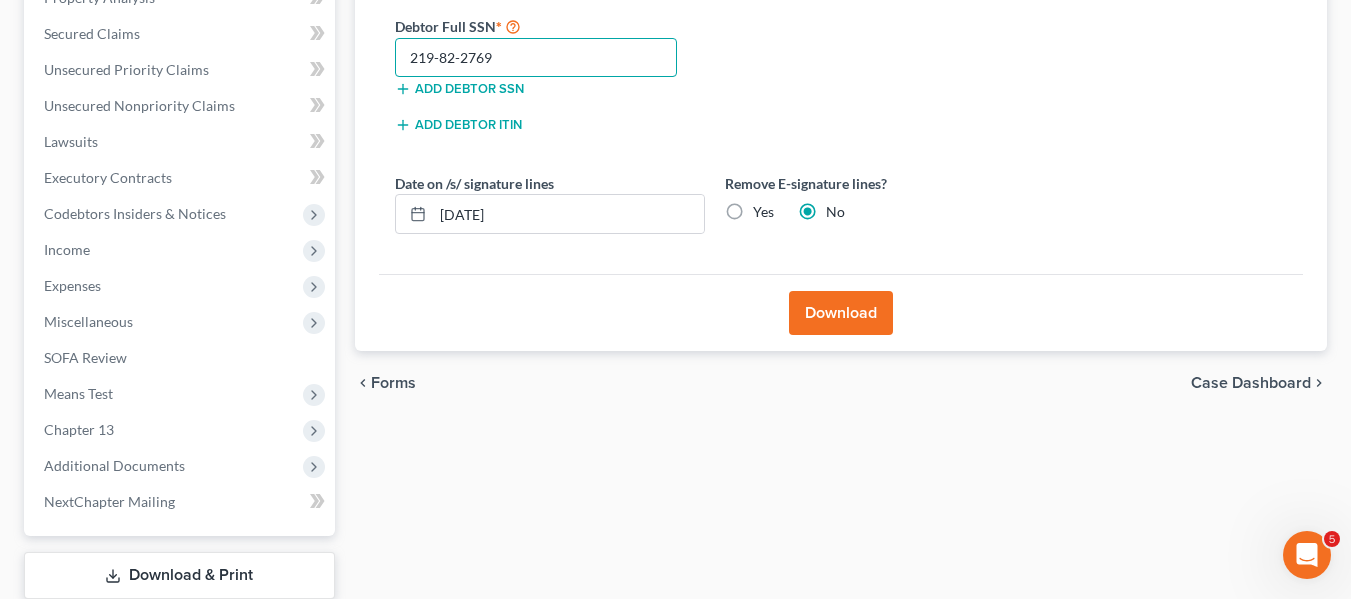 type on "219-82-2769" 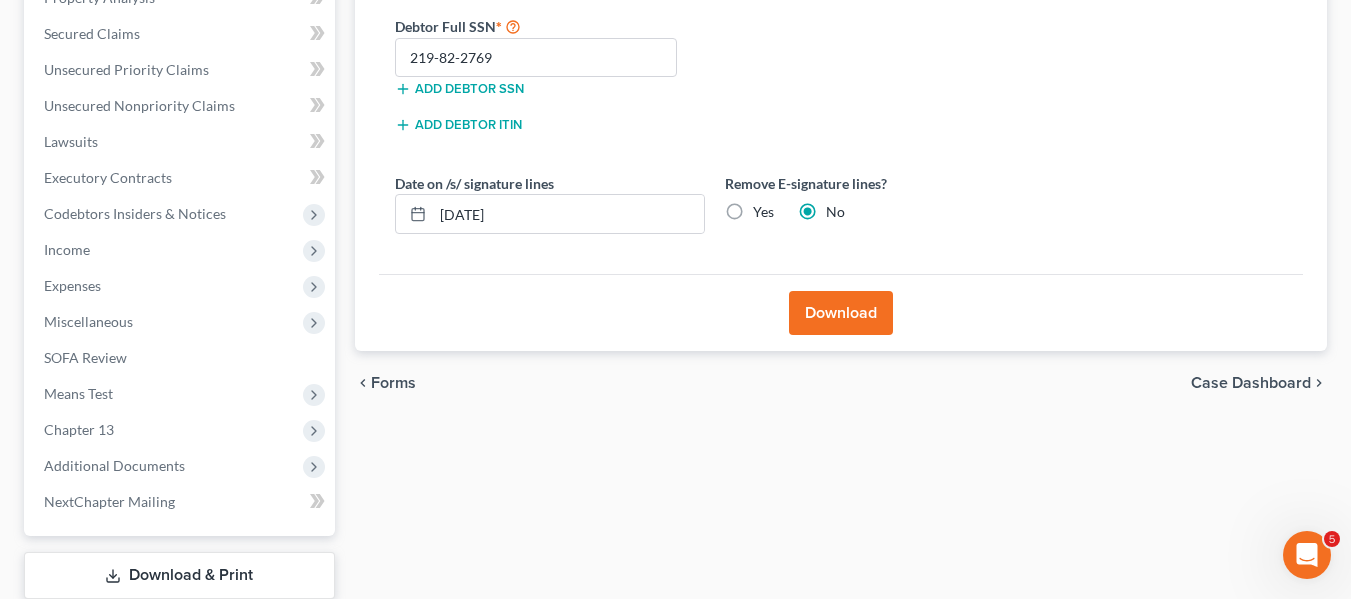 click on "Download" at bounding box center [841, 313] 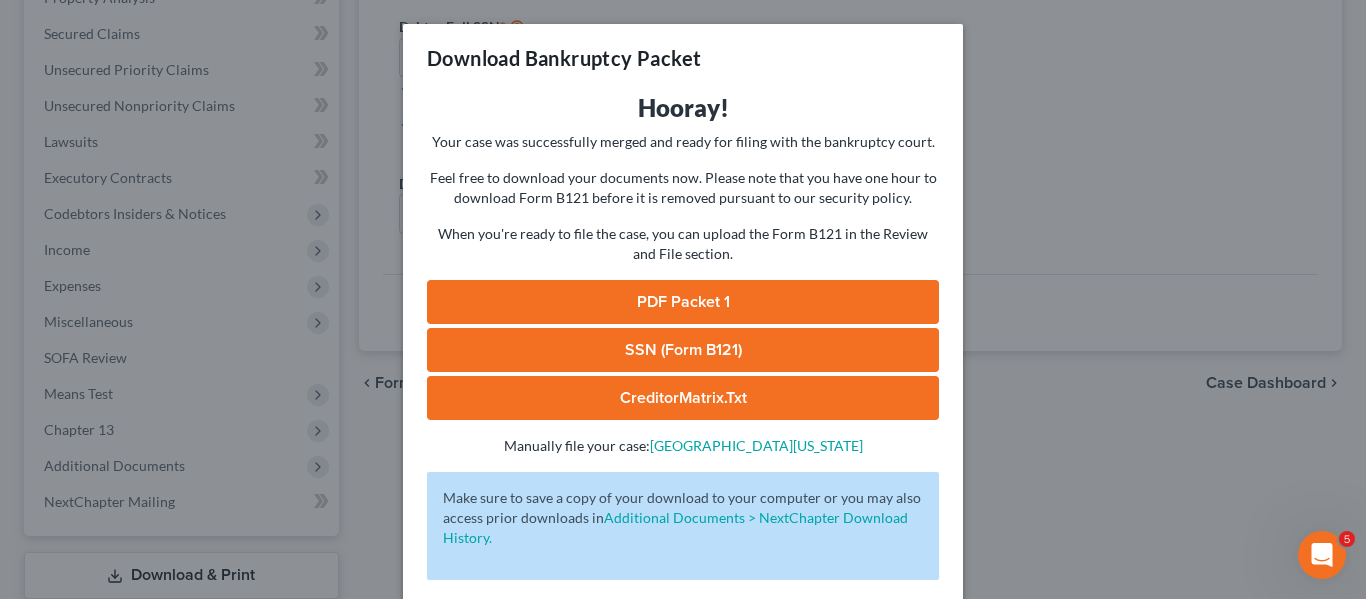 click on "PDF Packet 1" at bounding box center [683, 302] 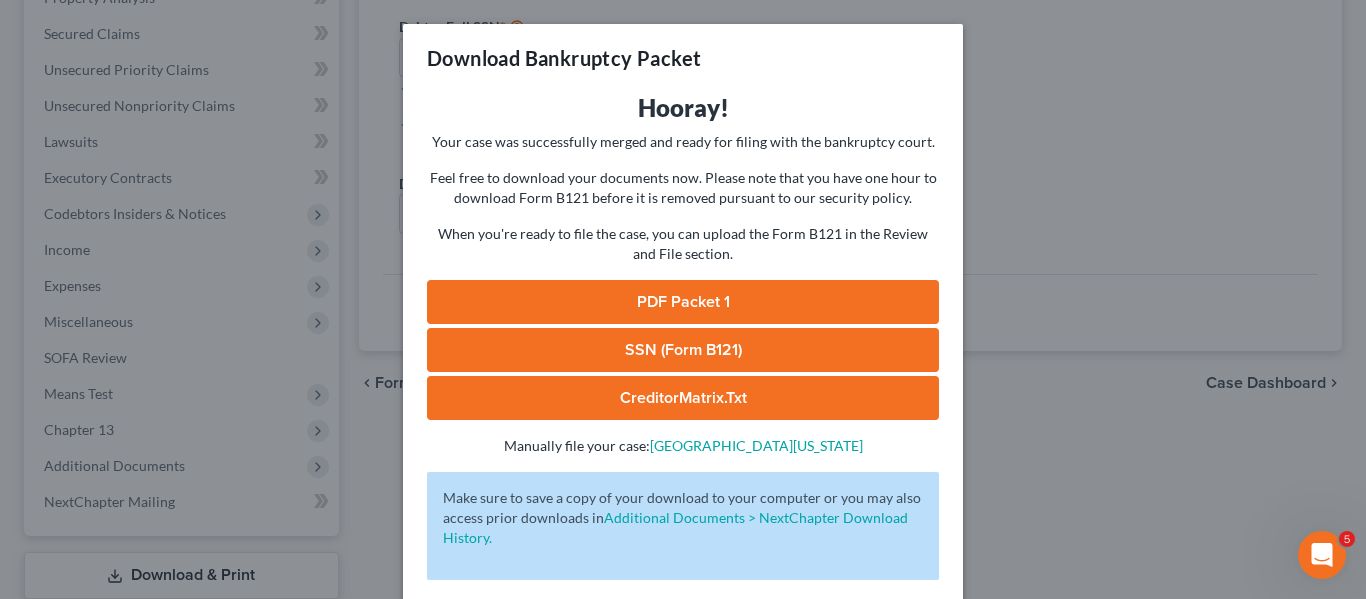 click on "Download Bankruptcy Packet
Hooray! Your case was successfully merged and ready for filing with the bankruptcy court. Feel free to download your documents now. Please note that you have one hour to download Form B121 before it is removed pursuant to our security policy. When you're ready to file the case, you can upload the Form B121 in the Review and File section. PDF Packet 1 SSN (Form B121) CreditorMatrix.txt -  Manually file your case:  District of Maryland Oops! There was an error with generating the download packet. -
Make sure to save a copy of your download to your computer or you may also access prior downloads in  Additional Documents > NextChapter Download History.
Complete!" at bounding box center (683, 299) 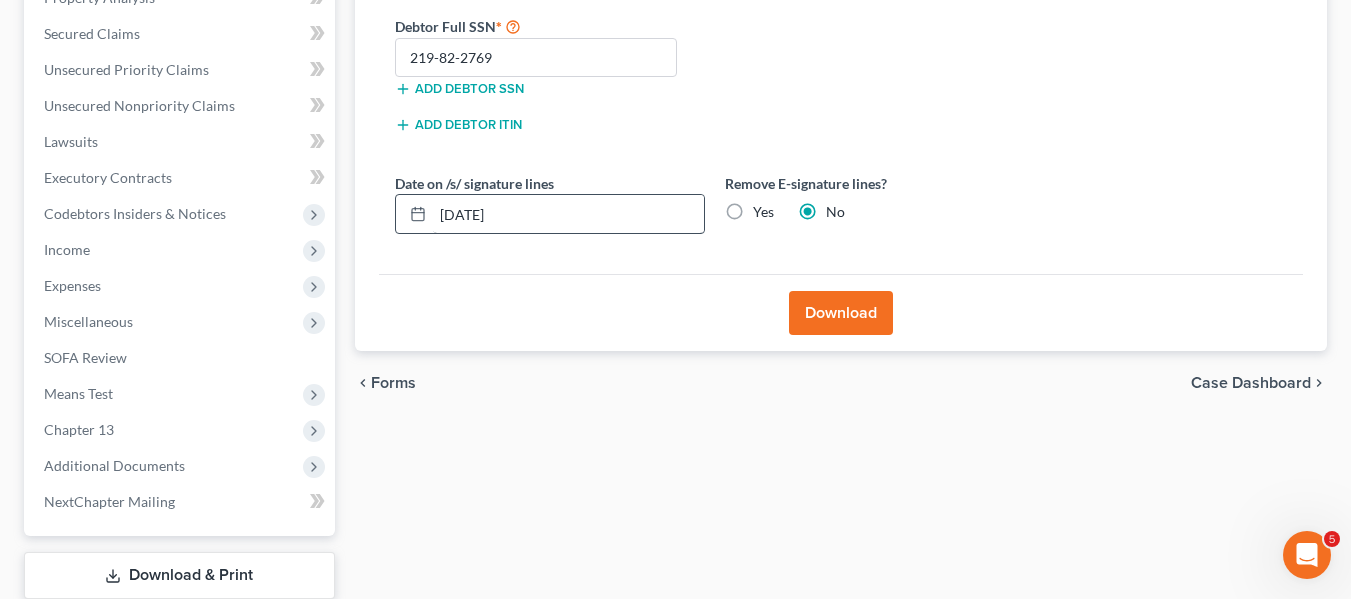scroll, scrollTop: 536, scrollLeft: 0, axis: vertical 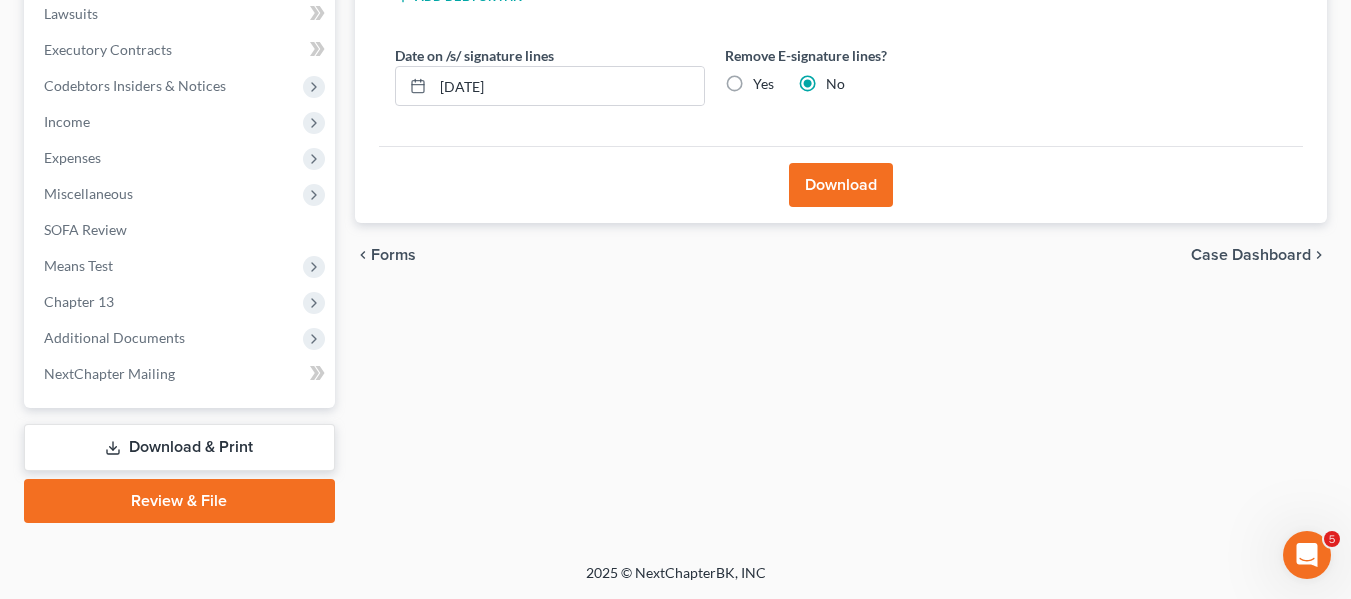 click on "Review & File" at bounding box center [179, 501] 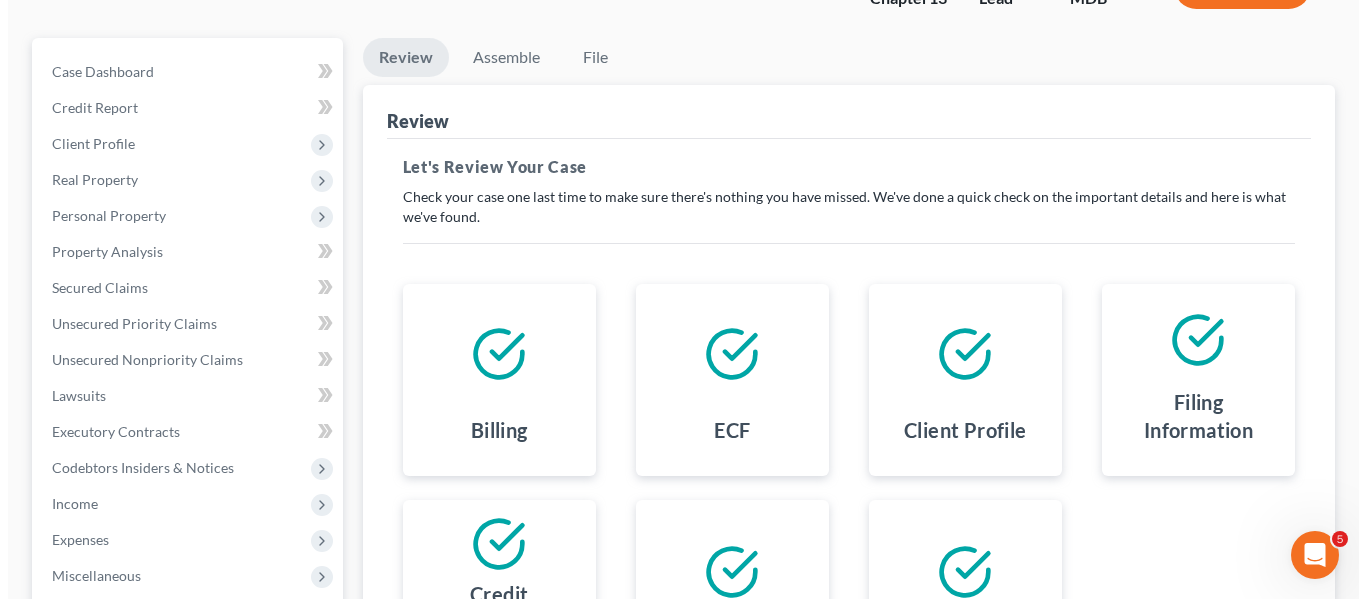 scroll, scrollTop: 148, scrollLeft: 0, axis: vertical 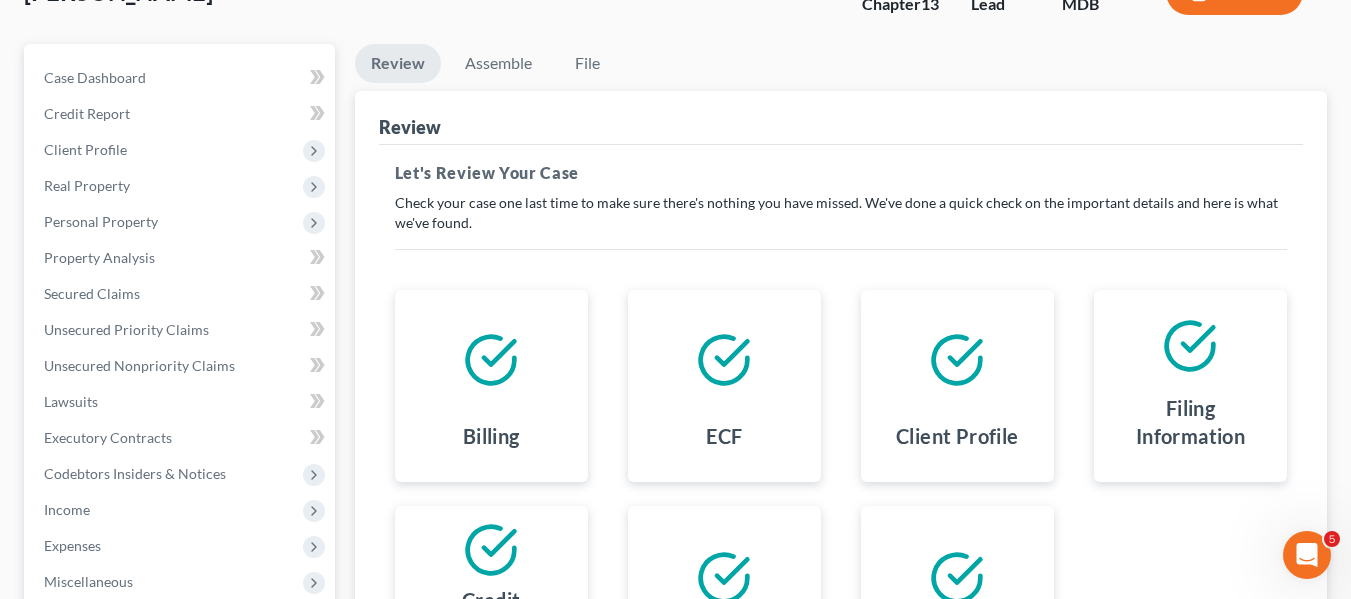 click on "Review
Assemble
File" at bounding box center [841, 67] 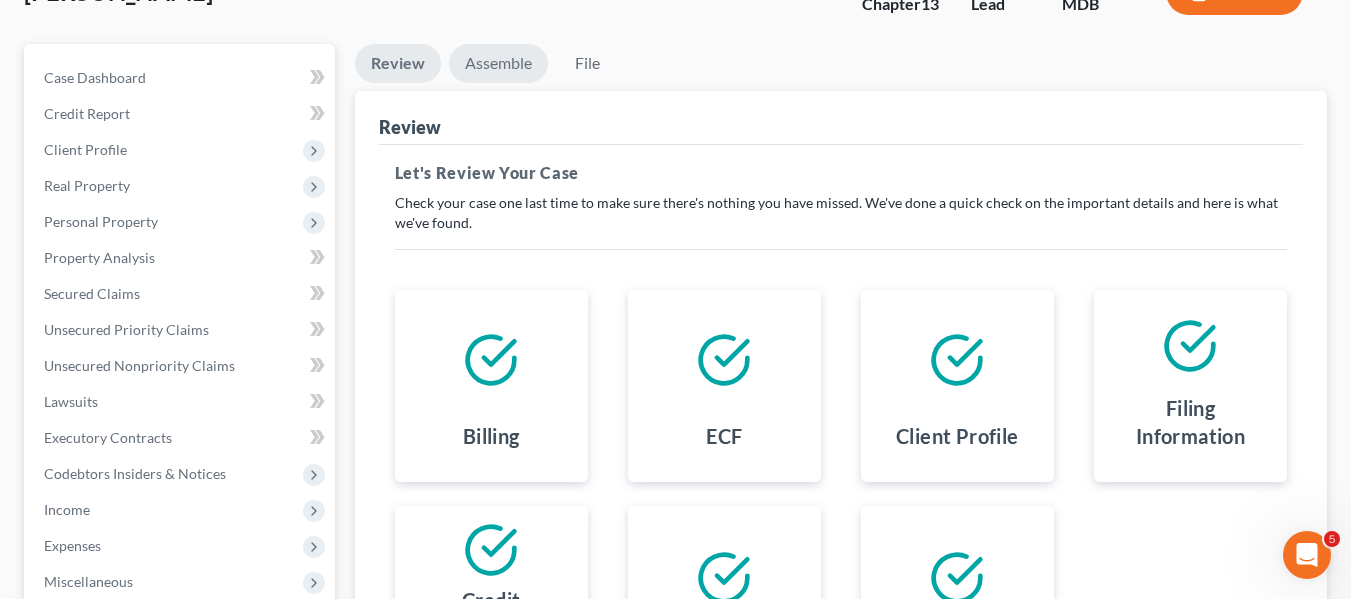 click on "Assemble" at bounding box center [498, 63] 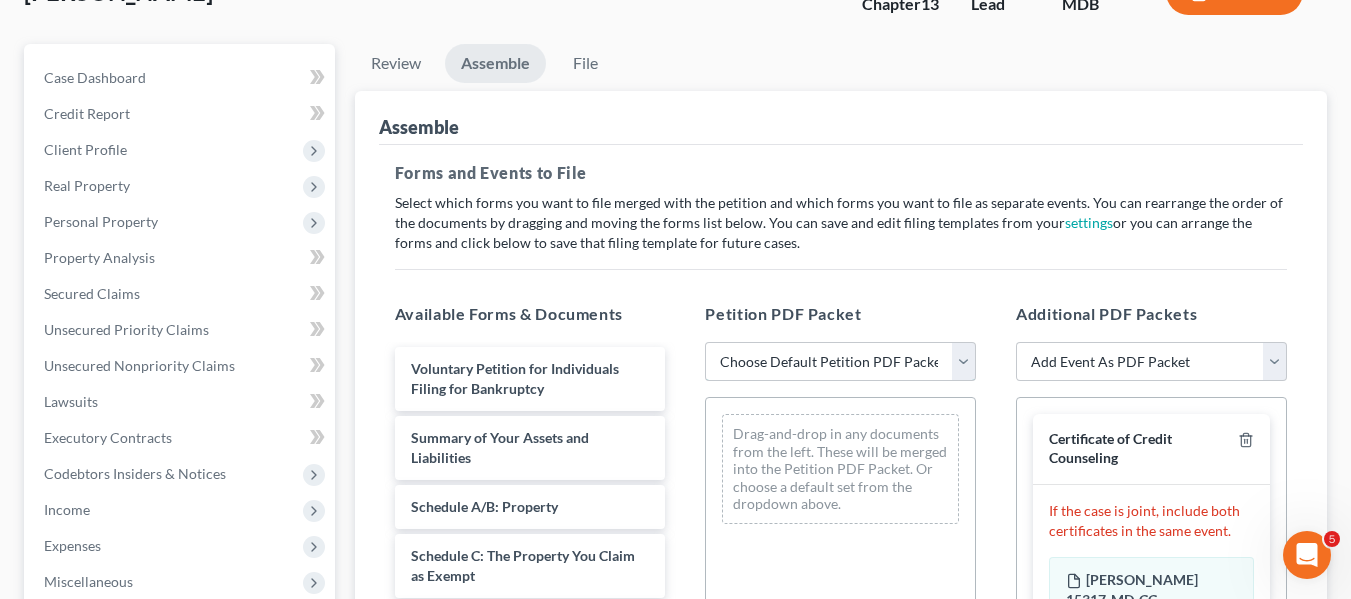 click on "Choose Default Petition PDF Packet Emergency Filing (Voluntary Petition and Creditor List Only) Chapter 13 Template" at bounding box center (840, 362) 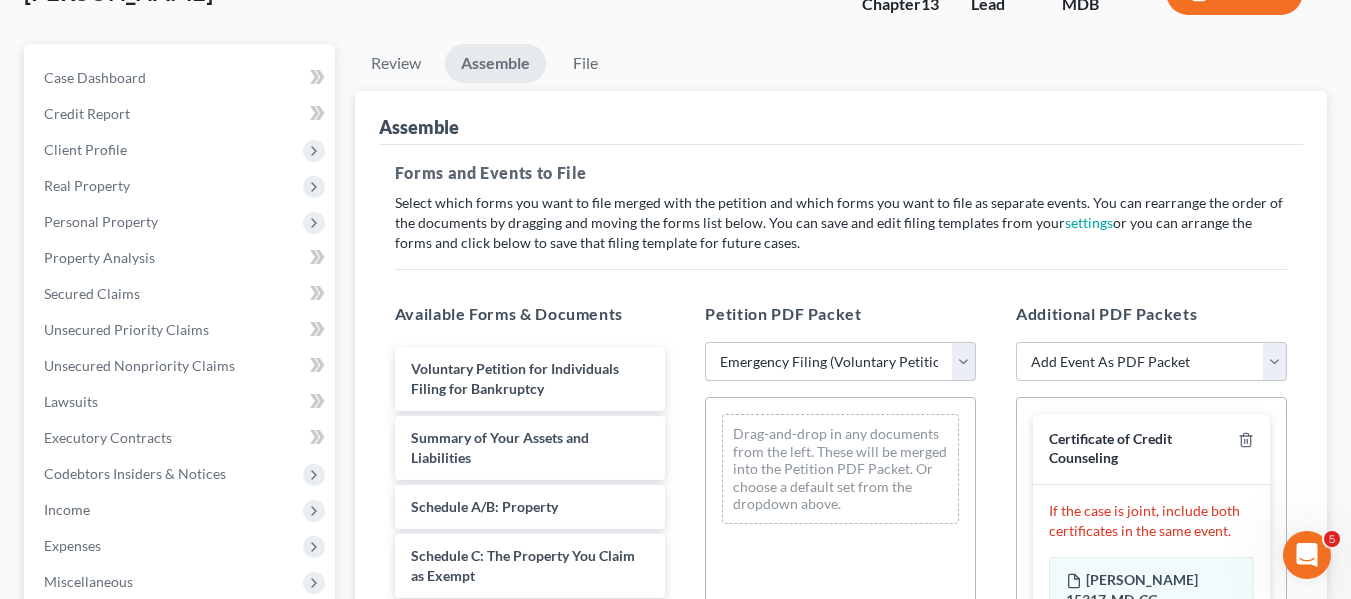 click on "Choose Default Petition PDF Packet Emergency Filing (Voluntary Petition and Creditor List Only) Chapter 13 Template" at bounding box center [840, 362] 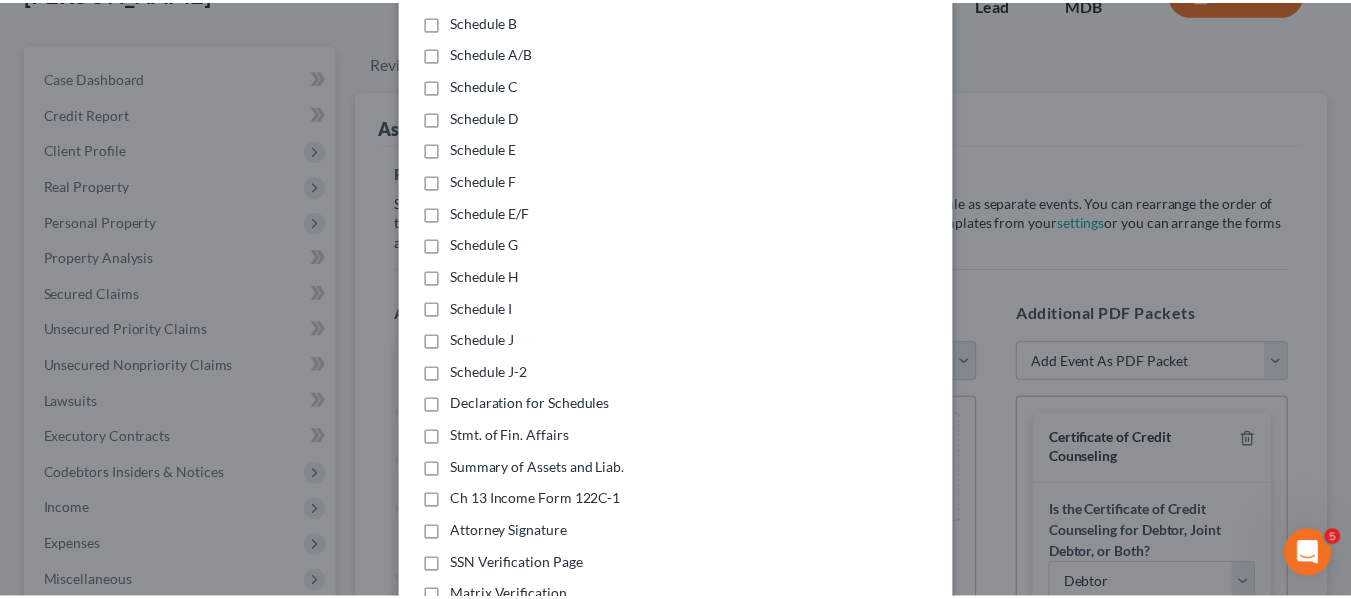 scroll, scrollTop: 479, scrollLeft: 0, axis: vertical 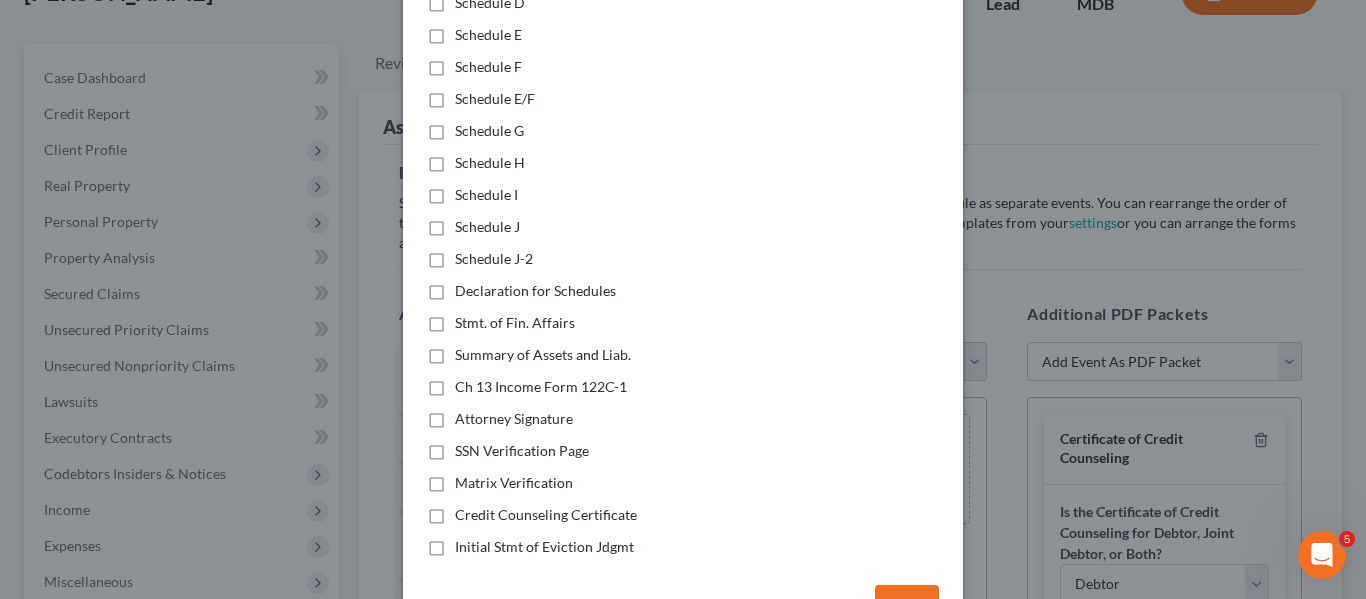 click on "OK" at bounding box center (907, 605) 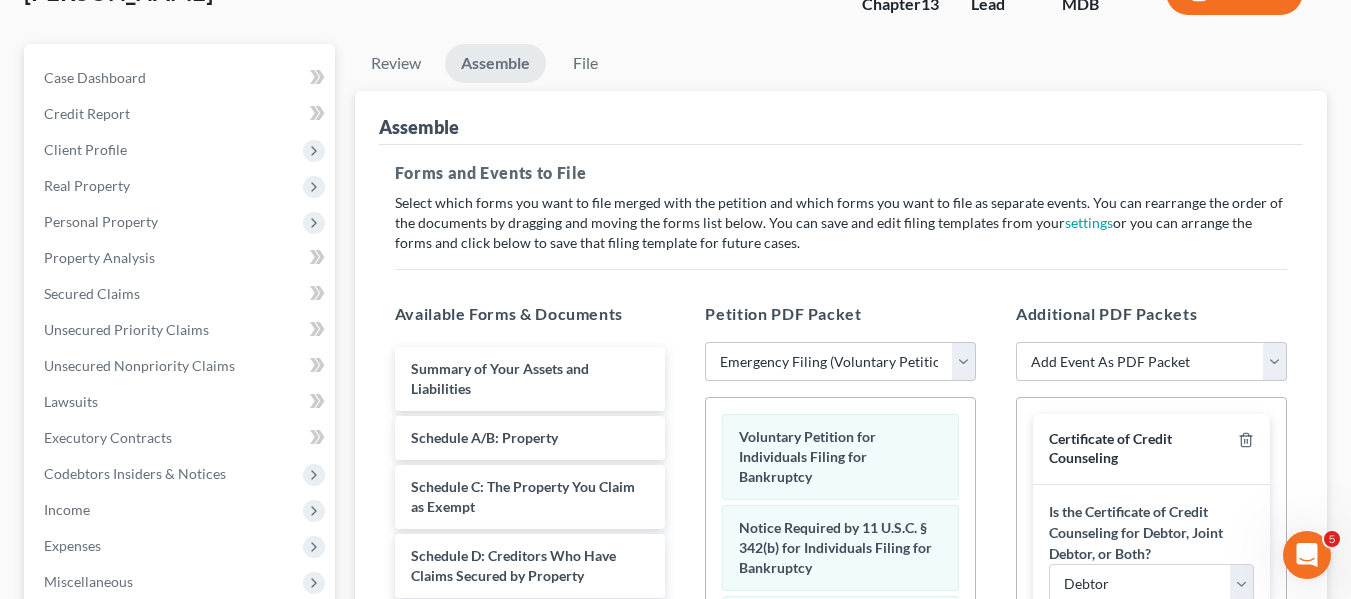 scroll, scrollTop: 672, scrollLeft: 0, axis: vertical 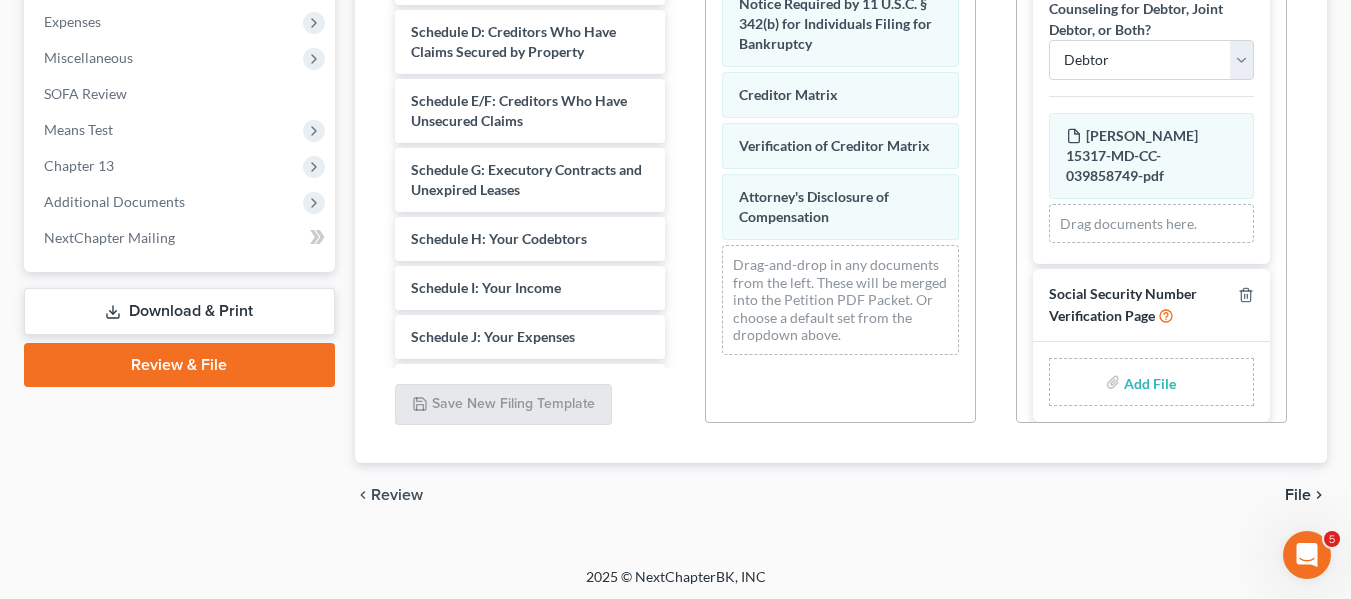 click at bounding box center [1148, 382] 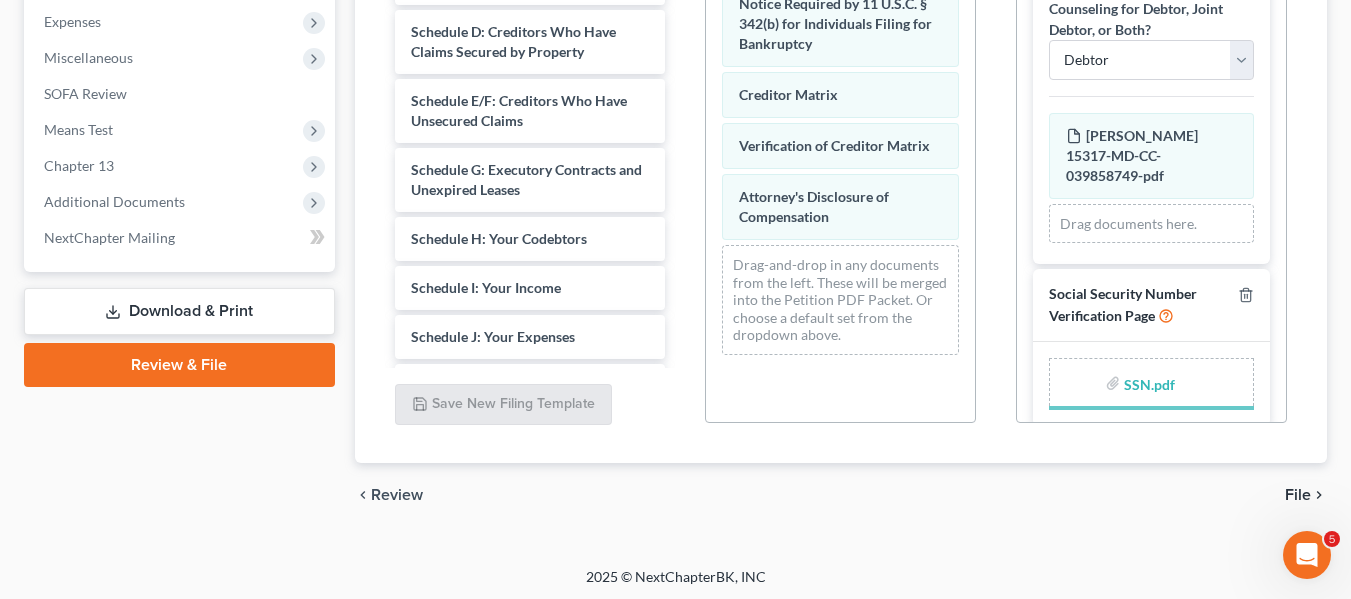 scroll, scrollTop: 148, scrollLeft: 0, axis: vertical 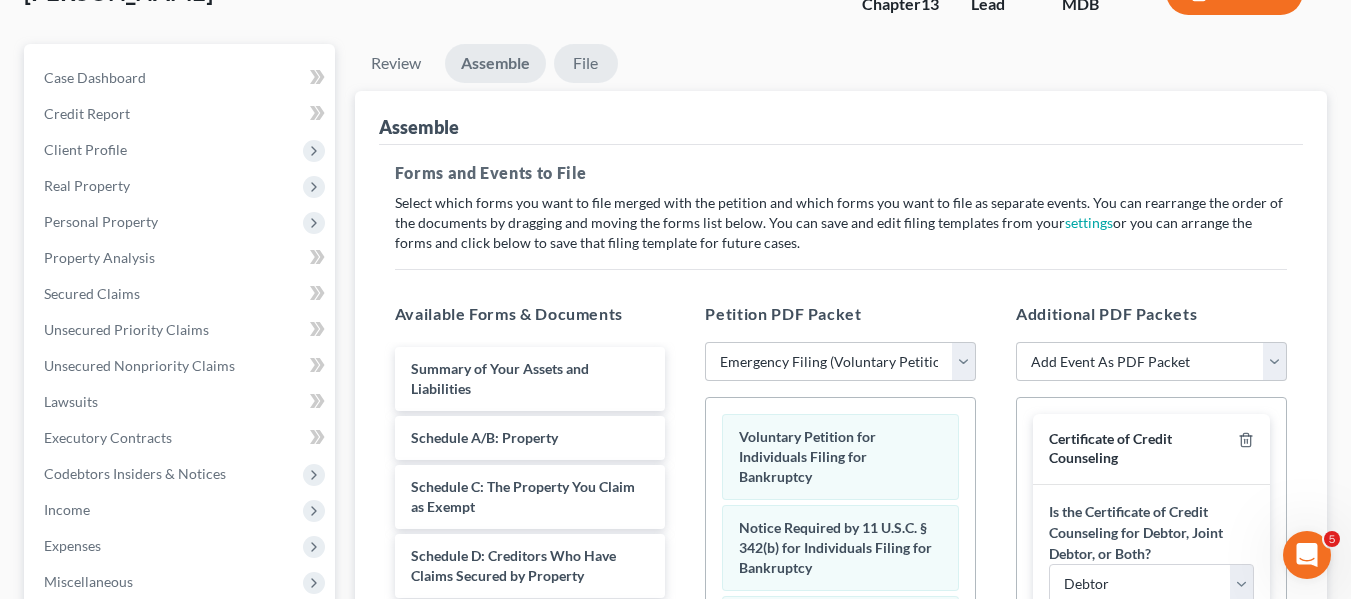 click on "File" at bounding box center [586, 63] 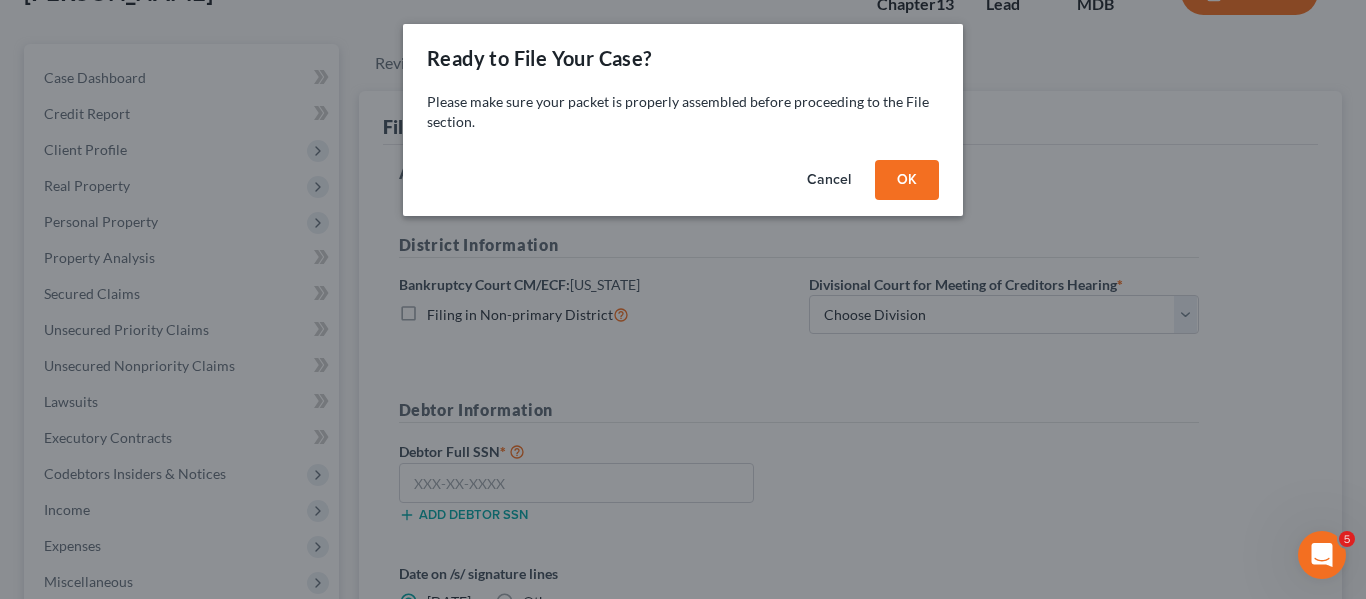 click on "OK" at bounding box center (907, 180) 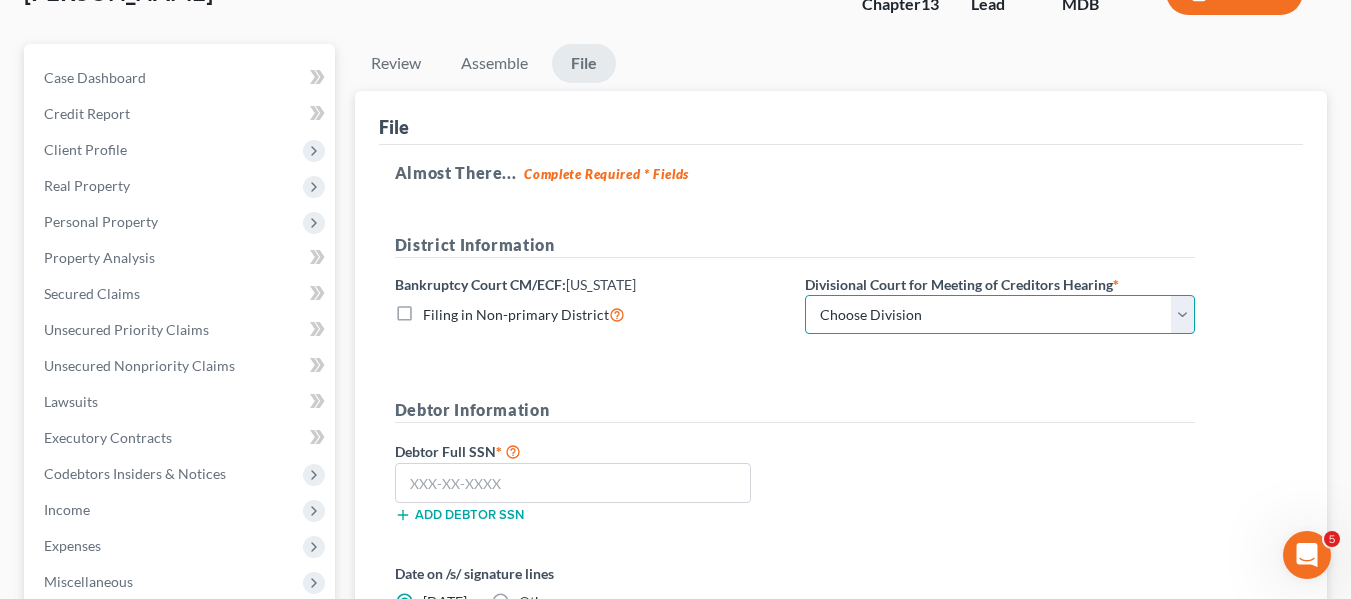 click on "Choose Division Baltimore Greenbelt" at bounding box center (1000, 315) 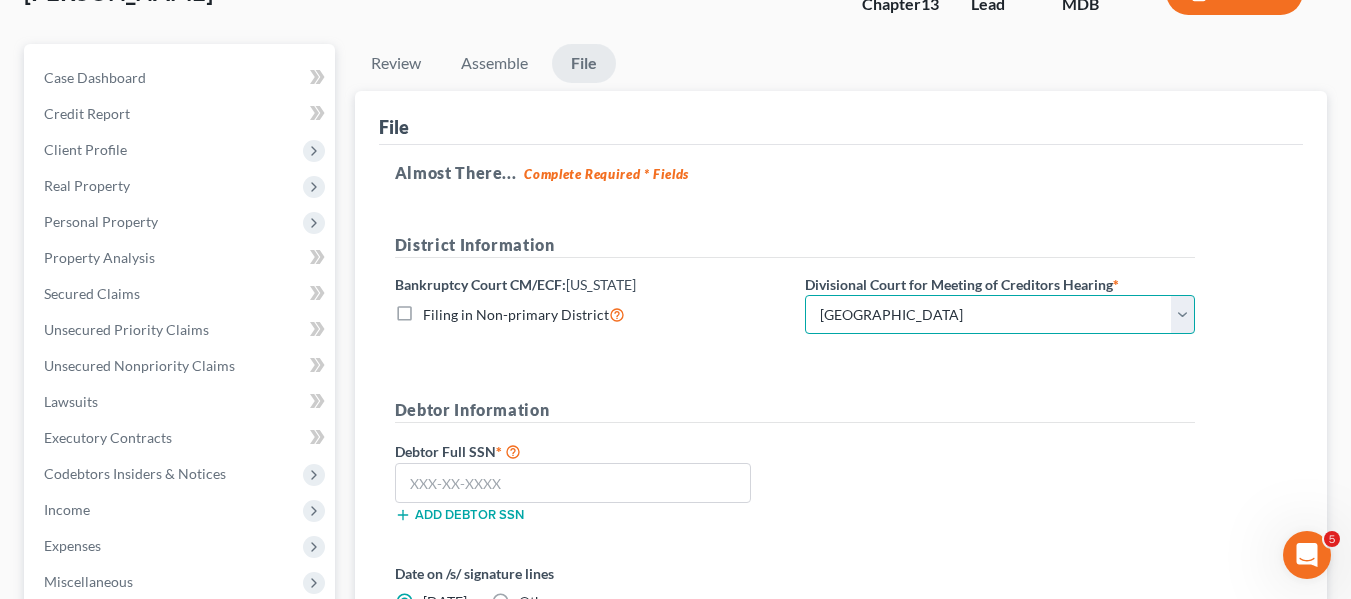 click on "Choose Division Baltimore Greenbelt" at bounding box center [1000, 315] 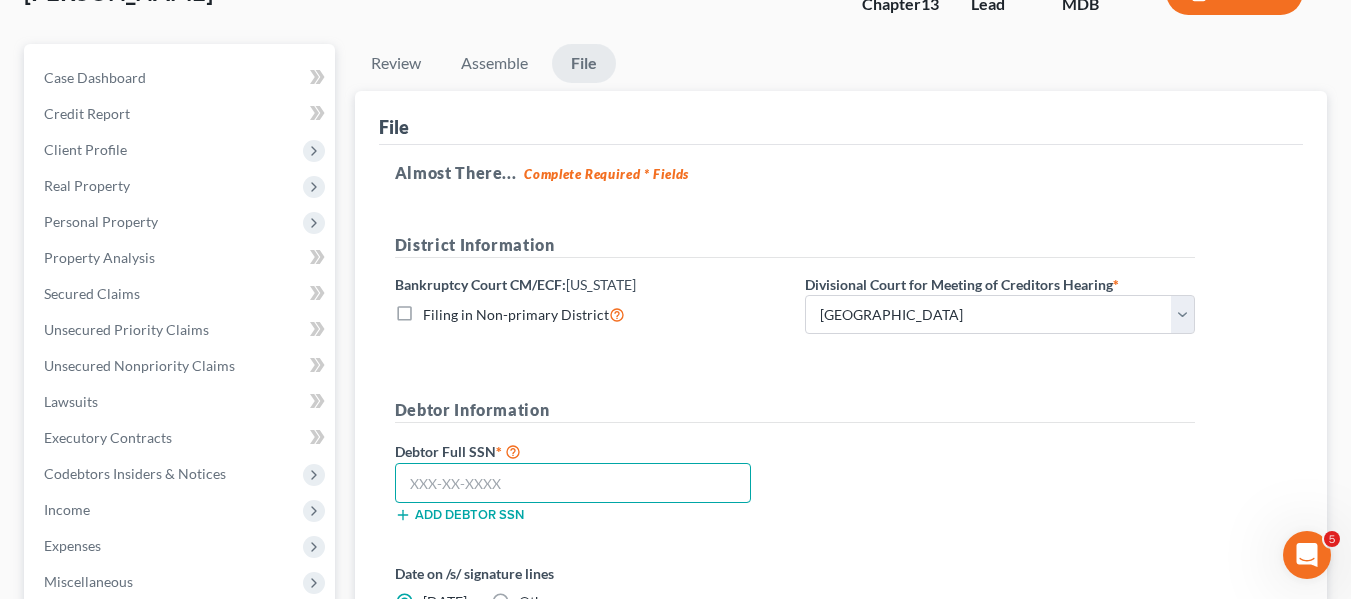 click at bounding box center (573, 483) 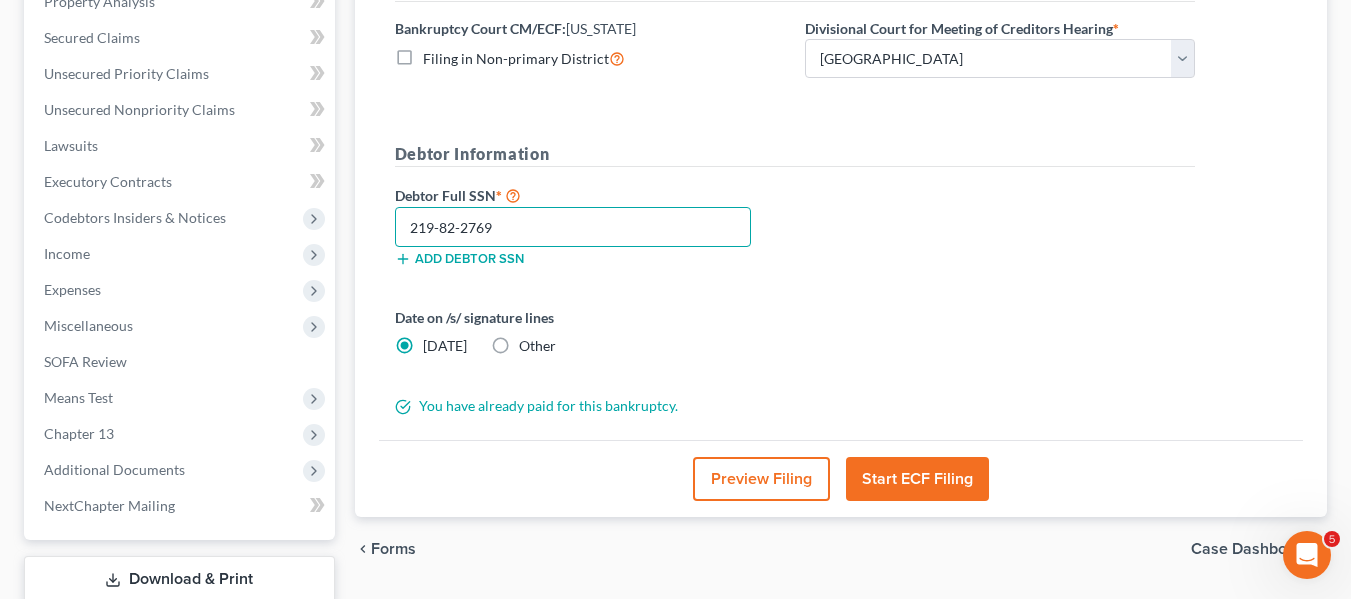 scroll, scrollTop: 405, scrollLeft: 0, axis: vertical 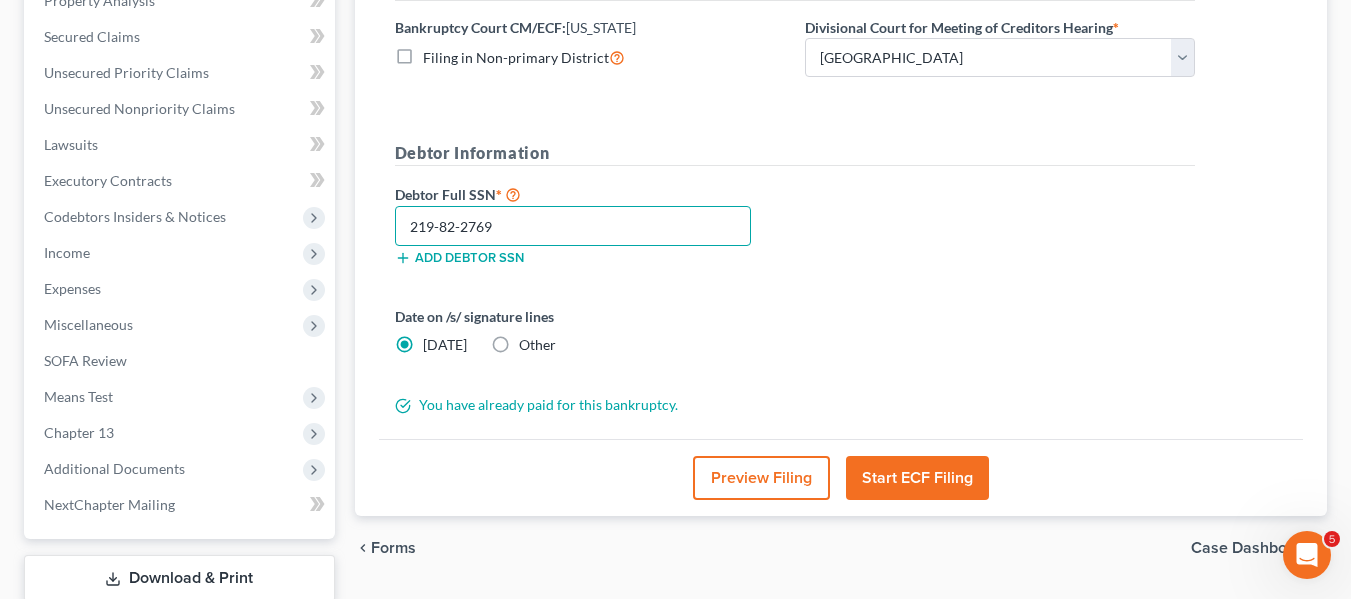 type on "219-82-2769" 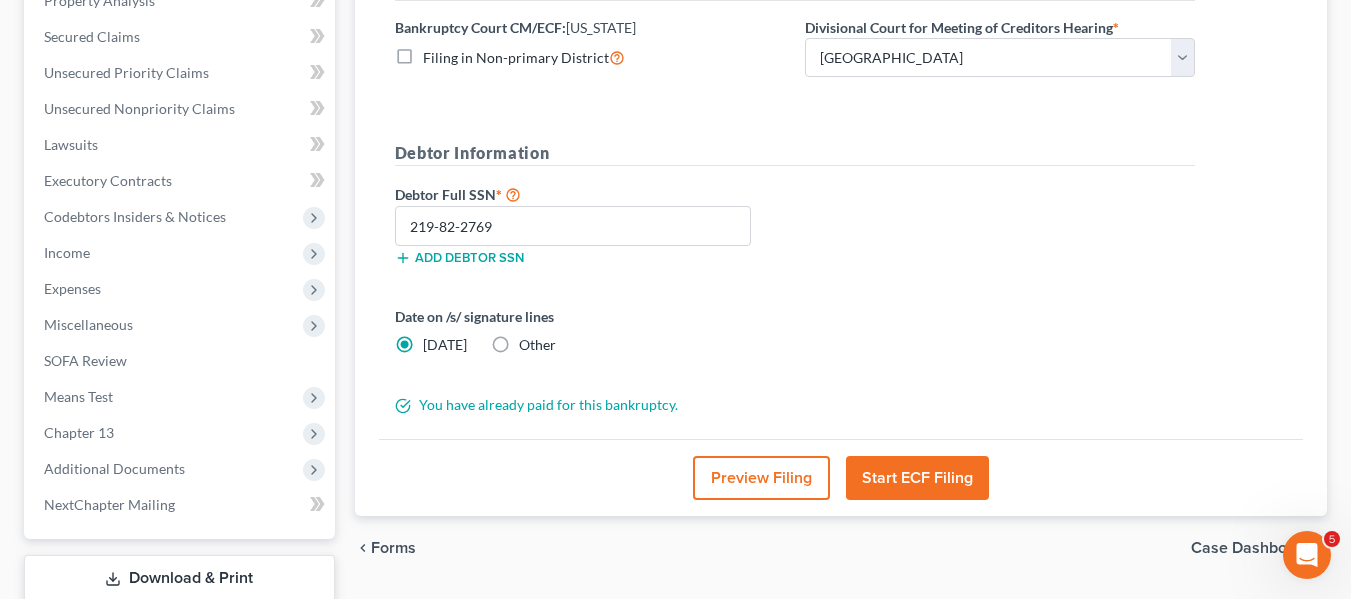 click on "Start ECF Filing" at bounding box center [917, 478] 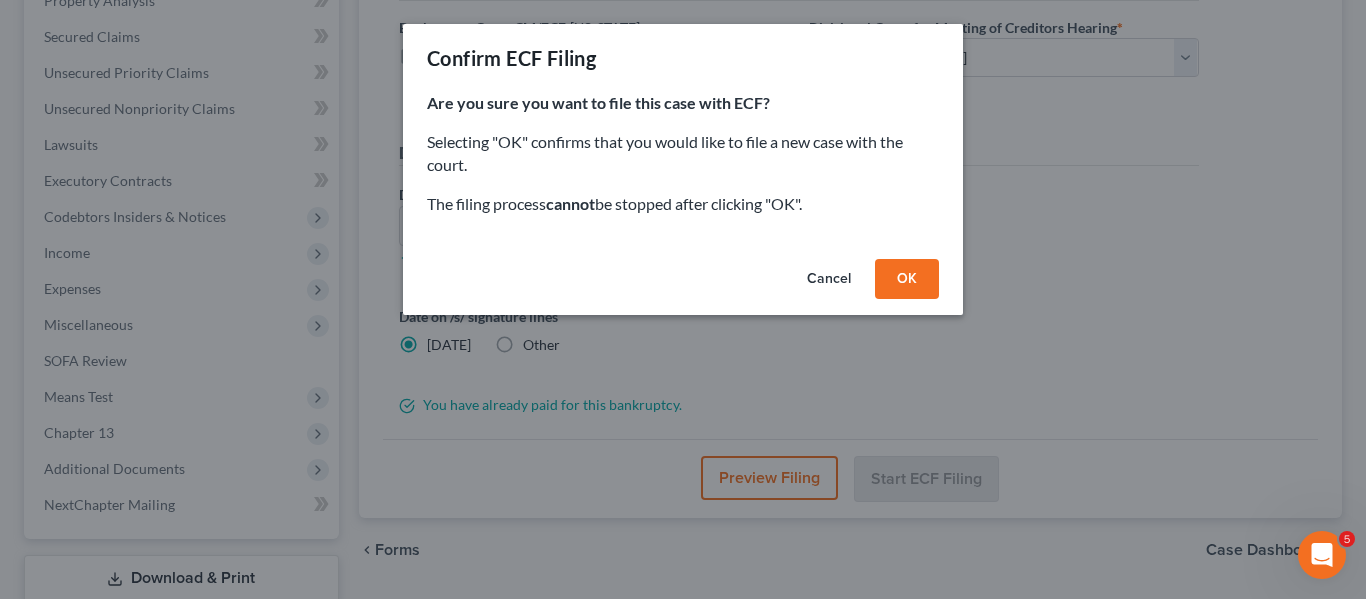 click on "OK" at bounding box center [907, 279] 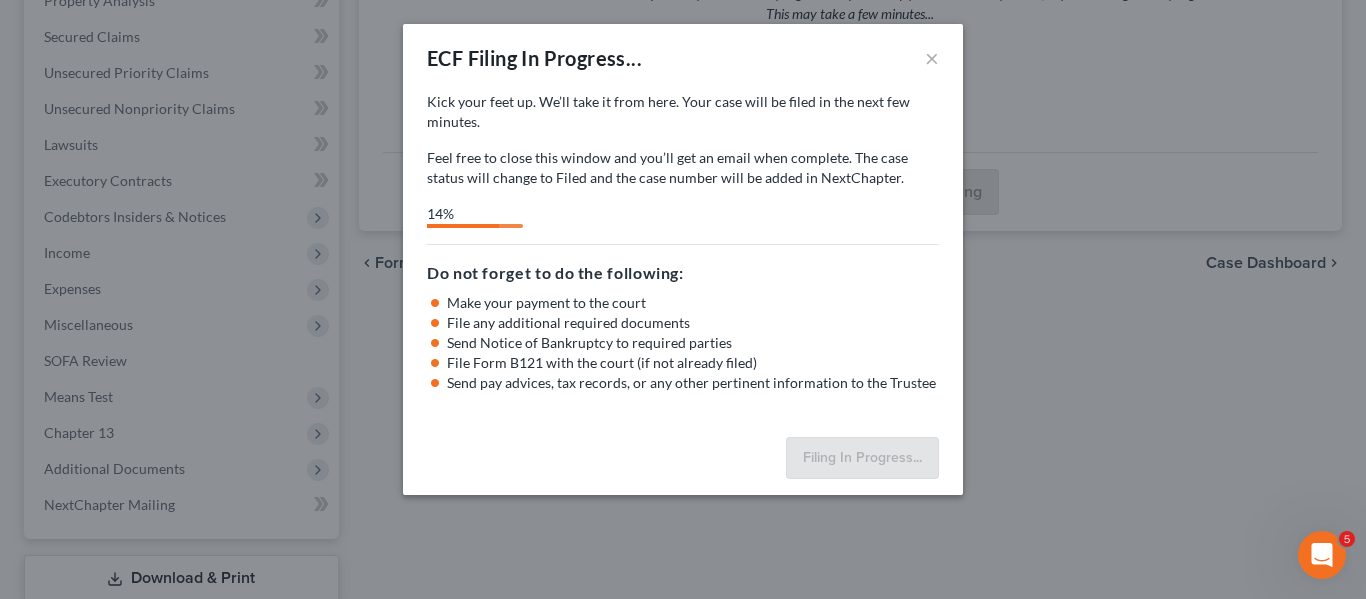 select on "0" 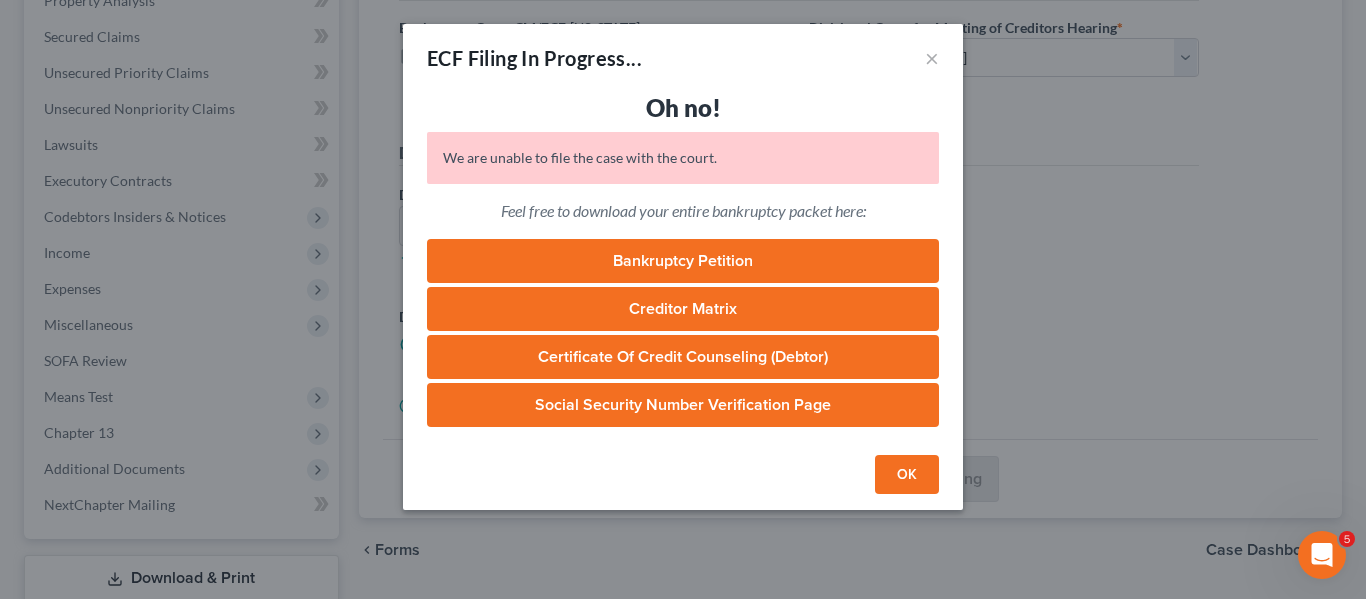 click on "OK" at bounding box center [907, 475] 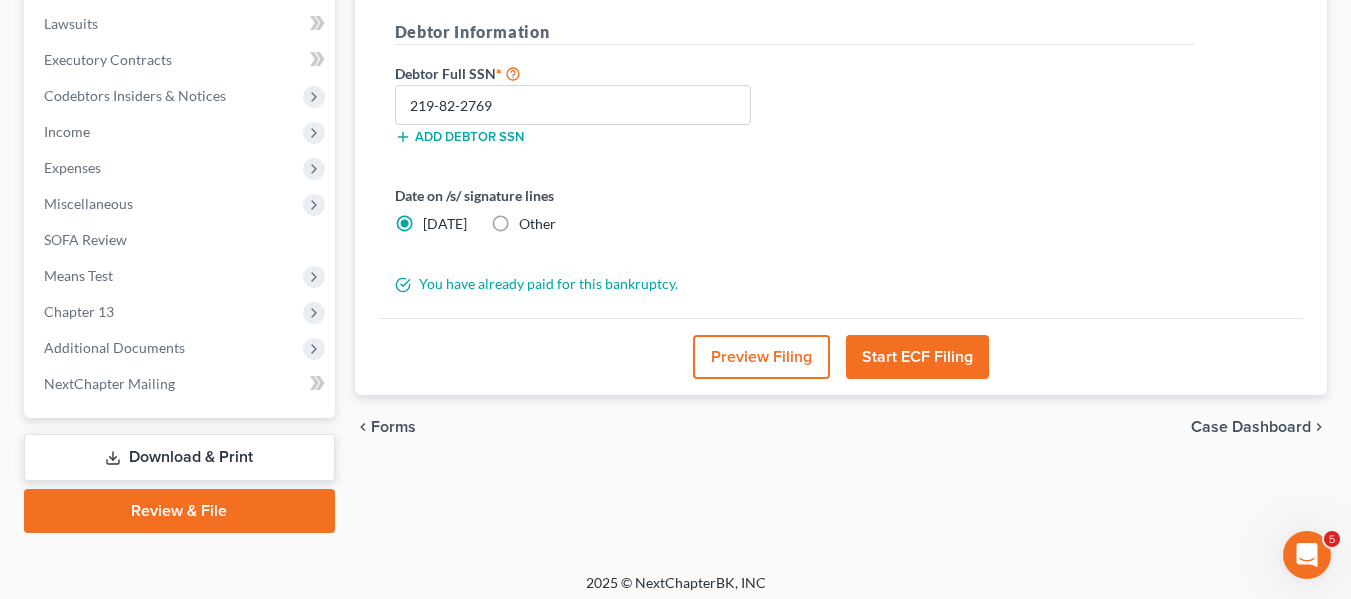 scroll, scrollTop: 536, scrollLeft: 0, axis: vertical 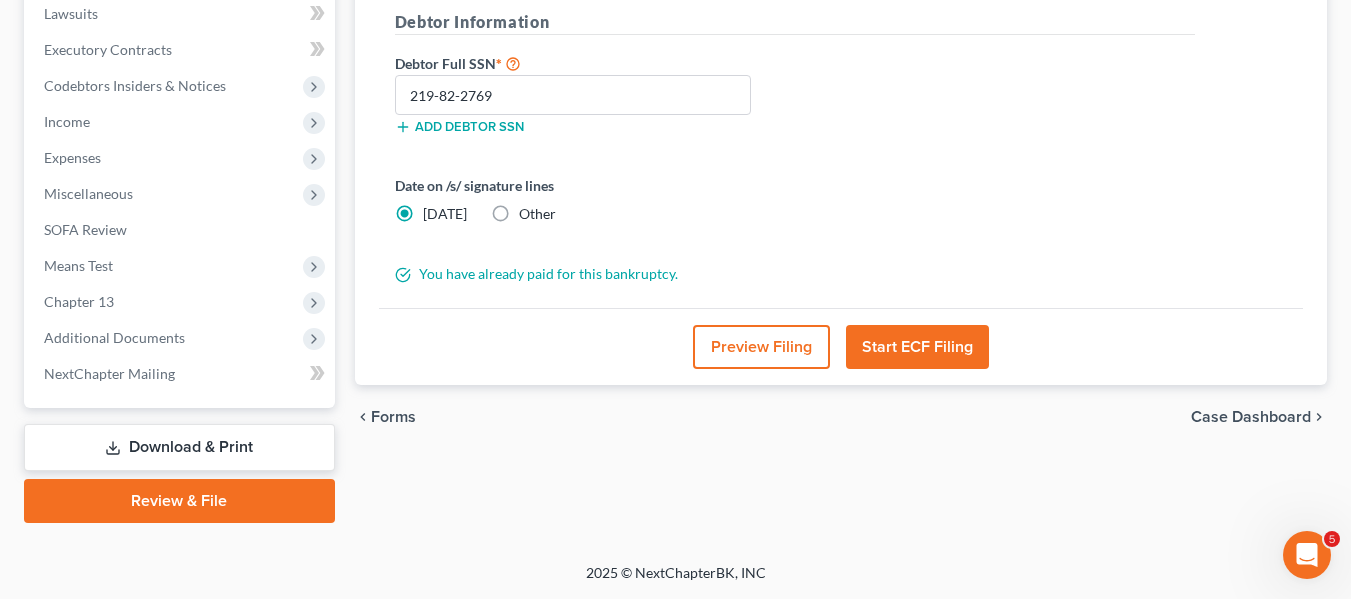 click on "Review & File" at bounding box center [179, 501] 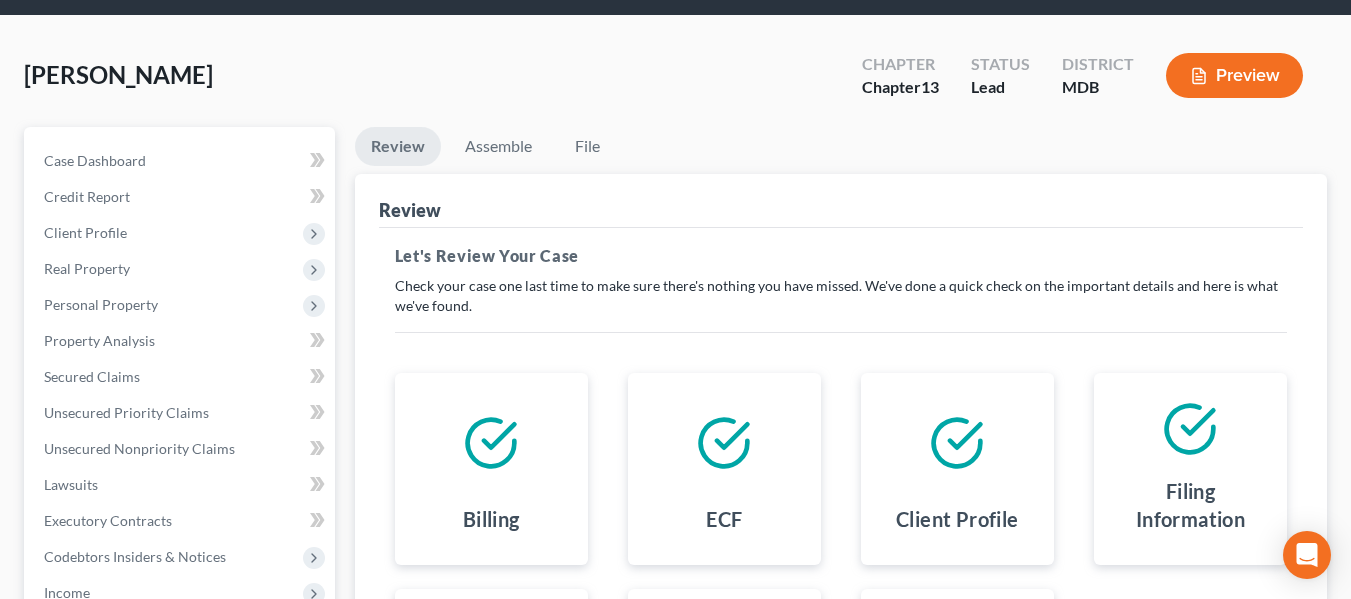 scroll, scrollTop: 64, scrollLeft: 0, axis: vertical 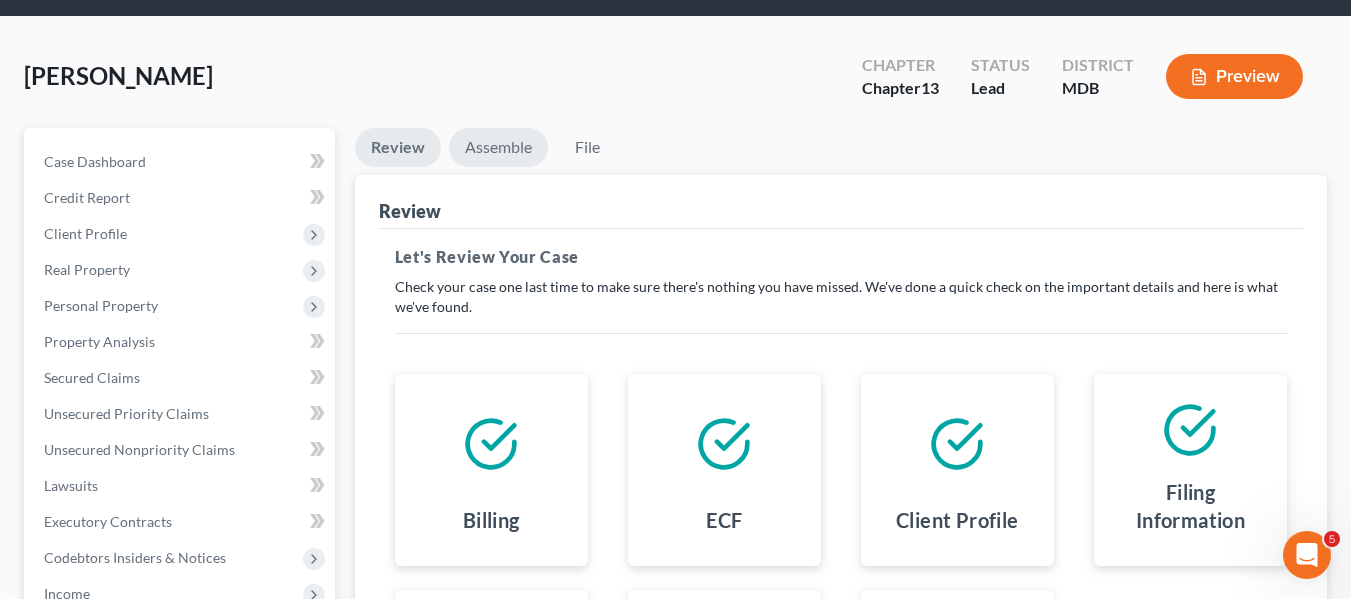 click on "Assemble" at bounding box center [498, 147] 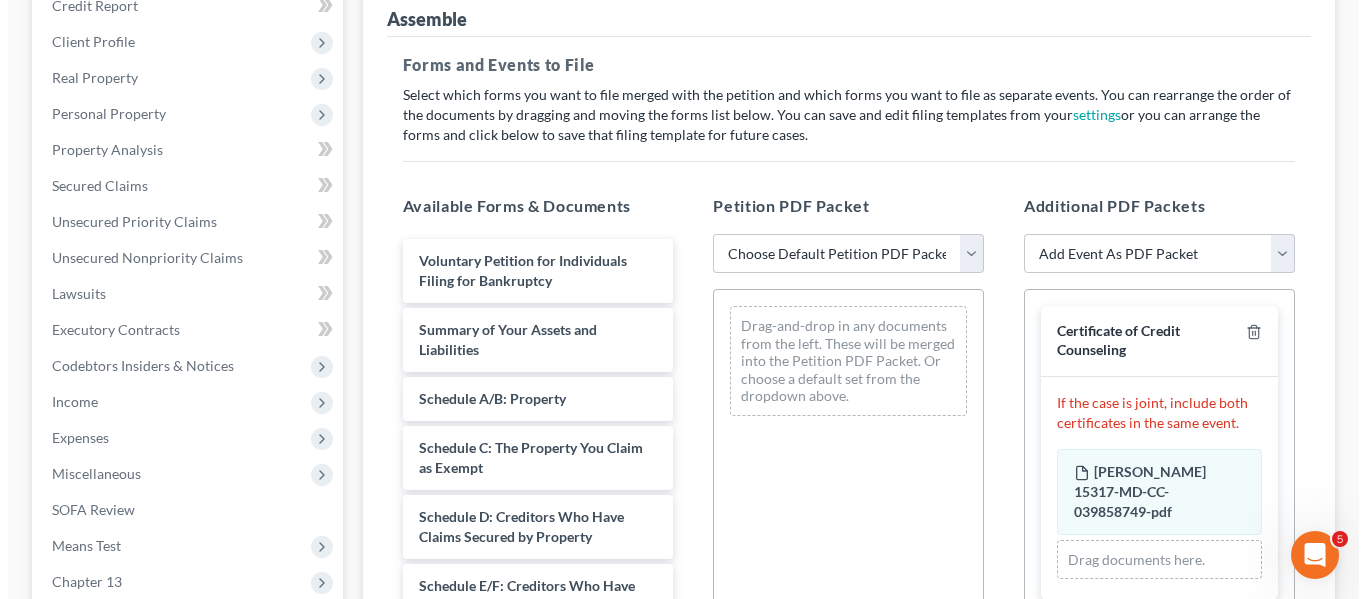 scroll, scrollTop: 257, scrollLeft: 0, axis: vertical 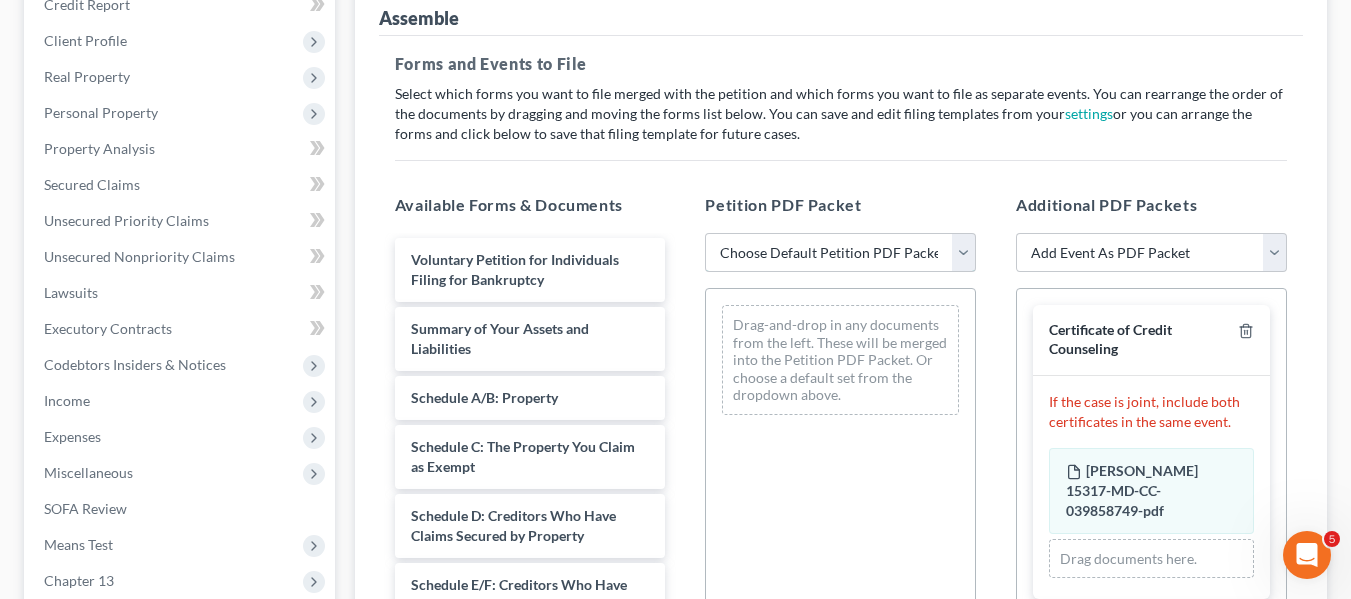 click on "Choose Default Petition PDF Packet Emergency Filing (Voluntary Petition and Creditor List Only) Chapter 13 Template" at bounding box center [840, 253] 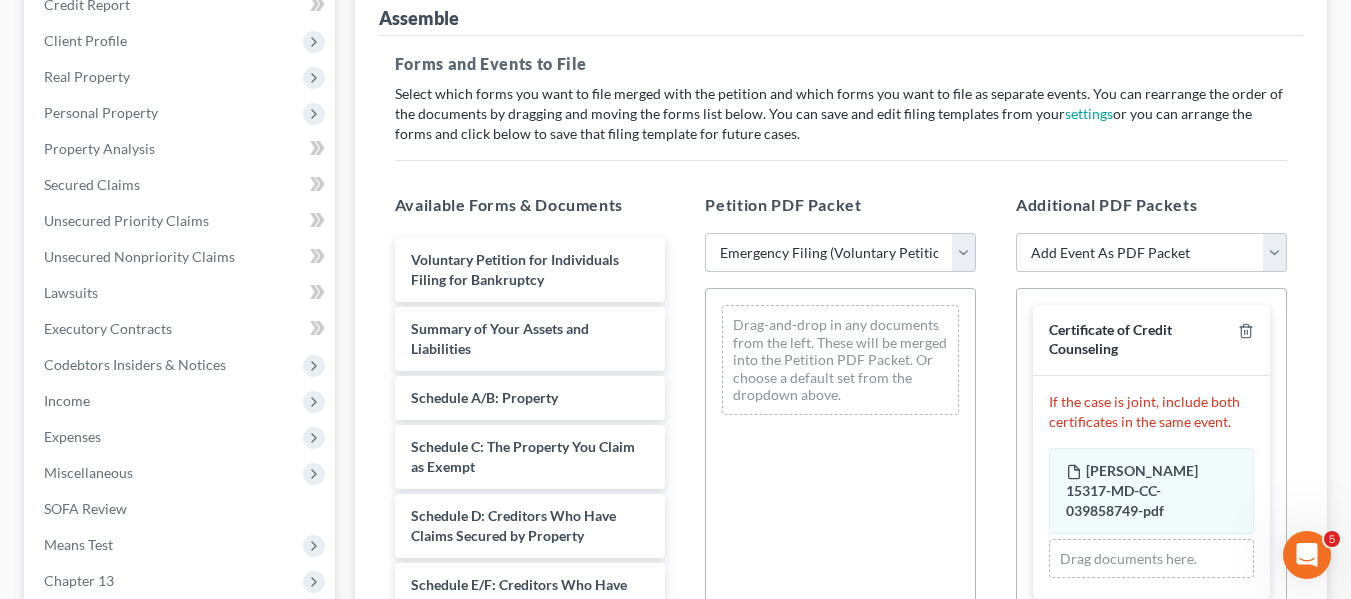 click on "Choose Default Petition PDF Packet Emergency Filing (Voluntary Petition and Creditor List Only) Chapter 13 Template" at bounding box center (840, 253) 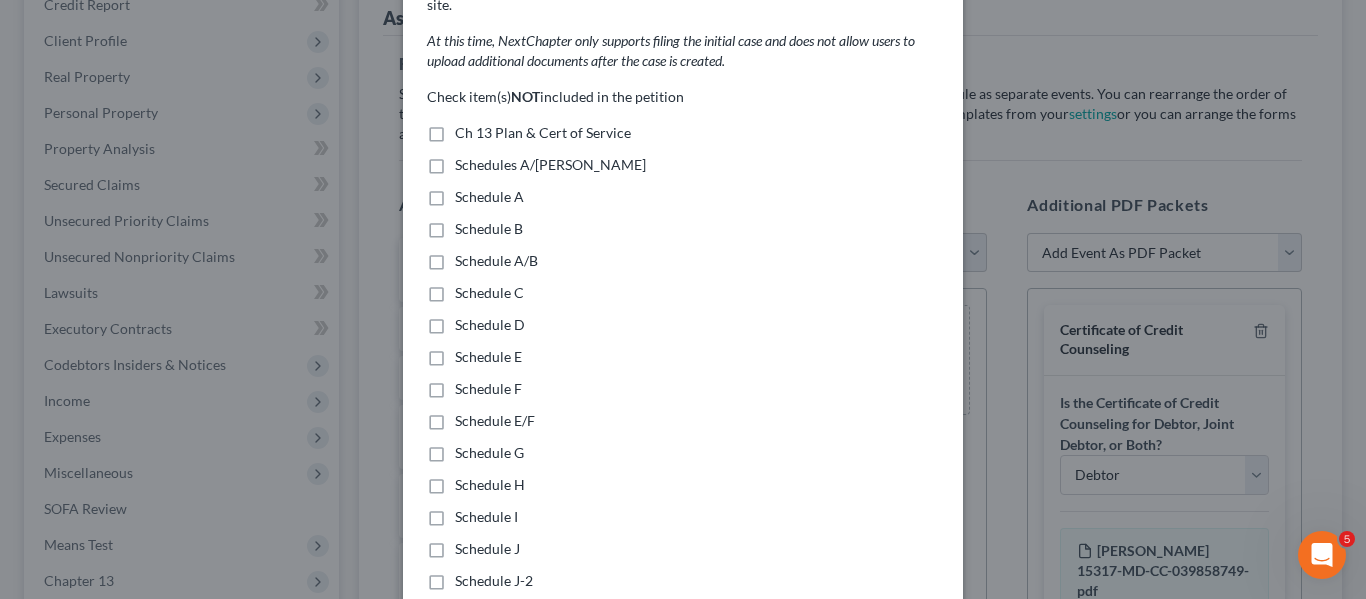 scroll, scrollTop: 158, scrollLeft: 0, axis: vertical 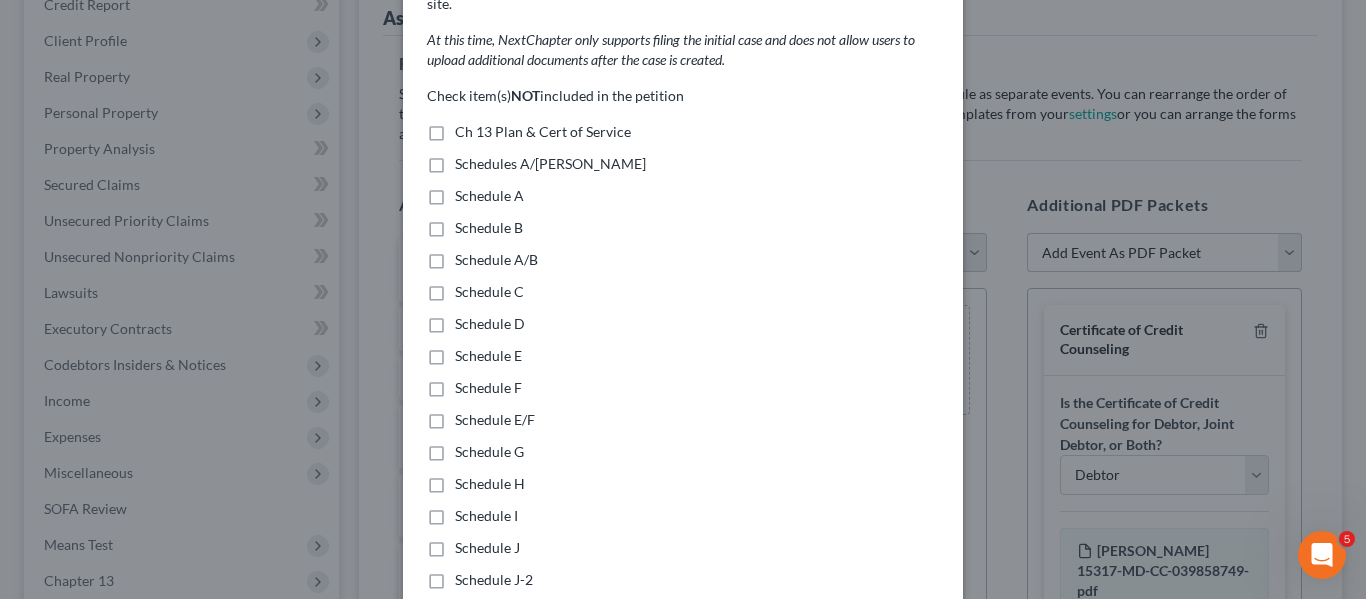 click on "Ch 13 Plan & Cert of Service" at bounding box center [543, 132] 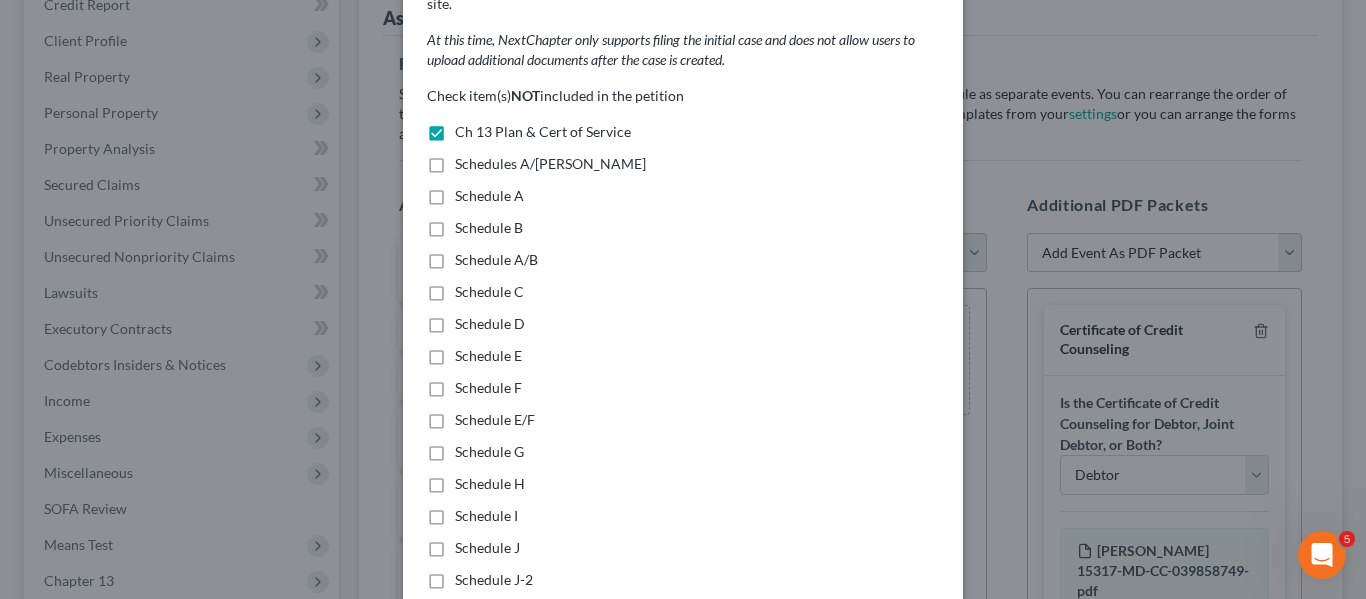 click on "Schedules A/[PERSON_NAME]" at bounding box center [550, 164] 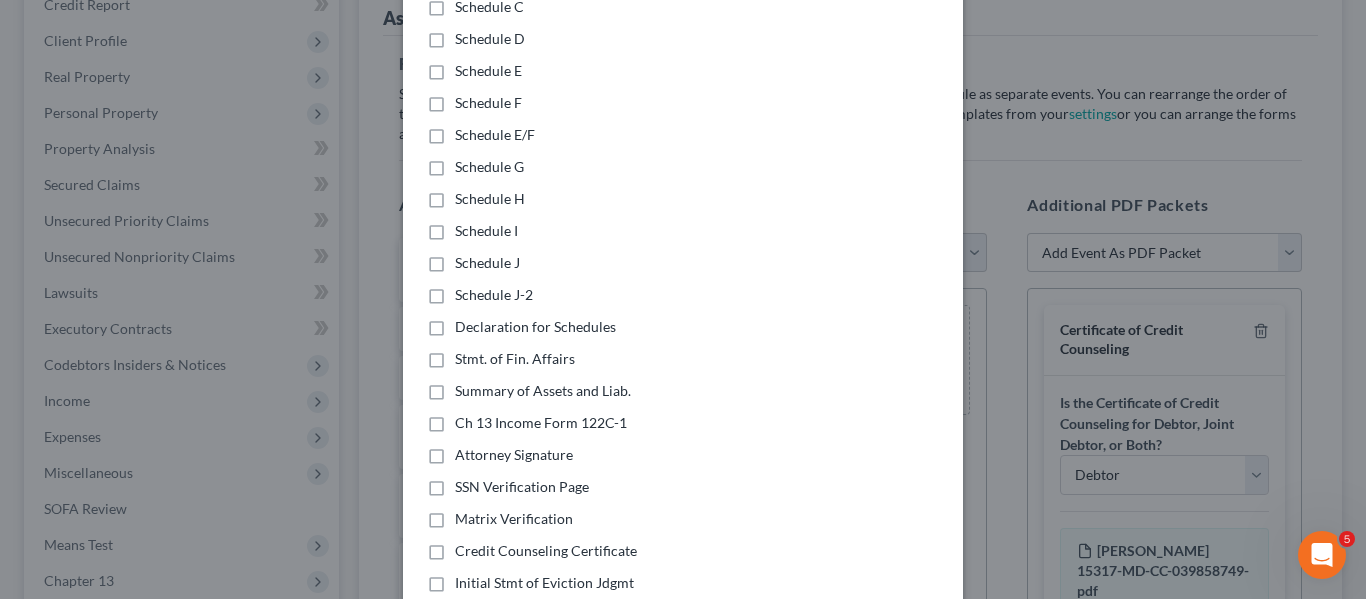 scroll, scrollTop: 458, scrollLeft: 0, axis: vertical 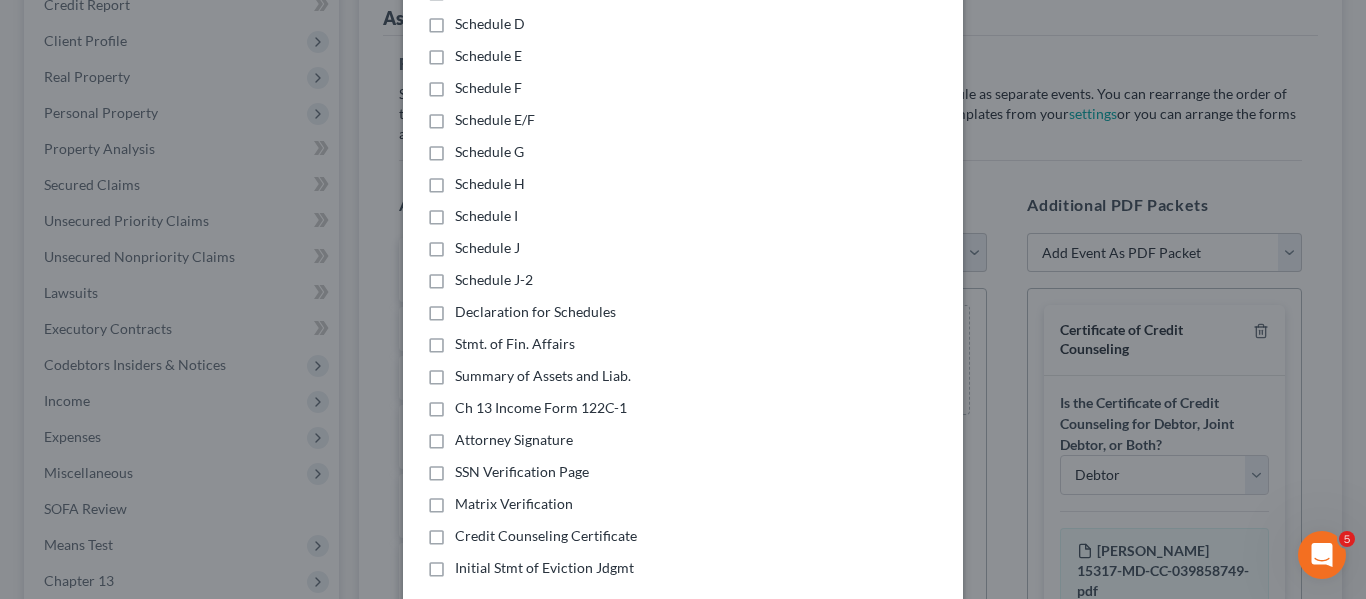 click on "Declaration for Schedules" at bounding box center [535, 312] 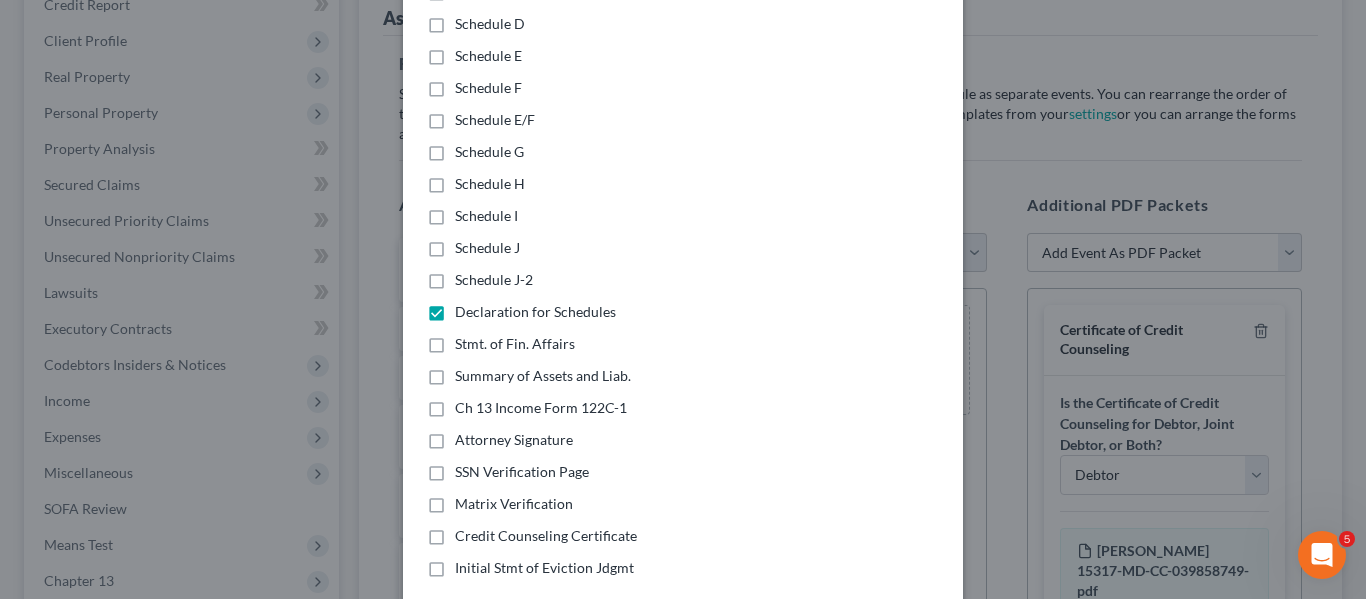 click on "Stmt. of Fin. Affairs" at bounding box center [515, 344] 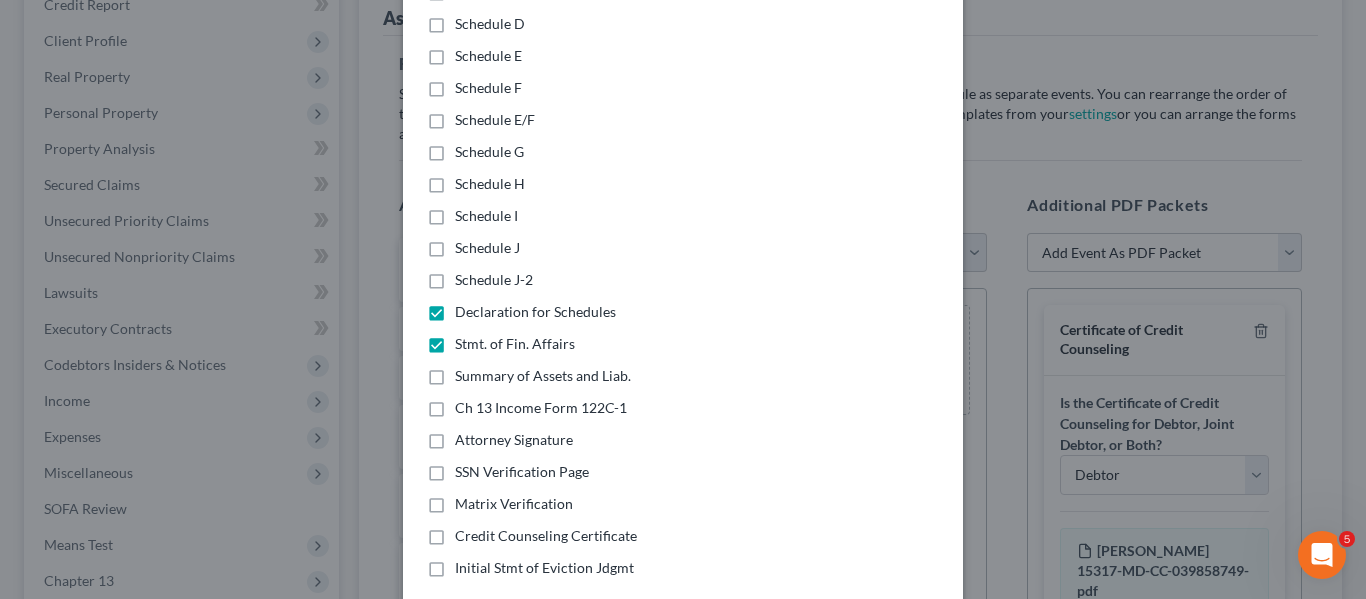 click on "Summary of Assets and Liab." at bounding box center [543, 376] 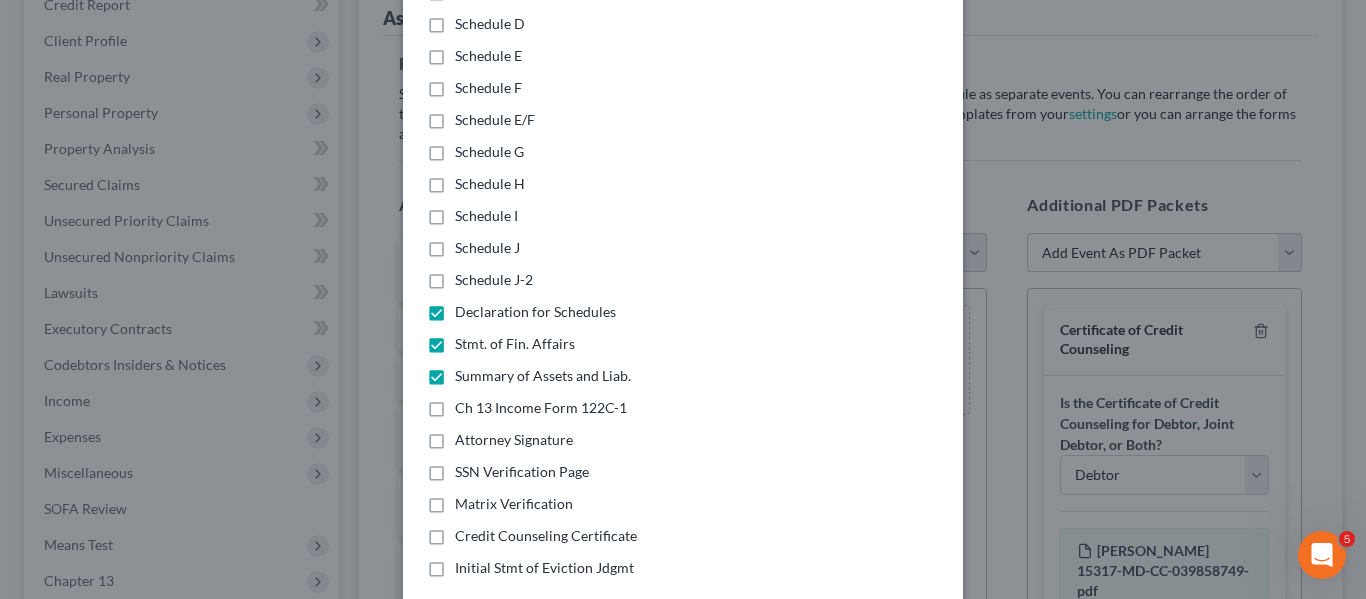click on "Ch 13 Income Form 122C-1" at bounding box center (541, 408) 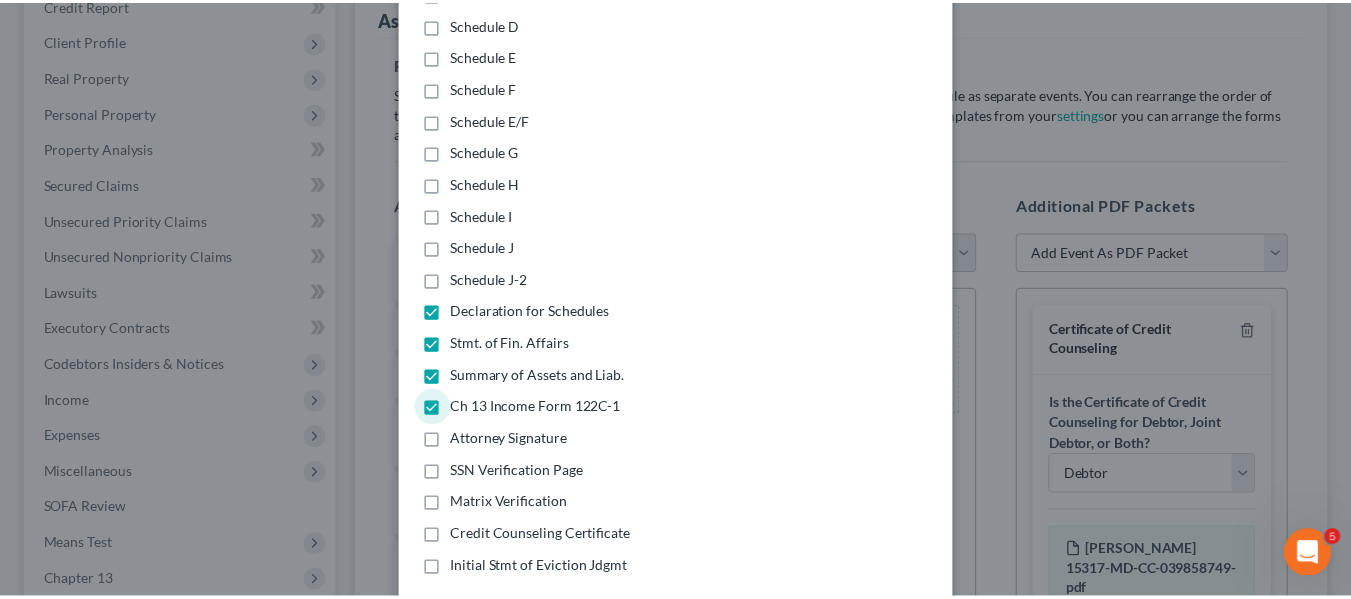 scroll, scrollTop: 525, scrollLeft: 0, axis: vertical 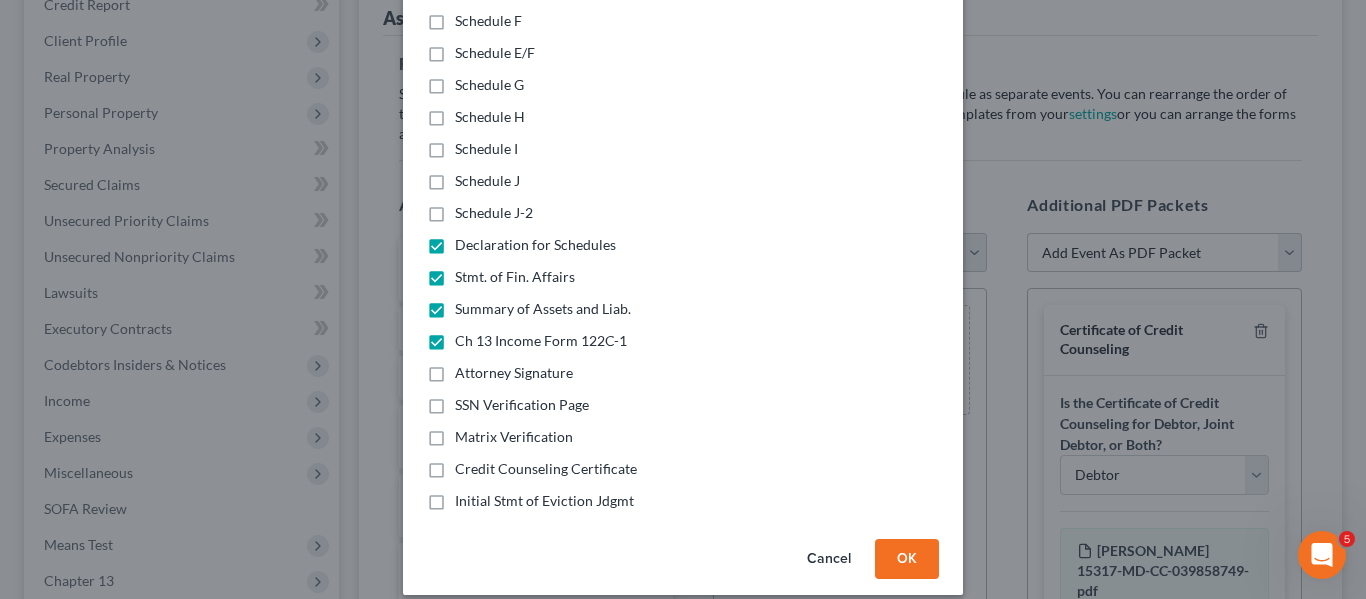 click on "Initial Stmt of Eviction Jdgmt" at bounding box center [544, 501] 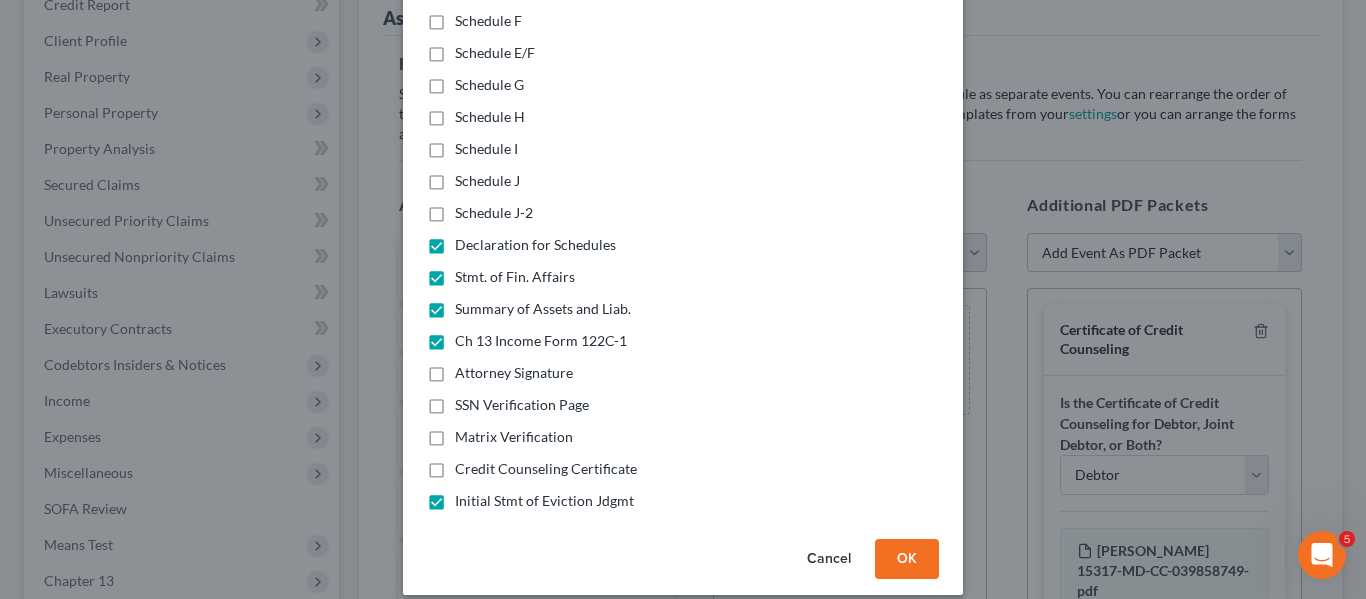 click on "OK" at bounding box center [907, 559] 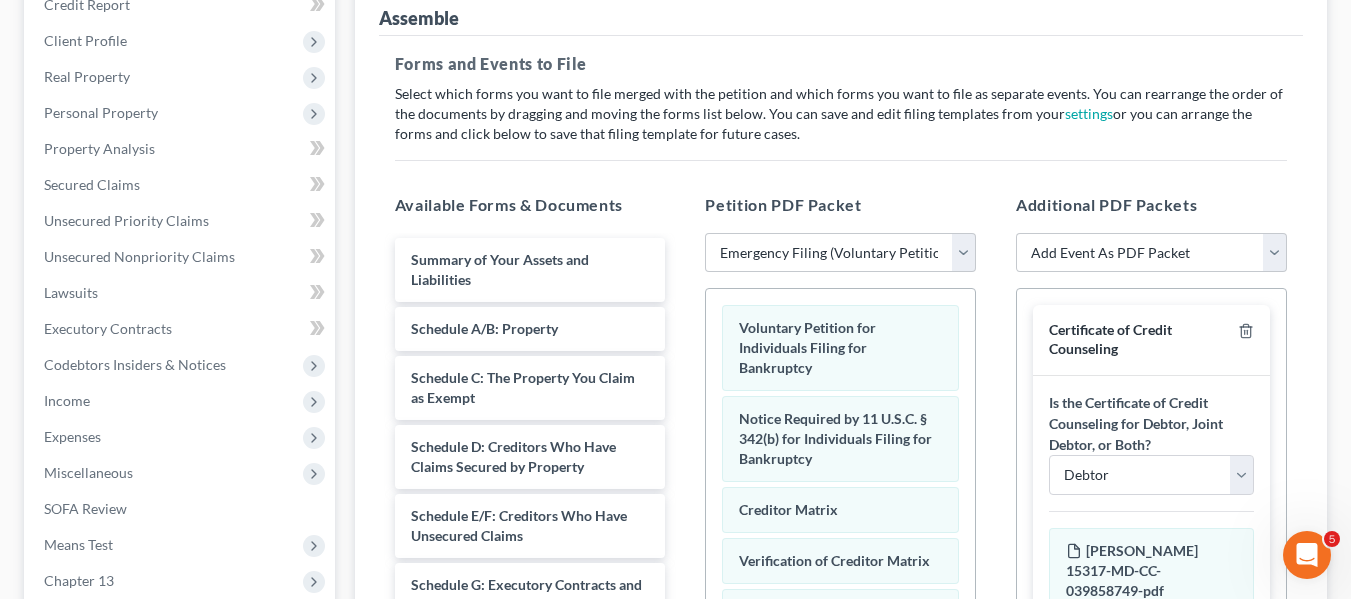 scroll, scrollTop: 0, scrollLeft: 0, axis: both 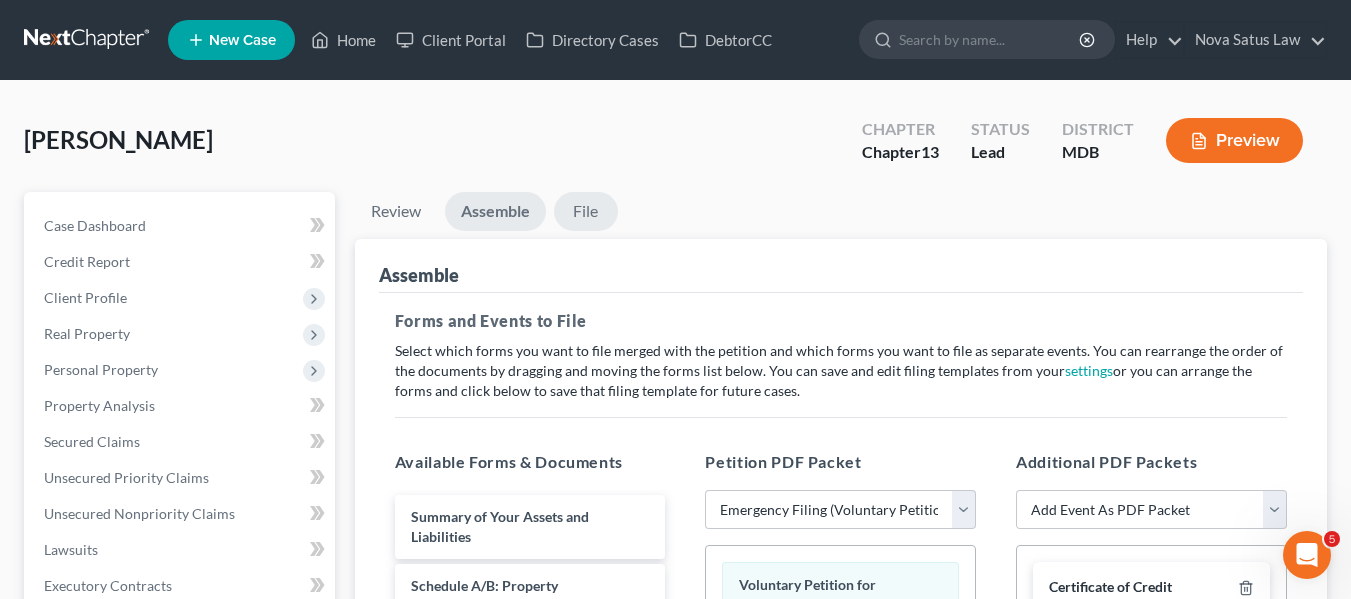 click on "File" at bounding box center [586, 211] 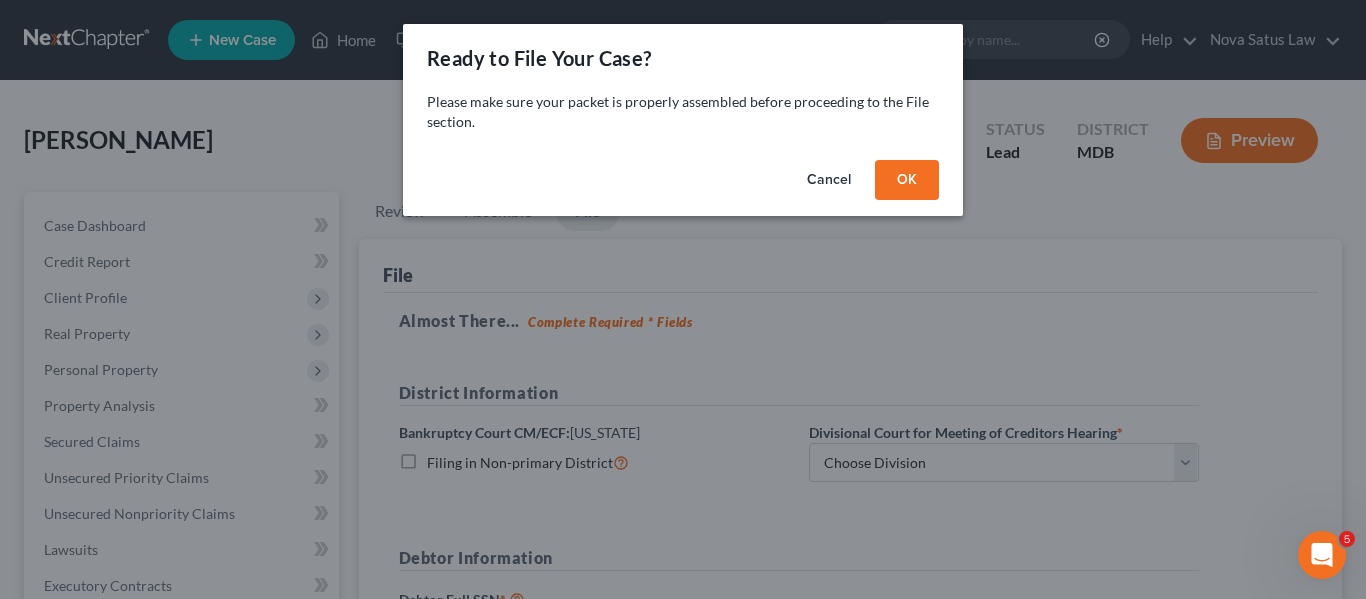 click on "OK" at bounding box center [907, 180] 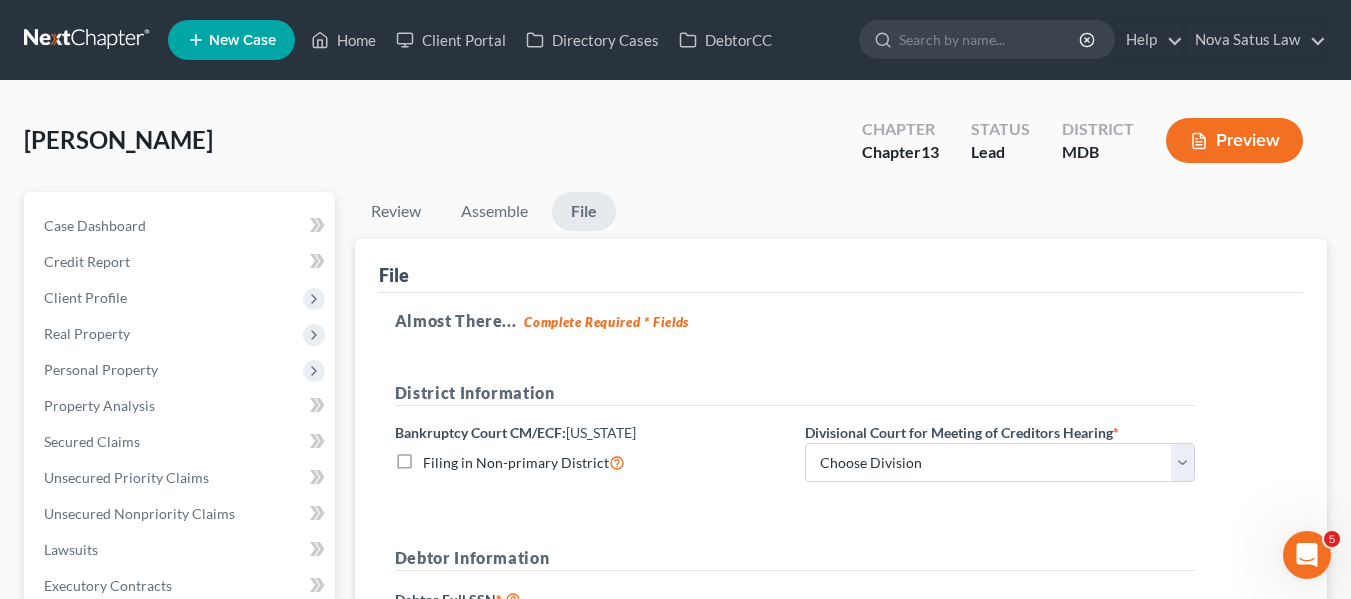 scroll, scrollTop: 125, scrollLeft: 0, axis: vertical 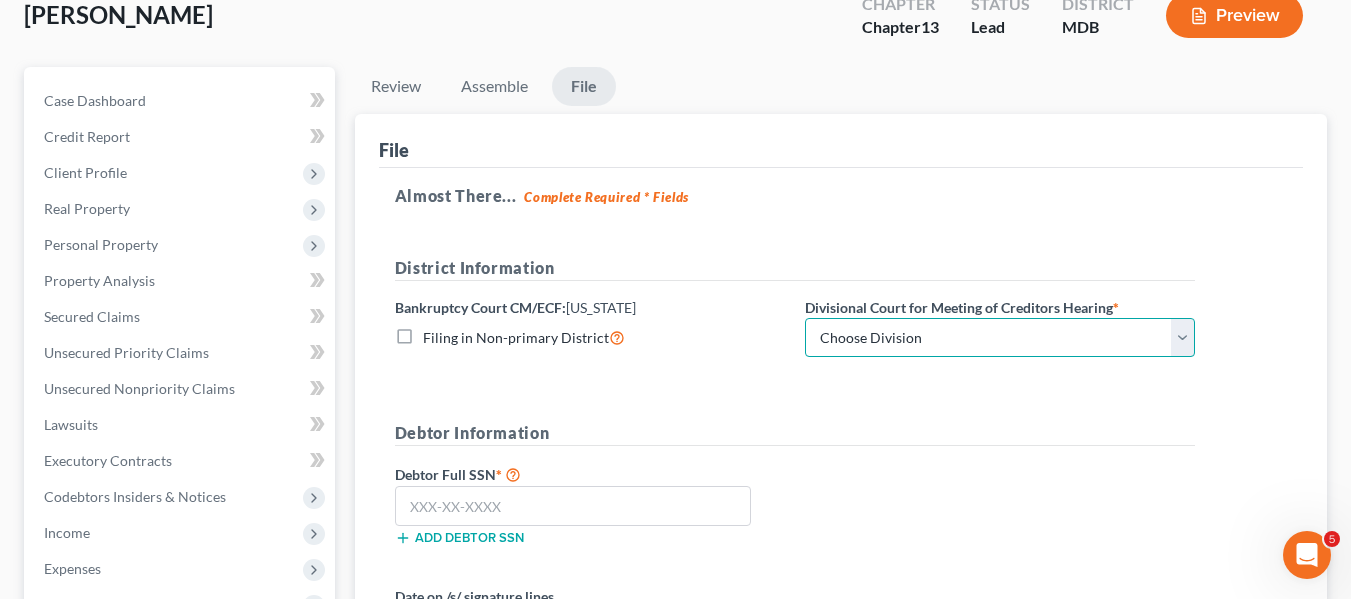 click on "Choose Division Baltimore Greenbelt" at bounding box center (1000, 338) 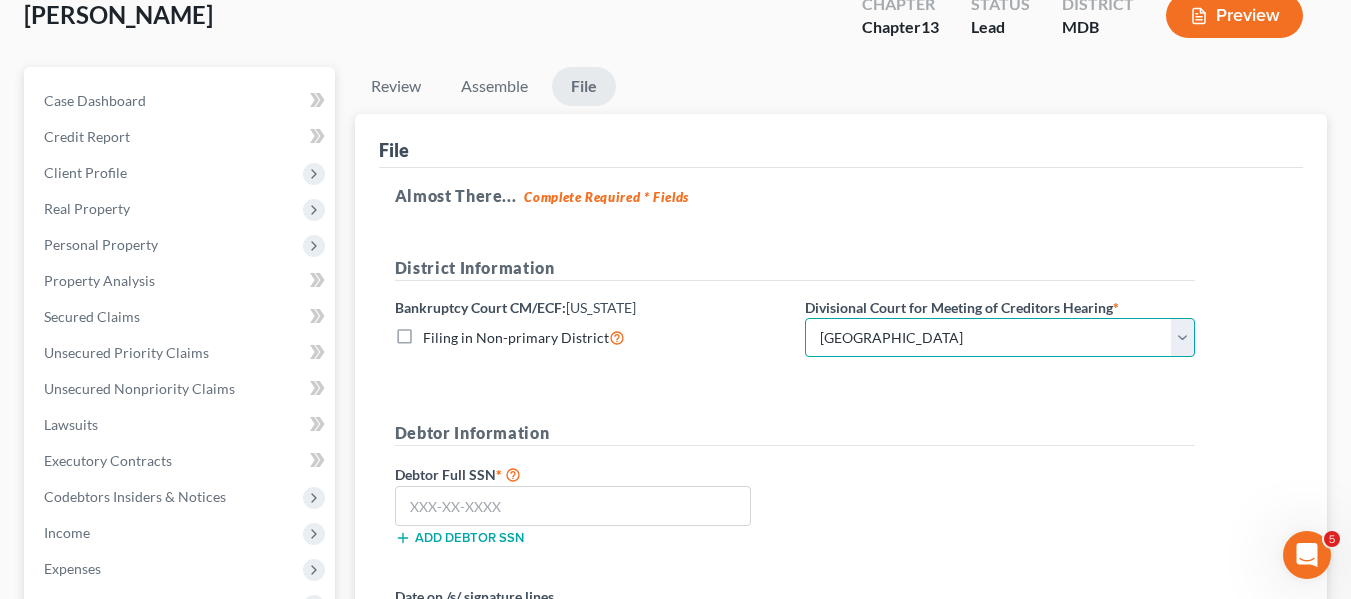 click on "Choose Division Baltimore Greenbelt" at bounding box center (1000, 338) 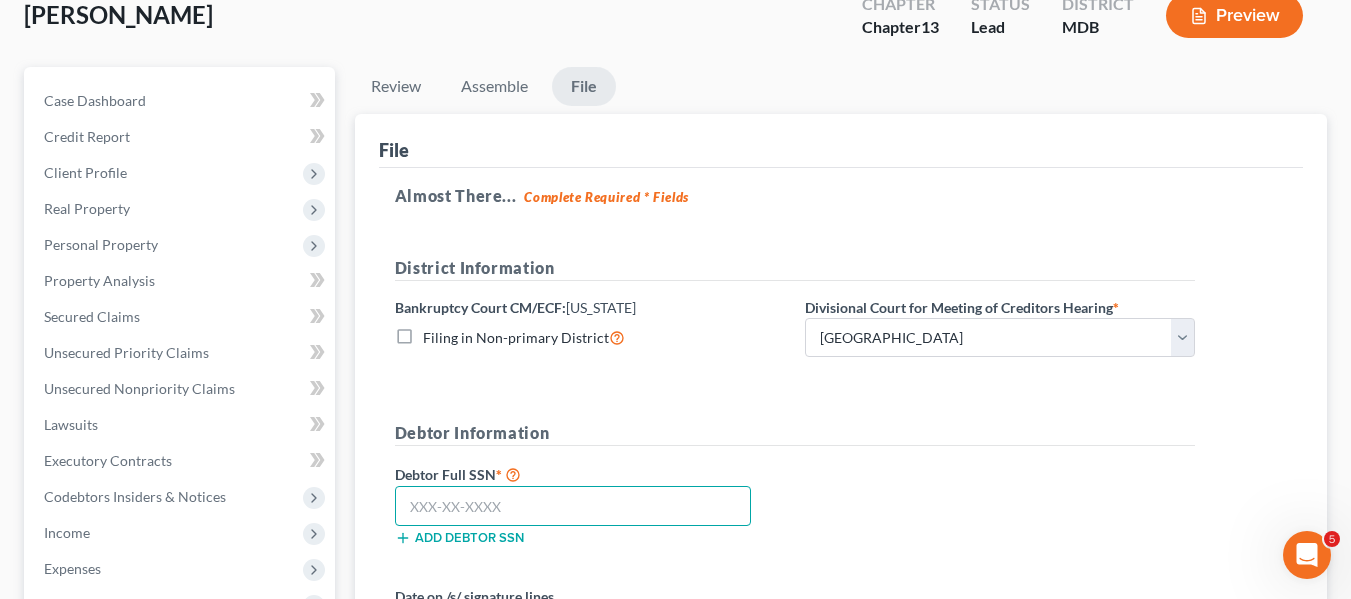 click at bounding box center [573, 506] 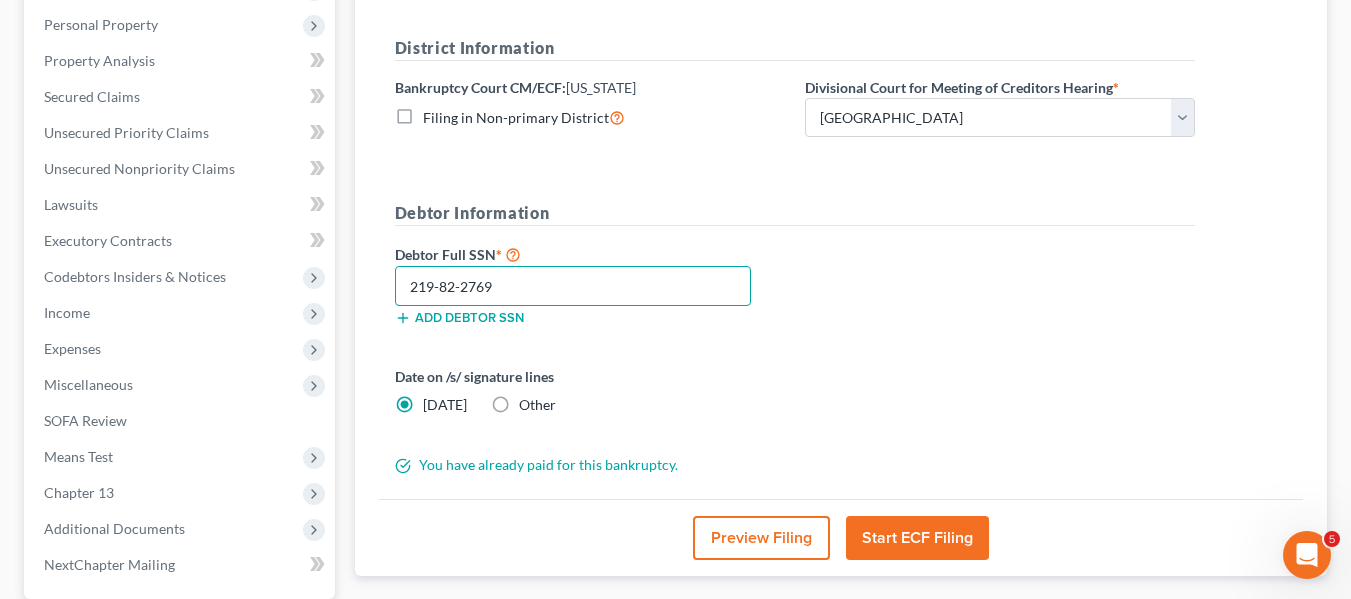 scroll, scrollTop: 346, scrollLeft: 0, axis: vertical 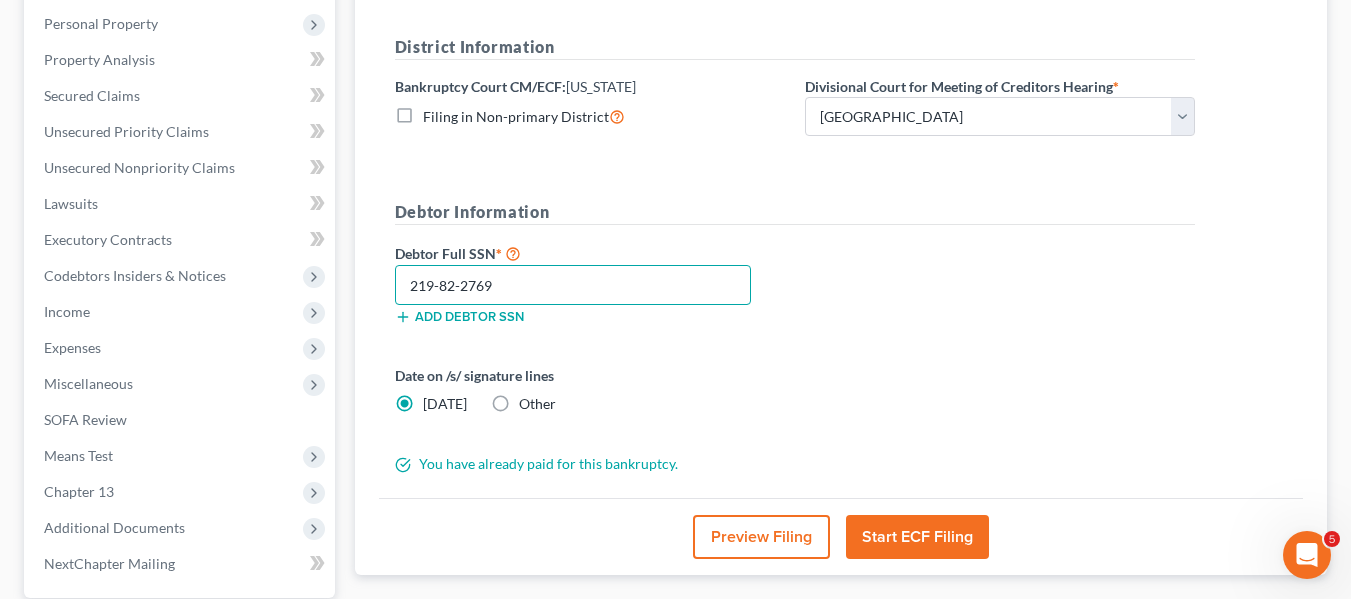 type on "219-82-2769" 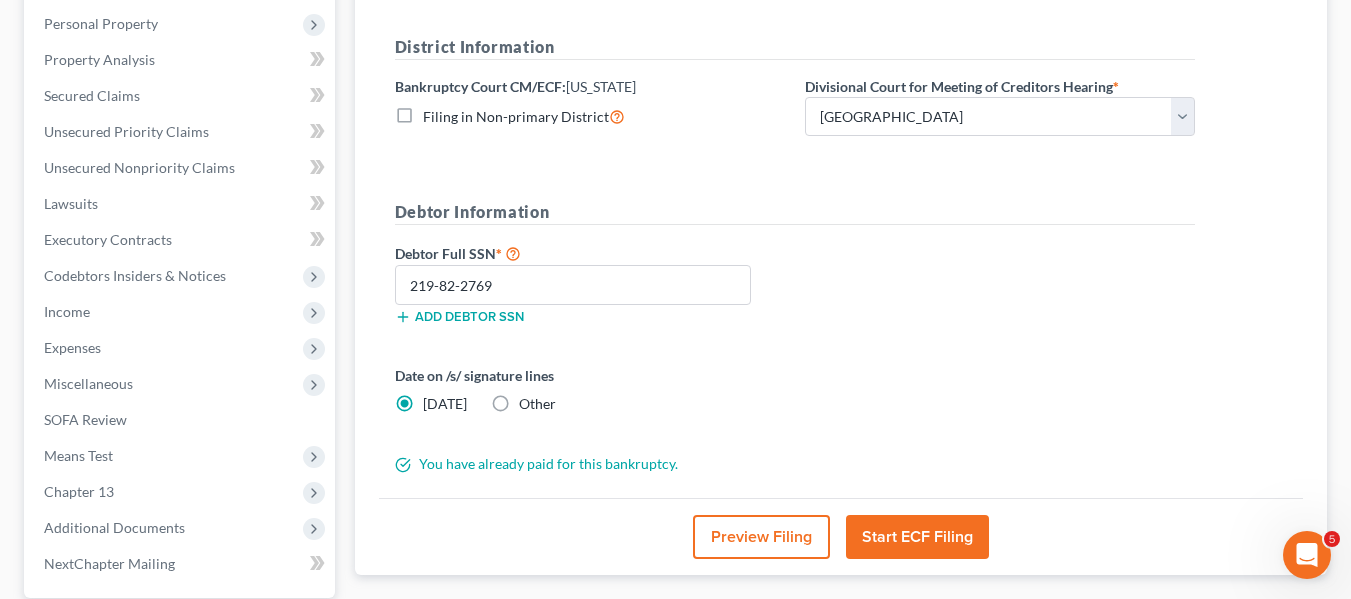 click on "Start ECF Filing" at bounding box center [917, 537] 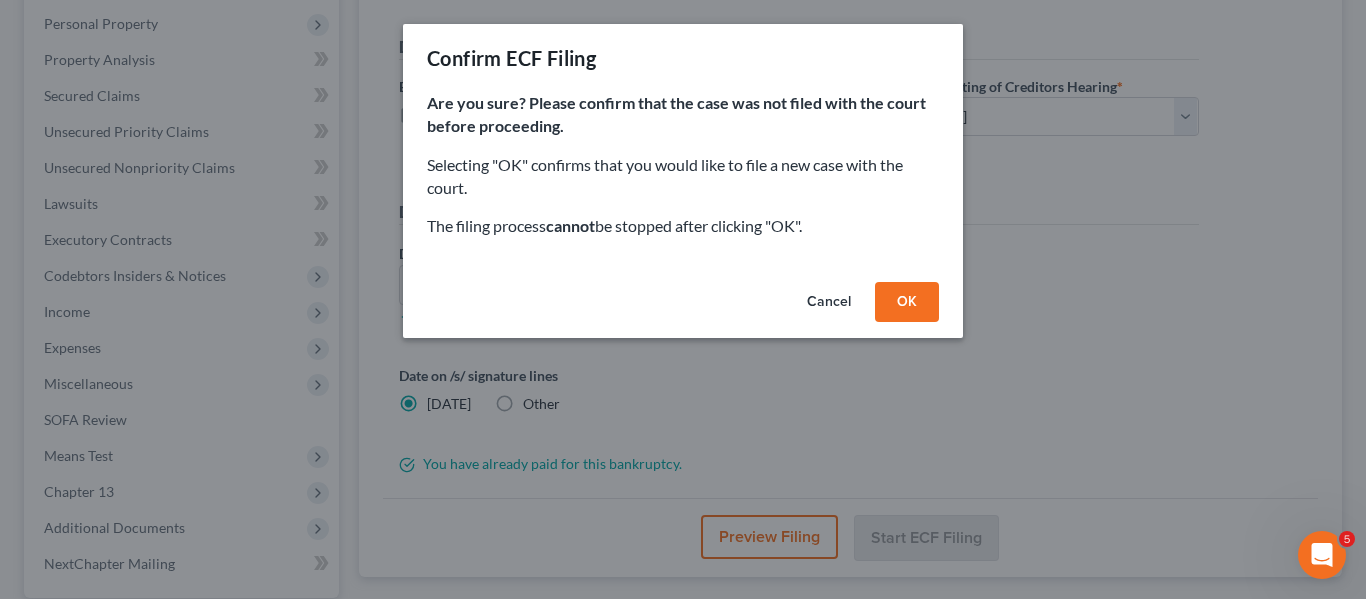 click on "OK" at bounding box center [907, 302] 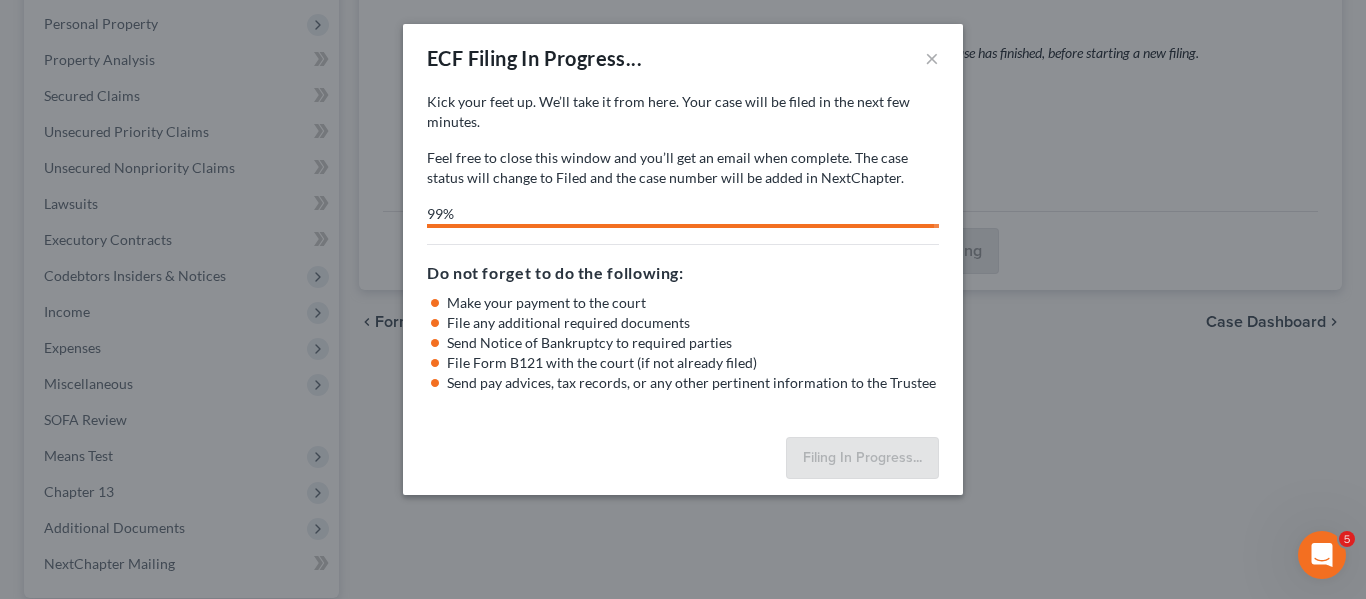 select on "0" 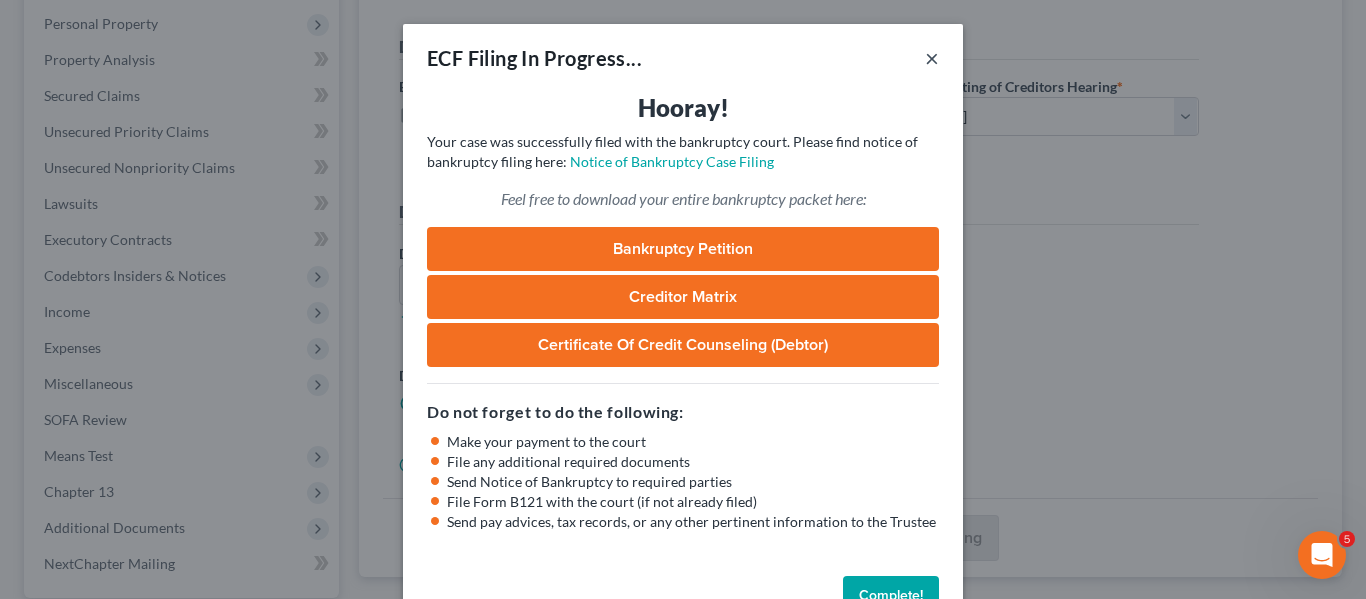 click on "×" at bounding box center [932, 58] 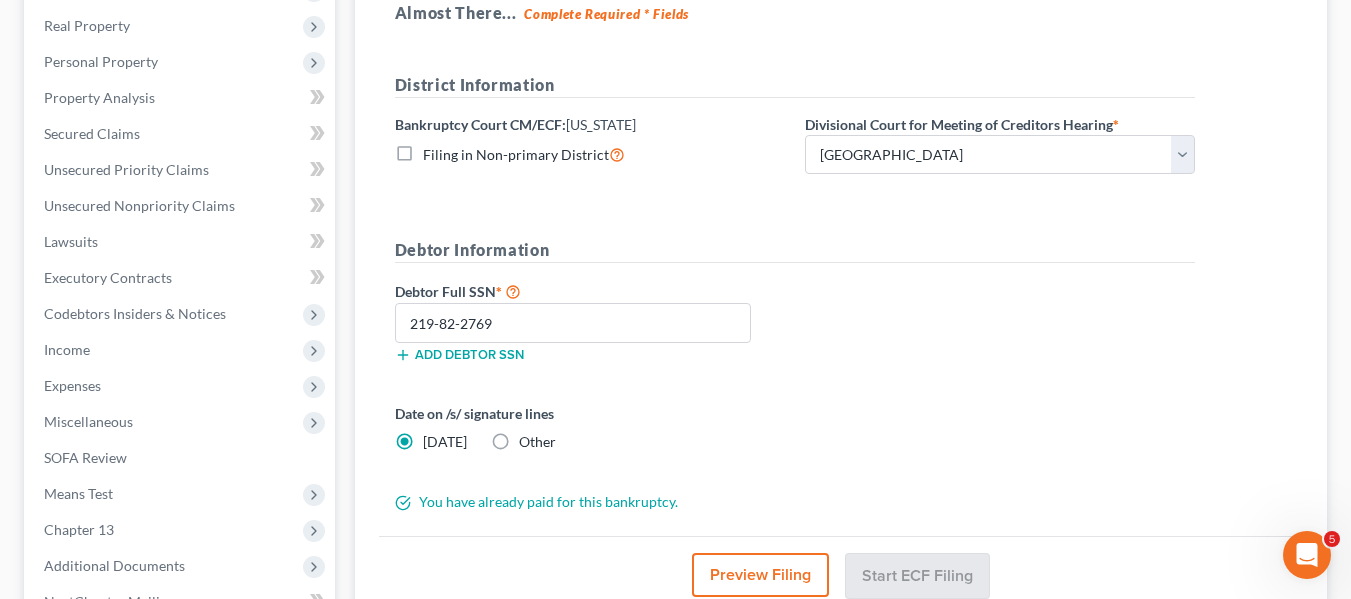 scroll, scrollTop: 536, scrollLeft: 0, axis: vertical 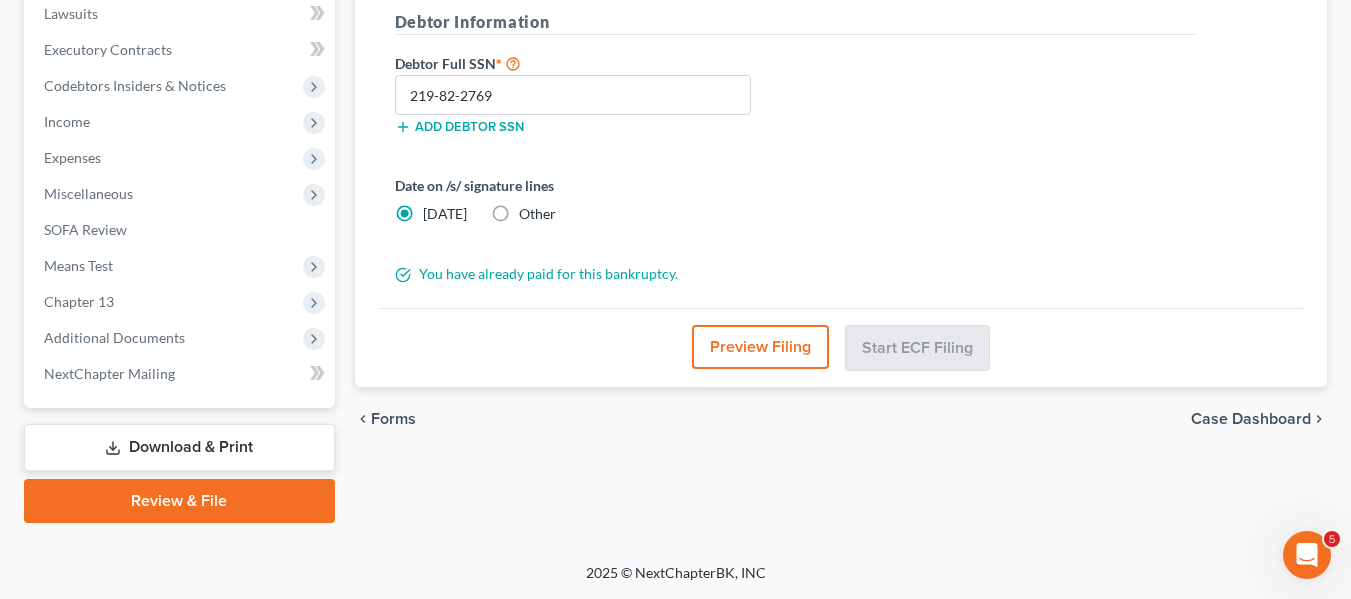 click on "Download & Print" at bounding box center [179, 447] 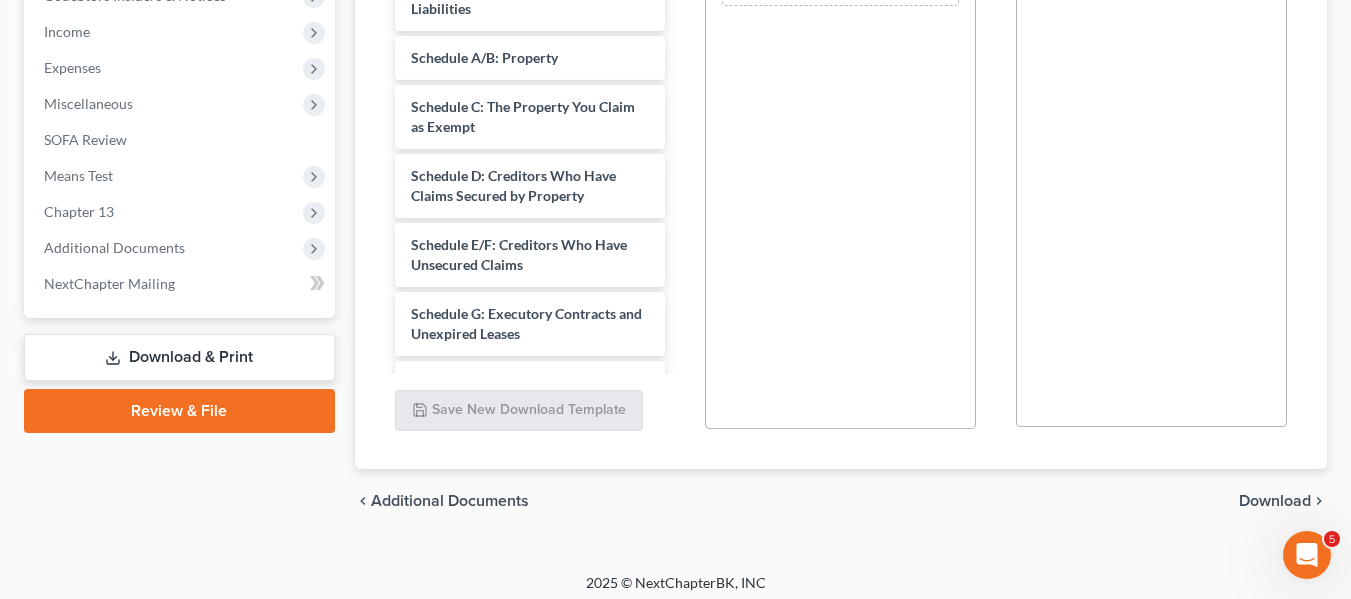 scroll, scrollTop: 636, scrollLeft: 0, axis: vertical 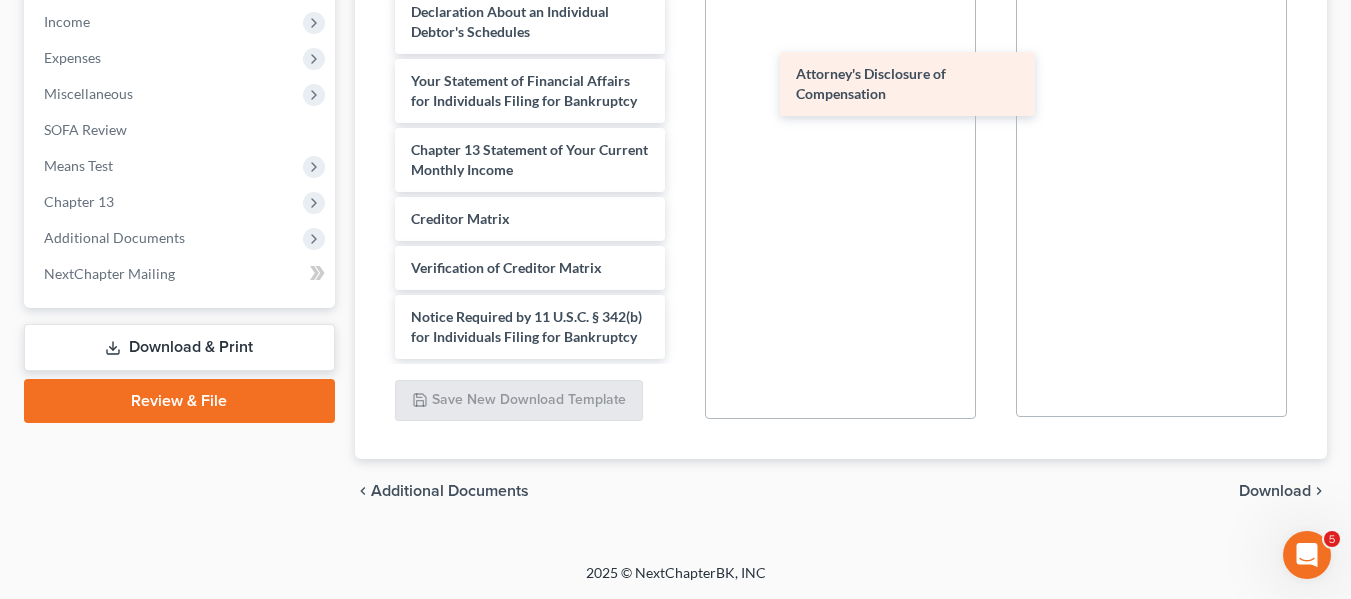 drag, startPoint x: 442, startPoint y: 322, endPoint x: 818, endPoint y: 83, distance: 445.53003 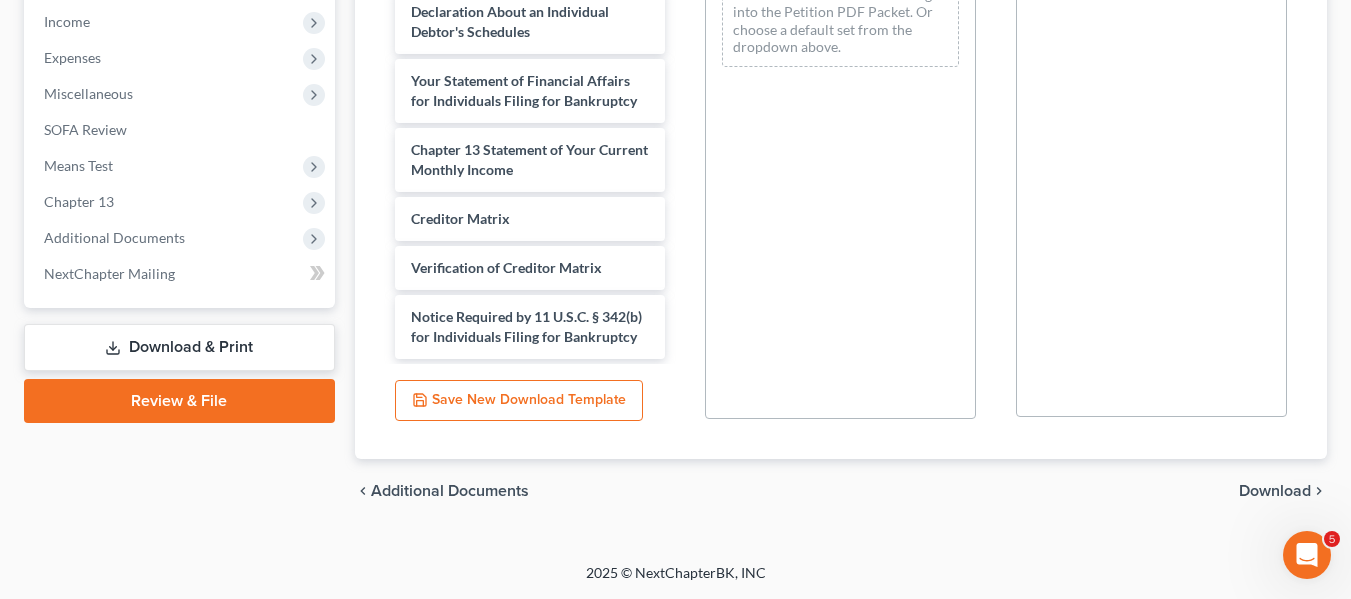 scroll, scrollTop: 112, scrollLeft: 0, axis: vertical 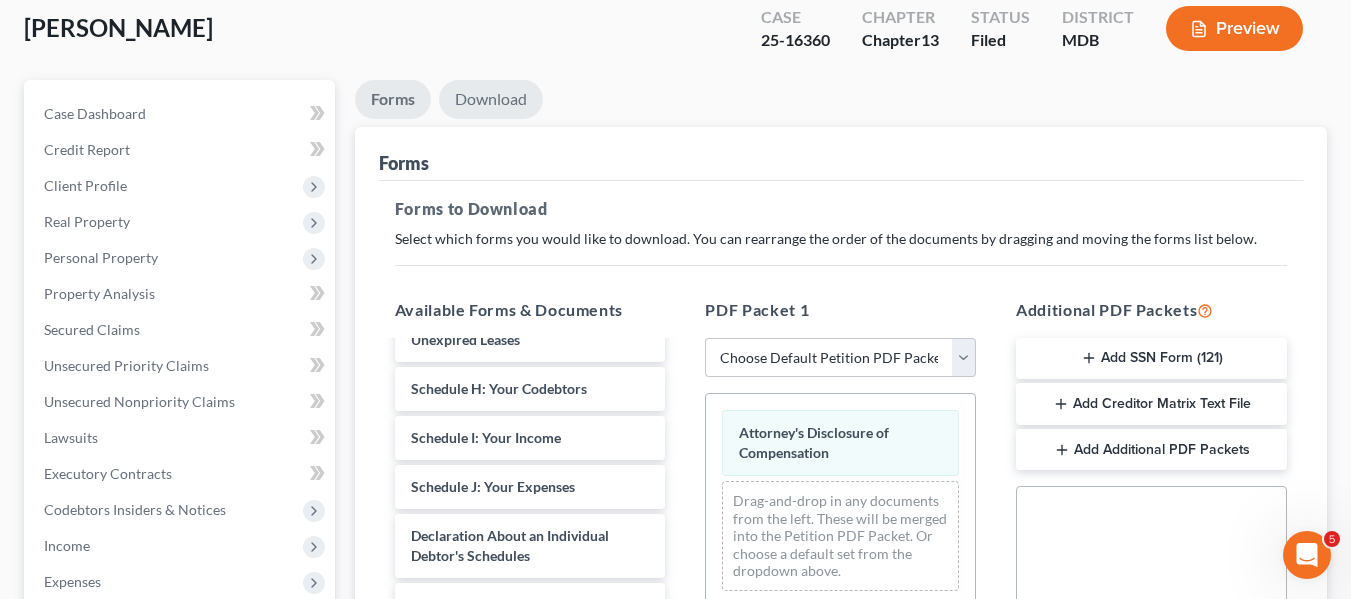 click on "Download" at bounding box center [491, 99] 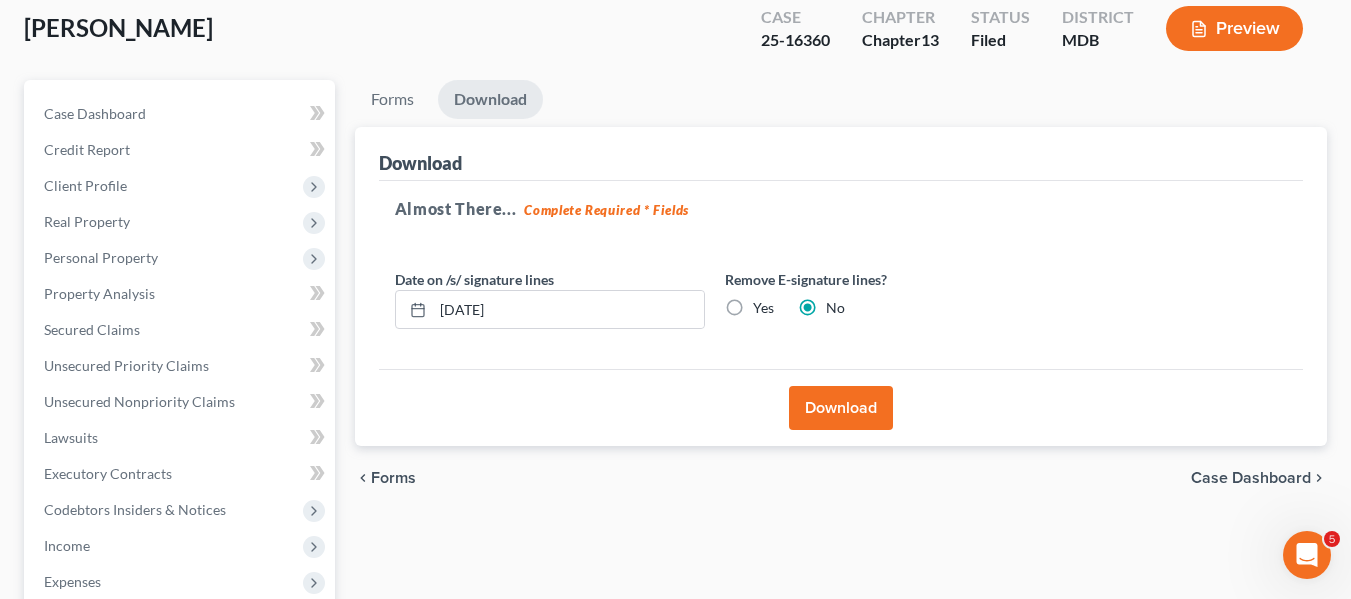 click on "Download" at bounding box center [841, 408] 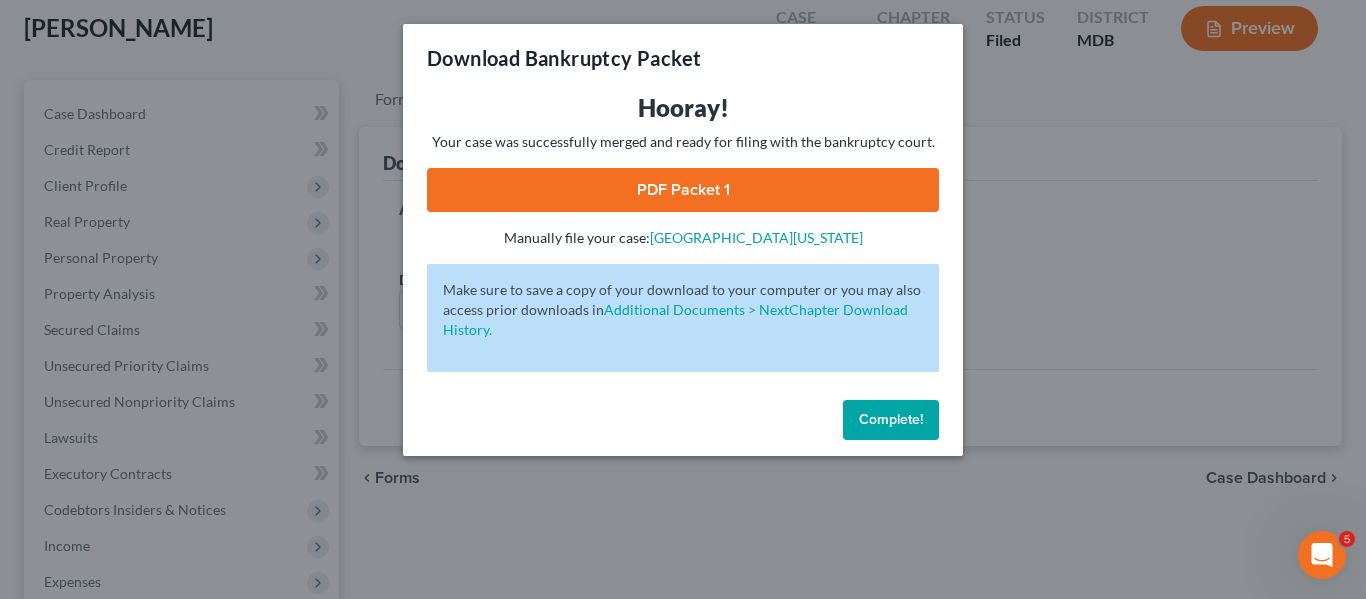 click on "PDF Packet 1" at bounding box center [683, 190] 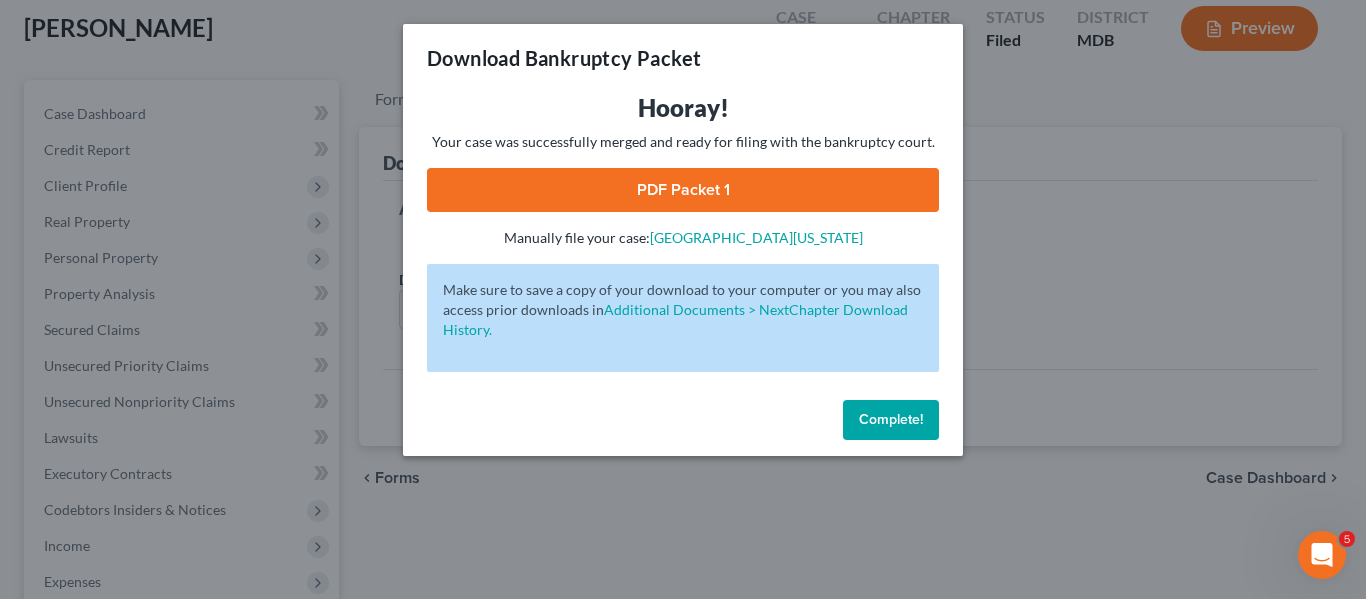 click on "Complete!" at bounding box center (891, 420) 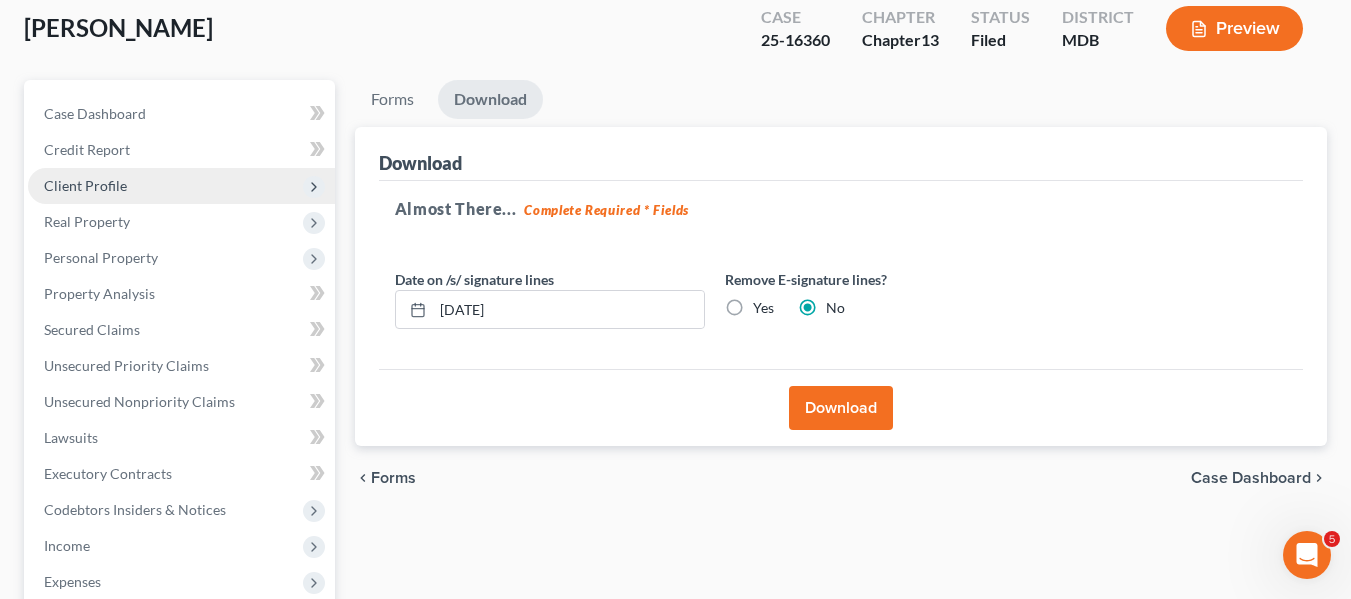 click on "Client Profile" at bounding box center (85, 185) 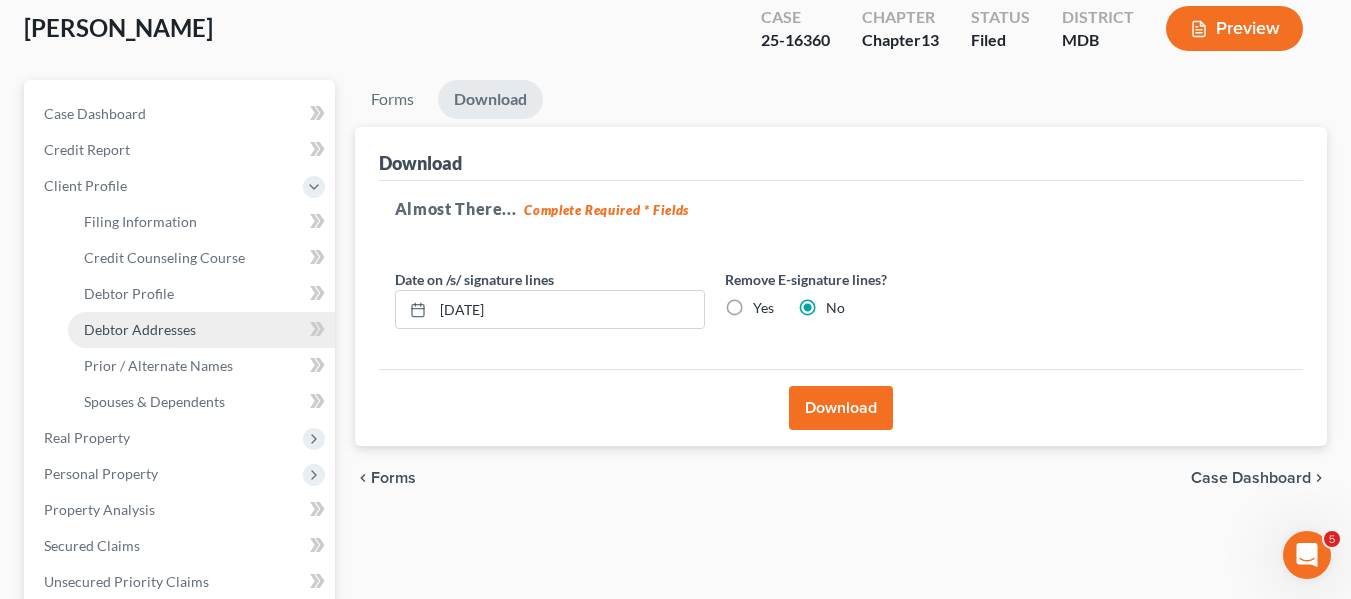 click on "Debtor Addresses" at bounding box center (140, 329) 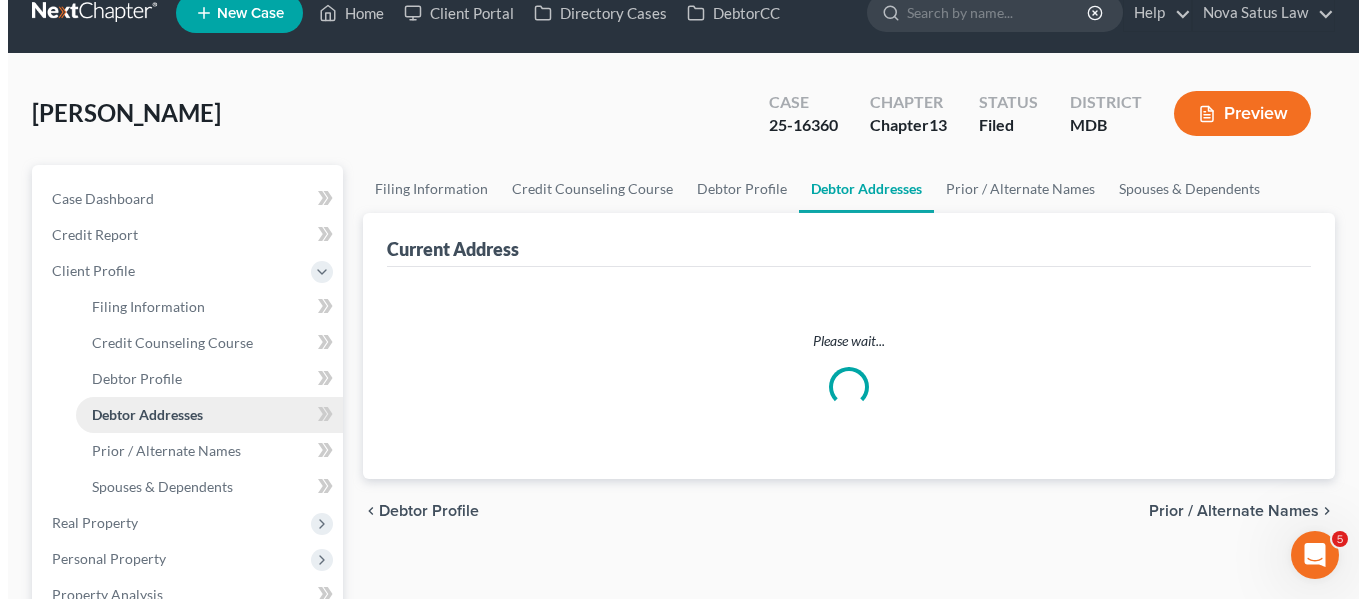 scroll, scrollTop: 0, scrollLeft: 0, axis: both 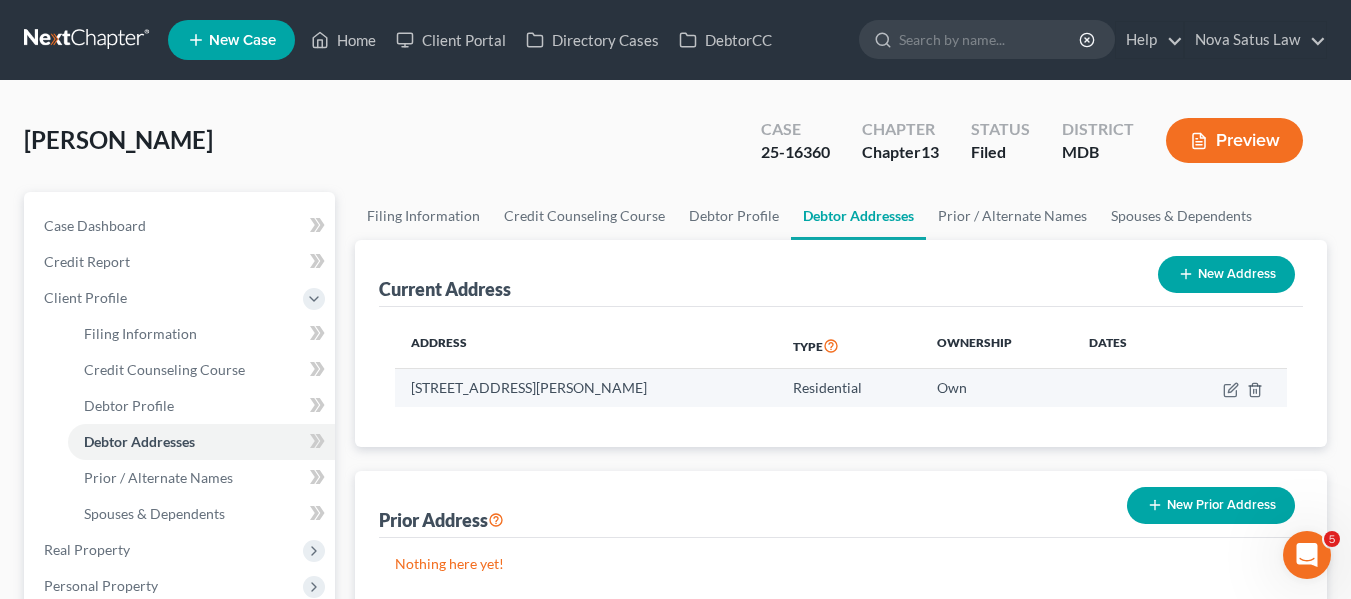 click on "[STREET_ADDRESS][PERSON_NAME]" at bounding box center (586, 388) 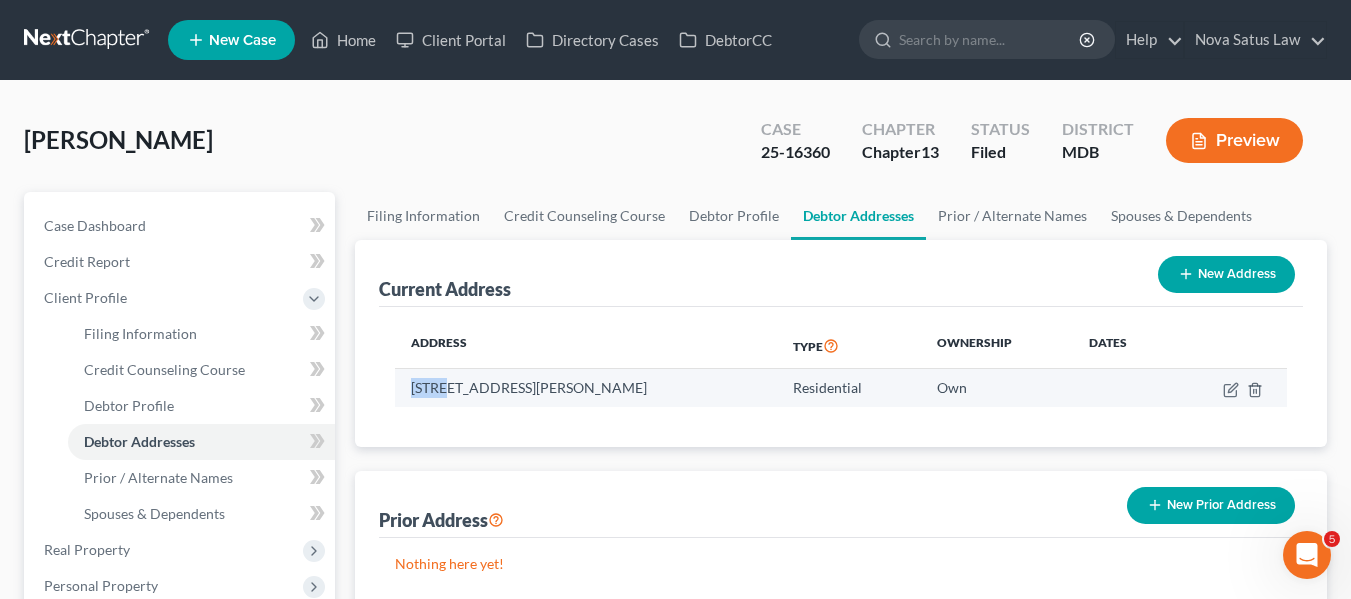 click on "[STREET_ADDRESS][PERSON_NAME]" at bounding box center [586, 388] 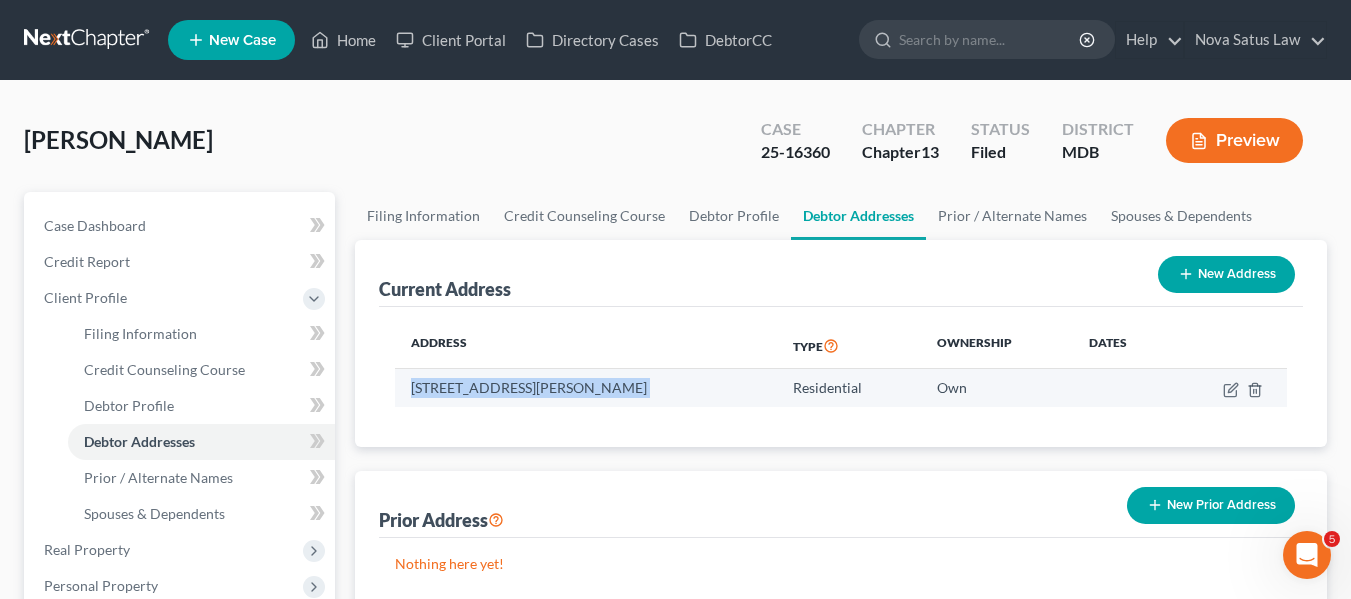 click on "[STREET_ADDRESS][PERSON_NAME]" at bounding box center (586, 388) 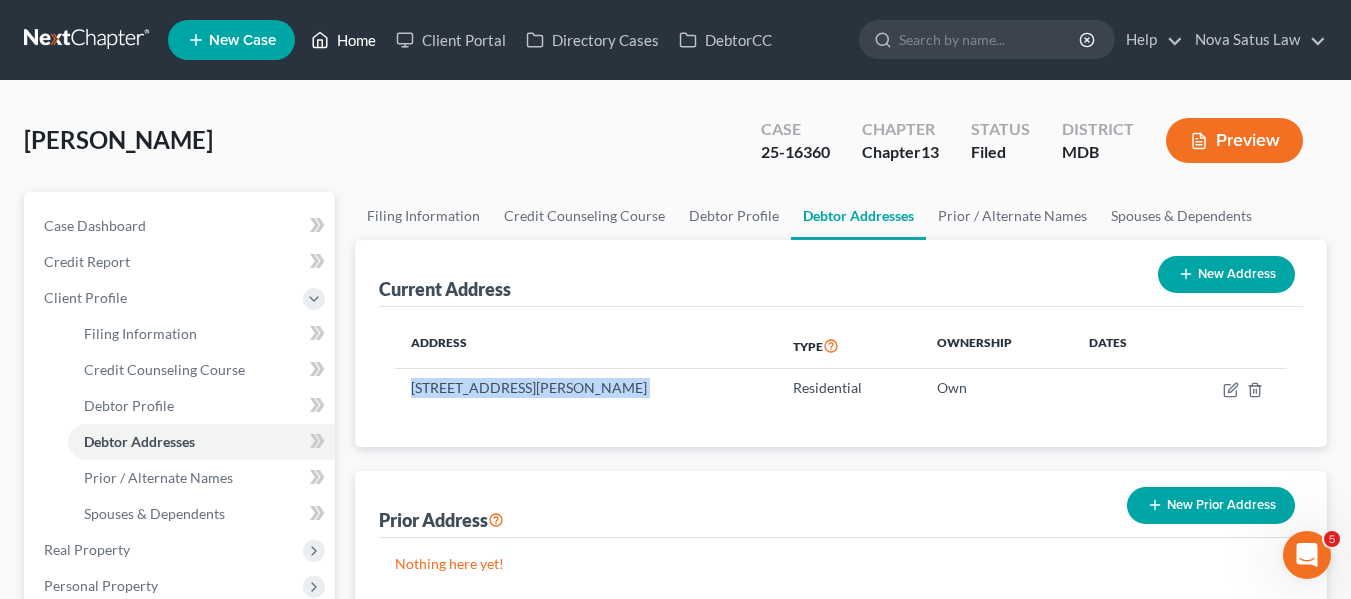 click on "Home" at bounding box center [343, 40] 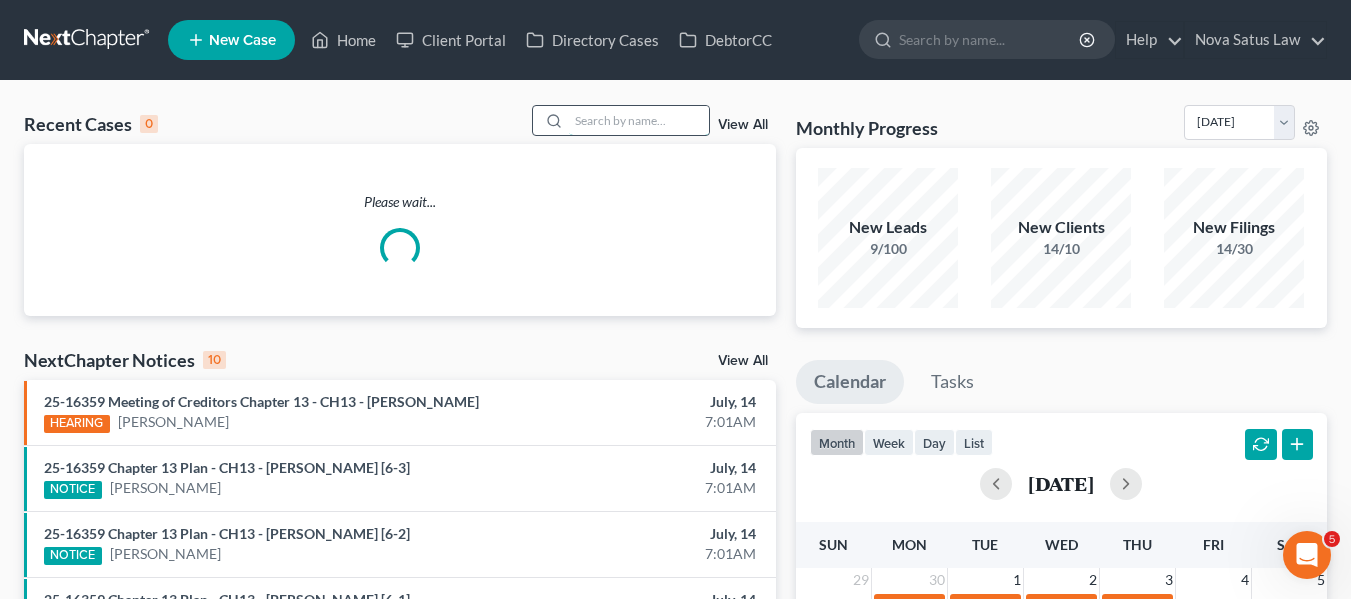 click at bounding box center [639, 120] 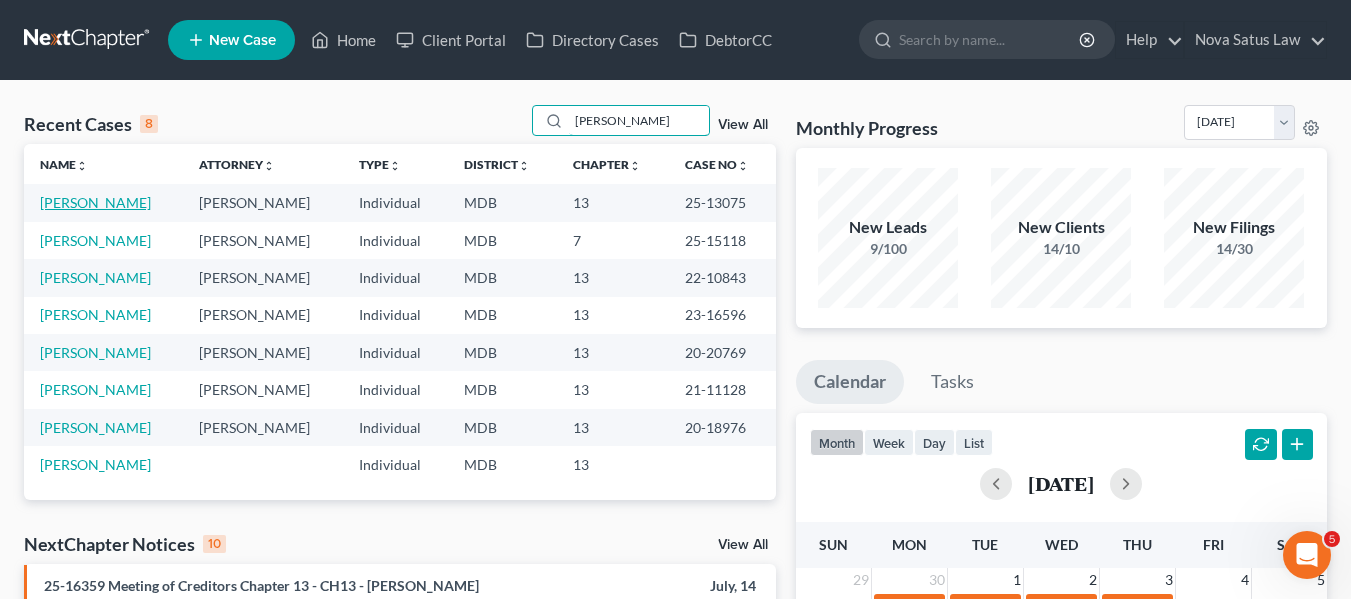 type on "[PERSON_NAME]" 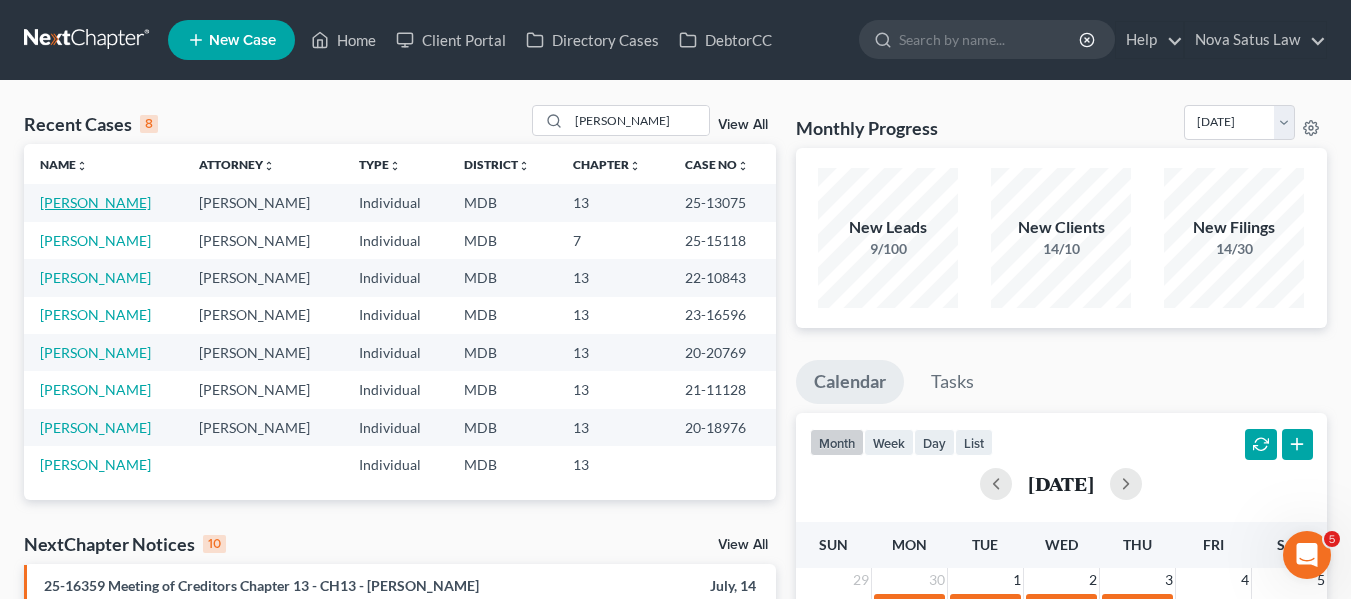 click on "[PERSON_NAME]" at bounding box center [95, 202] 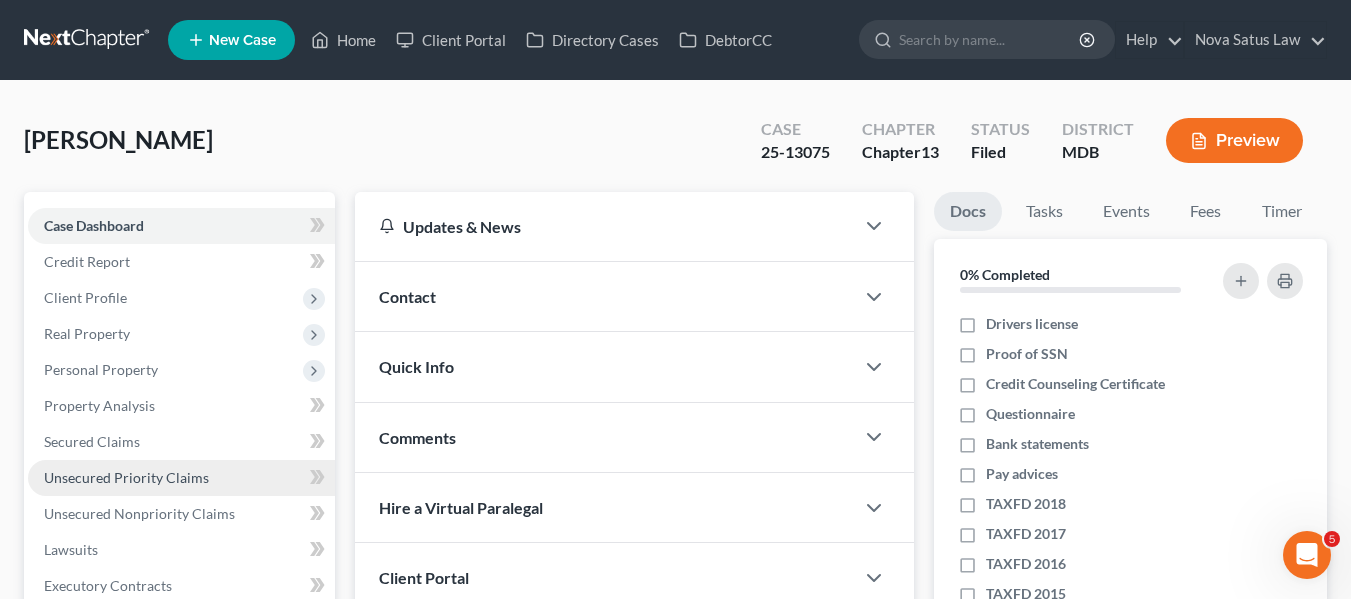 click on "Unsecured Priority Claims" at bounding box center [126, 477] 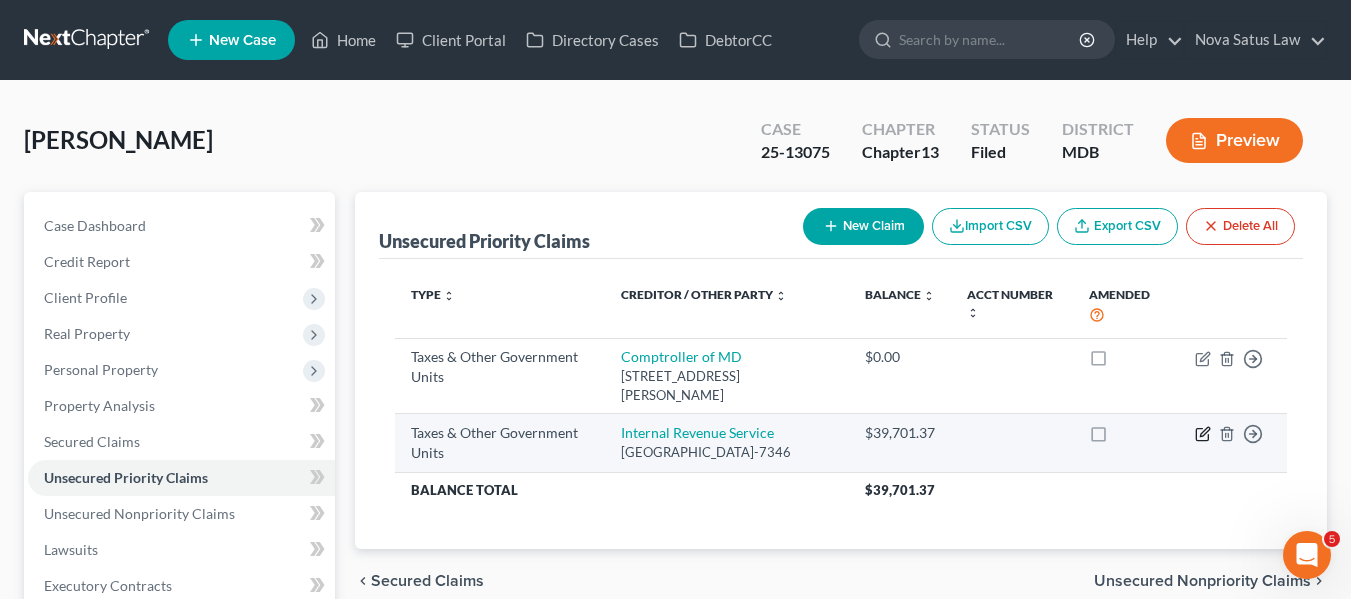 click 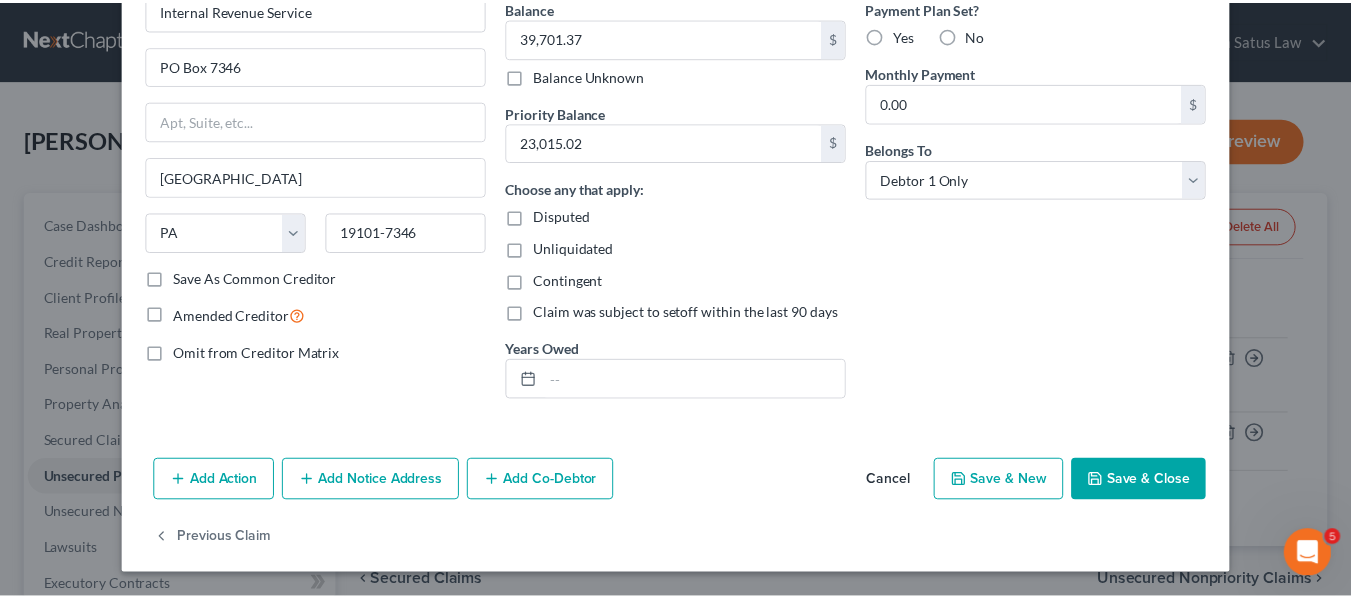 scroll, scrollTop: 200, scrollLeft: 0, axis: vertical 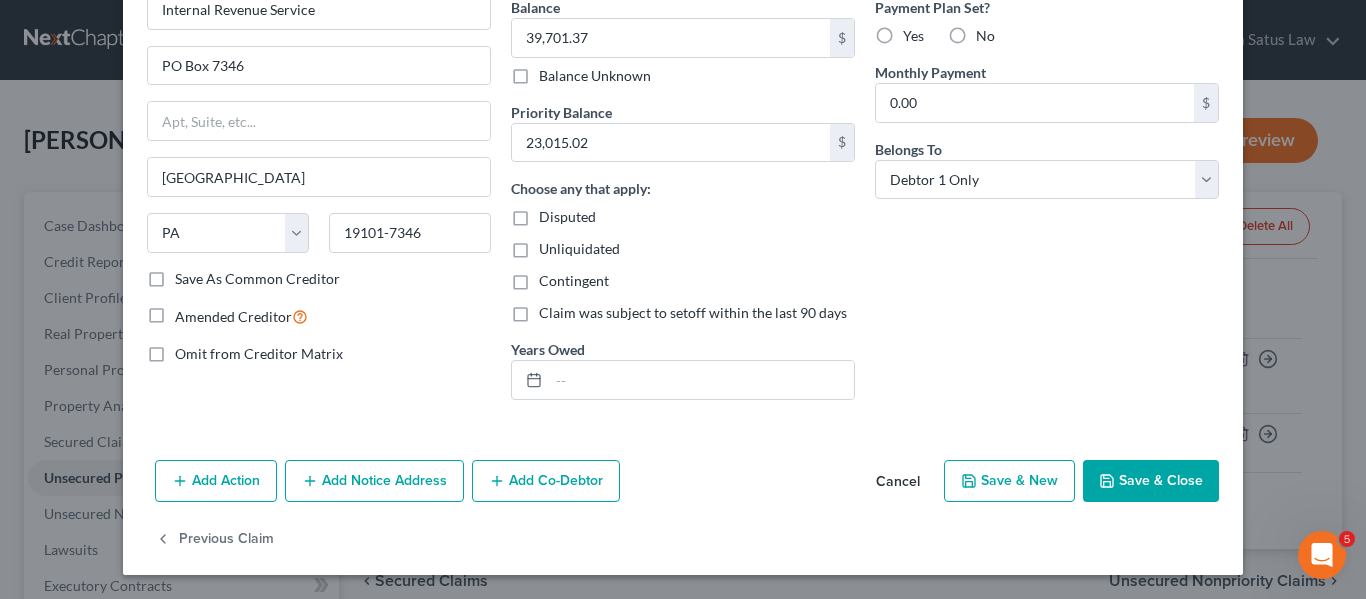 click on "Save & Close" at bounding box center [1151, 481] 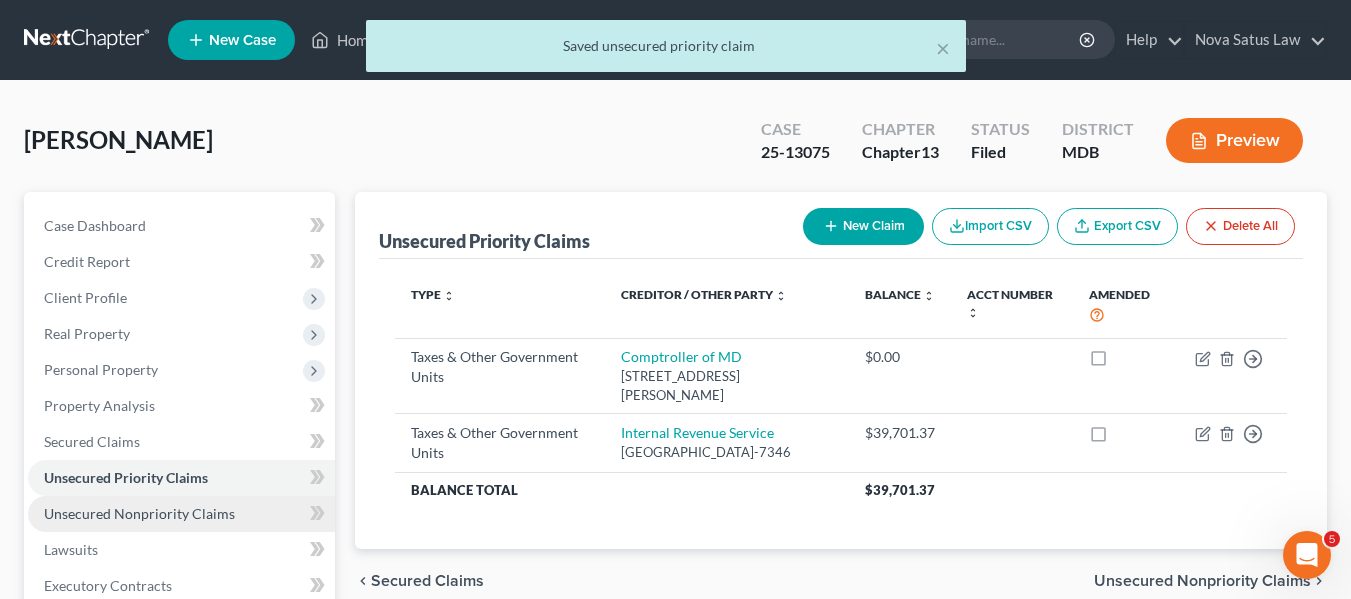 click on "Unsecured Nonpriority Claims" at bounding box center (139, 513) 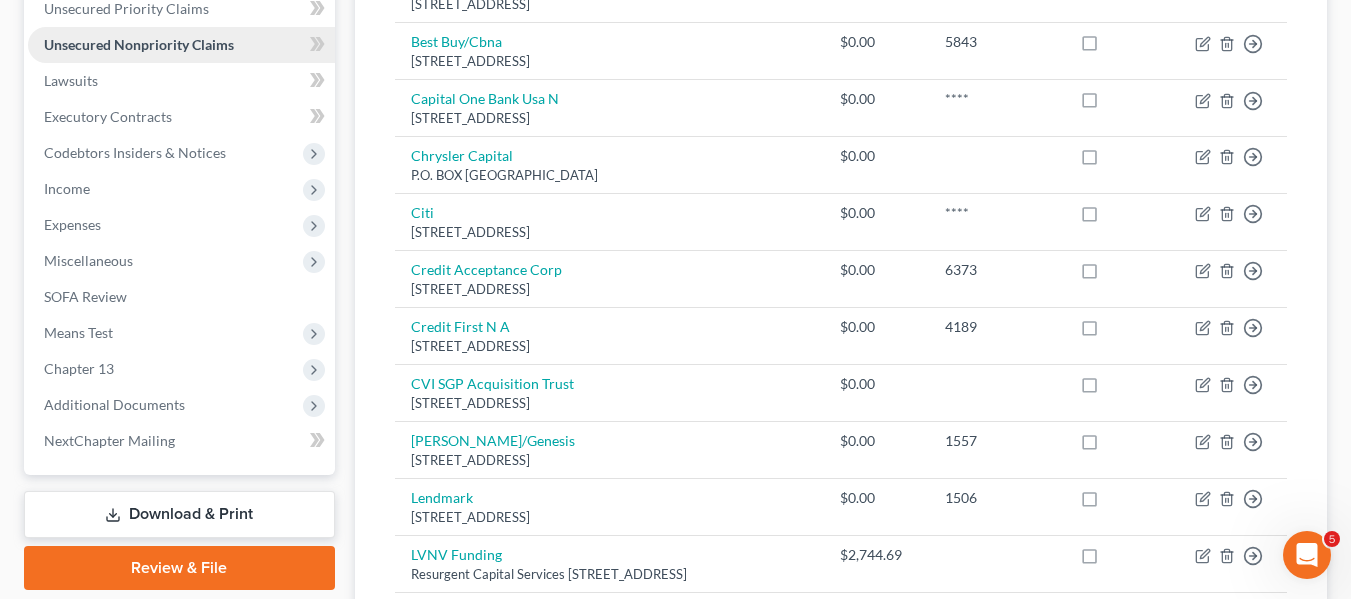 scroll, scrollTop: 470, scrollLeft: 0, axis: vertical 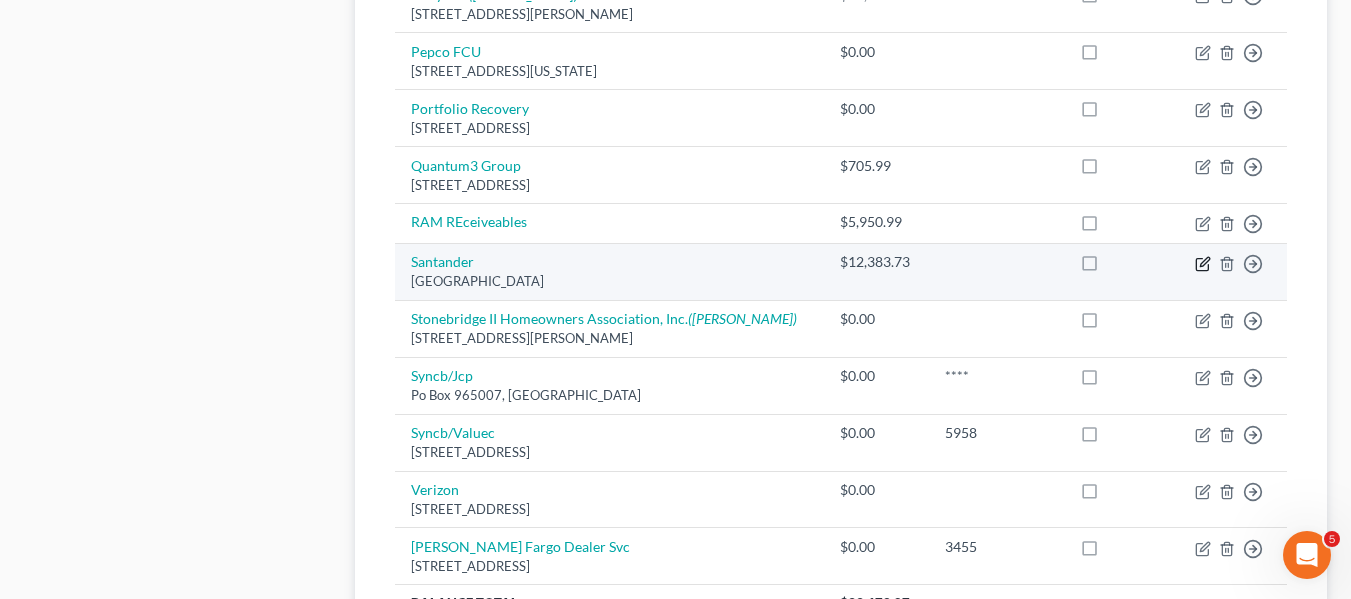 click 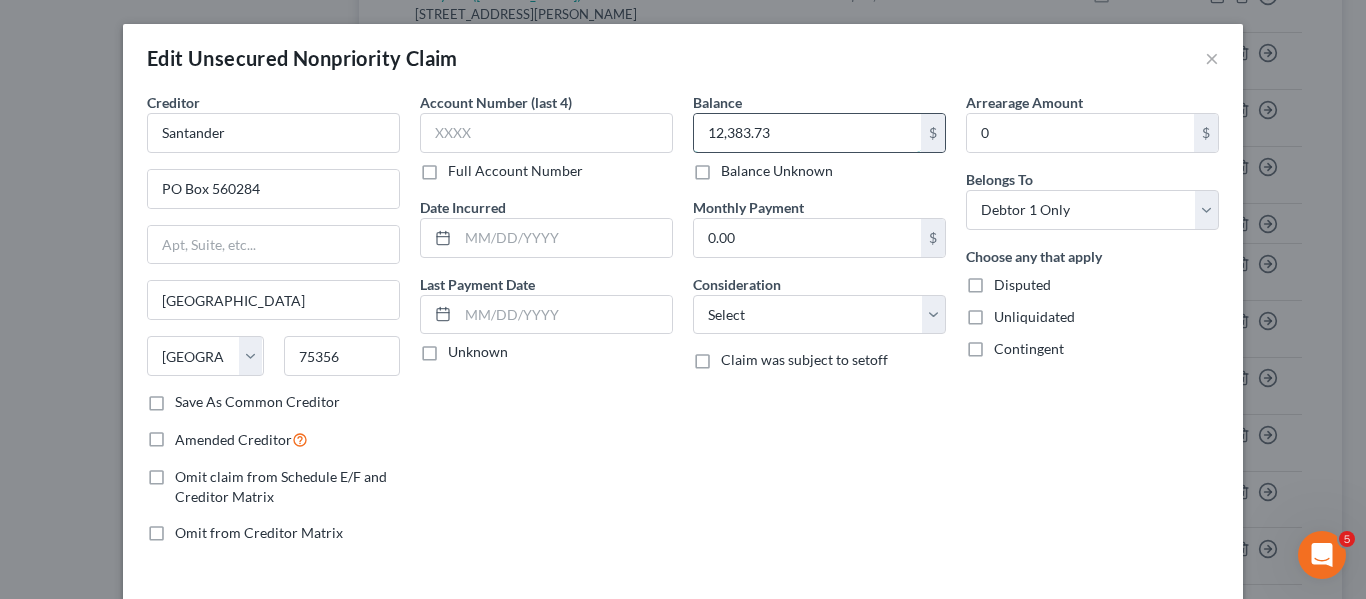 click on "12,383.73" at bounding box center [807, 133] 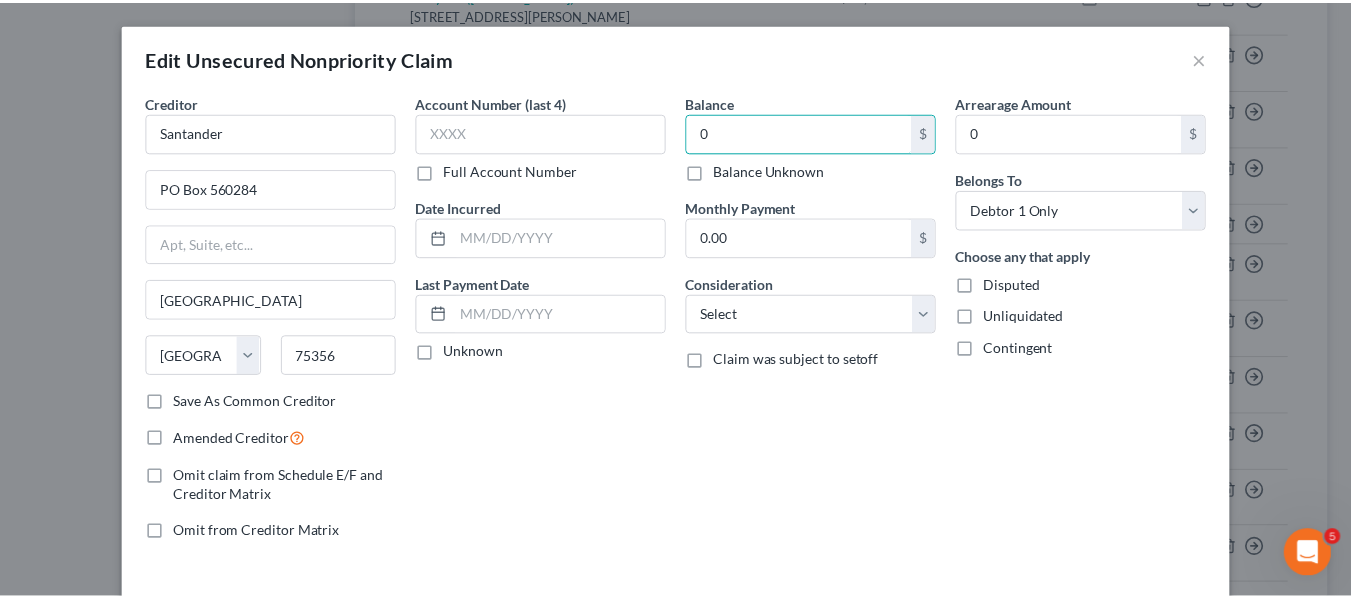 scroll, scrollTop: 143, scrollLeft: 0, axis: vertical 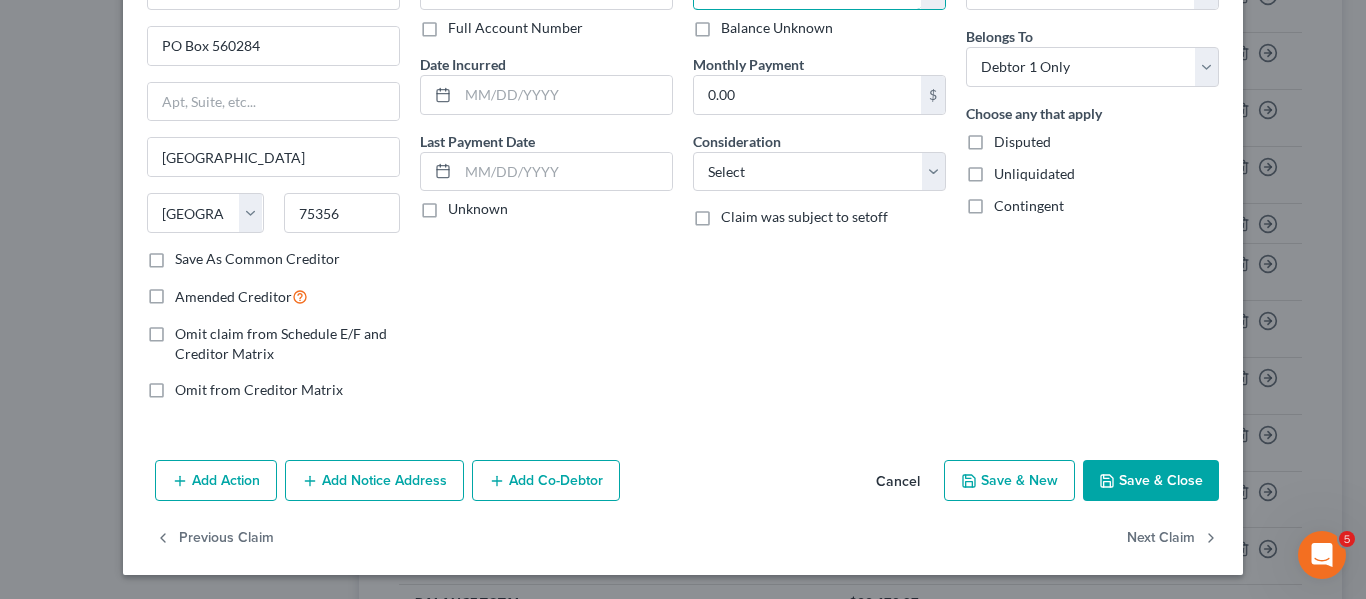 type on "0" 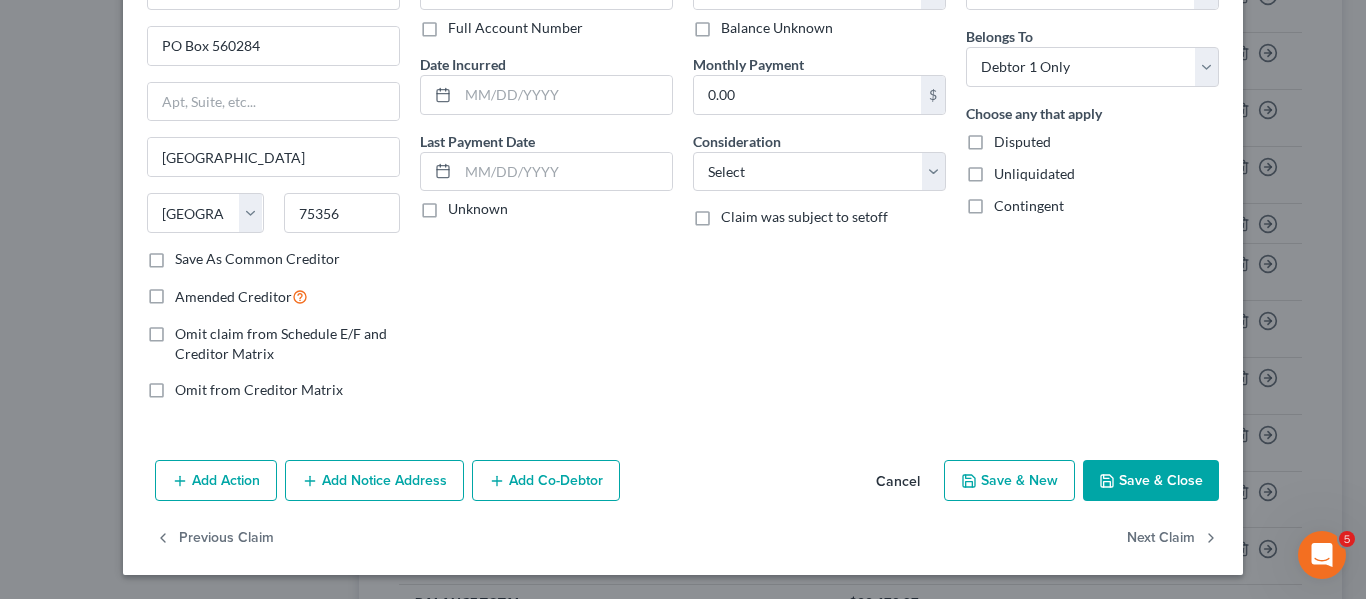 click 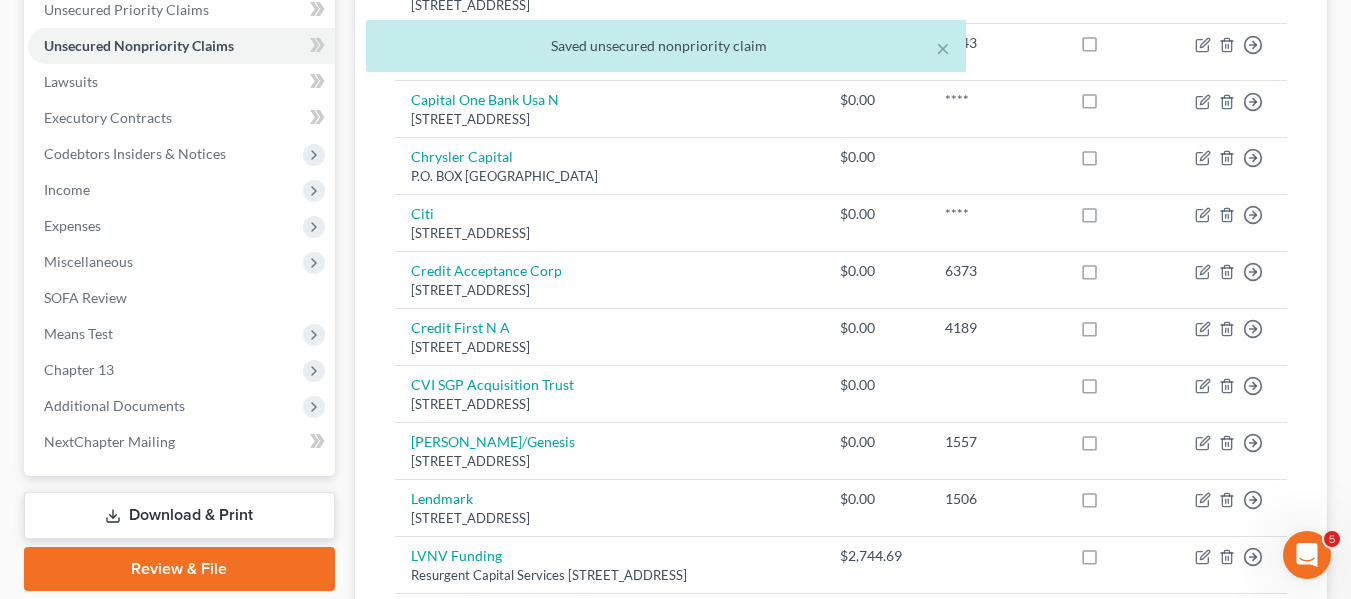 scroll, scrollTop: 317, scrollLeft: 0, axis: vertical 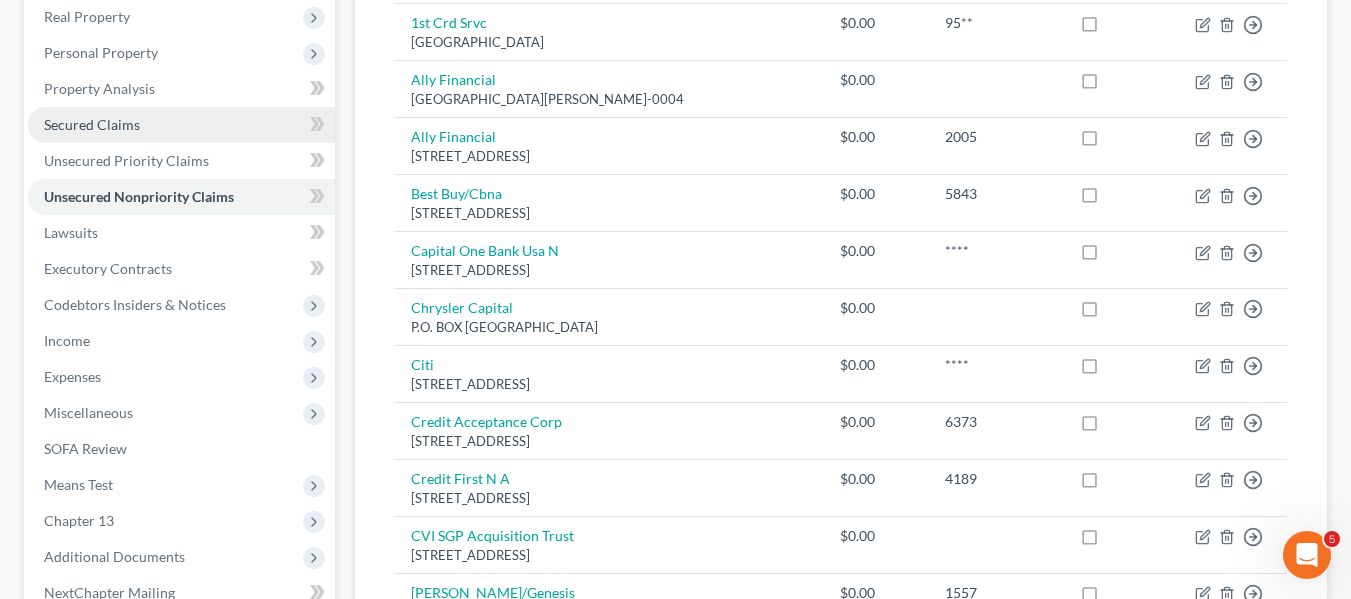 click on "Secured Claims" at bounding box center [181, 125] 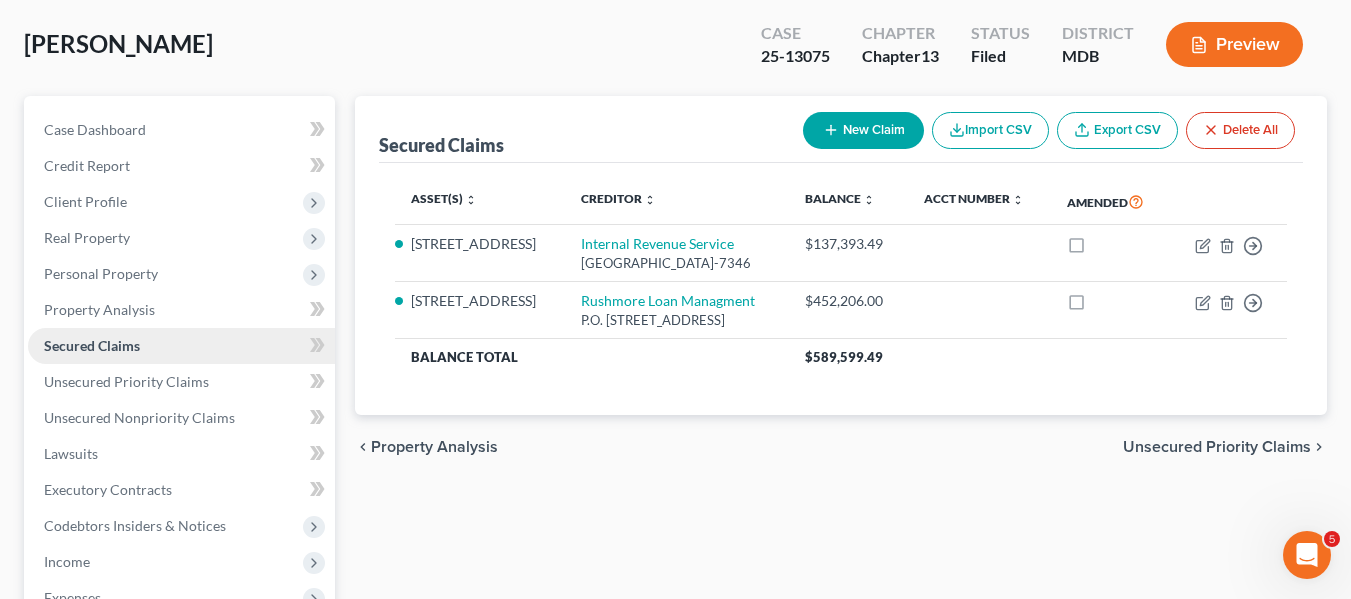 scroll, scrollTop: 0, scrollLeft: 0, axis: both 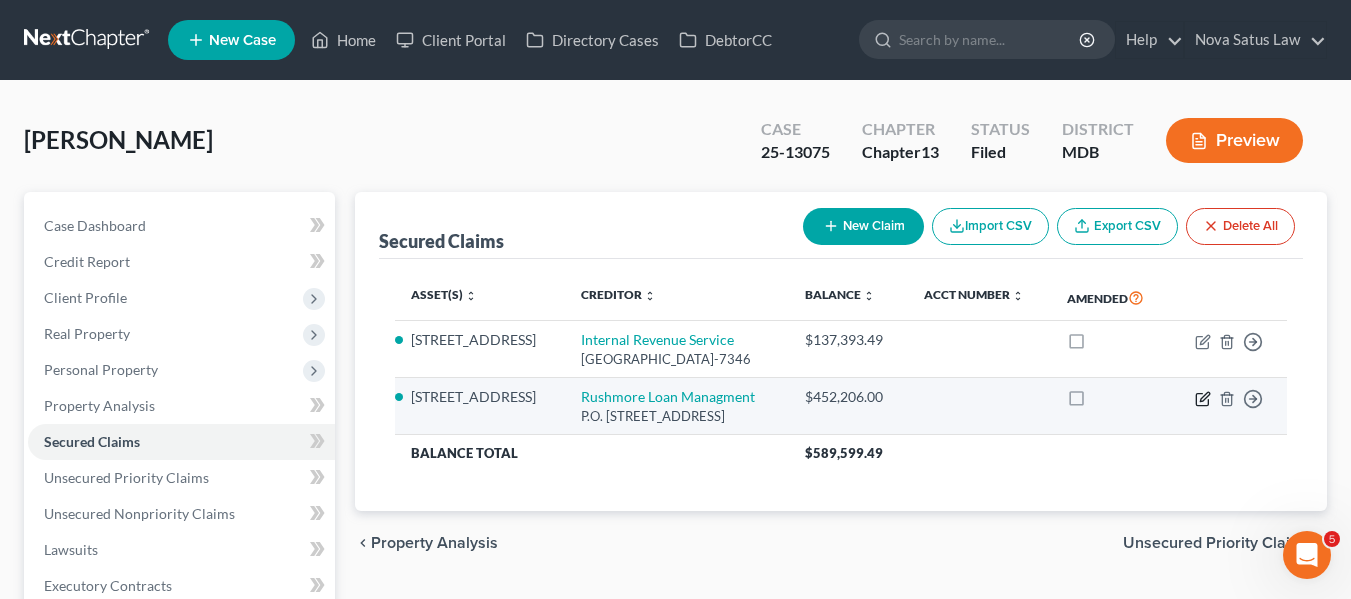 click 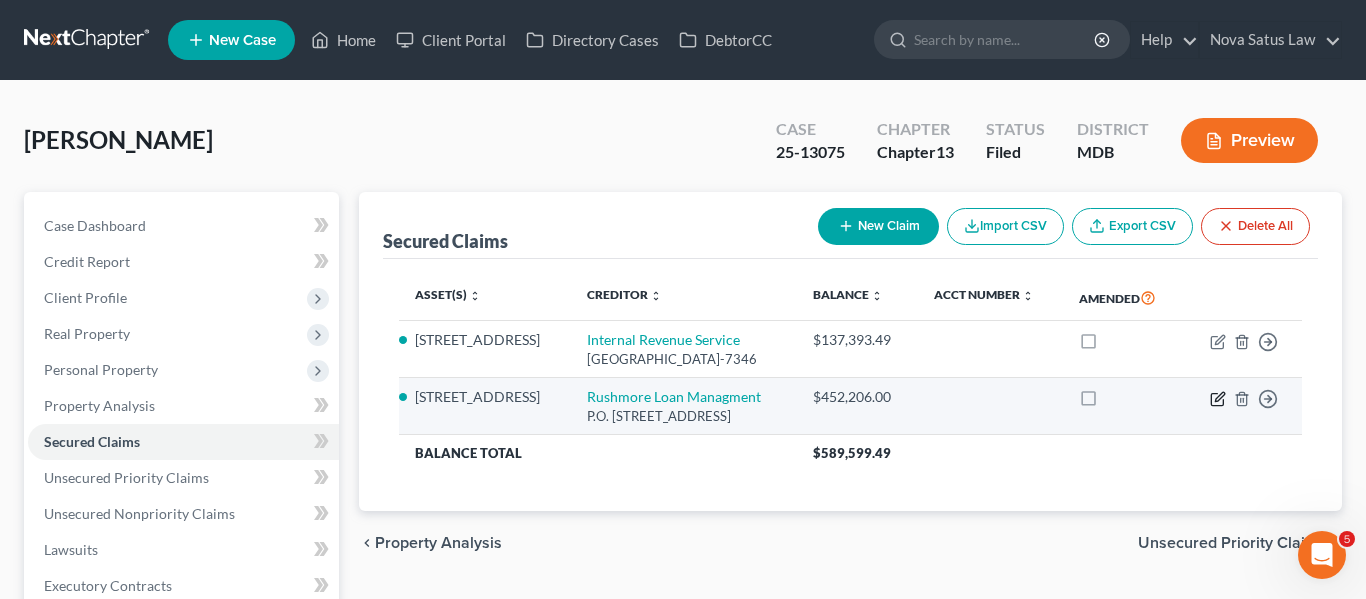 select on "4" 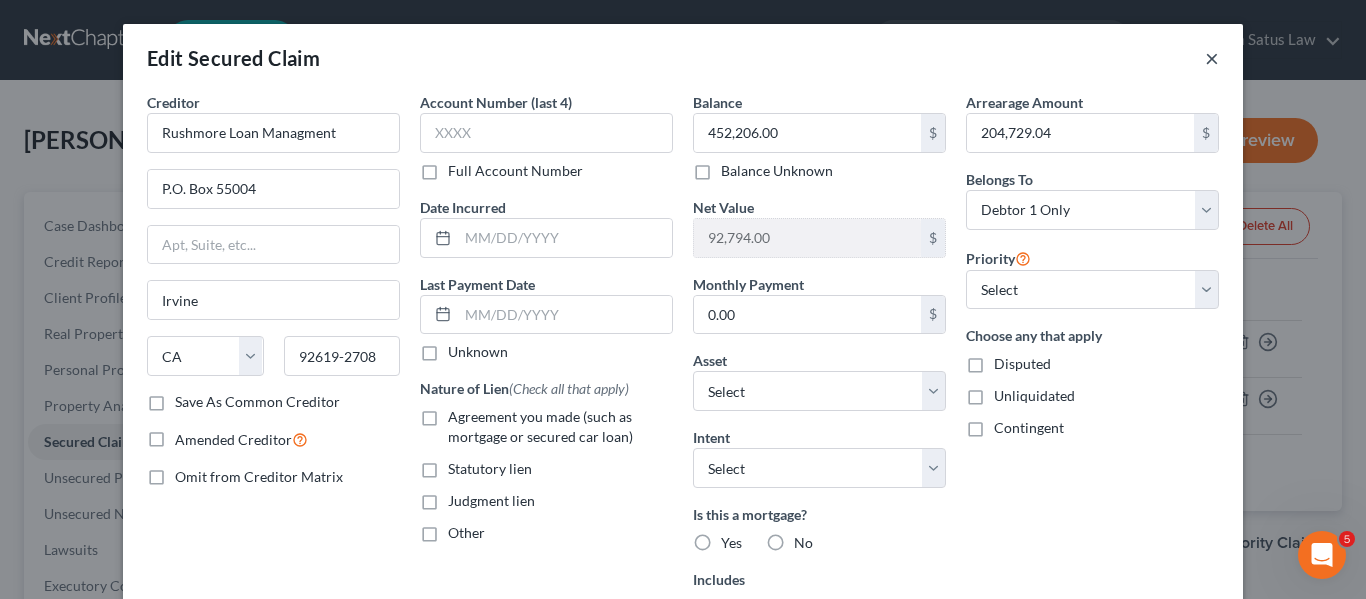 click on "×" at bounding box center [1212, 58] 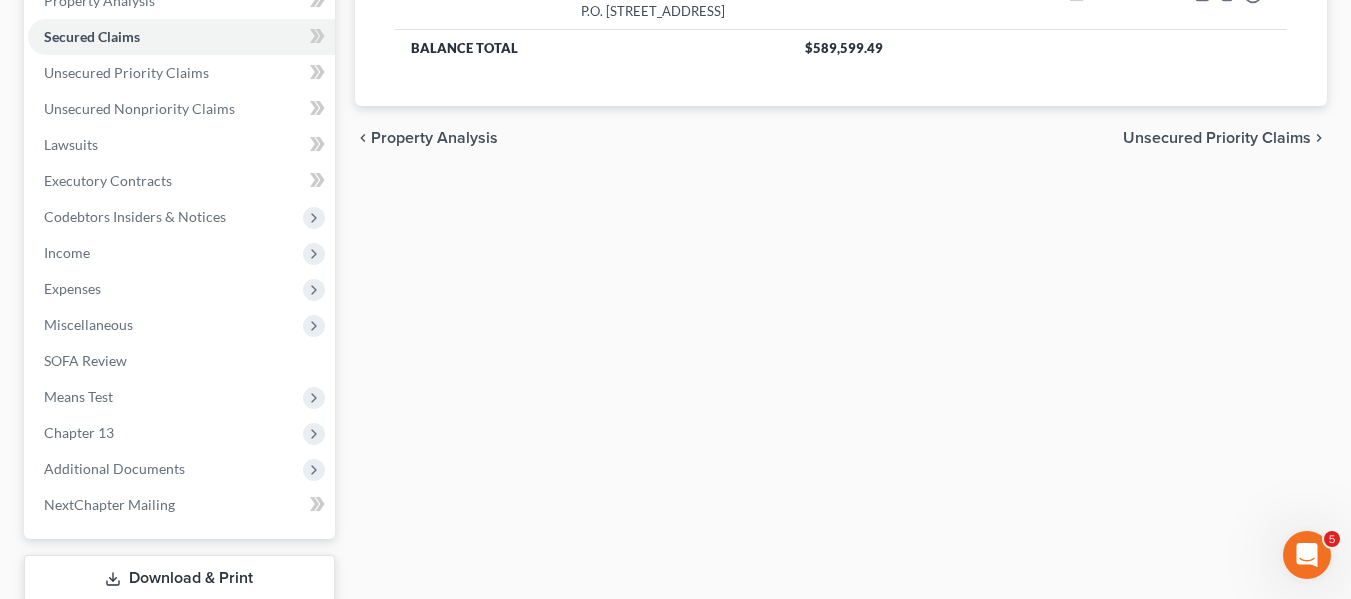 scroll, scrollTop: 536, scrollLeft: 0, axis: vertical 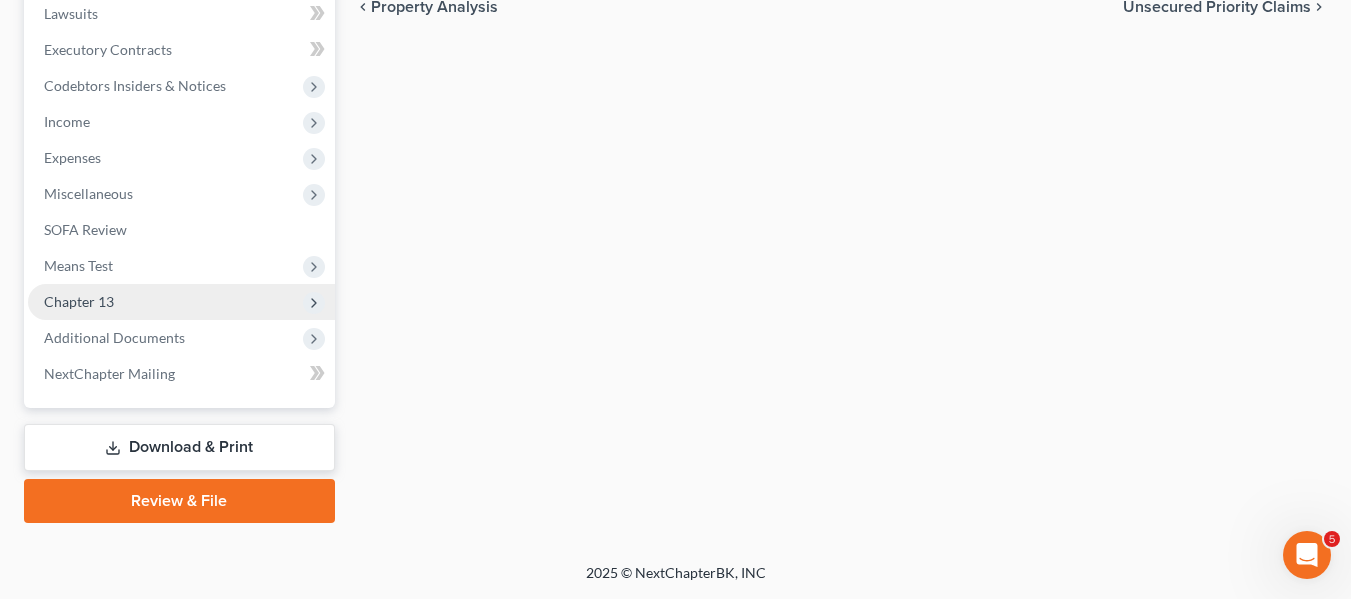 click on "Chapter 13" at bounding box center [79, 301] 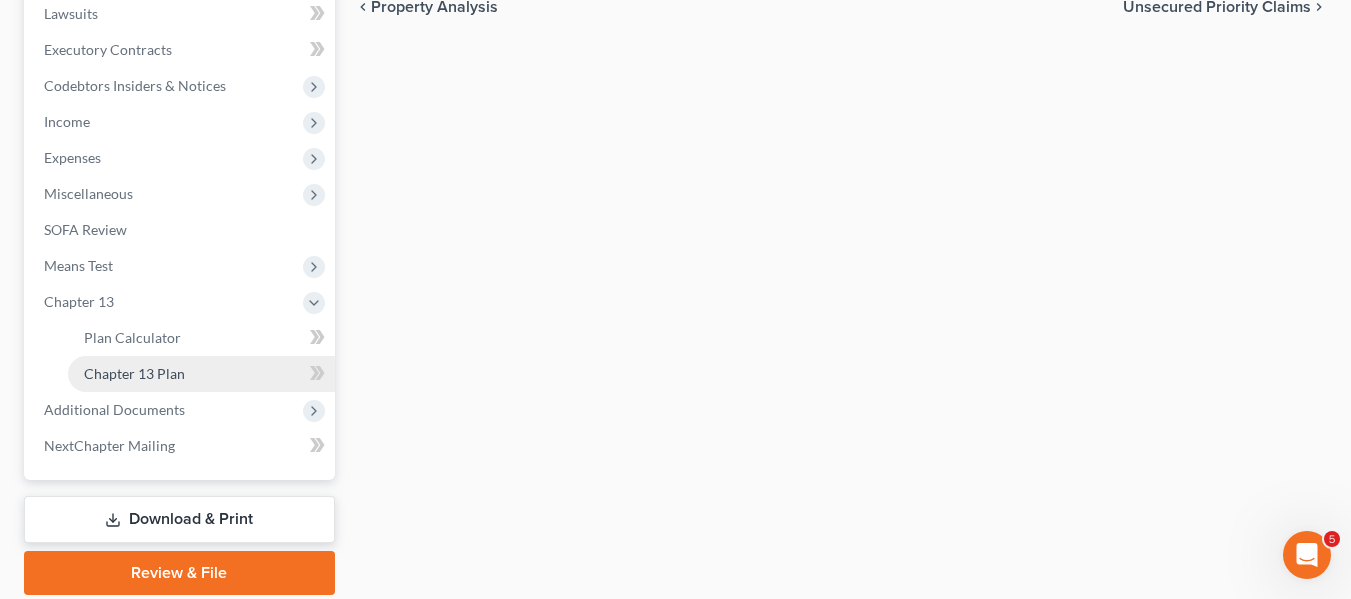 click on "Chapter 13 Plan" at bounding box center (134, 373) 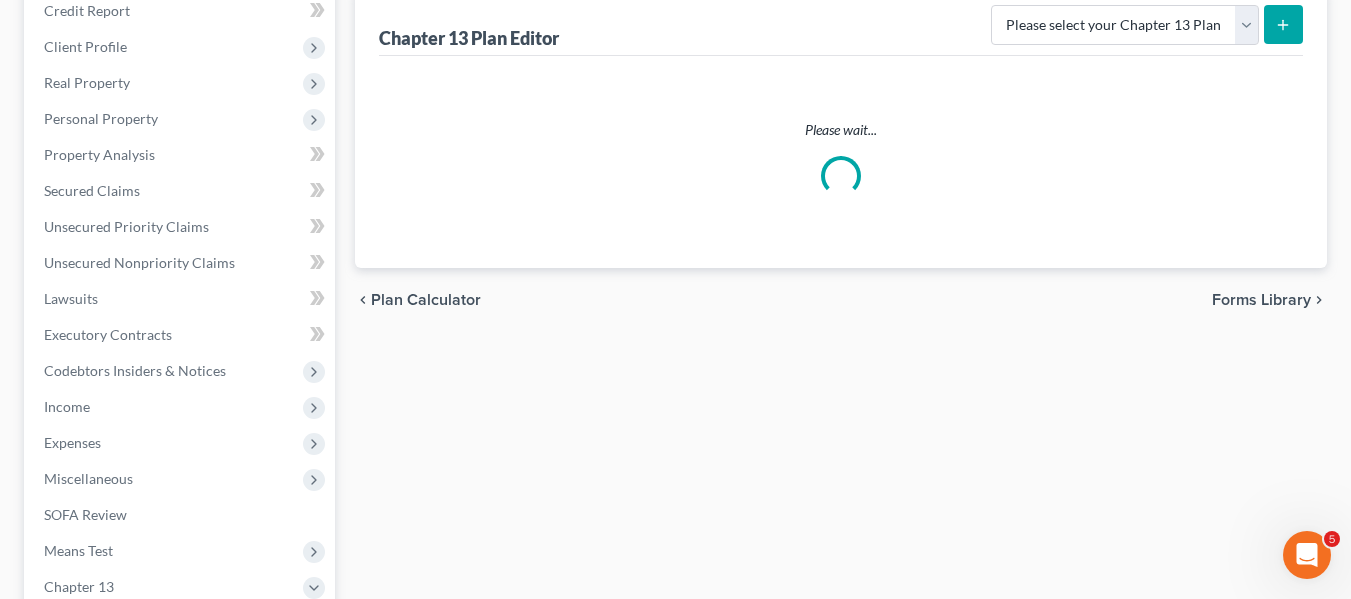 scroll, scrollTop: 0, scrollLeft: 0, axis: both 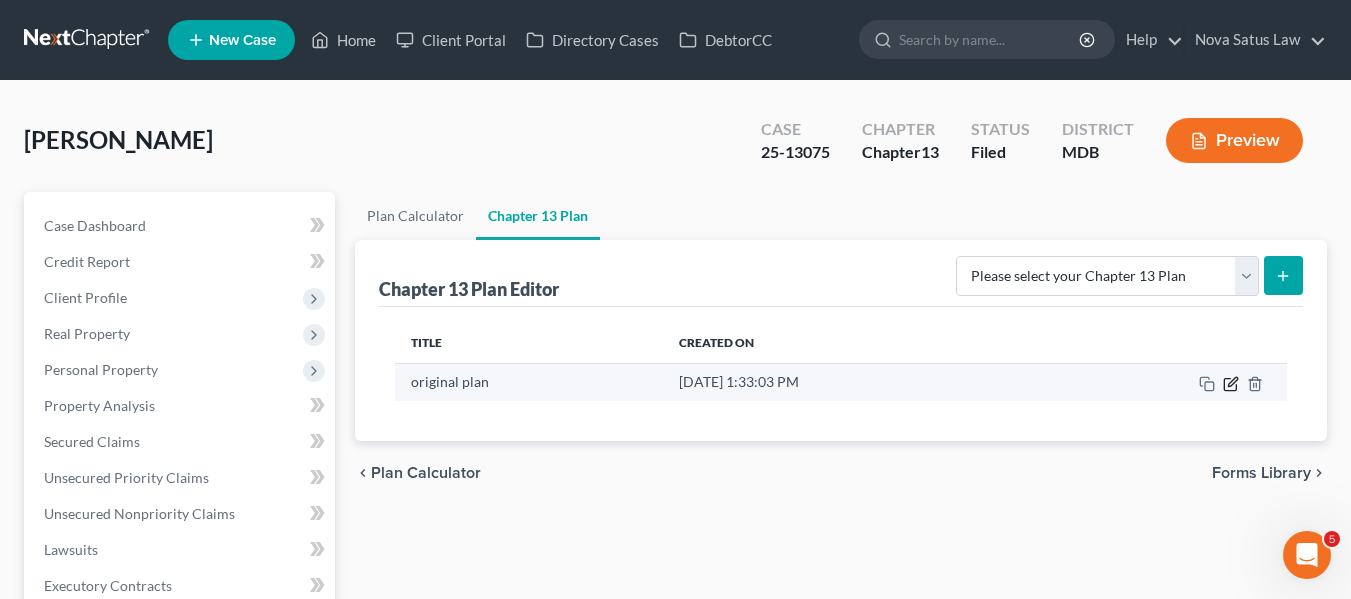 click 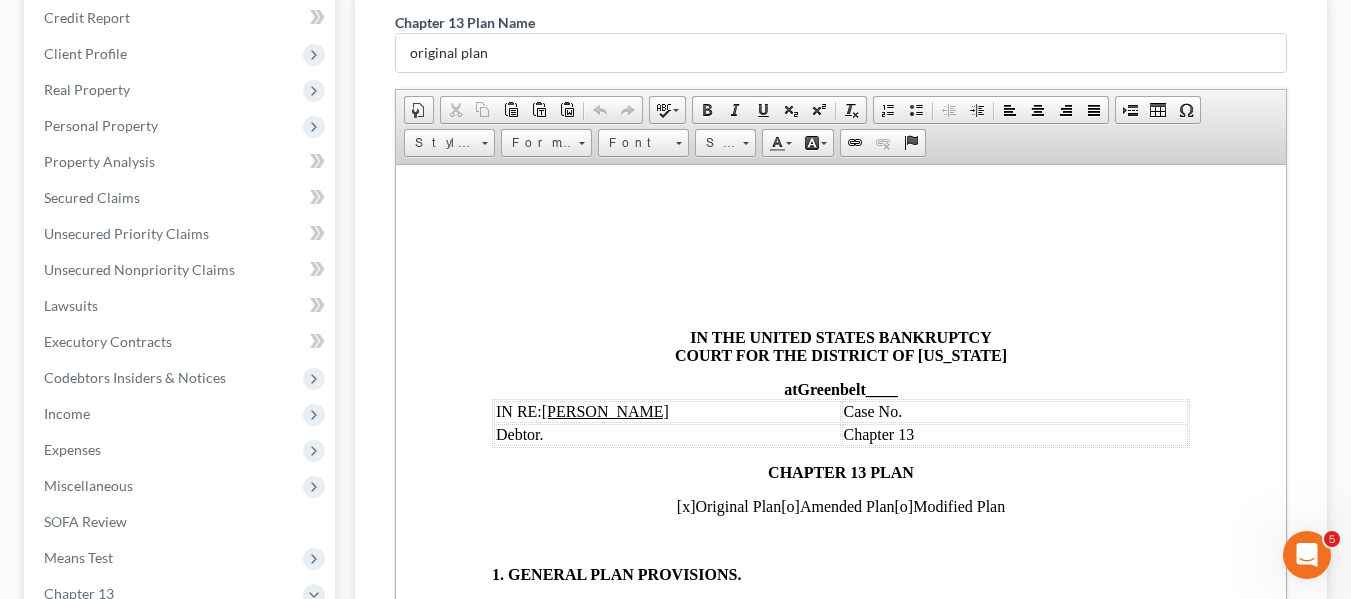 scroll, scrollTop: 0, scrollLeft: 0, axis: both 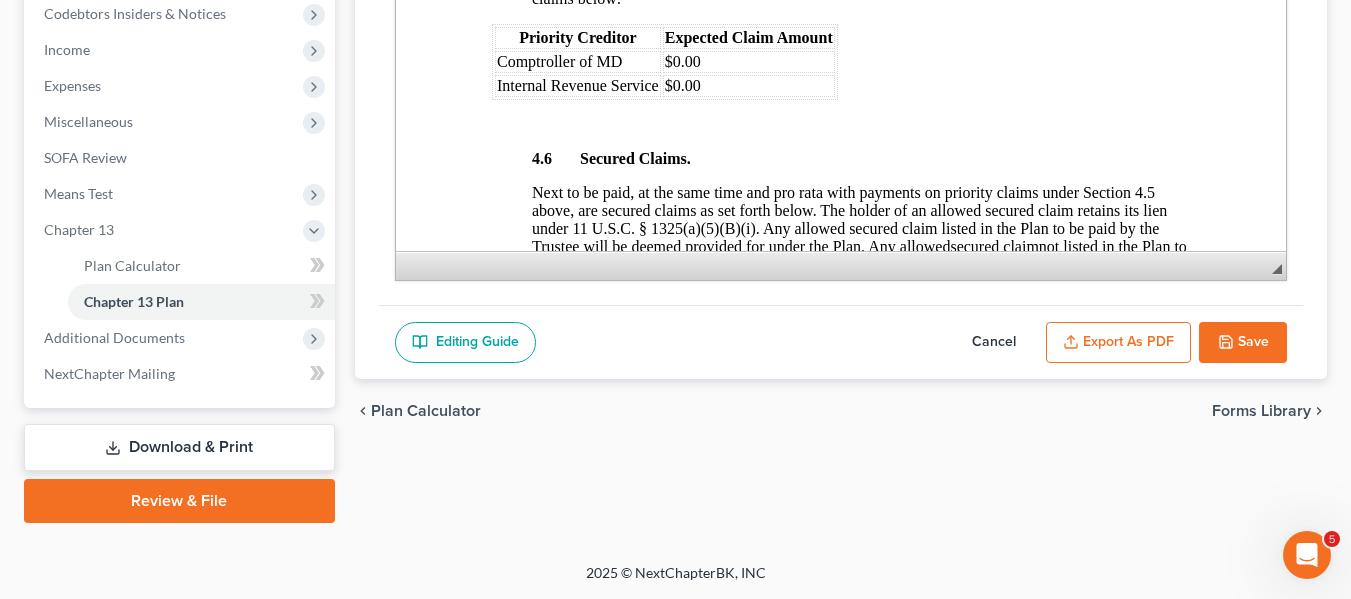 click on "Cancel" at bounding box center (994, 343) 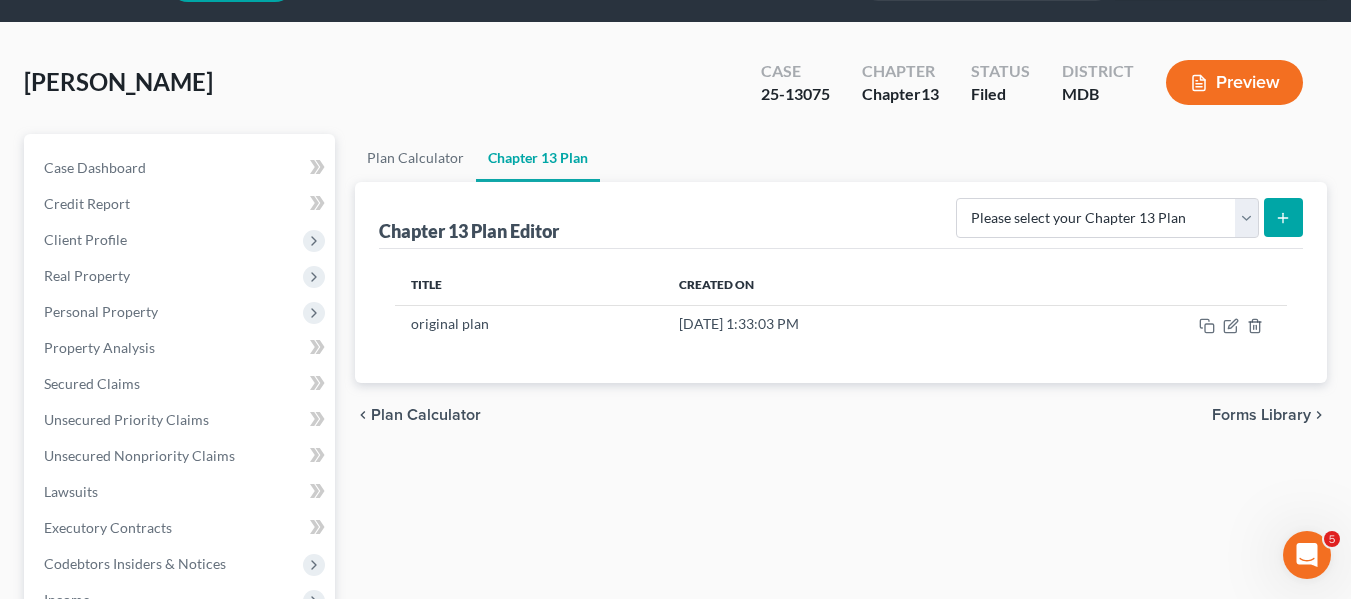 scroll, scrollTop: 0, scrollLeft: 0, axis: both 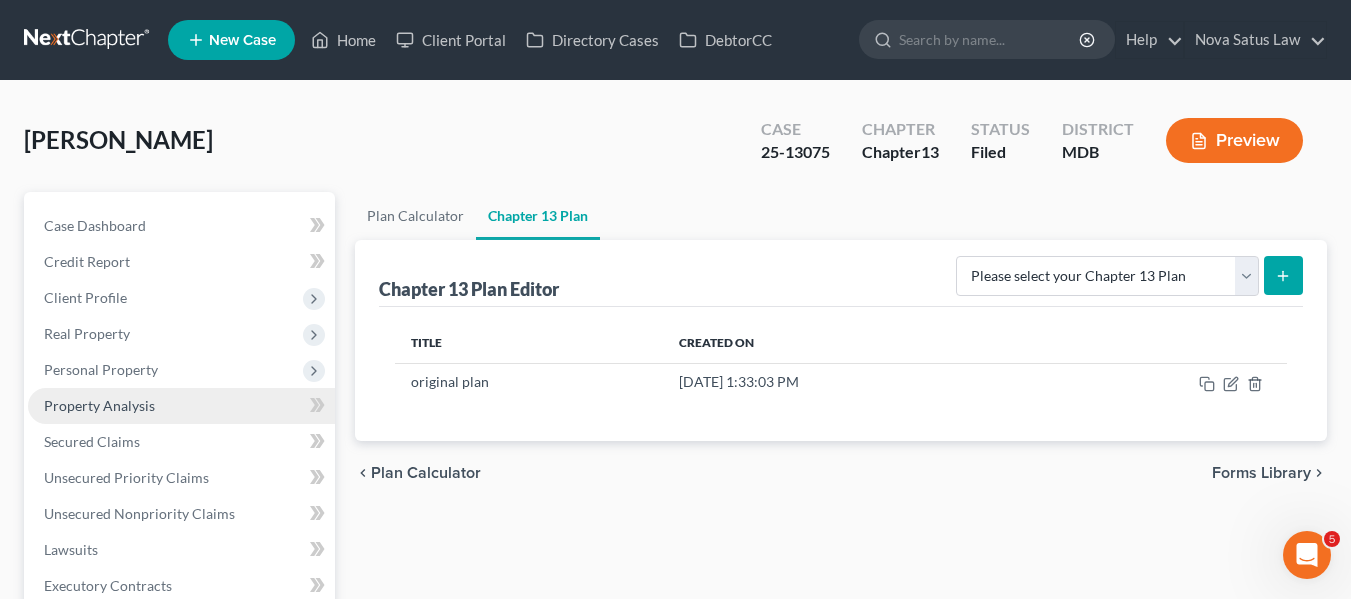 click on "Property Analysis" at bounding box center (99, 405) 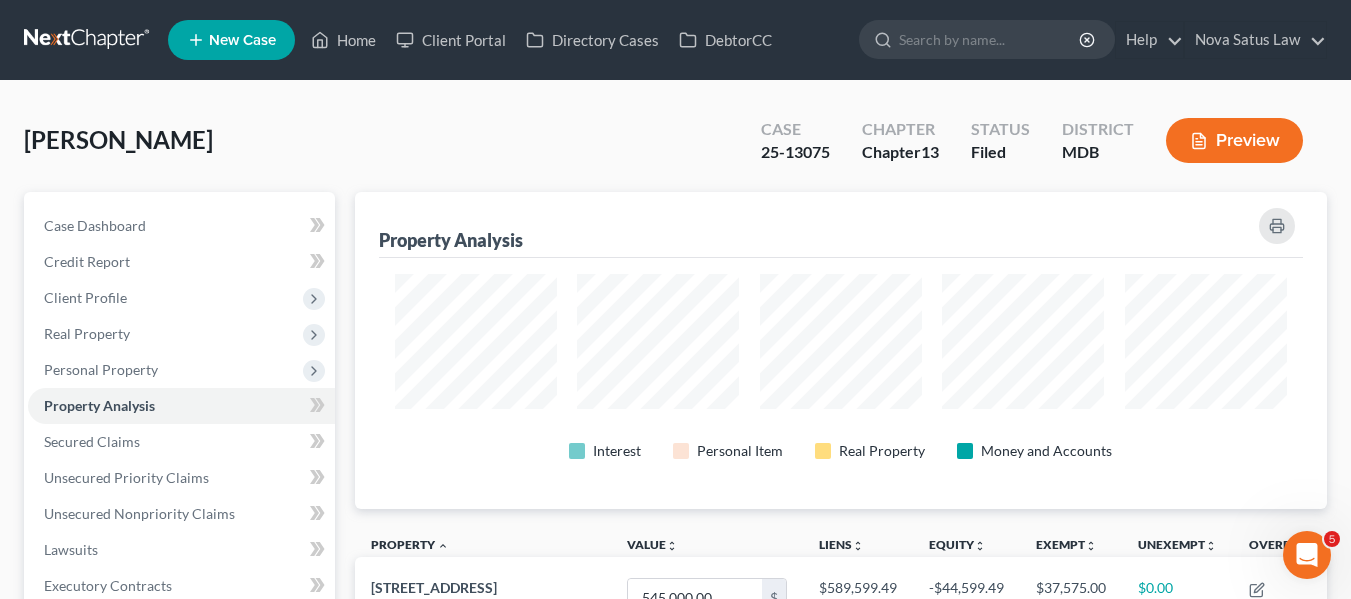 scroll, scrollTop: 999683, scrollLeft: 999028, axis: both 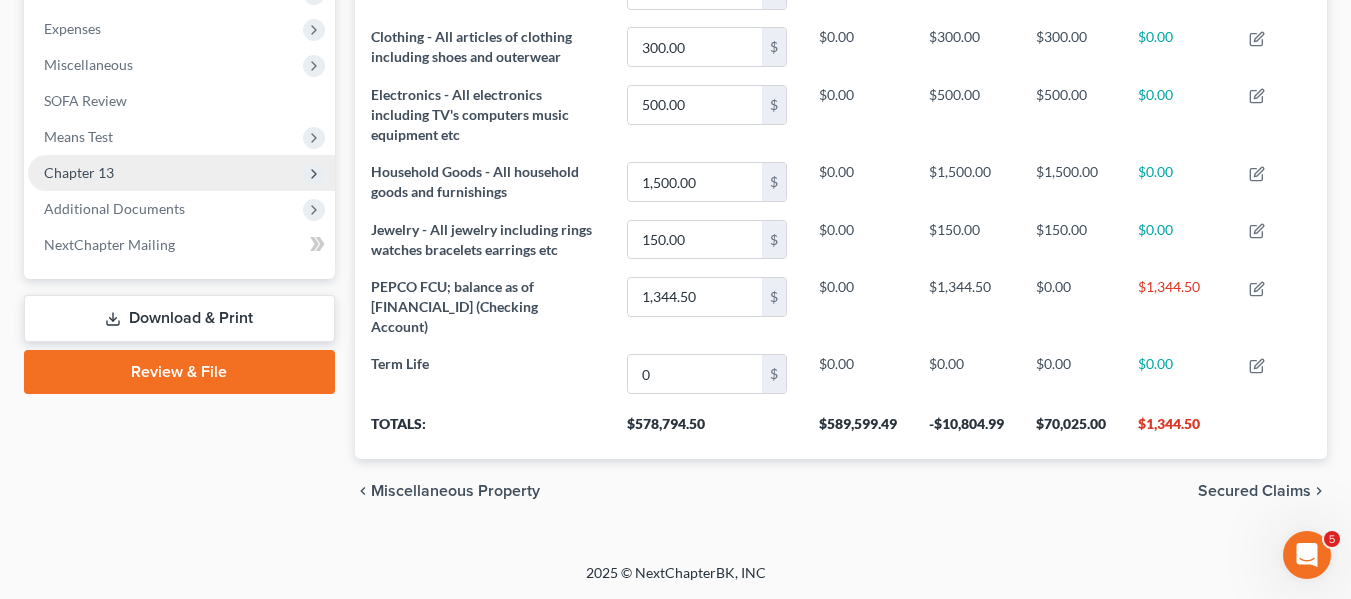 click on "Chapter 13" at bounding box center [79, 172] 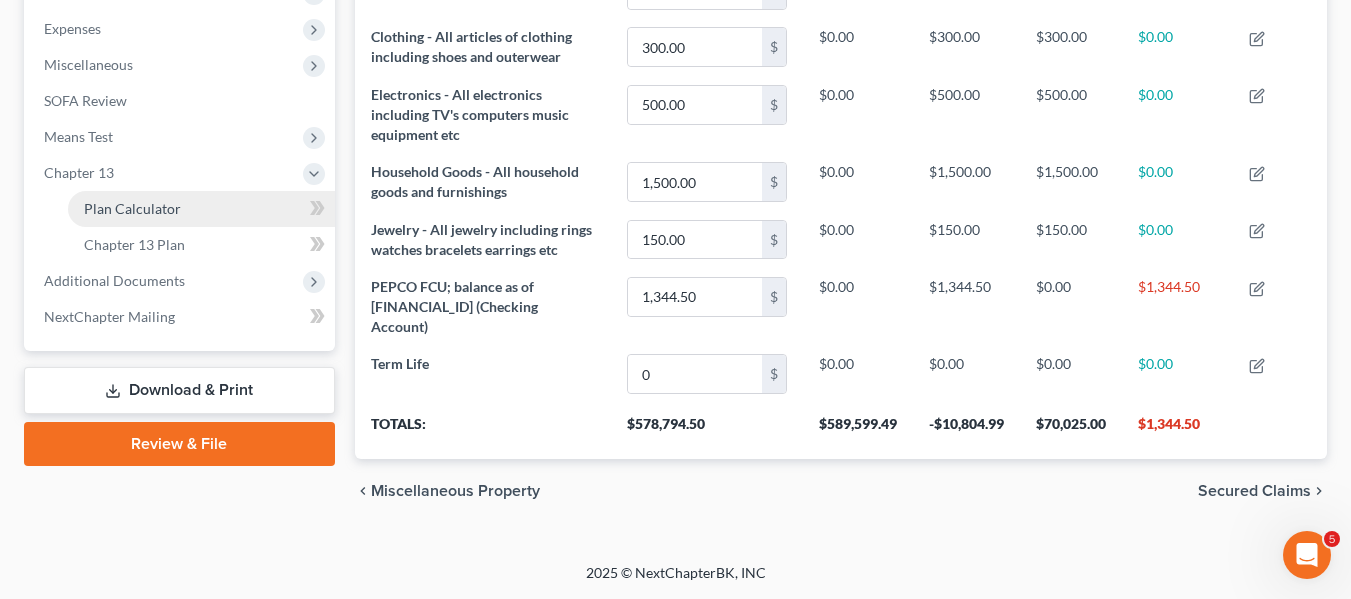 click on "Plan Calculator" at bounding box center [132, 208] 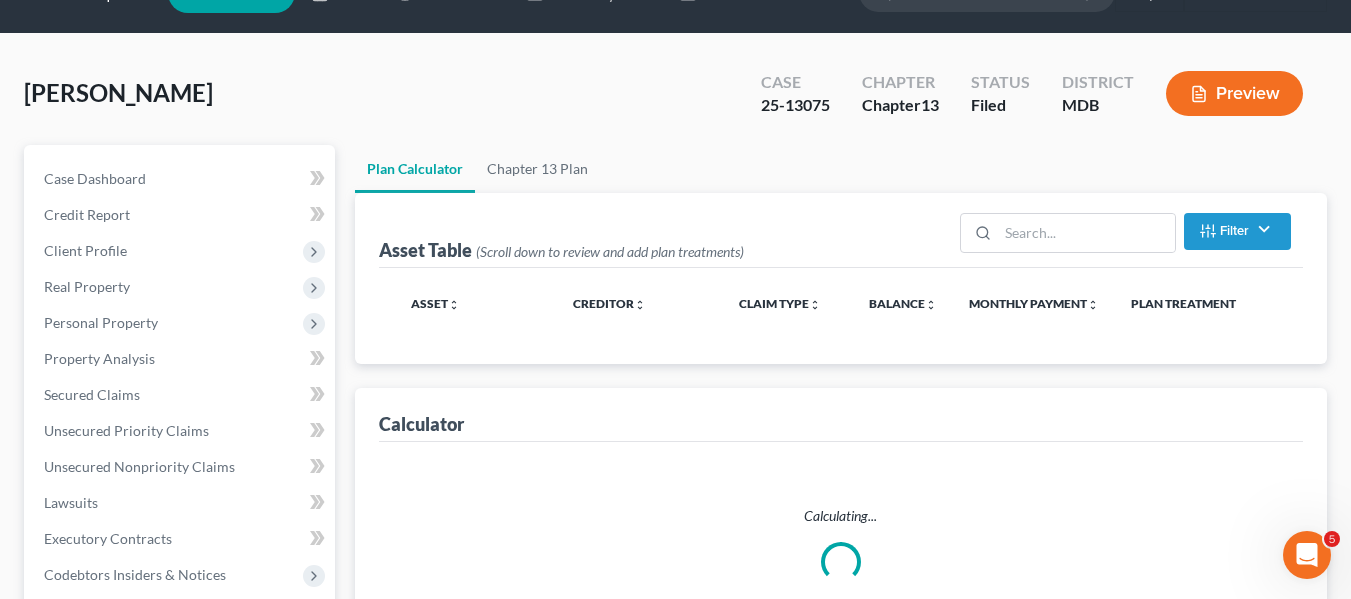 scroll, scrollTop: 0, scrollLeft: 0, axis: both 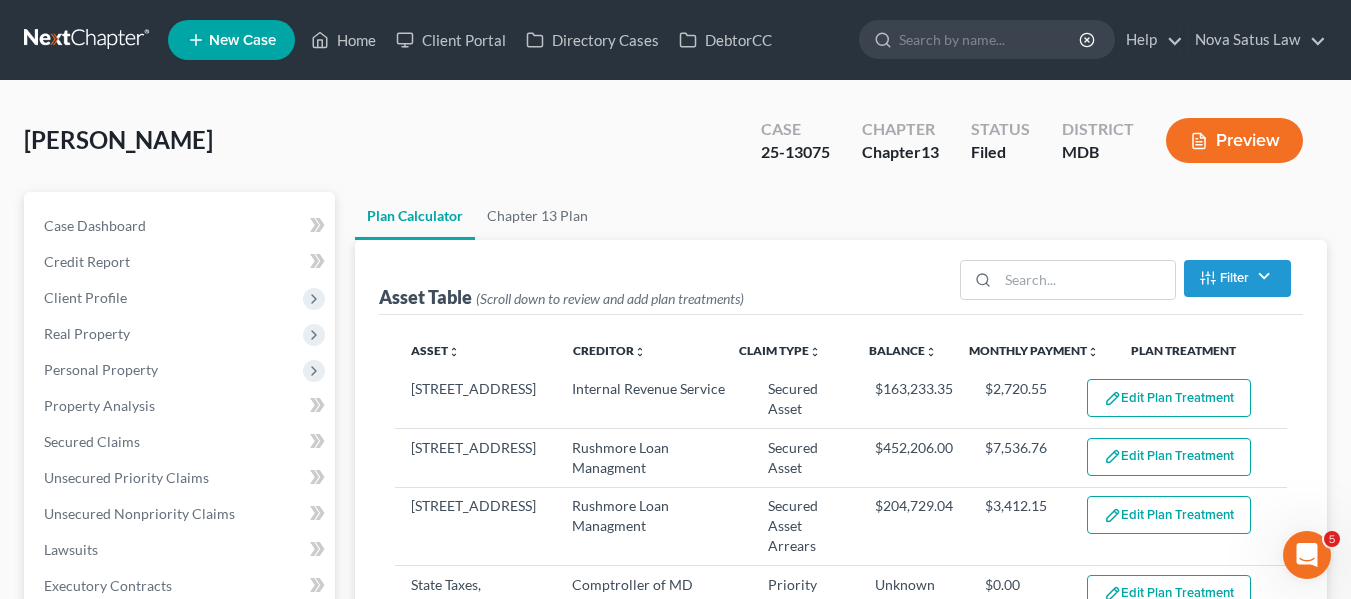 select on "59" 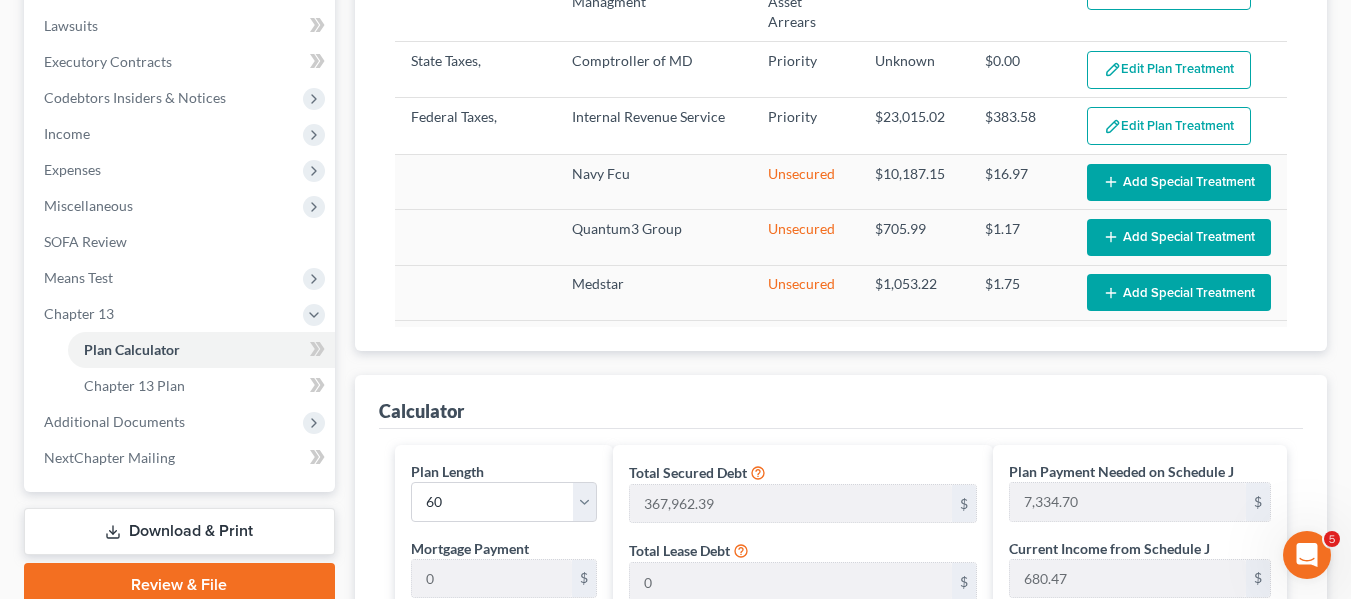 scroll, scrollTop: 1221, scrollLeft: 0, axis: vertical 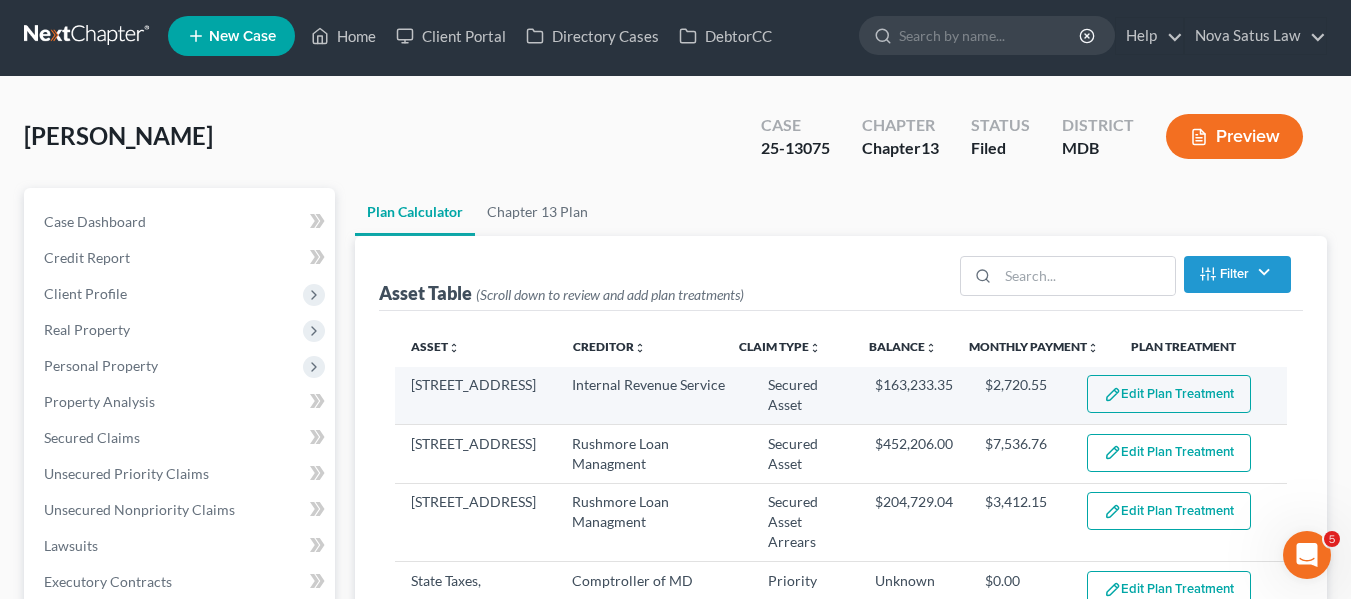 click on "Edit Plan Treatment" at bounding box center [1169, 394] 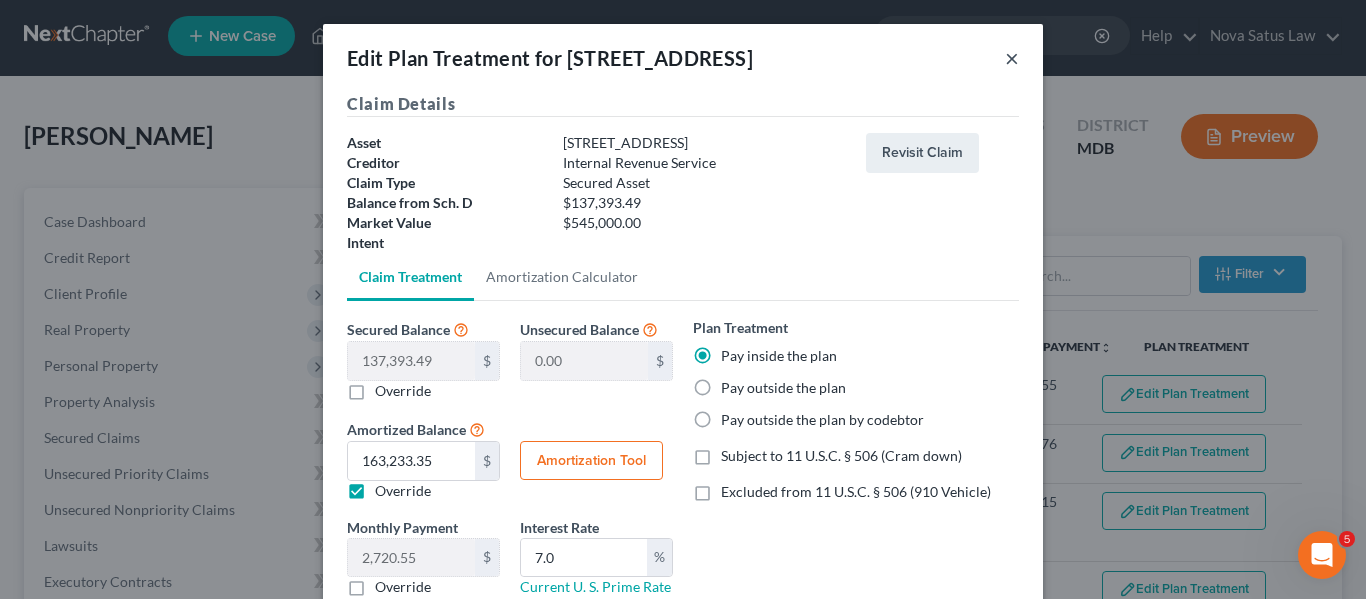 click on "×" at bounding box center [1012, 58] 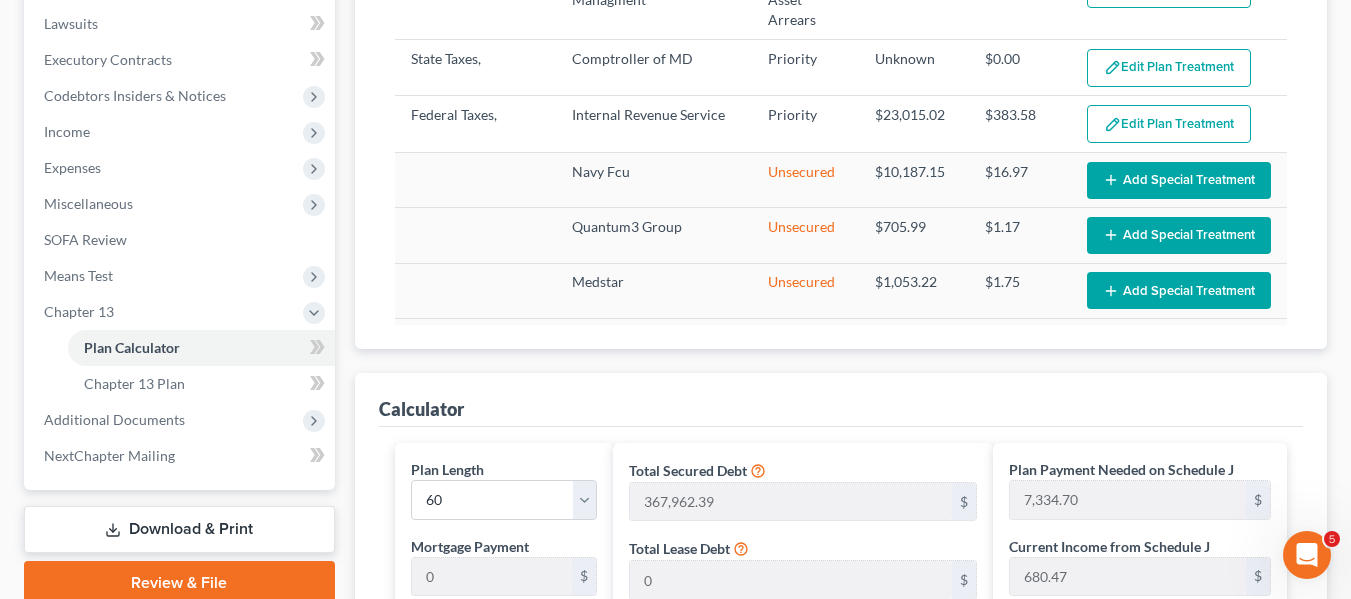 scroll, scrollTop: 530, scrollLeft: 0, axis: vertical 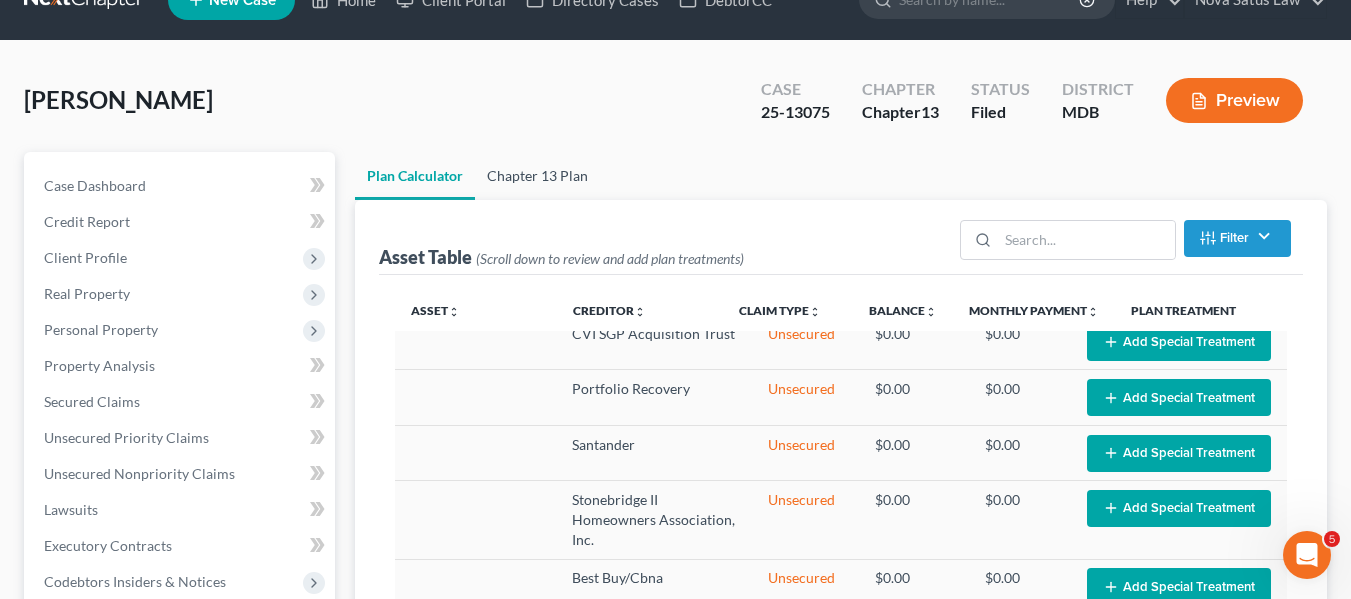 click on "Chapter 13 Plan" at bounding box center [537, 176] 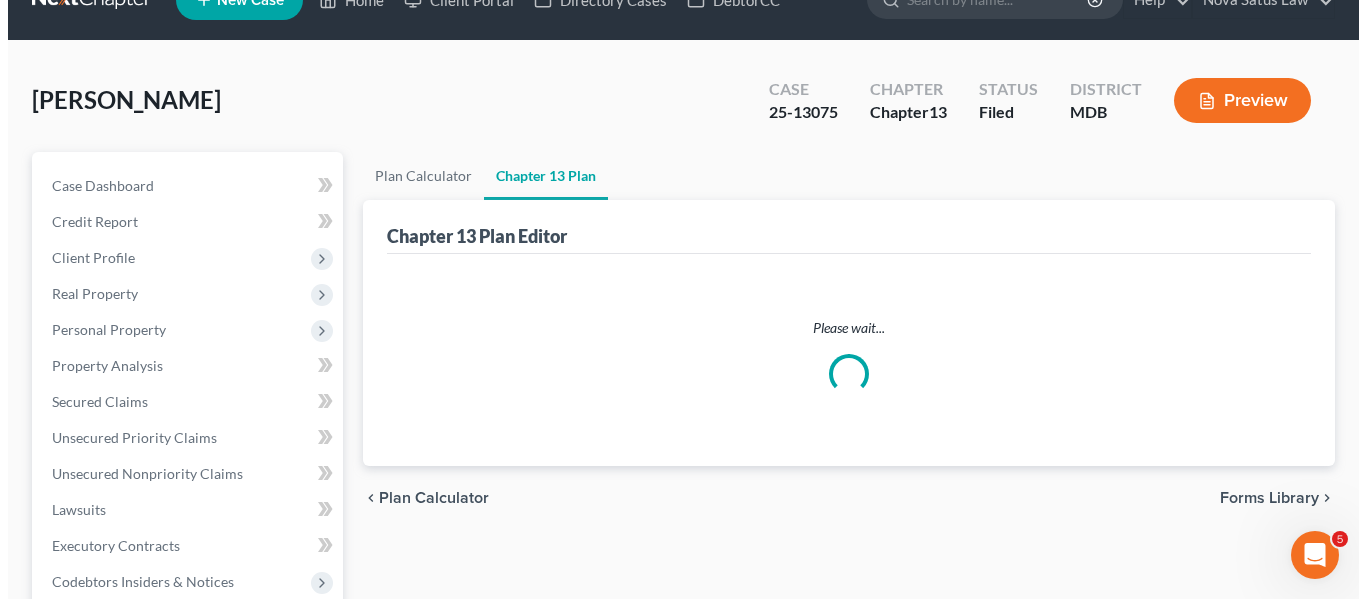 scroll, scrollTop: 0, scrollLeft: 0, axis: both 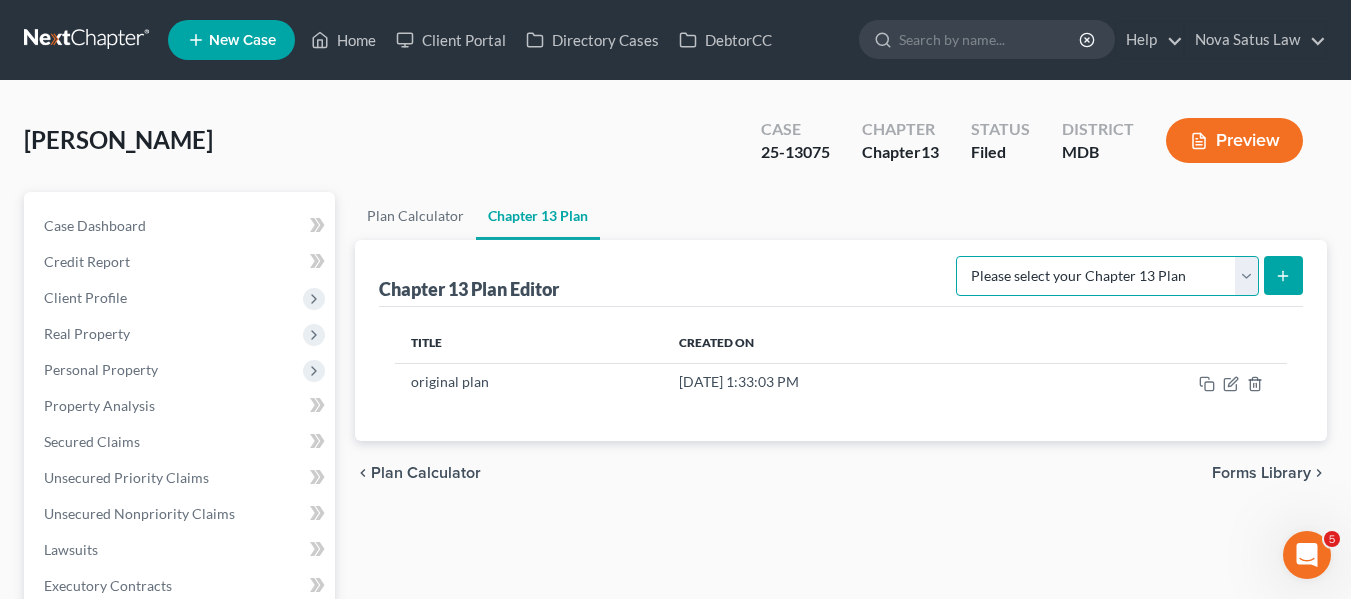 click on "Please select your Chapter 13 Plan District of [US_STATE][GEOGRAPHIC_DATA] of [US_STATE] - Effective [DATE] District of [US_STATE] - Effective [DATE]	 National Form Plan - Official Form 113" at bounding box center (1107, 276) 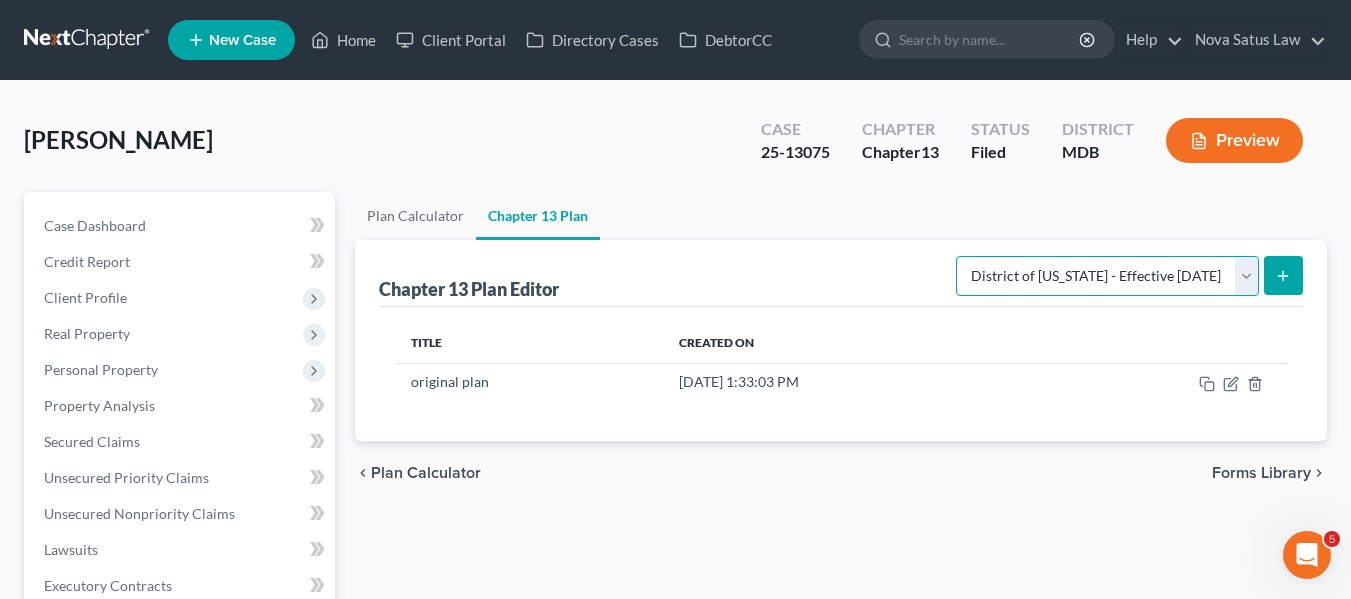 click on "Please select your Chapter 13 Plan District of [US_STATE][GEOGRAPHIC_DATA] of [US_STATE] - Effective [DATE] District of [US_STATE] - Effective [DATE]	 National Form Plan - Official Form 113" at bounding box center [1107, 276] 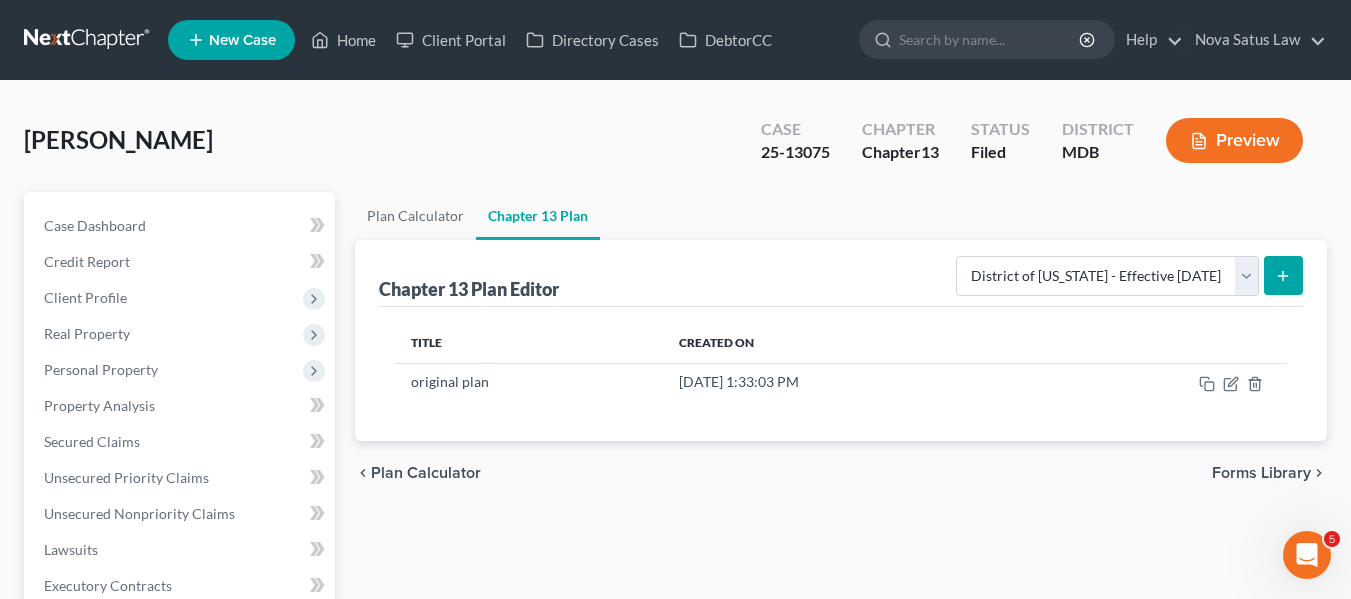click 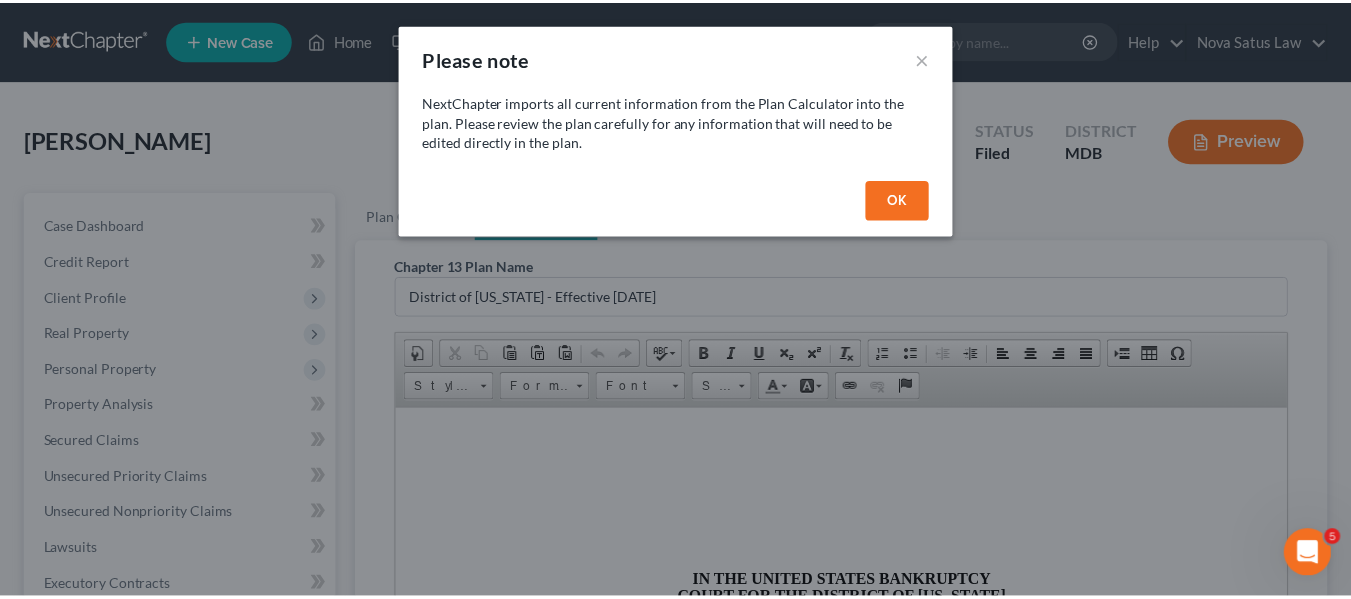 scroll, scrollTop: 0, scrollLeft: 0, axis: both 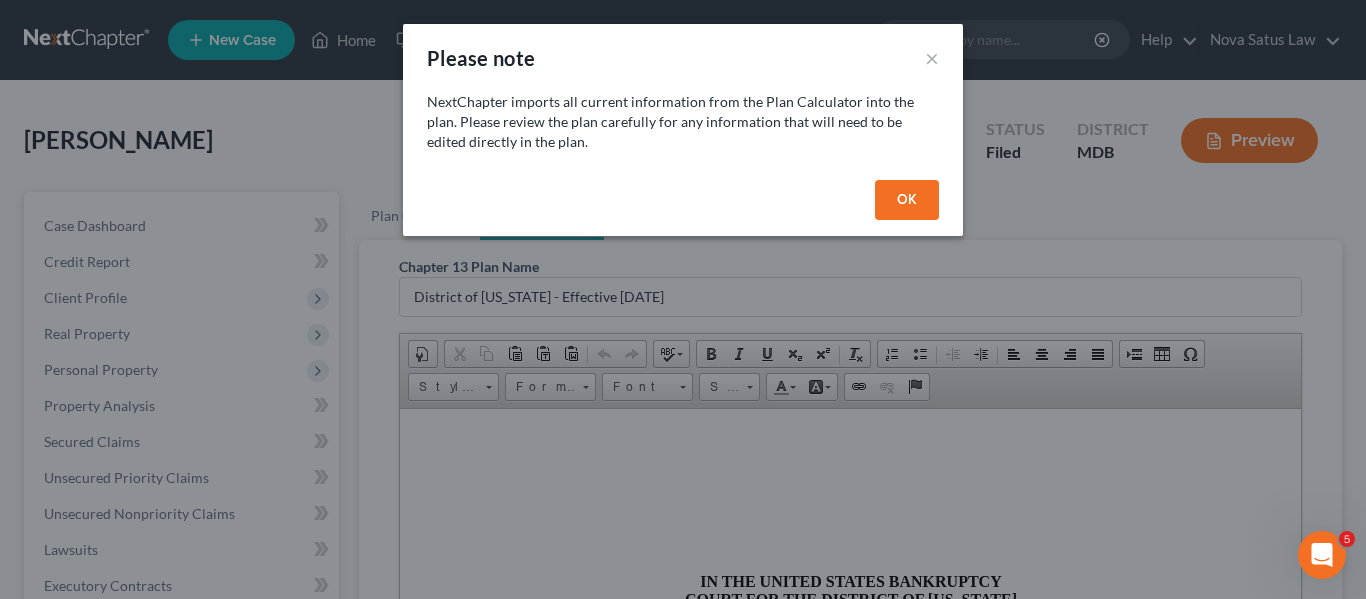 click on "OK" at bounding box center [907, 200] 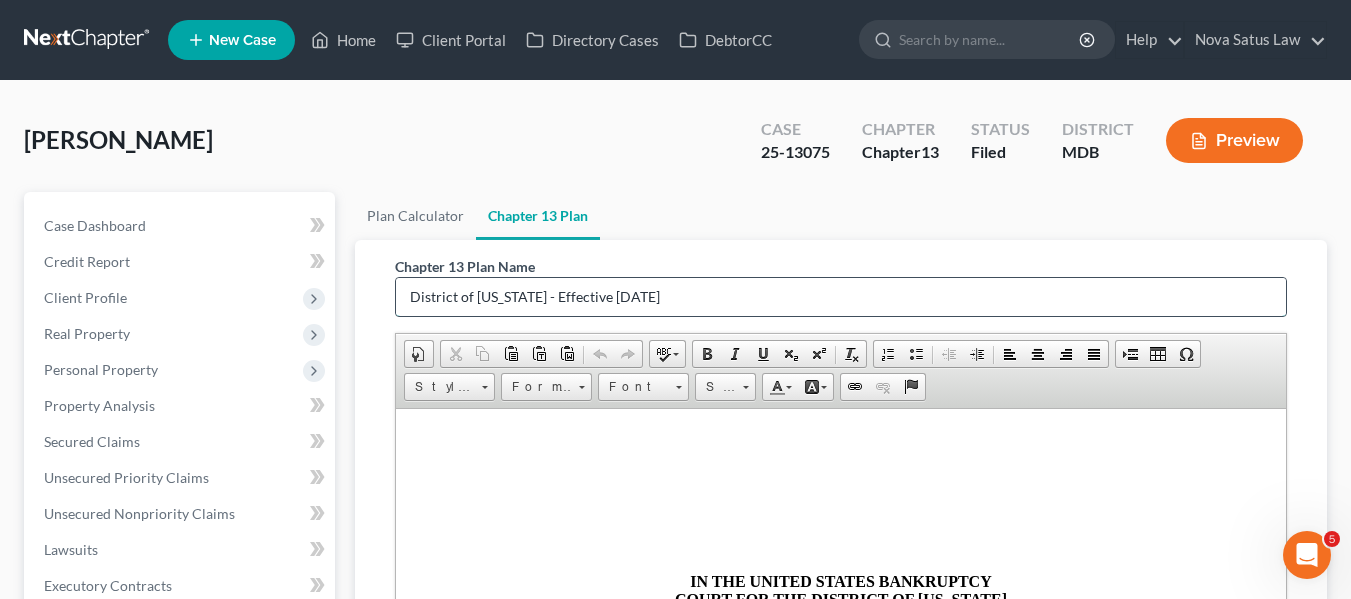 click on "District of [US_STATE] - Effective [DATE]" at bounding box center [841, 297] 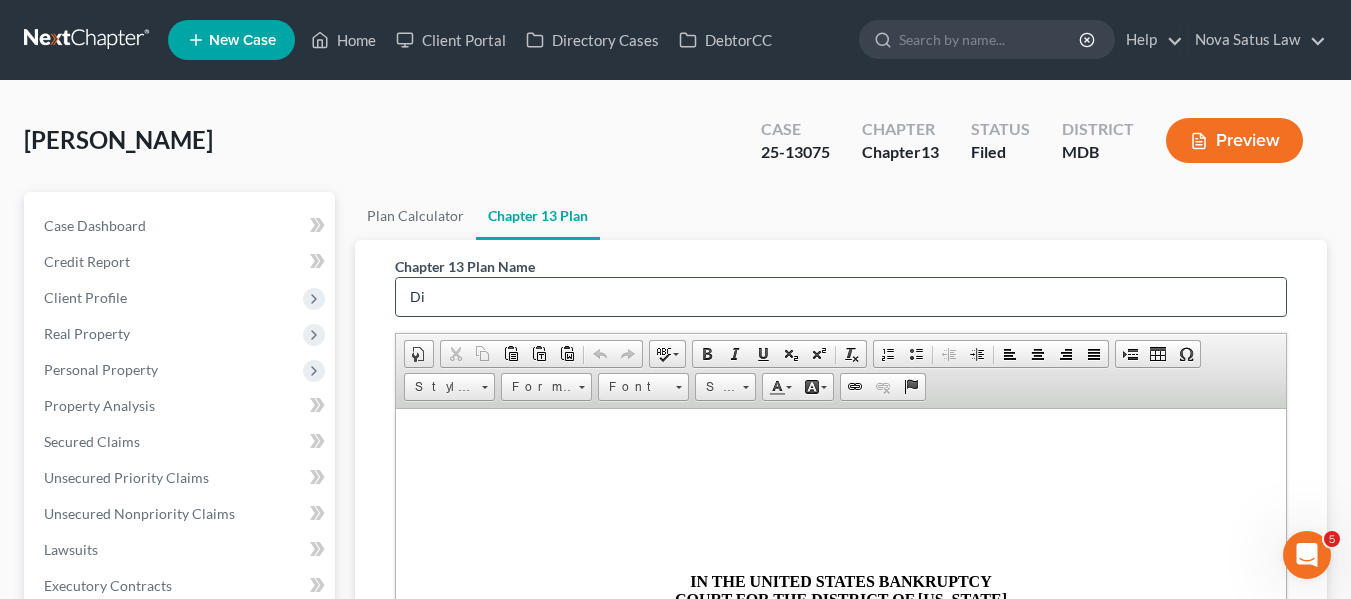 type on "D" 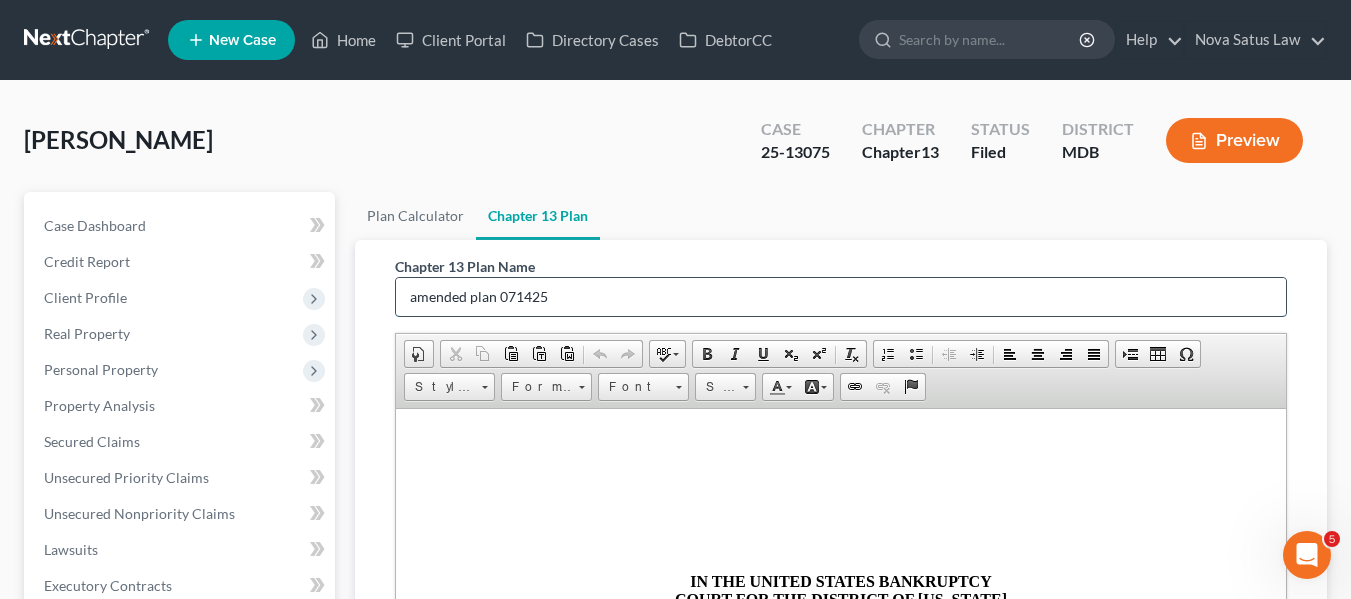 type on "amended plan 071425" 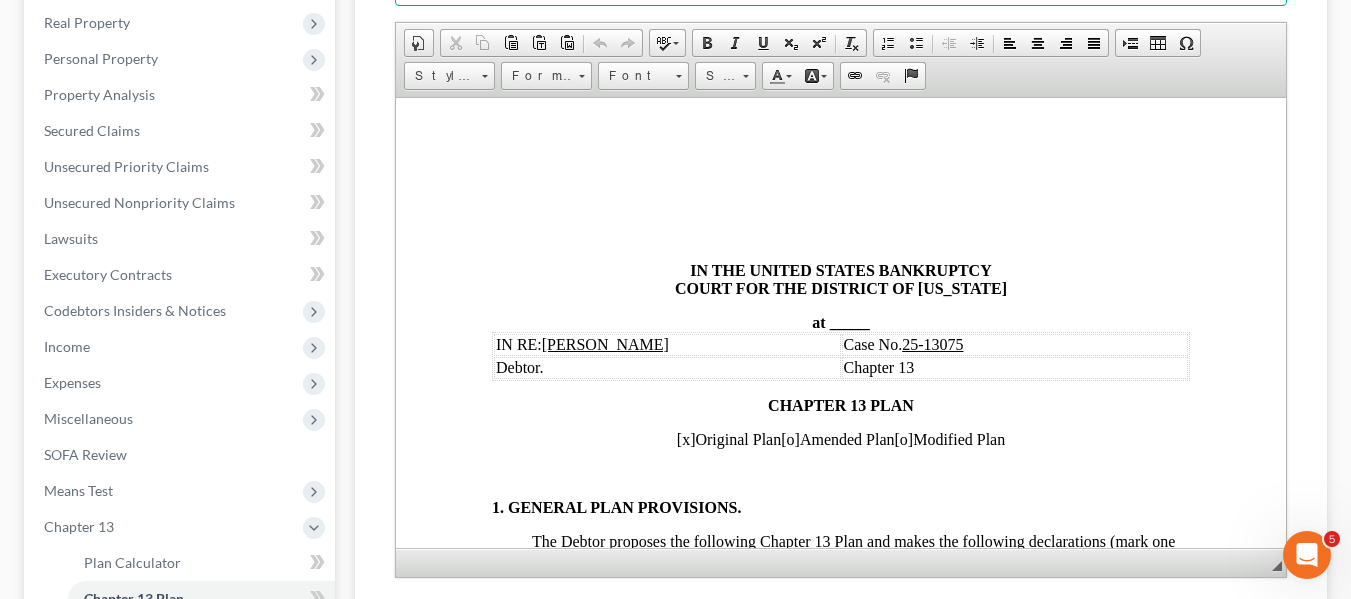 scroll, scrollTop: 312, scrollLeft: 0, axis: vertical 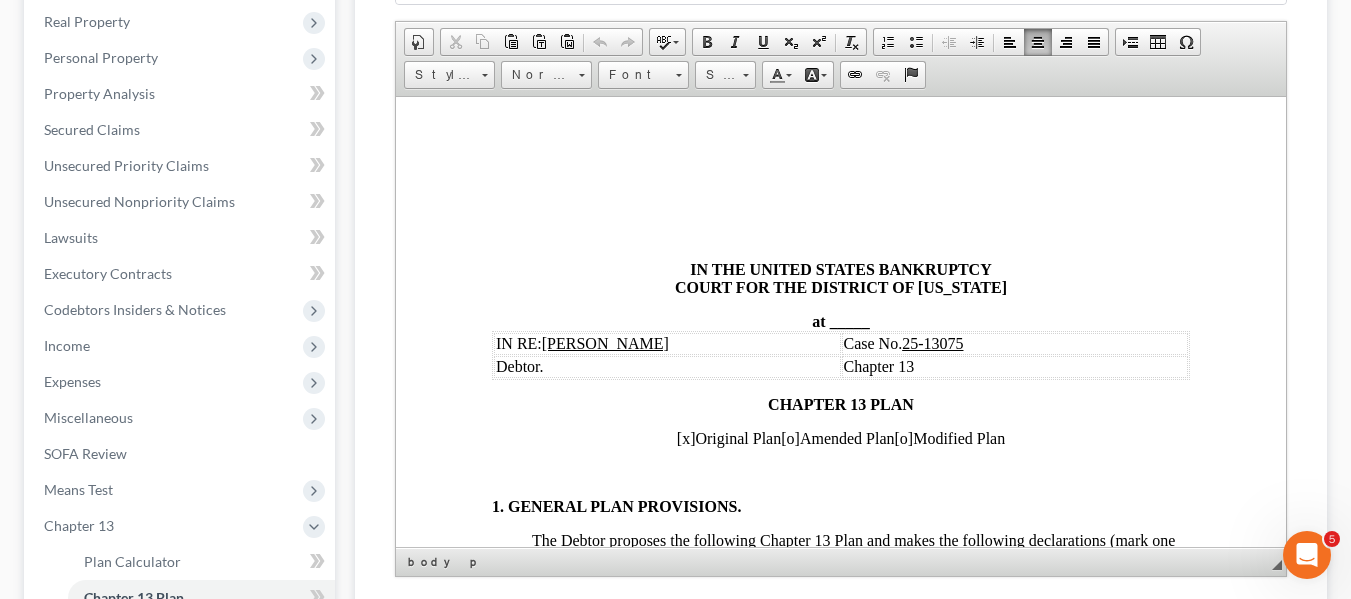 click on "at    _____" at bounding box center [839, 320] 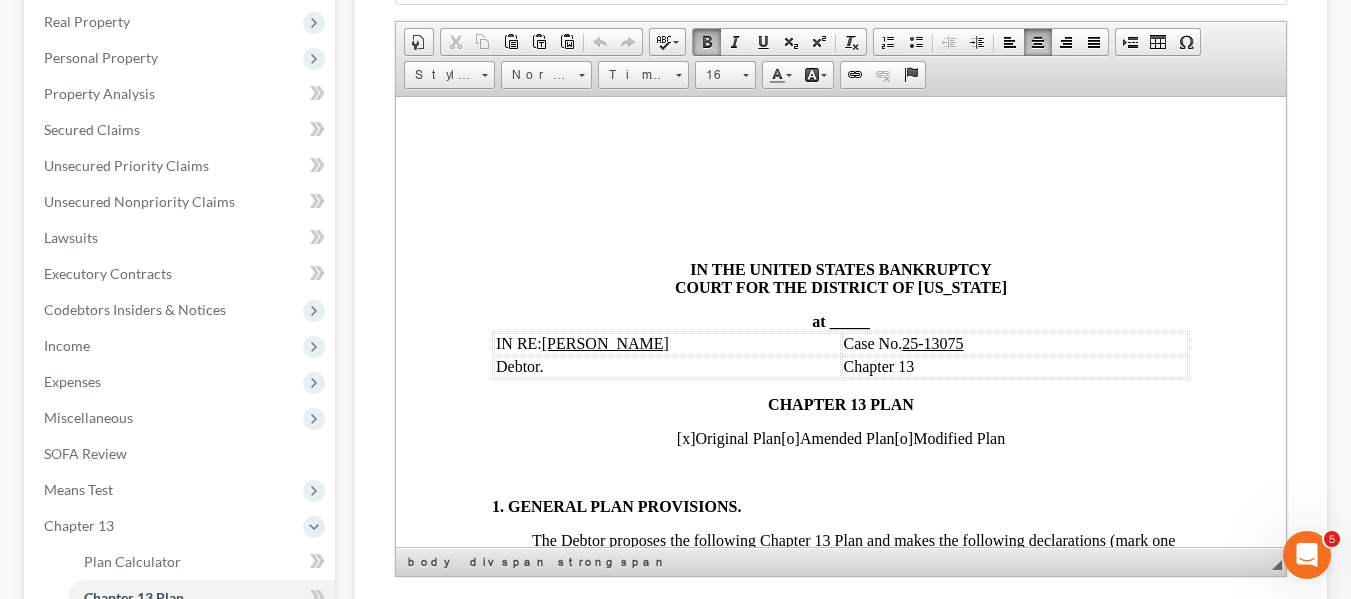 type 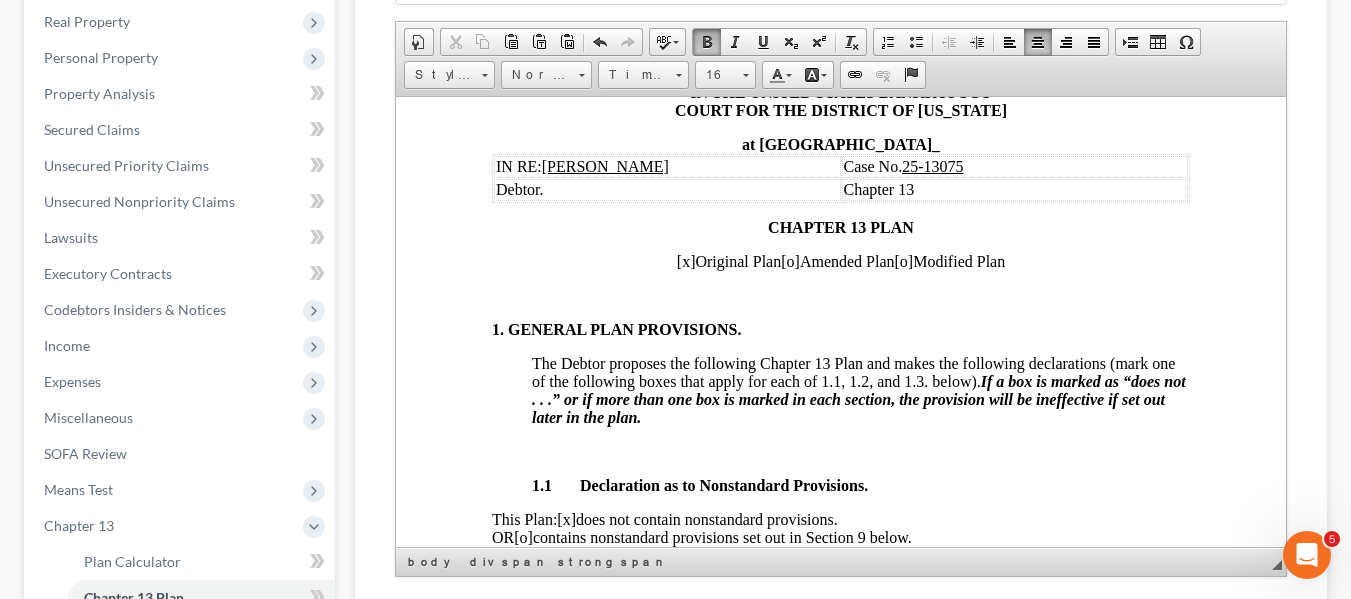 scroll, scrollTop: 178, scrollLeft: 0, axis: vertical 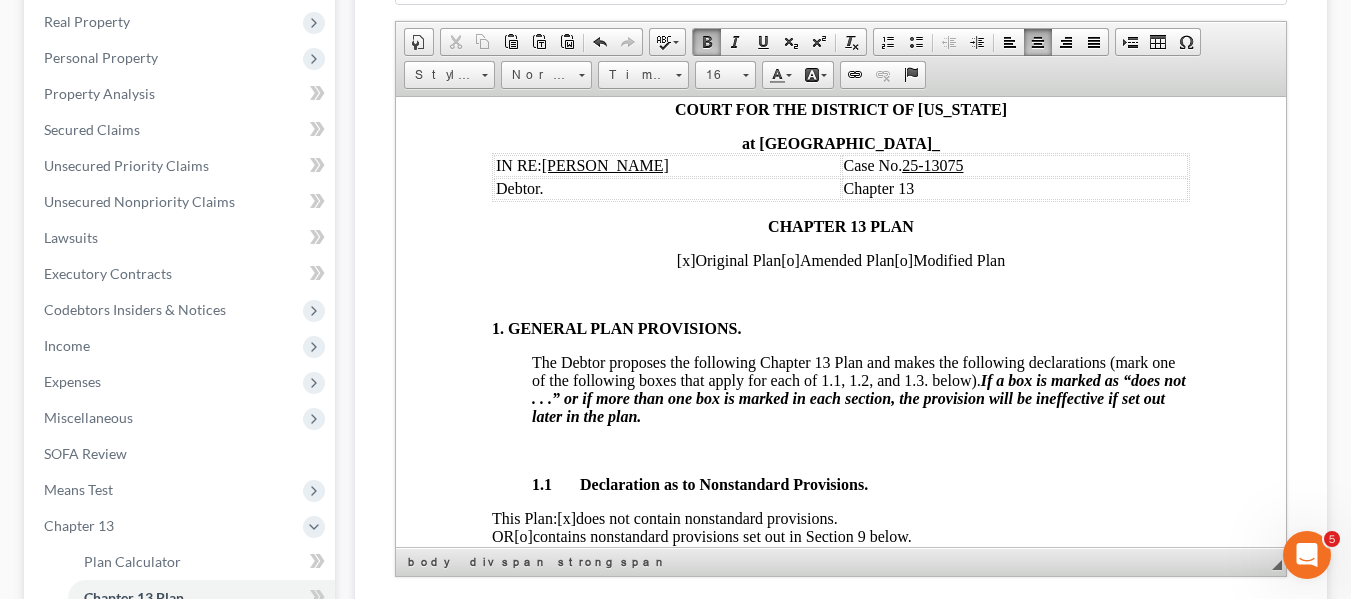 click on "[x]" at bounding box center (685, 259) 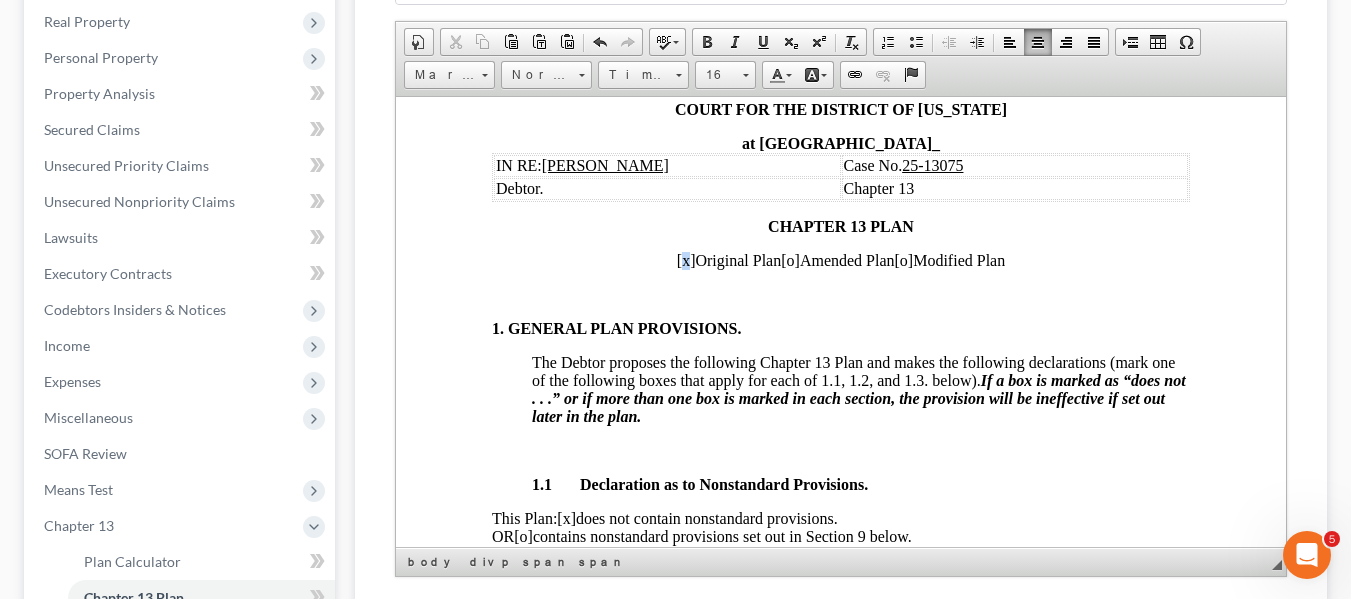 click on "[x]" at bounding box center (685, 259) 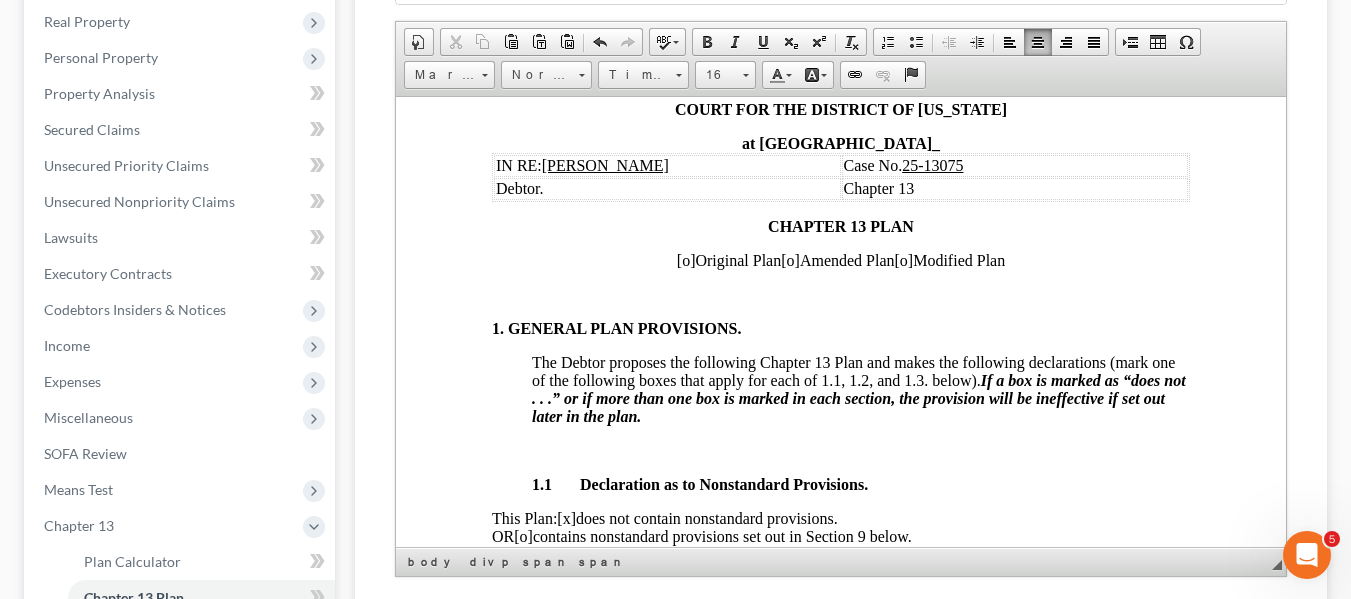 click on "[o]" at bounding box center [789, 259] 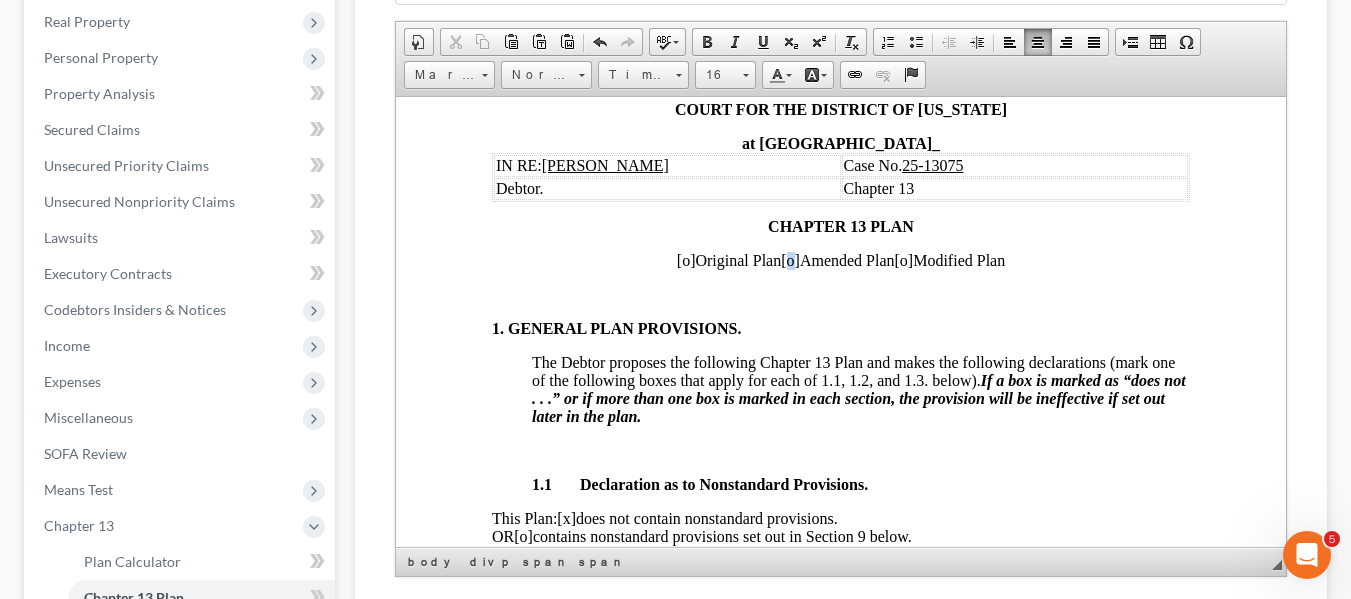 click on "[o]" at bounding box center (789, 259) 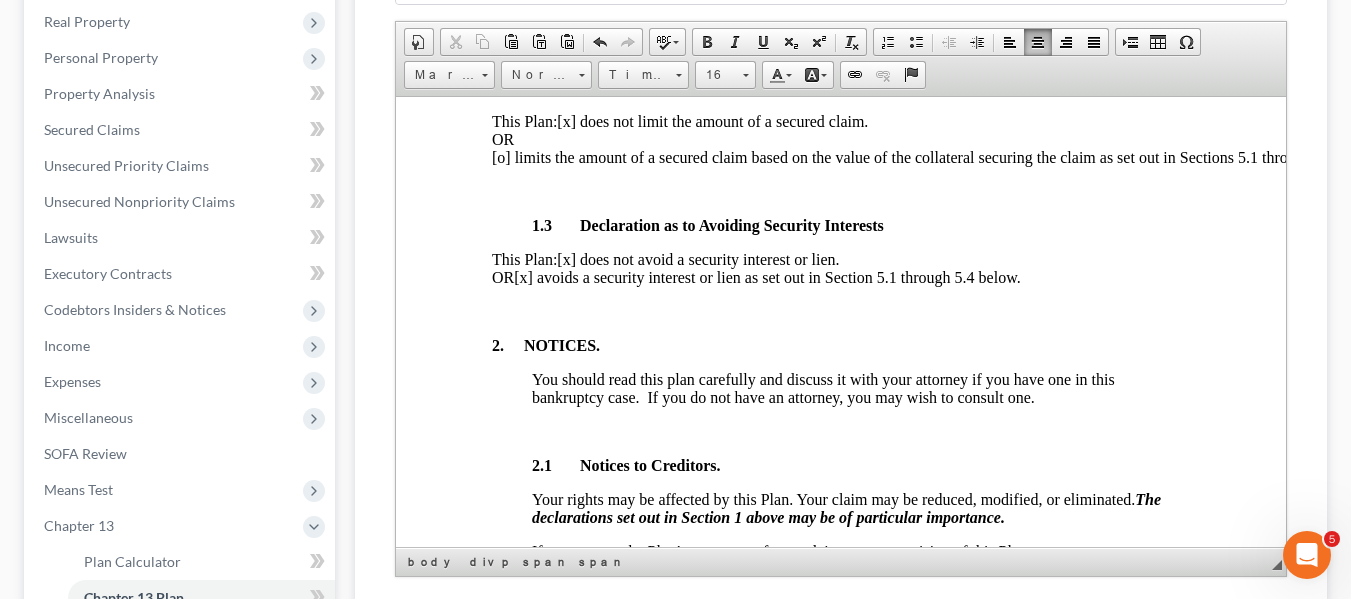 scroll, scrollTop: 696, scrollLeft: 0, axis: vertical 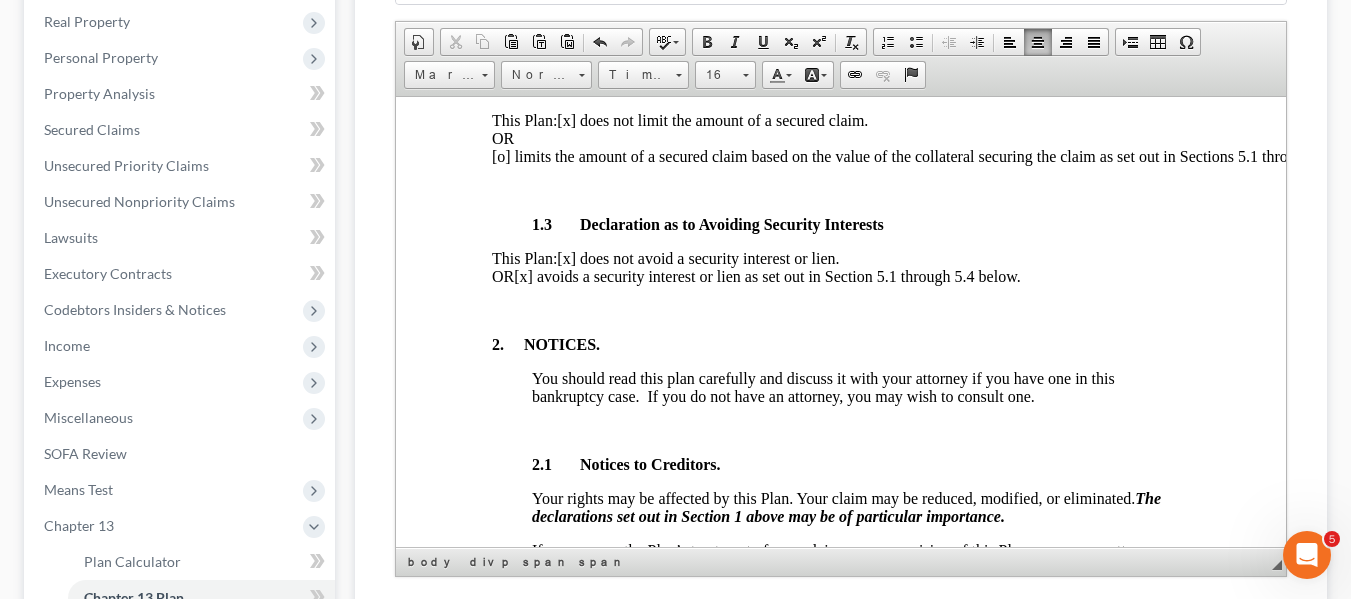 click on "[x] avoids a security interest or lien as set out in Section 5.1 through 5.4 below." at bounding box center (766, 275) 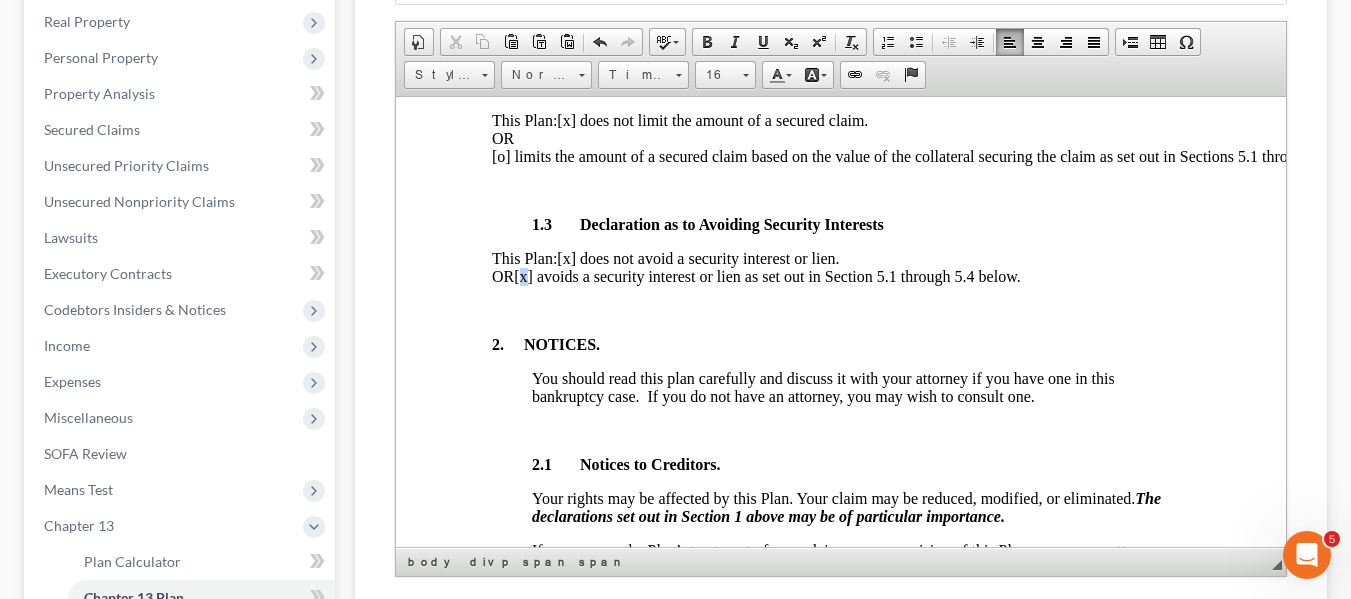 click on "[x] avoids a security interest or lien as set out in Section 5.1 through 5.4 below." at bounding box center [766, 275] 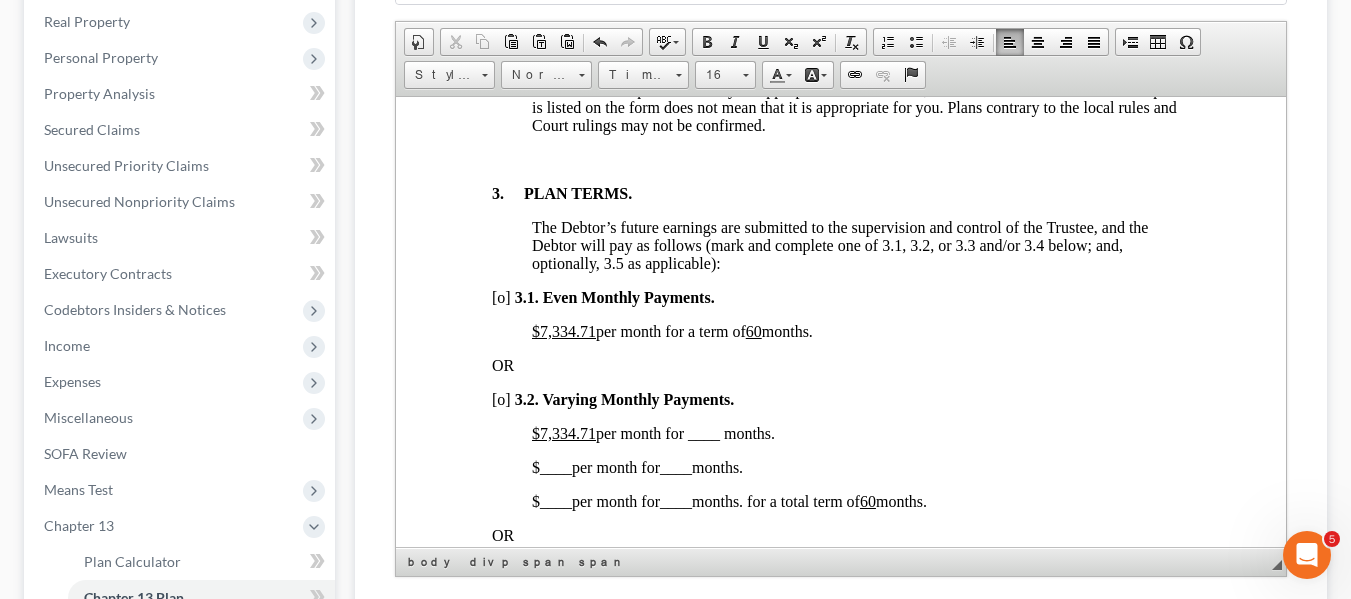 scroll, scrollTop: 1332, scrollLeft: 0, axis: vertical 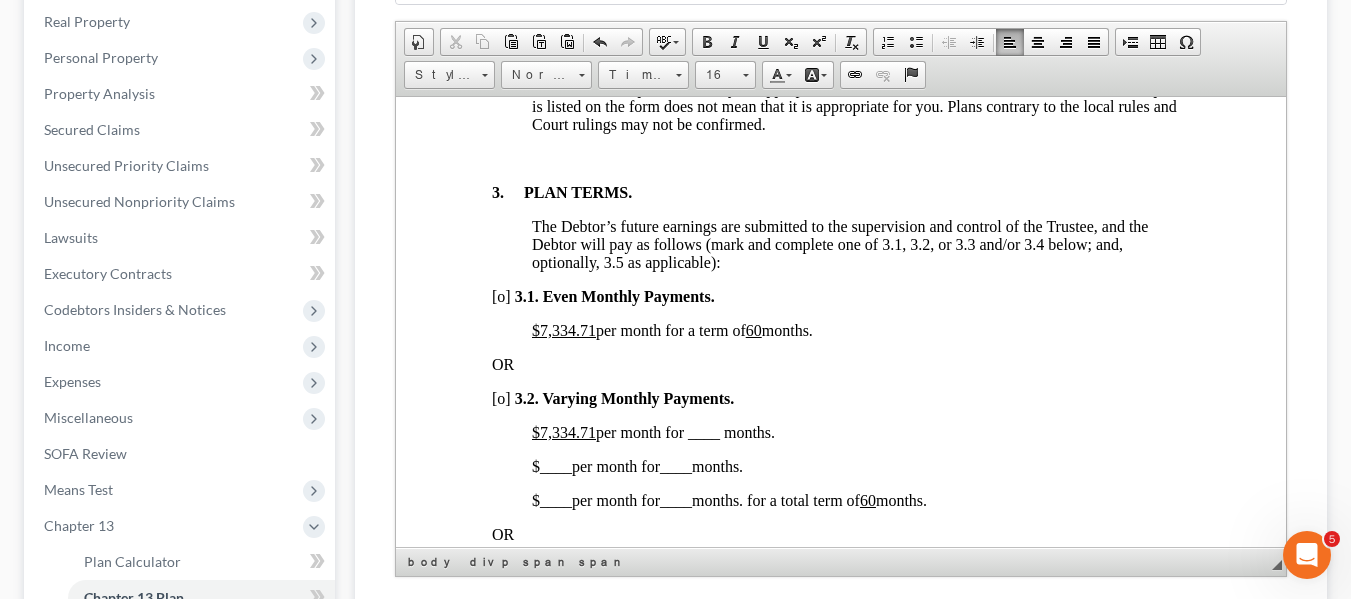 click on "$7,334.71" at bounding box center (563, 329) 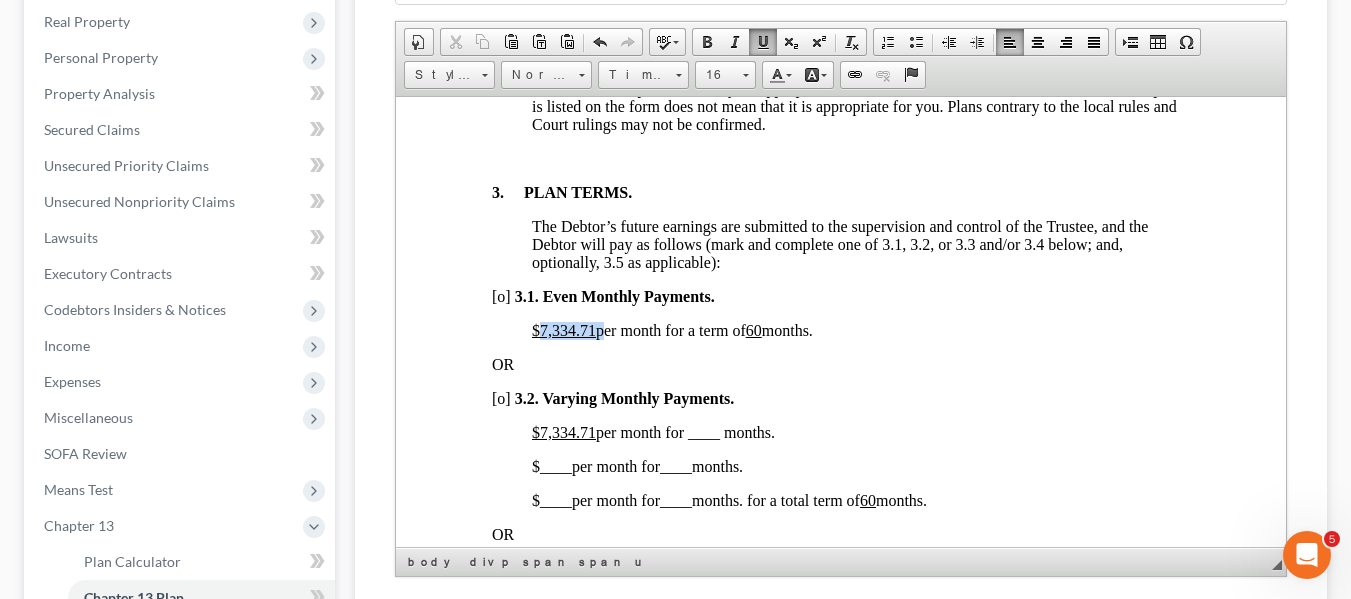 click on "$7,334.71" at bounding box center (563, 329) 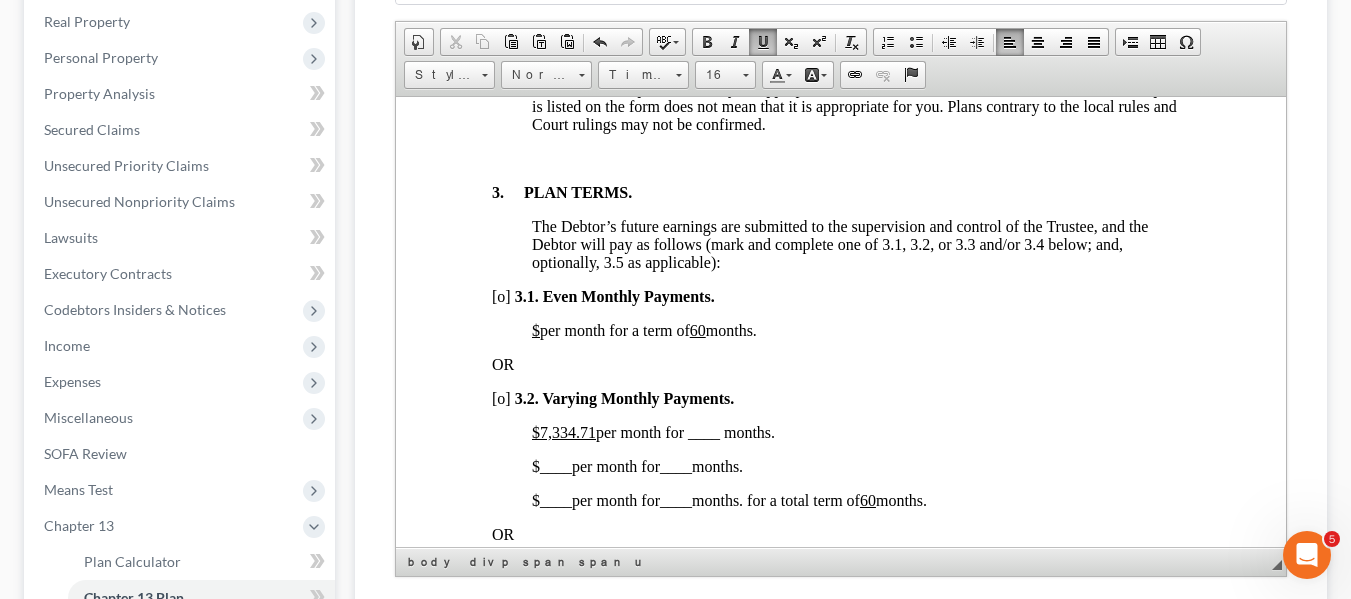 click on "$       per month for a term of  60  months." at bounding box center [643, 329] 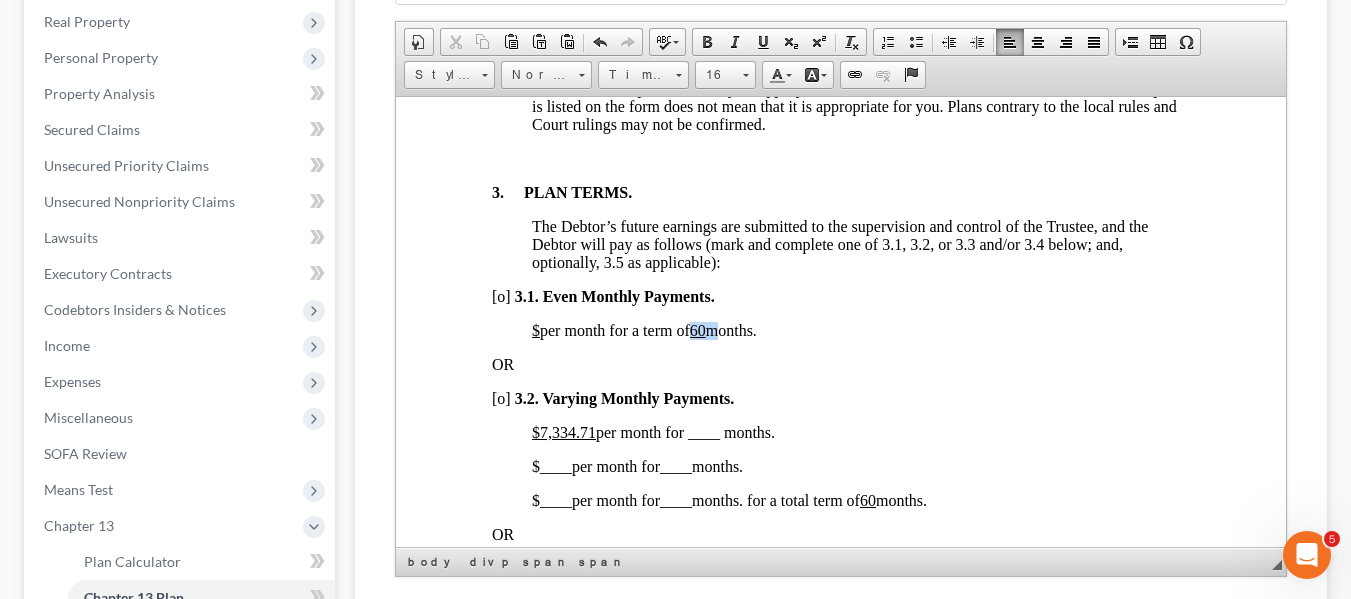 click on "$       per month for a term of  60  months." at bounding box center [643, 329] 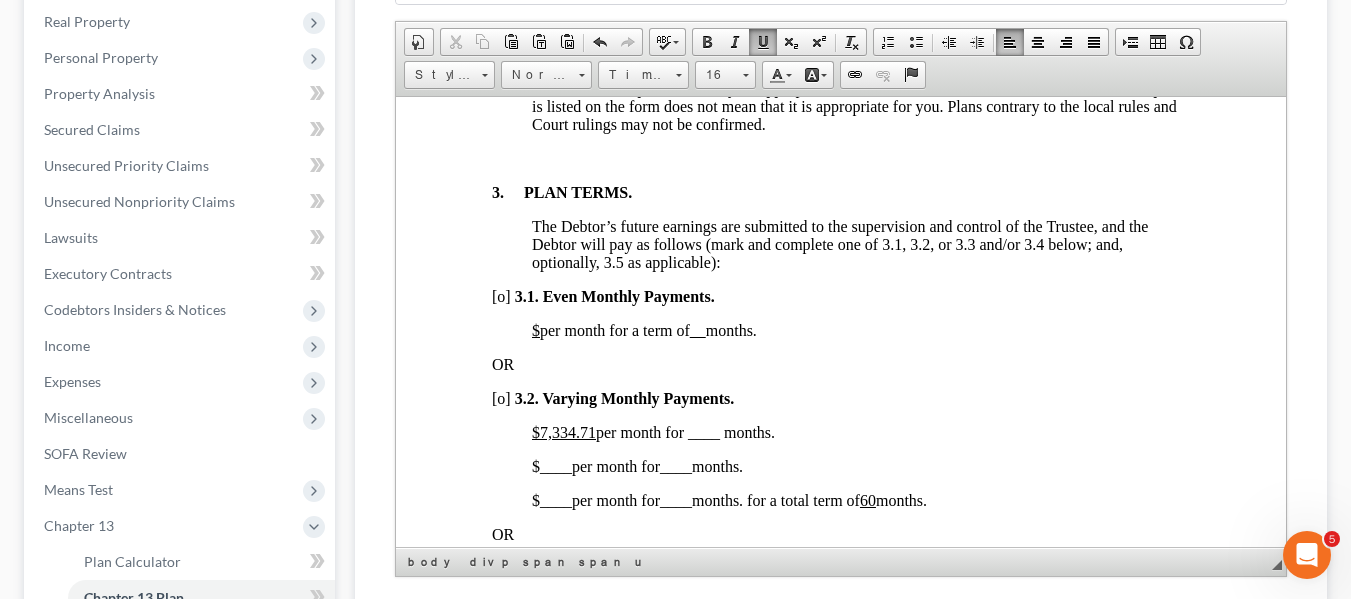 click on "[o]" at bounding box center [500, 397] 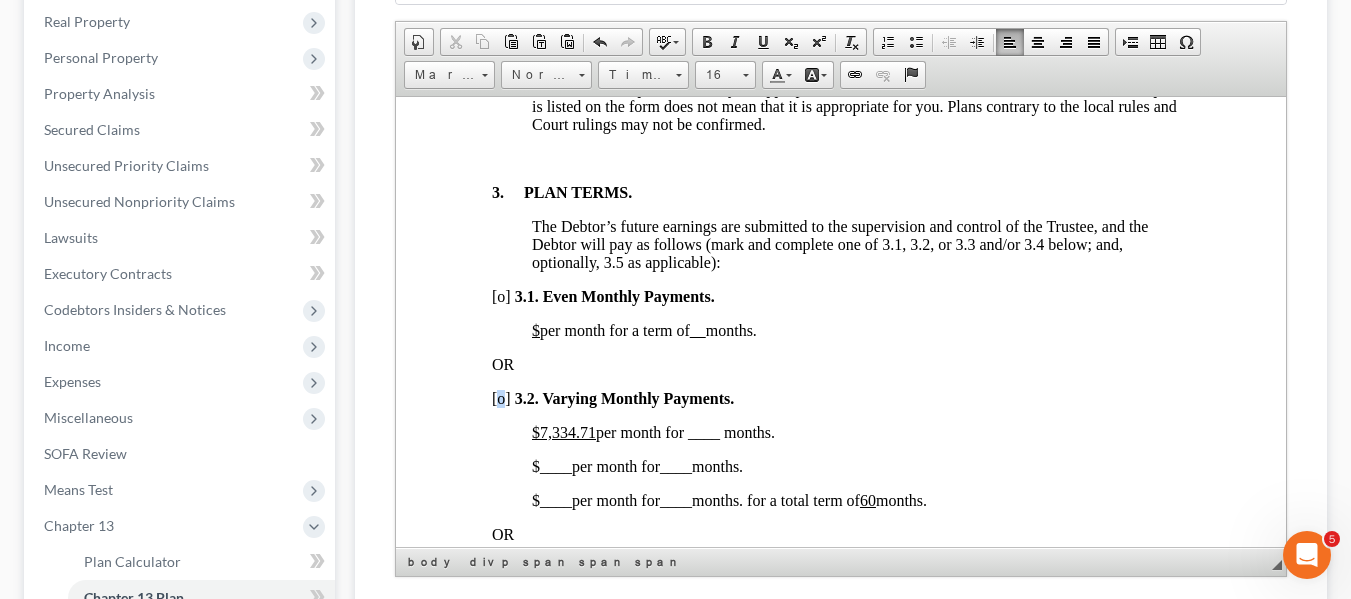 click on "[o]" at bounding box center [500, 397] 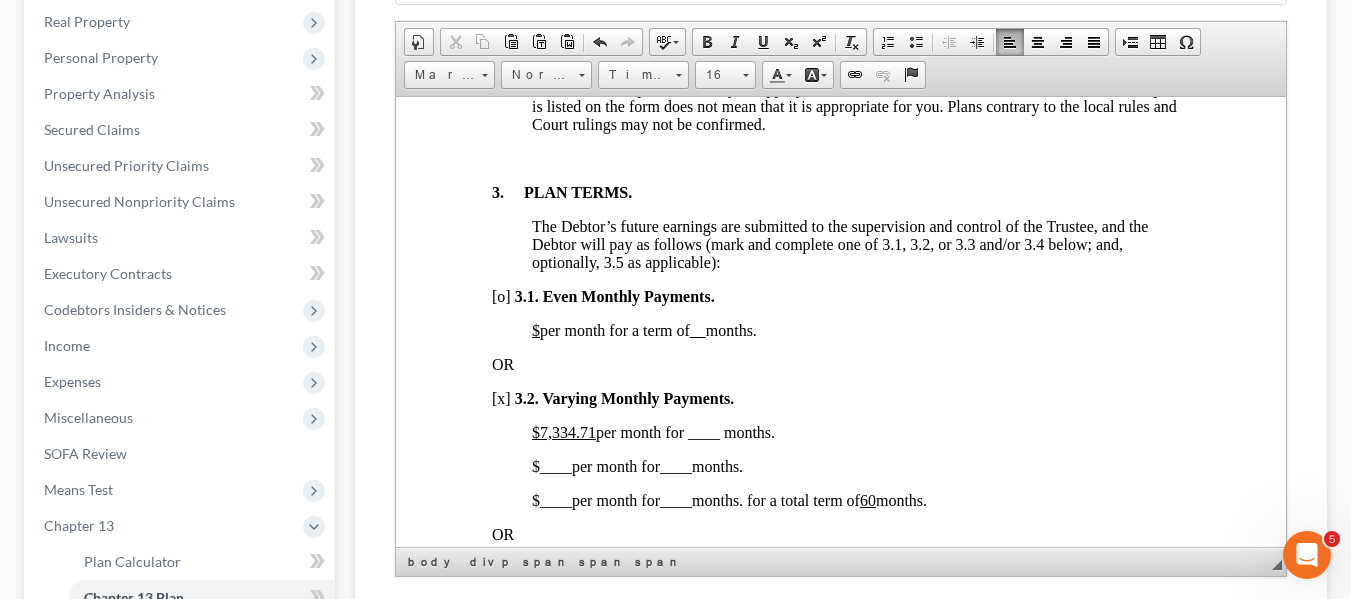 click on "$7,334.71" at bounding box center (563, 431) 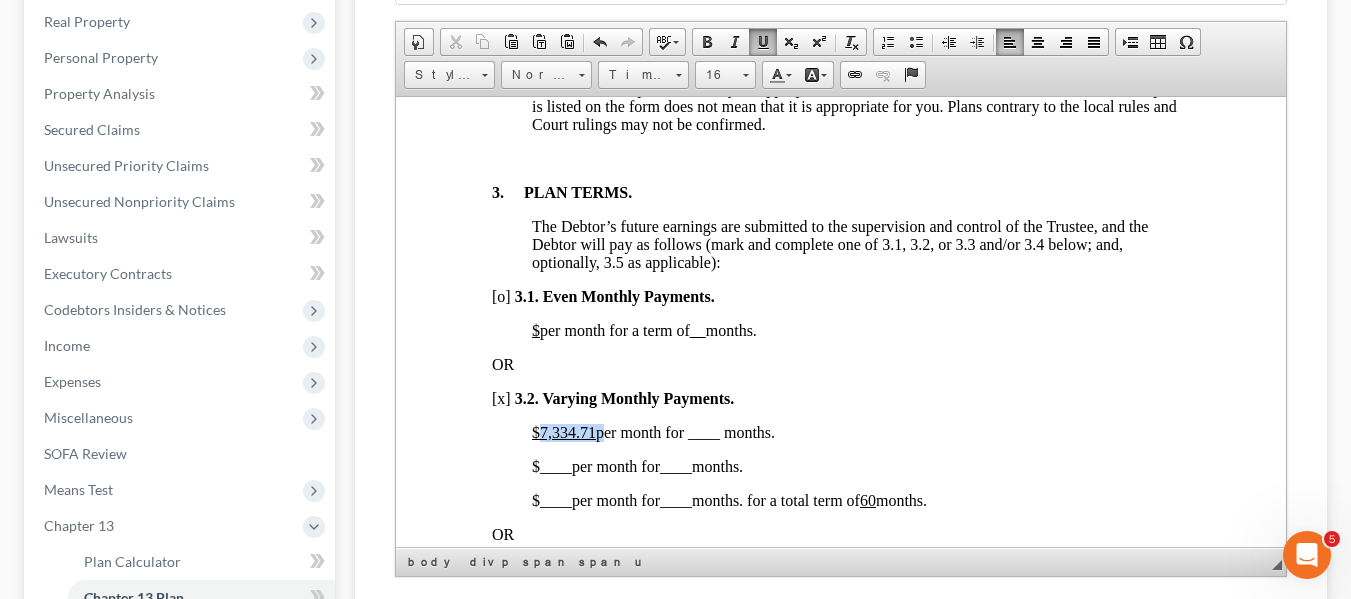 click on "$7,334.71" at bounding box center (563, 431) 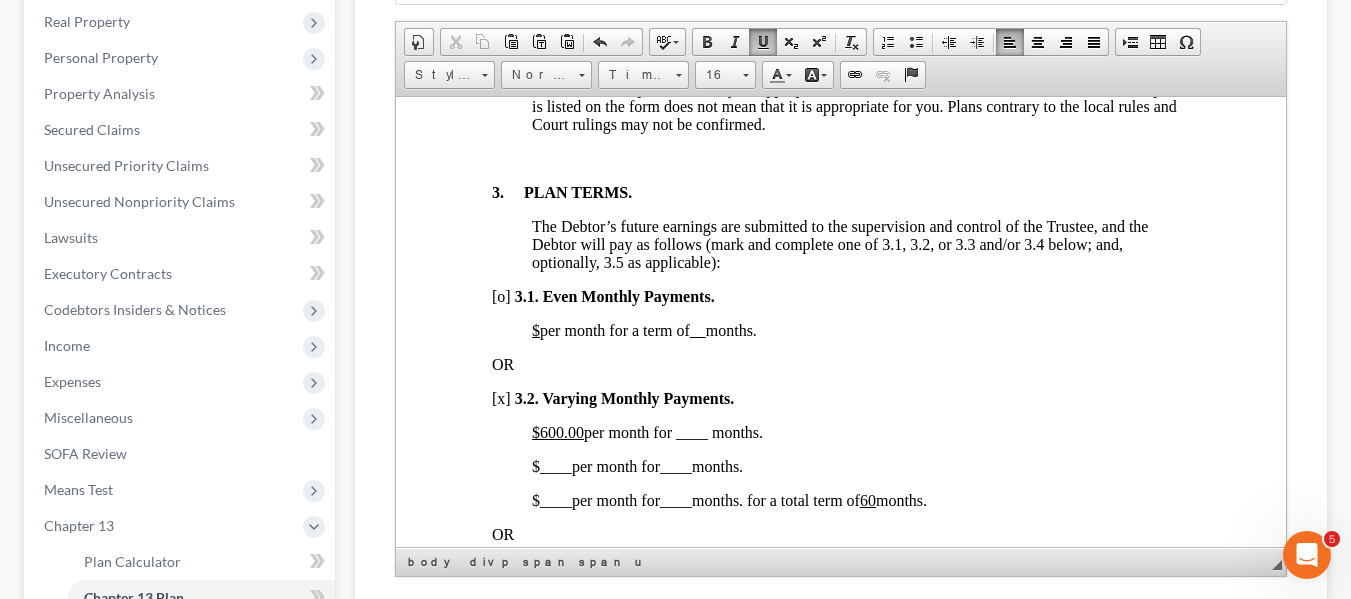click on "$600.00 per month for ____ months." at bounding box center (646, 431) 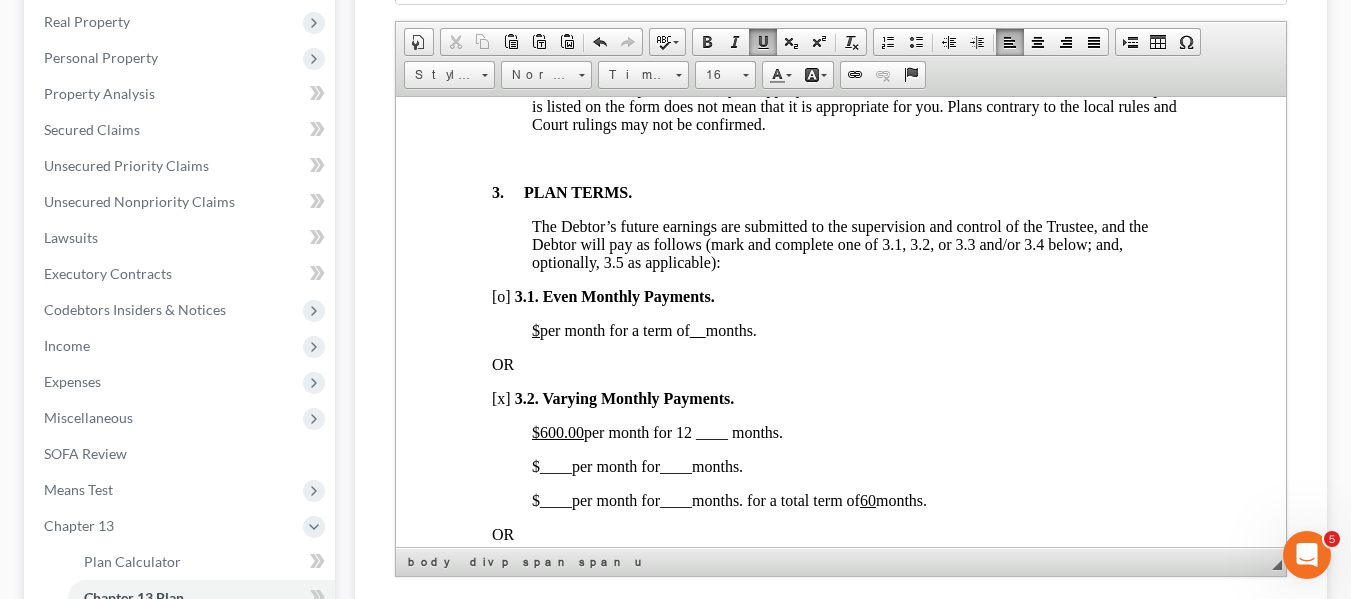click on "$600.00 per month for 12 ____ months." at bounding box center (656, 431) 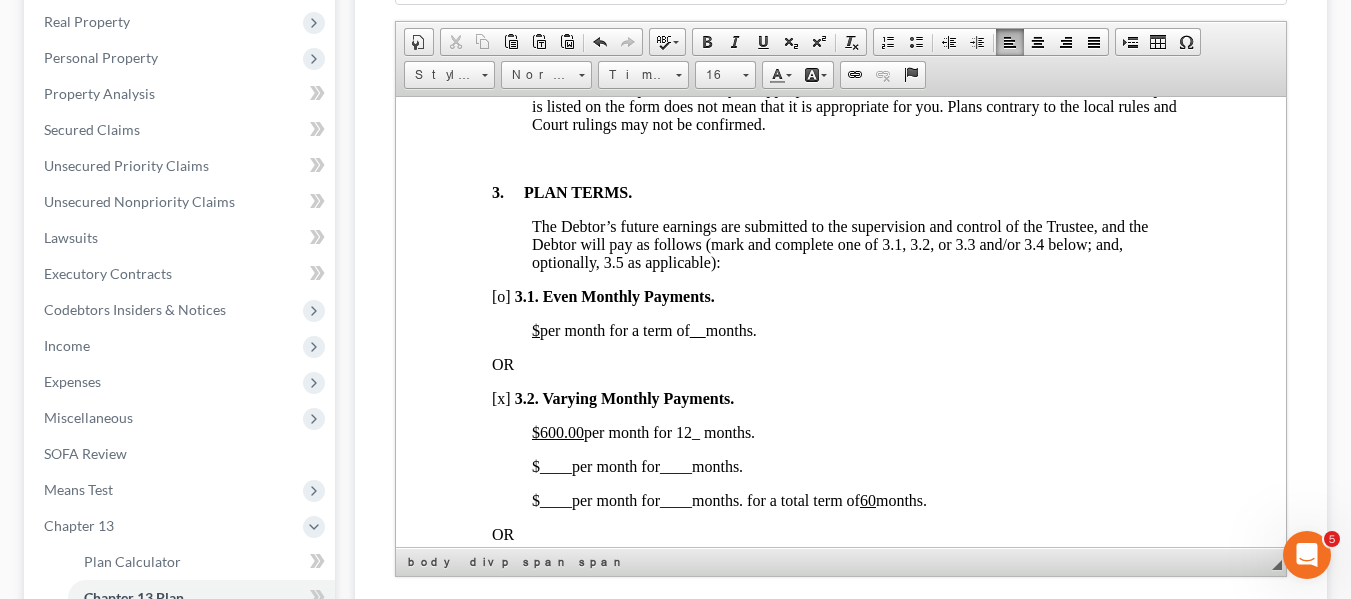 click on "____" at bounding box center [555, 465] 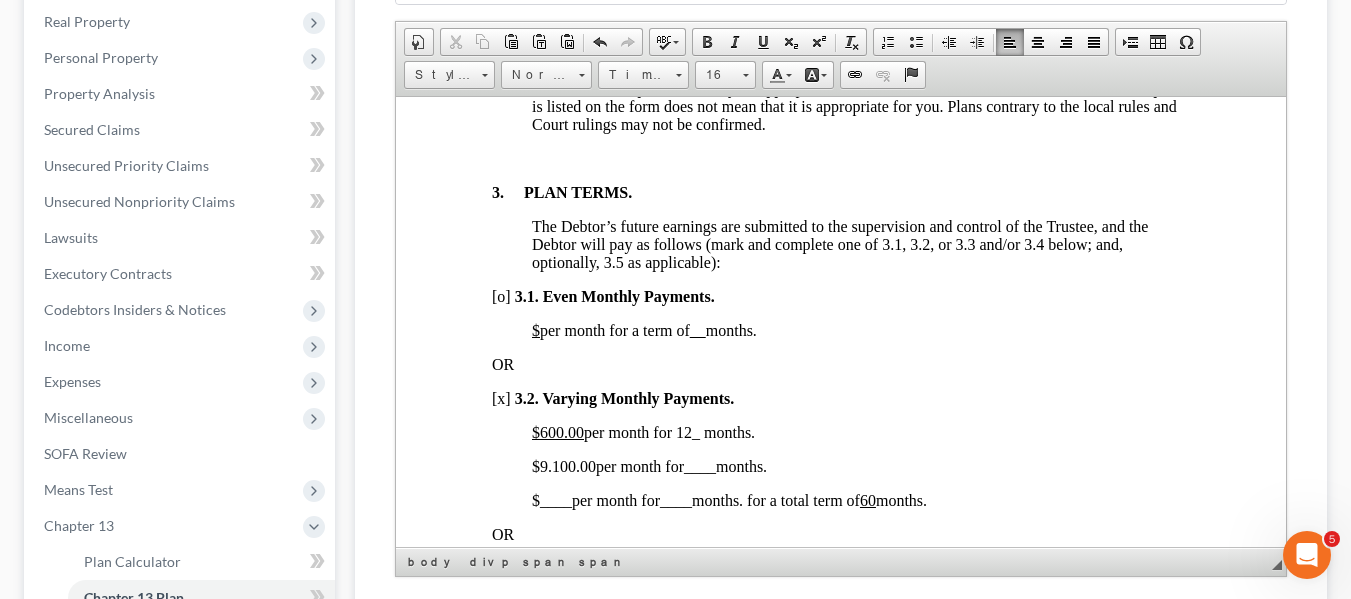 click on "____" at bounding box center [699, 465] 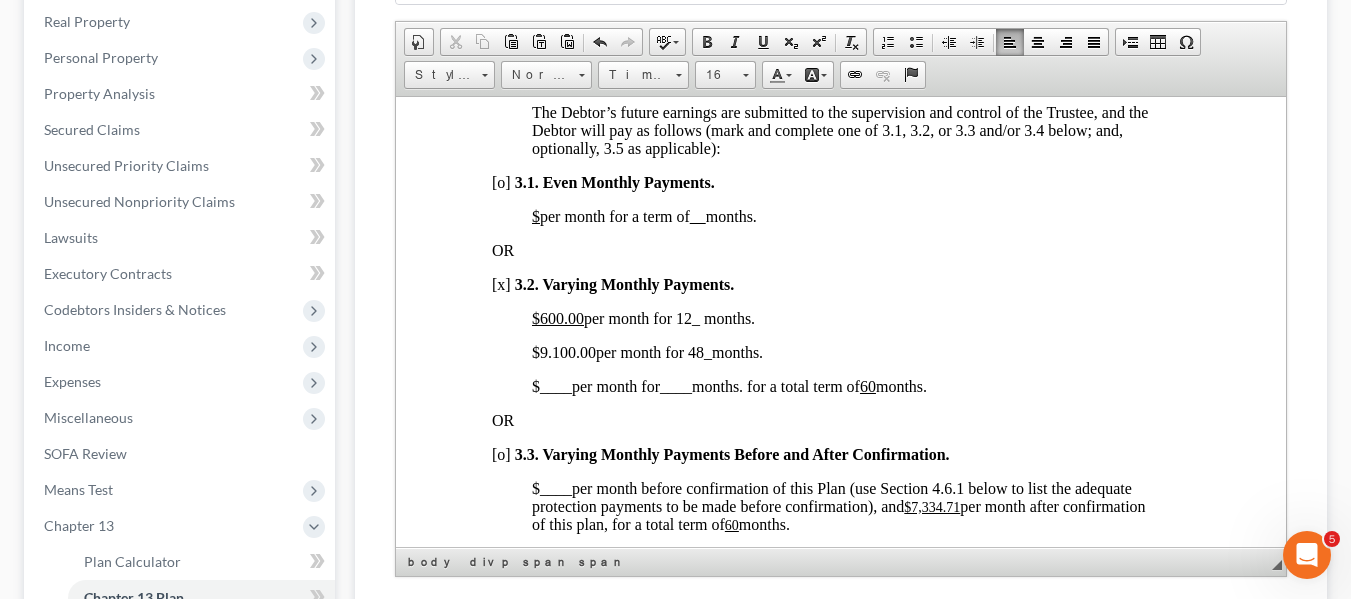 scroll, scrollTop: 1447, scrollLeft: 0, axis: vertical 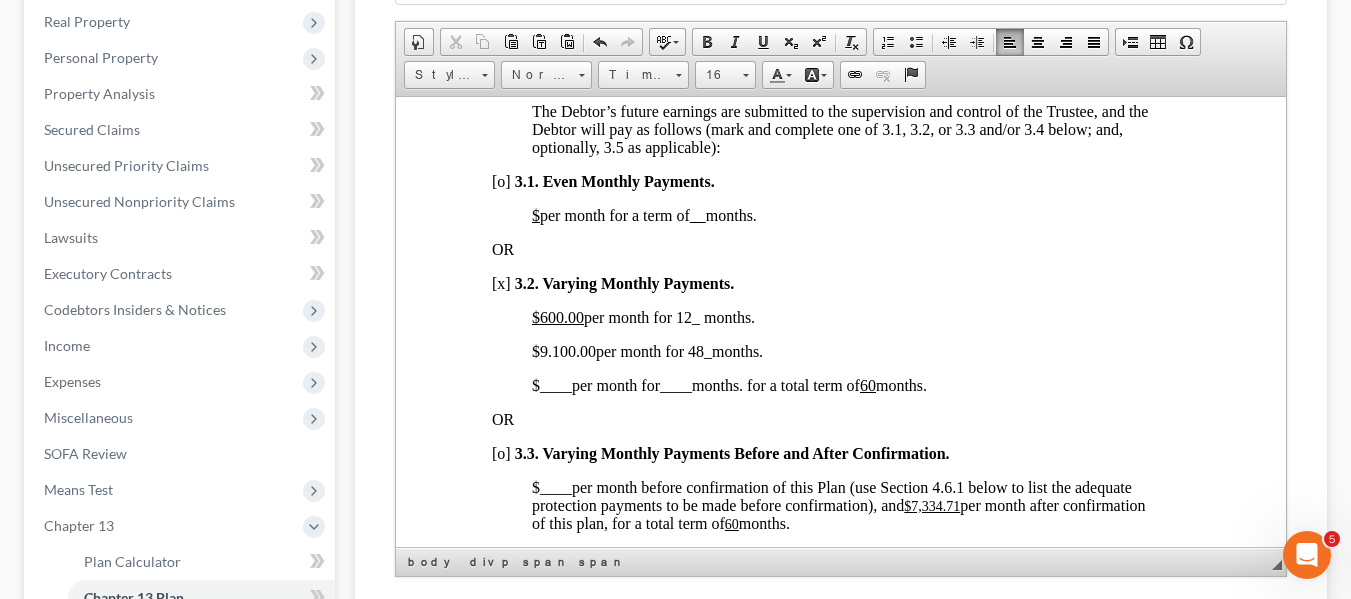 click on "3.     PLAN TERMS. The Debtor’s future earnings are submitted to the supervision and control of the Trustee, and the Debtor will pay as follows (mark and complete one of 3.1, 3.2, or 3.3 and/or 3.4 below; and, optionally, 3.5 as applicable): [o]      3 .1.          Even Monthly Payments. $       per month for a term of       months. OR [x]      3 .2.          Varying Monthly Payments. $600.00 per month for 12 _ months. $9.100.00  per month for 48 _  months. $ ____  per month for  ____  months. for a total term of  60  months.  OR [o]      3.3.          Varying Monthly Payments Before and After Confirmation. $ ____  per month before confirmation of this Plan (use Section 4.6.1 below to list the adequate protection payments to be made before confirmation), and  $7,334.71  per month after confirmation of this plan, for a total term of  60  months.  AND/OR [o]      3.4.         Additional Payments.   Amount Date Source of Payment [o]      3.5." at bounding box center (840, 3154) 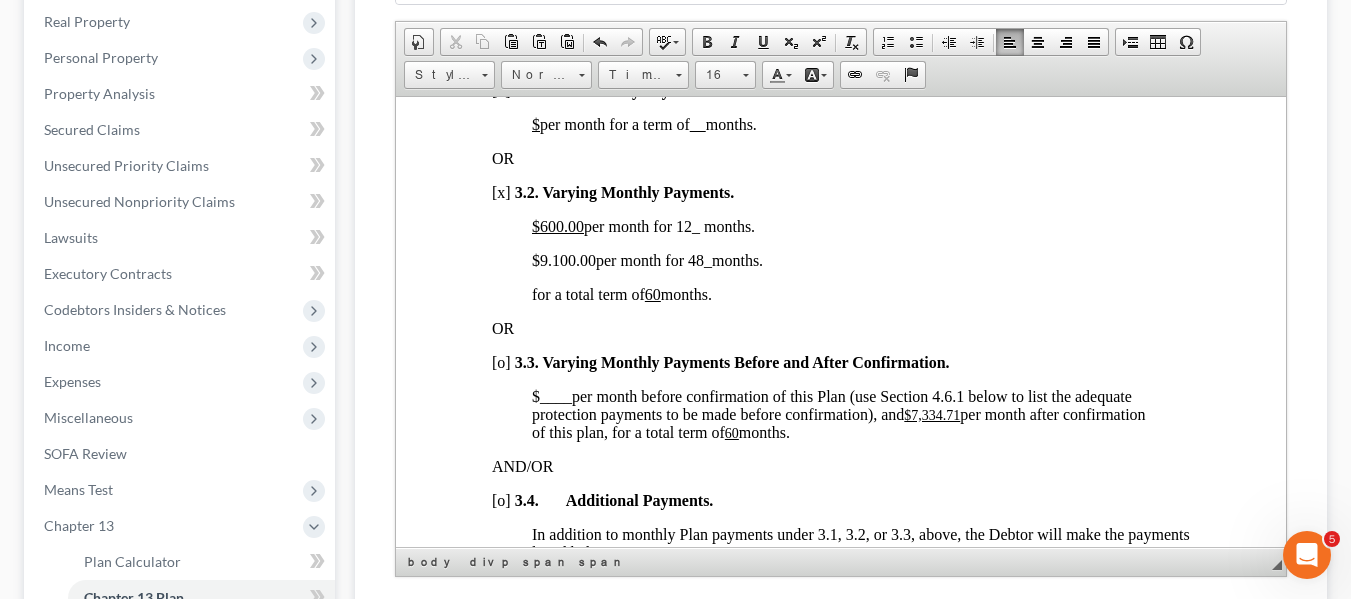scroll, scrollTop: 1541, scrollLeft: 0, axis: vertical 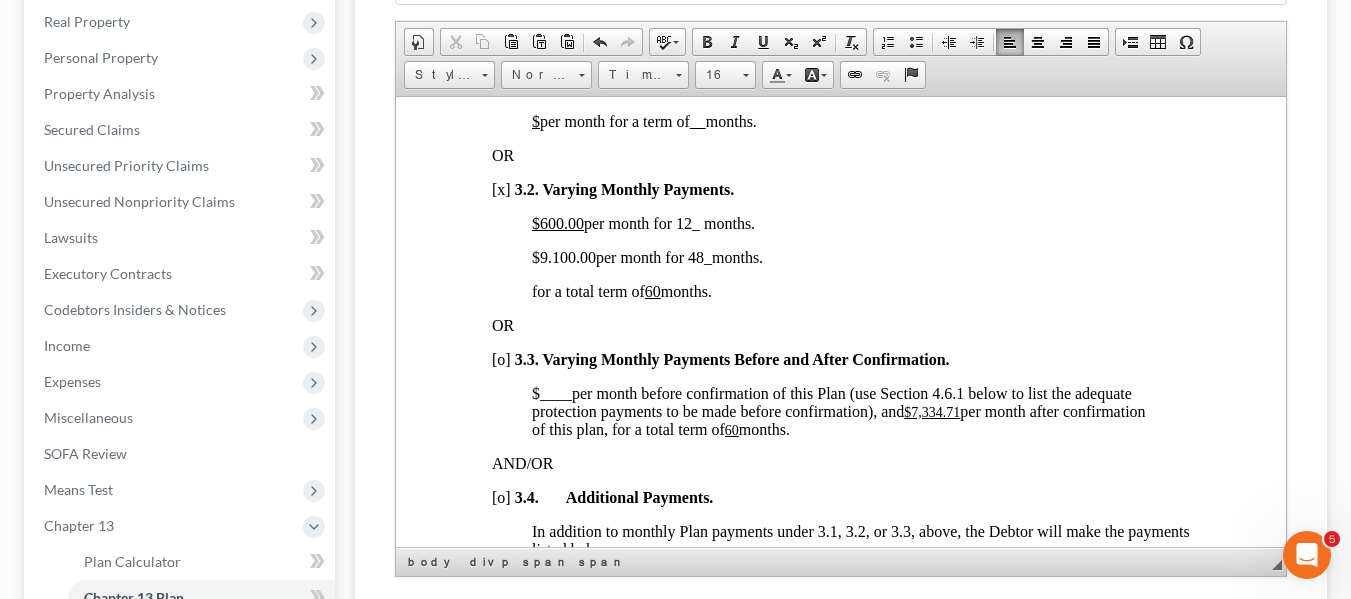 click on "$7,334.71" at bounding box center [931, 411] 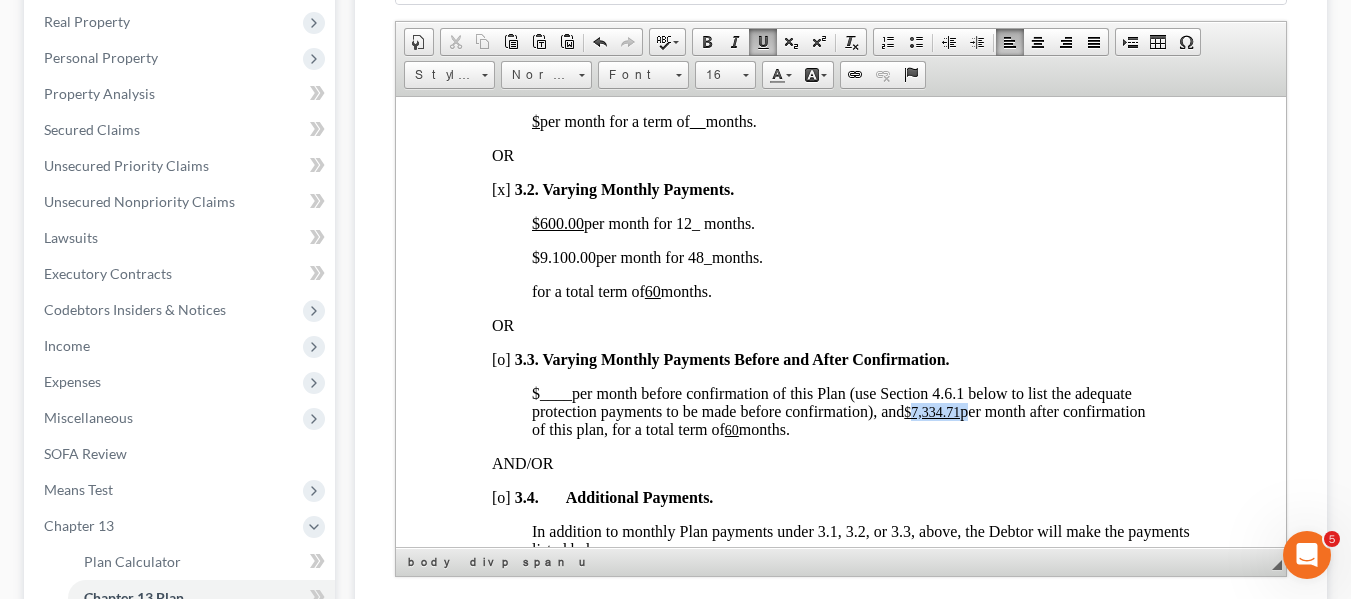 click on "$7,334.71" at bounding box center [931, 411] 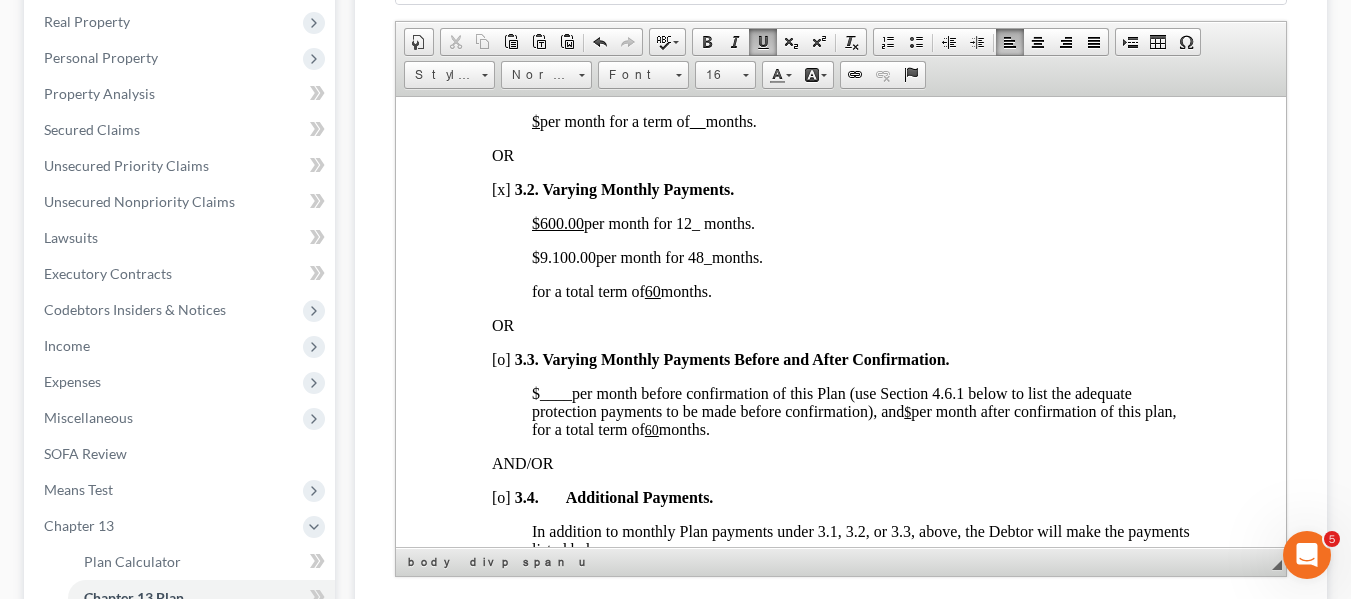 click on "60" at bounding box center [651, 429] 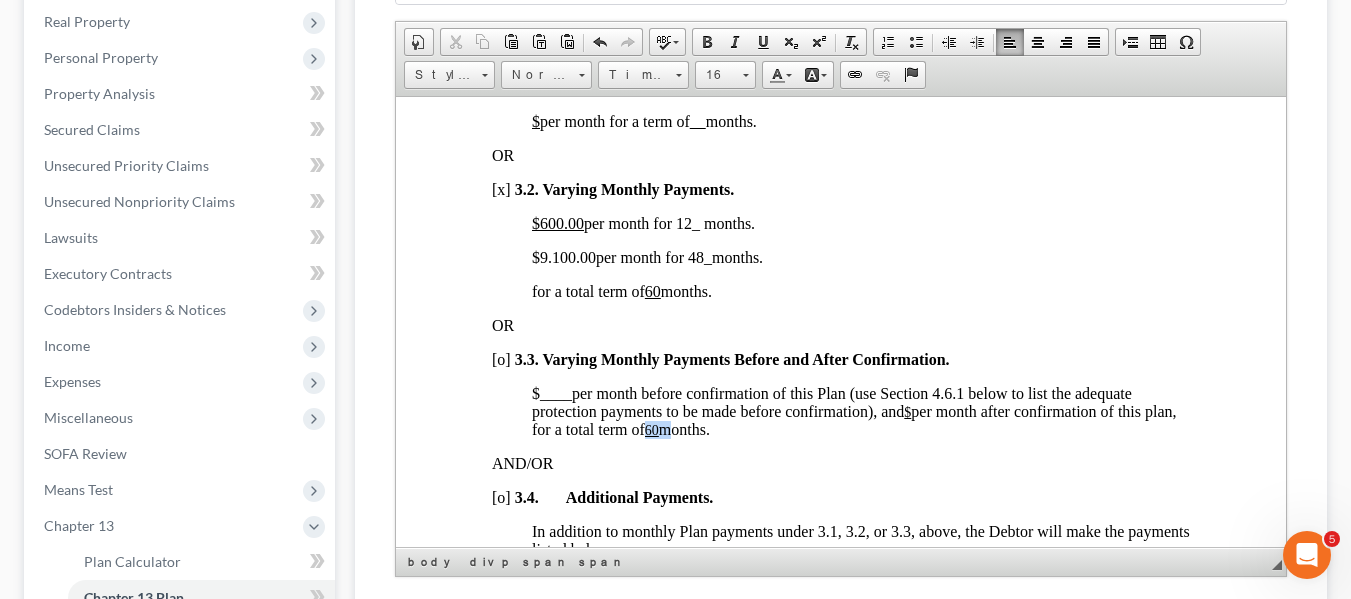 click on "60" at bounding box center [651, 429] 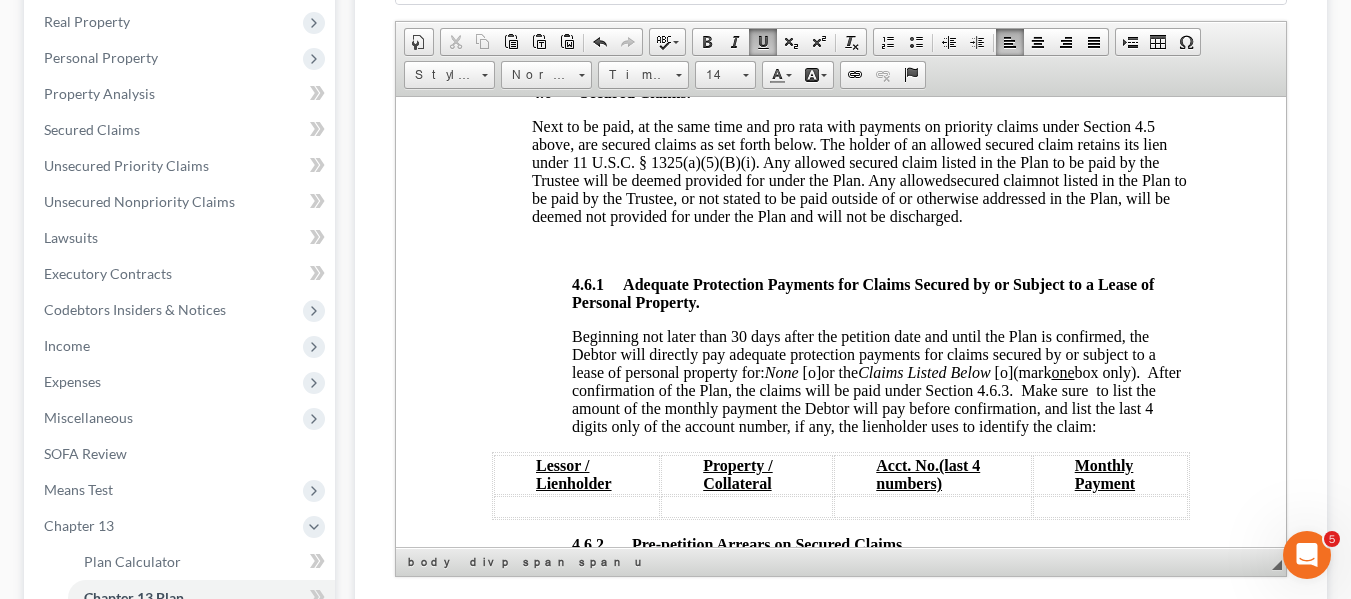 scroll, scrollTop: 3229, scrollLeft: 0, axis: vertical 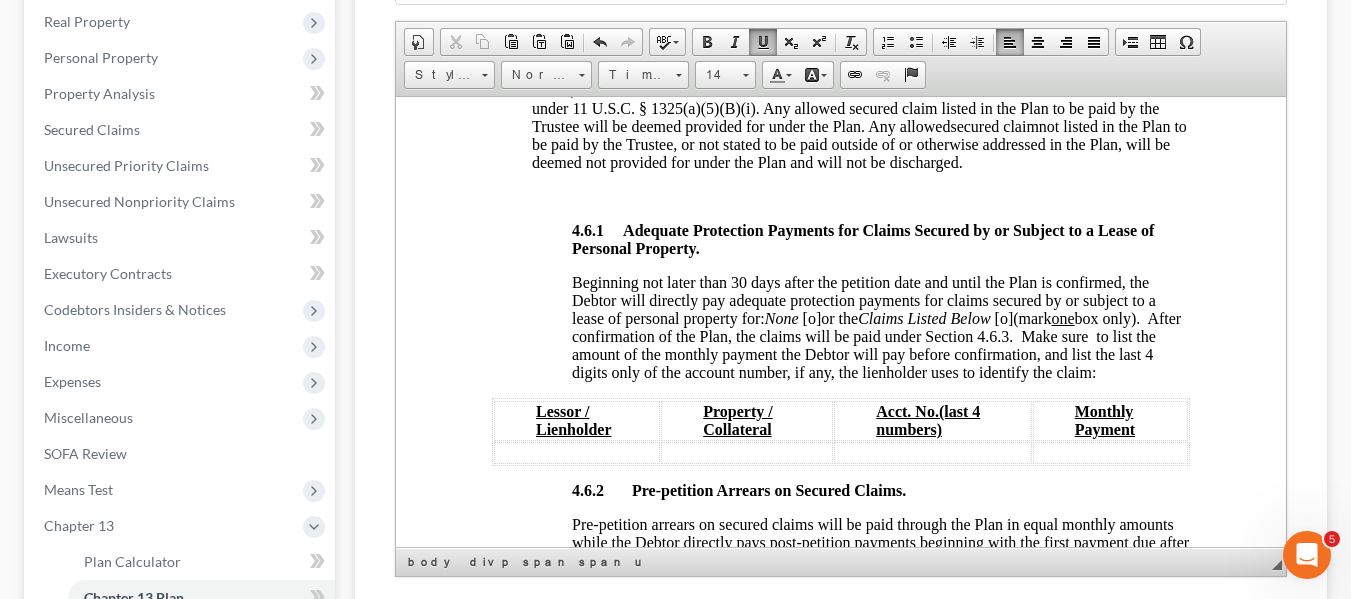 click on "[o]" at bounding box center [811, 317] 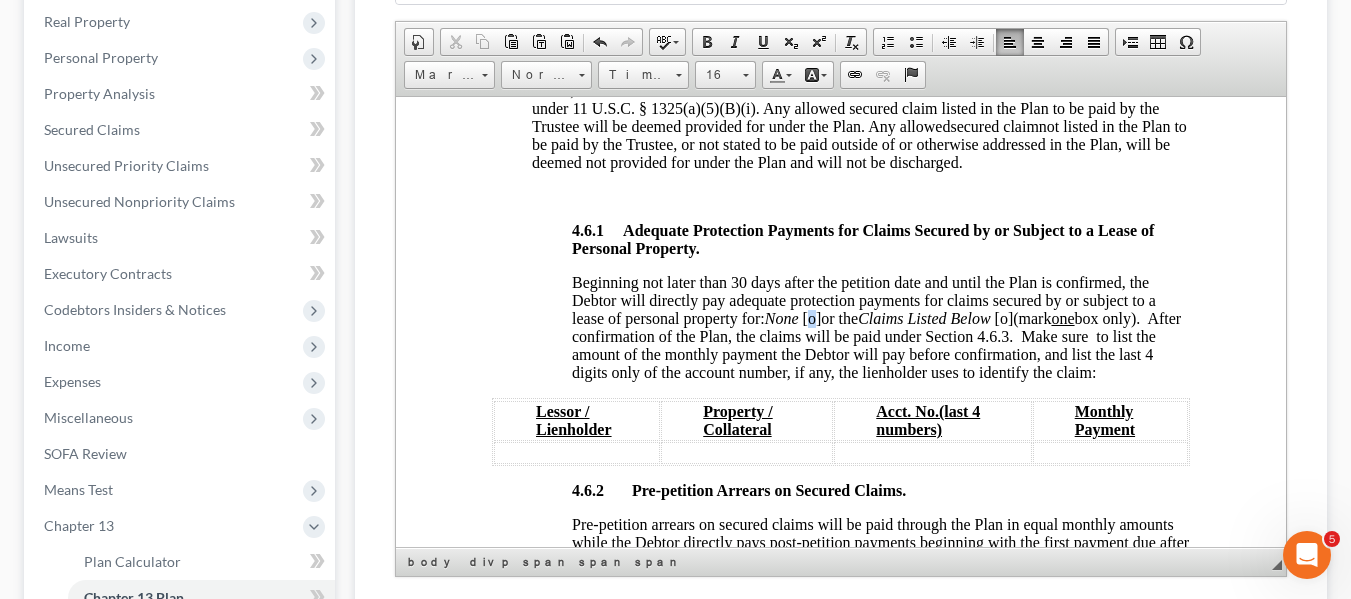 click on "[o]" at bounding box center (811, 317) 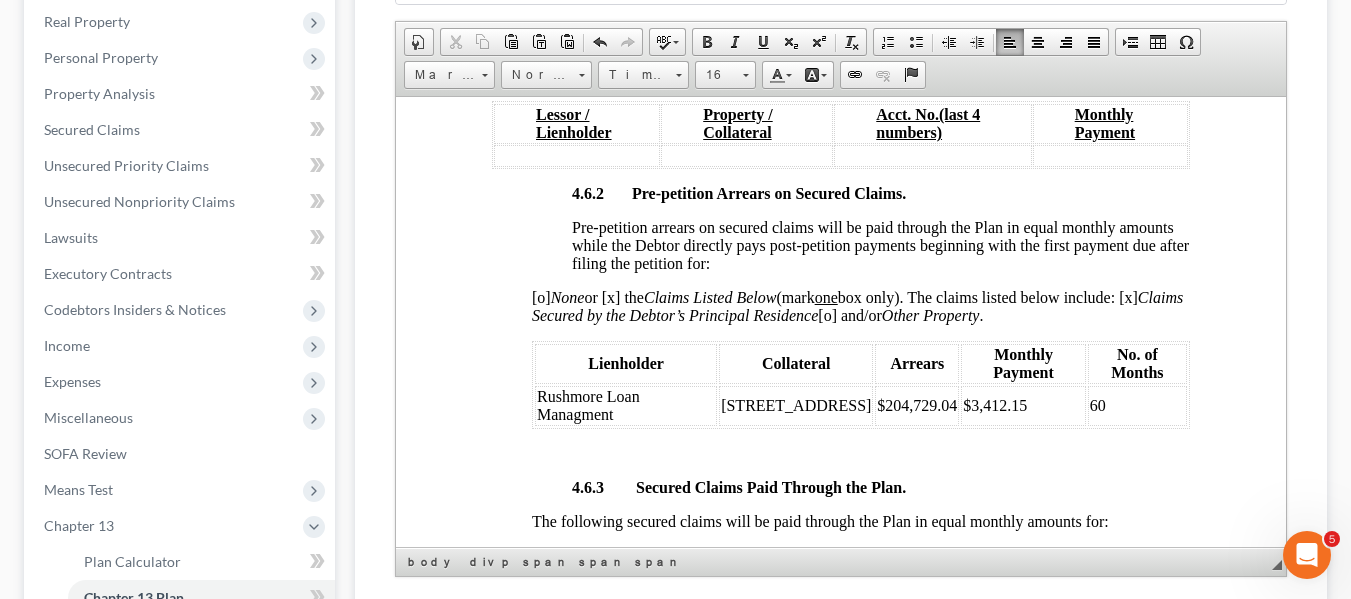 scroll, scrollTop: 3527, scrollLeft: 0, axis: vertical 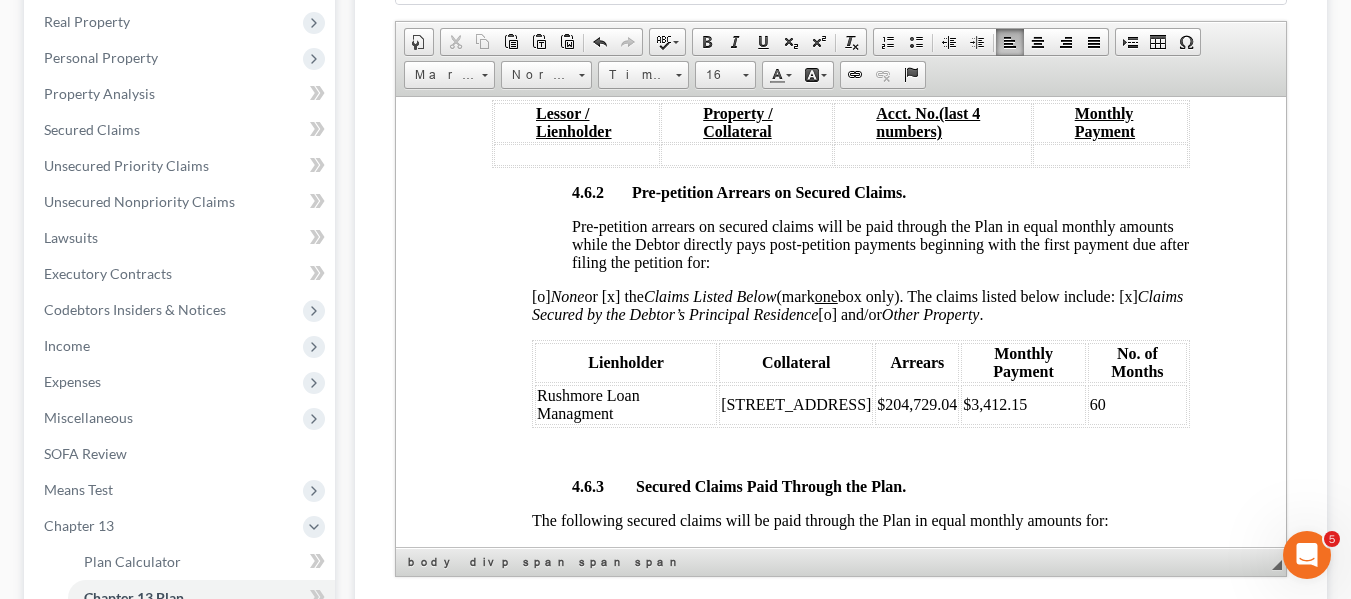 click on "$3,412.15" at bounding box center [1022, 404] 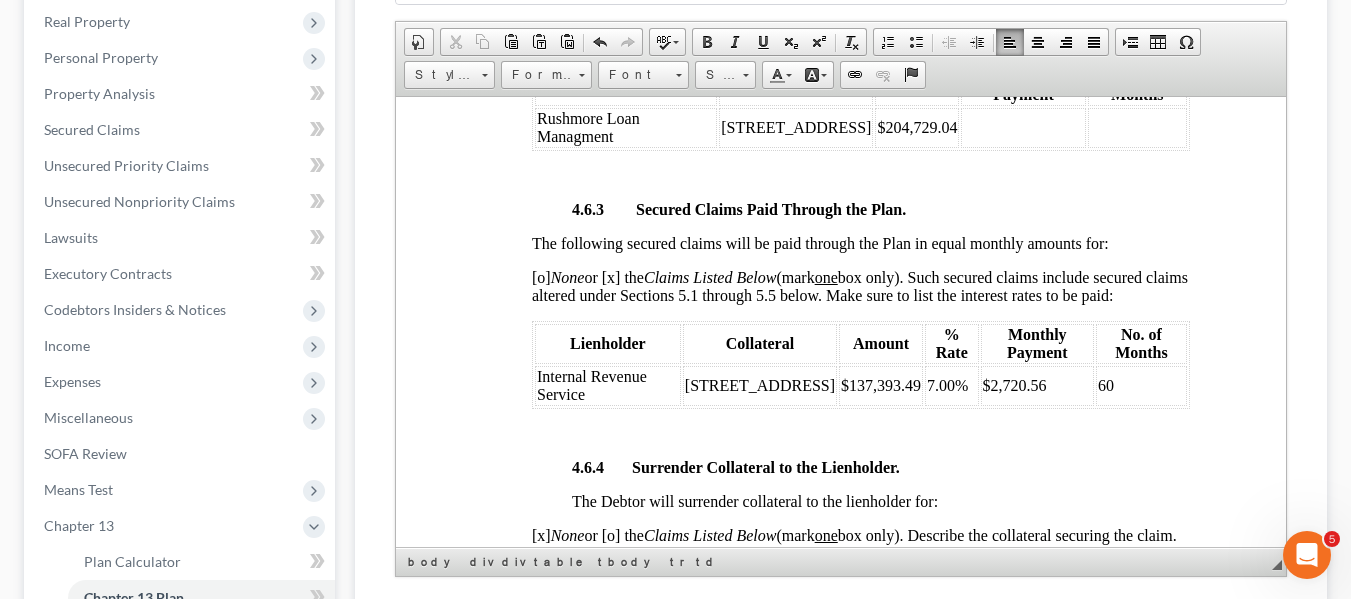 scroll, scrollTop: 3812, scrollLeft: 0, axis: vertical 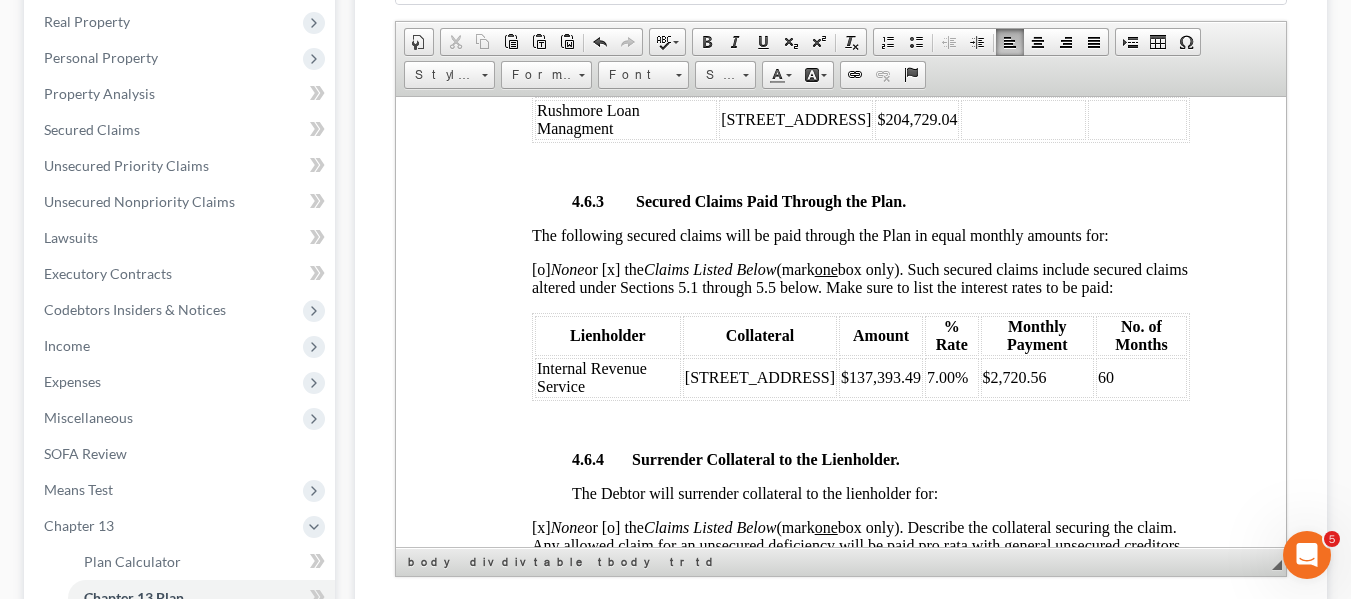 click on "$2,720.56" at bounding box center [1036, 377] 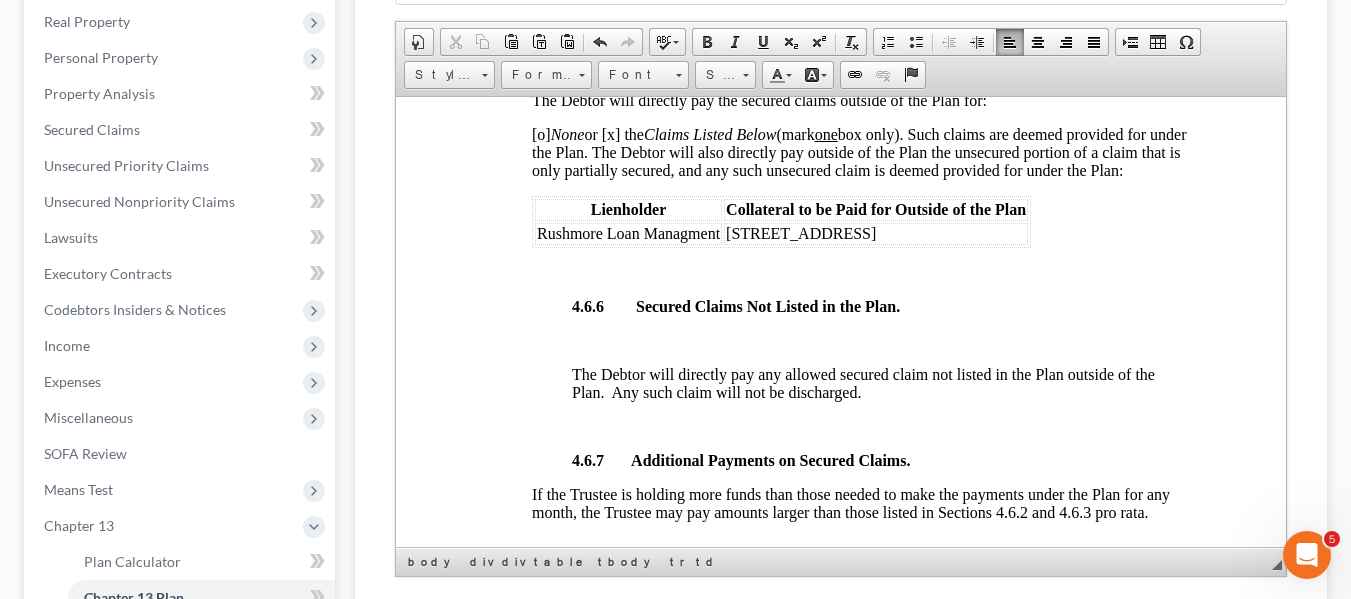 scroll, scrollTop: 4554, scrollLeft: 0, axis: vertical 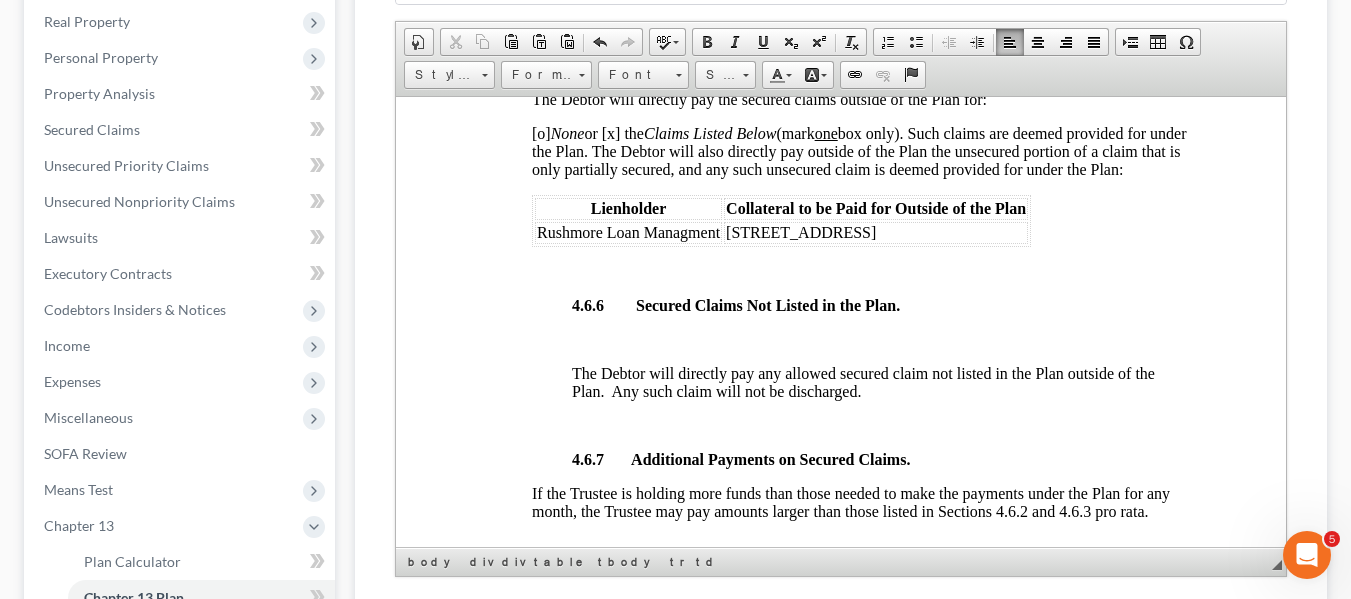 click on "[o]  None  or [x] the  Claims Listed Below  (mark  one  box only). Such claims are deemed provided for under the Plan. The Debtor will also directly pay outside of the Plan the unsecured portion of a claim that is only partially secured, and any such unsecured claim is deemed provided for under the Plan:" at bounding box center (858, 150) 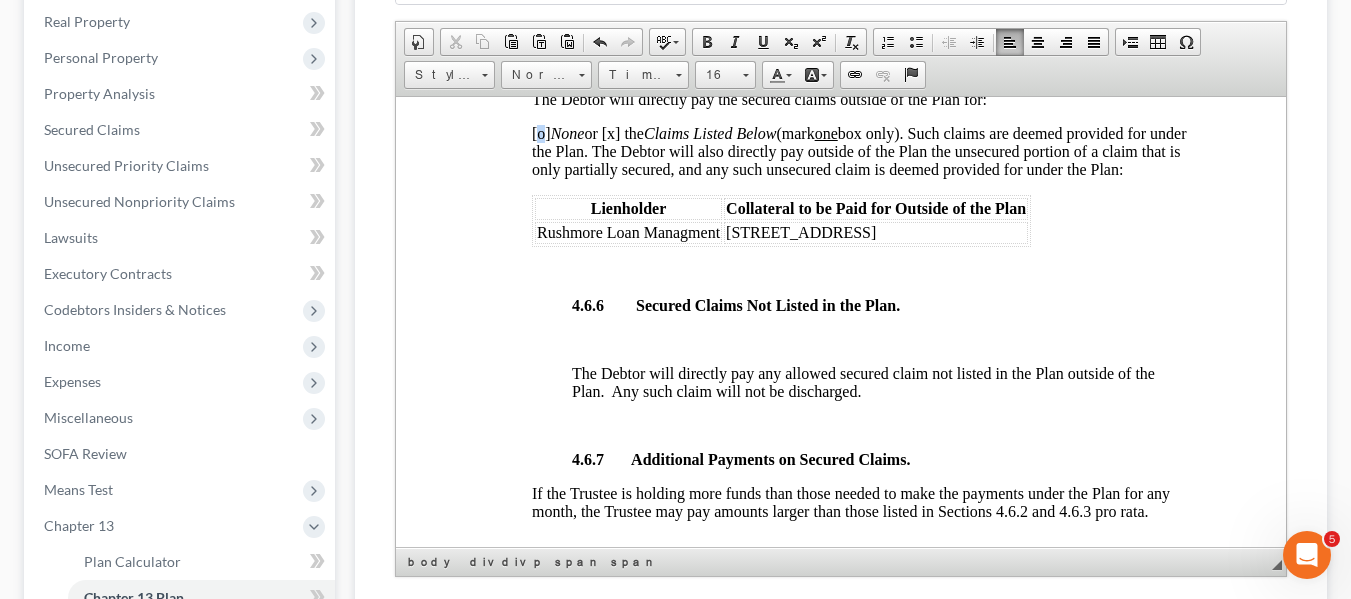 click on "[o]  None  or [x] the  Claims Listed Below  (mark  one  box only). Such claims are deemed provided for under the Plan. The Debtor will also directly pay outside of the Plan the unsecured portion of a claim that is only partially secured, and any such unsecured claim is deemed provided for under the Plan:" at bounding box center (858, 150) 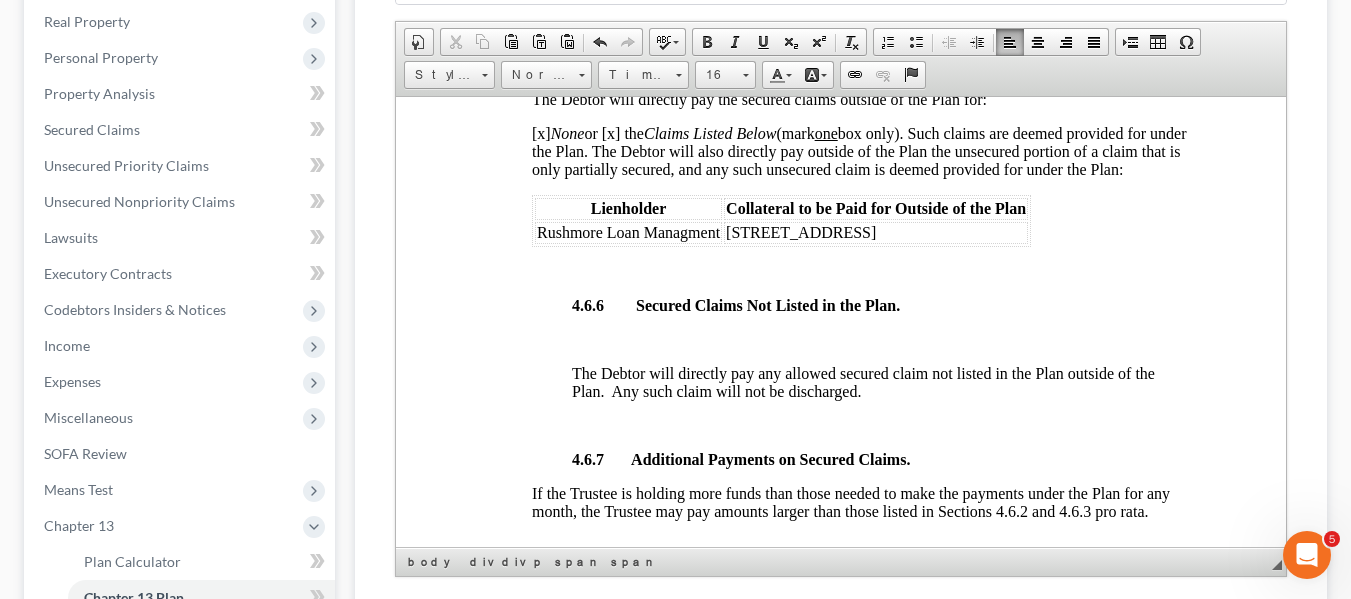 click on "[x]  None  or [x] the  Claims Listed Below  (mark  one  box only). Such claims are deemed provided for under the Plan. The Debtor will also directly pay outside of the Plan the unsecured portion of a claim that is only partially secured, and any such unsecured claim is deemed provided for under the Plan:" at bounding box center [858, 150] 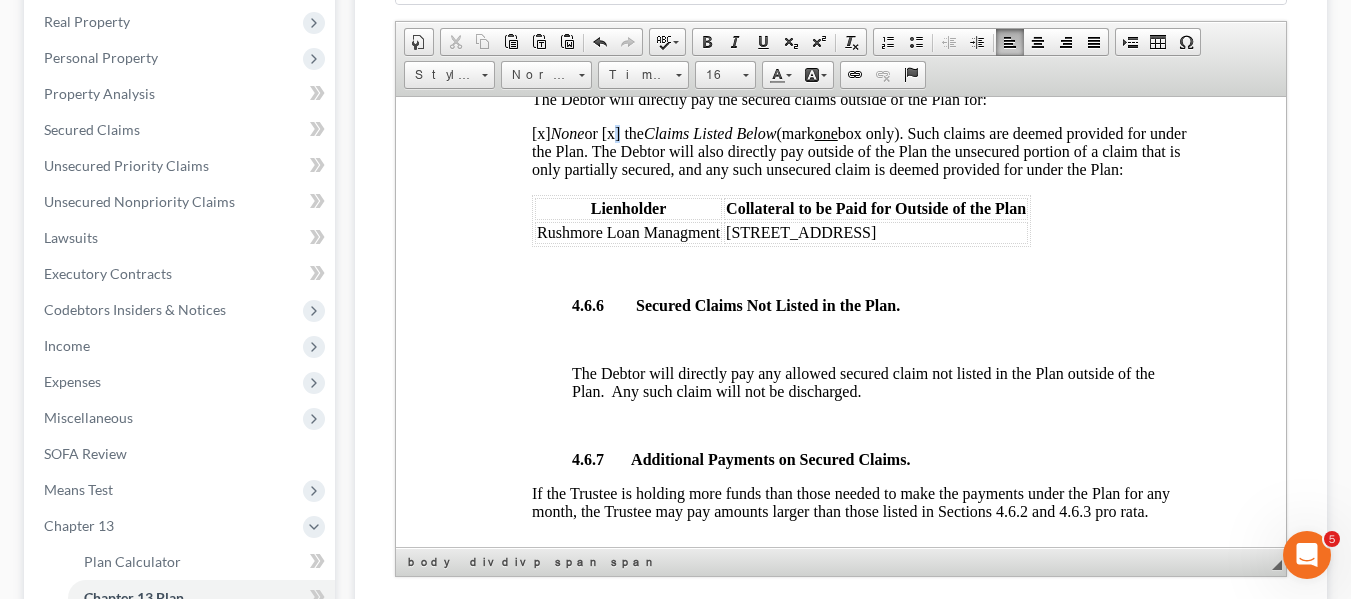 click on "[x]  None  or [x] the  Claims Listed Below  (mark  one  box only). Such claims are deemed provided for under the Plan. The Debtor will also directly pay outside of the Plan the unsecured portion of a claim that is only partially secured, and any such unsecured claim is deemed provided for under the Plan:" at bounding box center [858, 150] 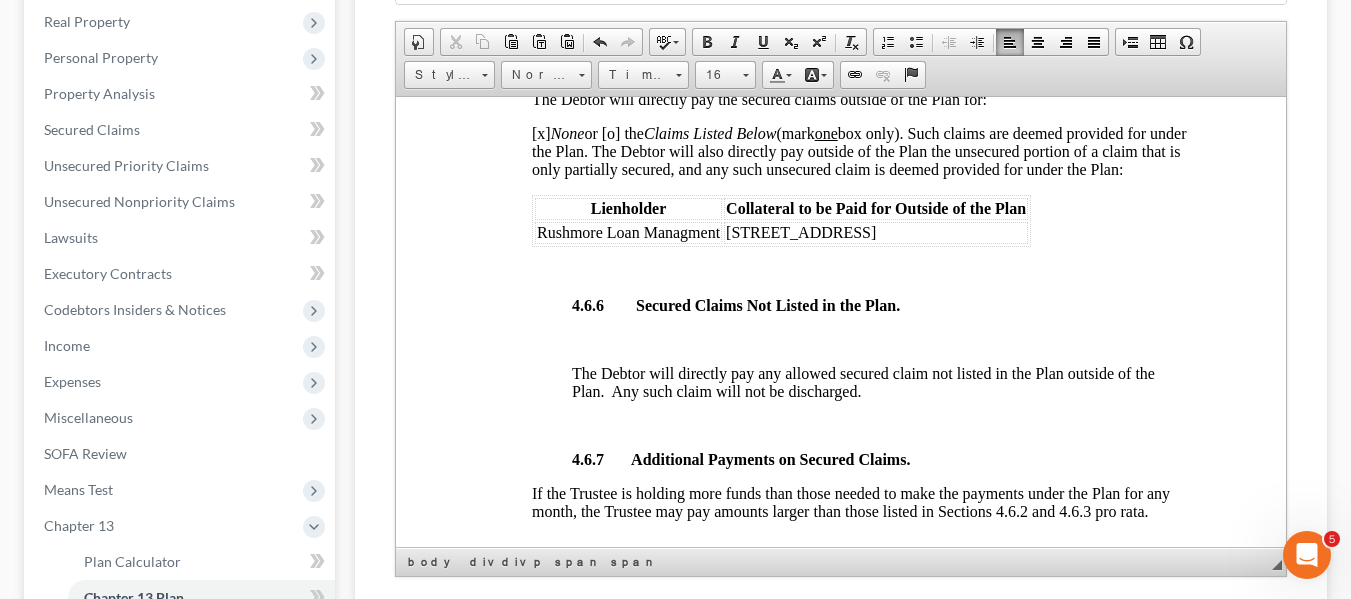 click on "Rushmore Loan Managment" at bounding box center [627, 231] 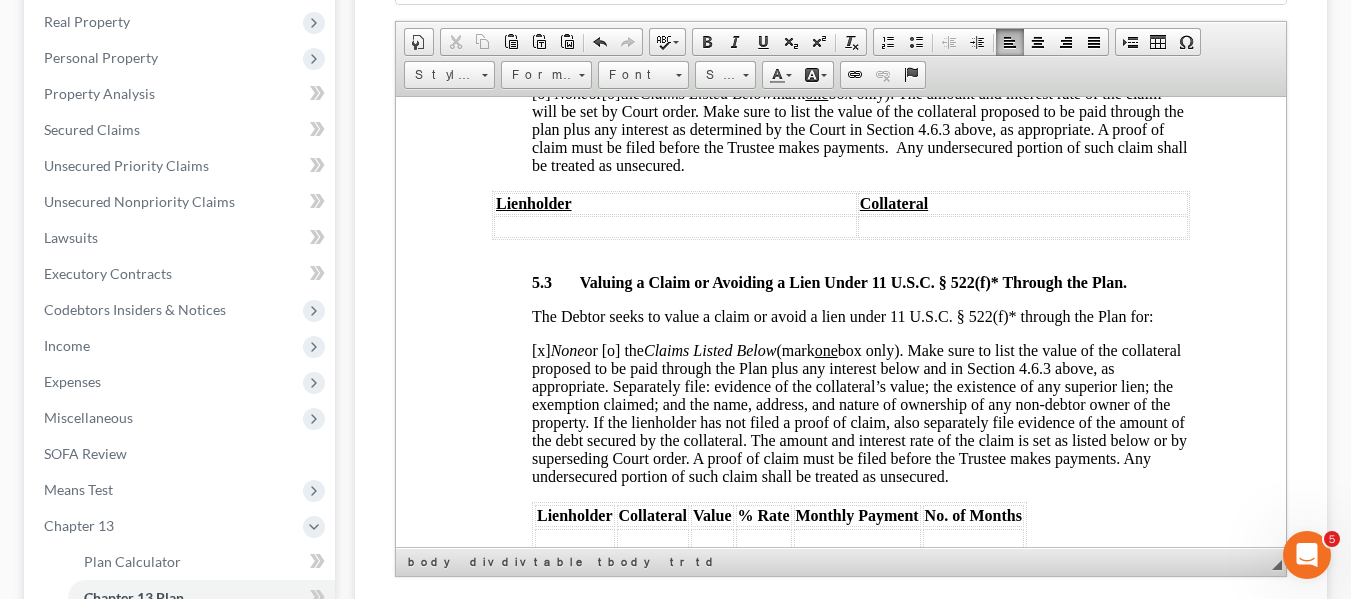 scroll, scrollTop: 6009, scrollLeft: 0, axis: vertical 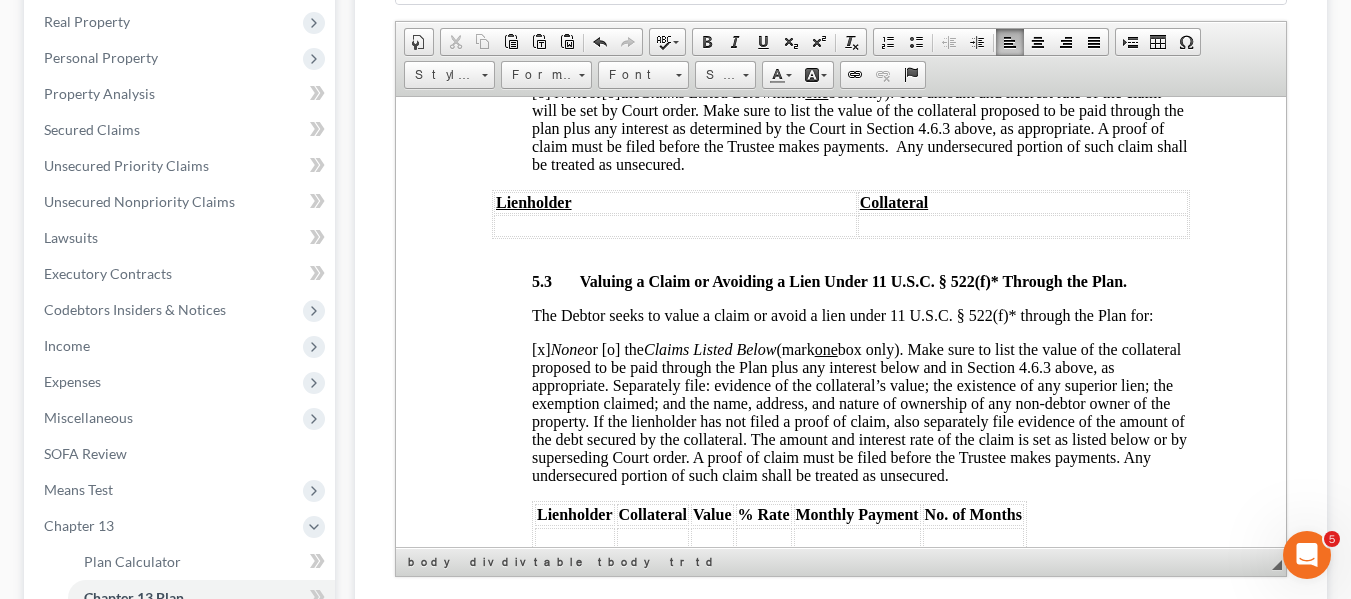 click on "[o]" at bounding box center (540, 91) 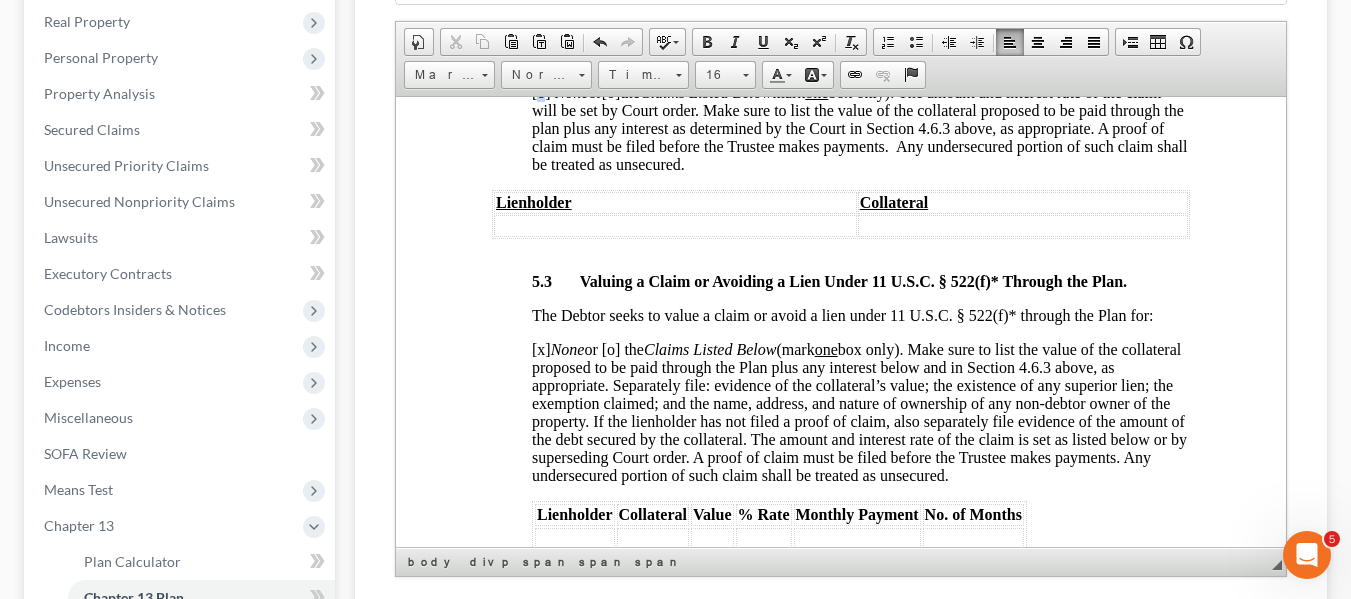 click on "[o]" at bounding box center (540, 91) 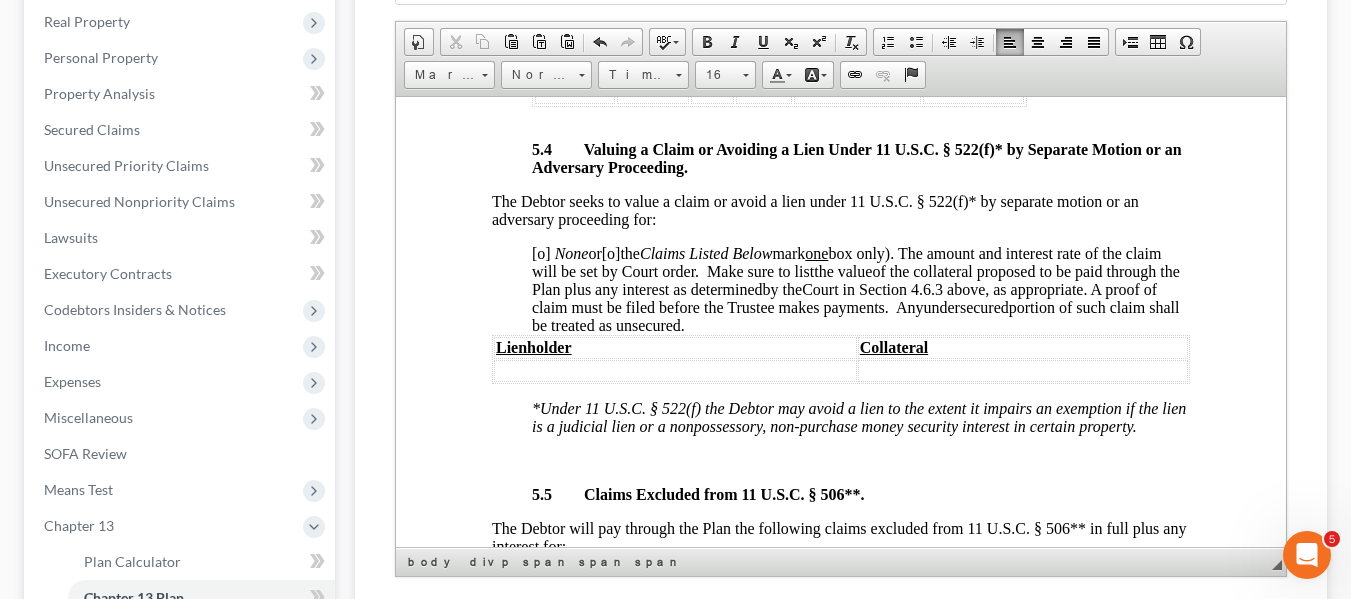 scroll, scrollTop: 6456, scrollLeft: 0, axis: vertical 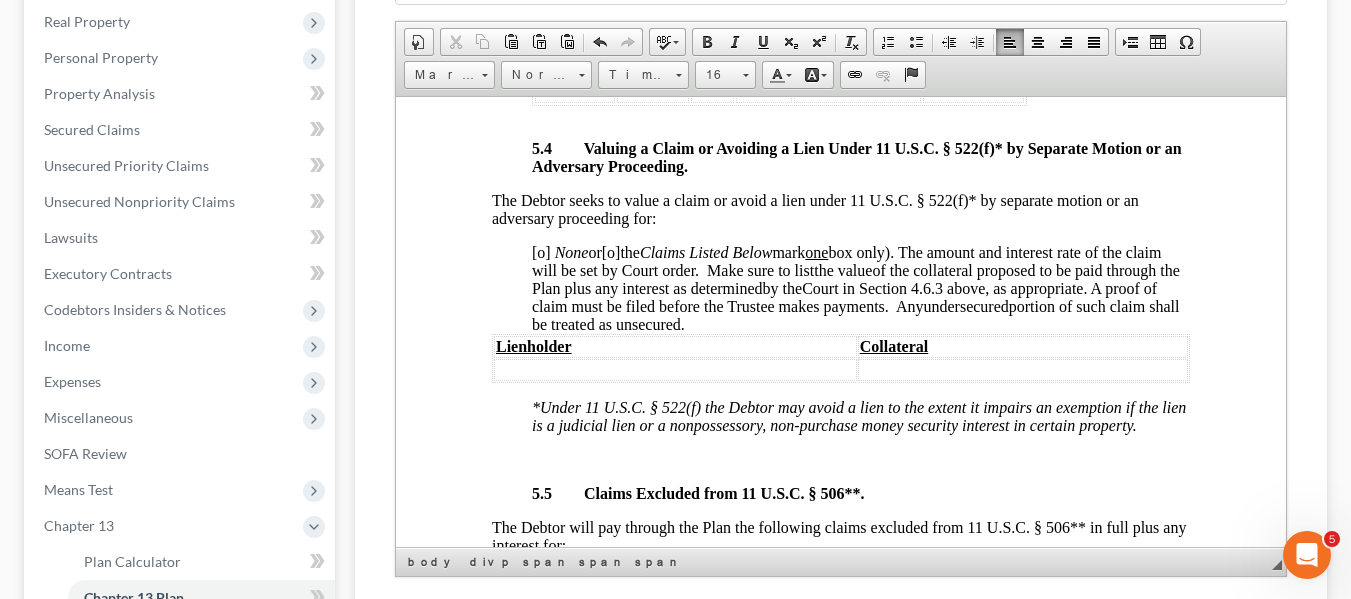 click on "[o]" at bounding box center [540, 251] 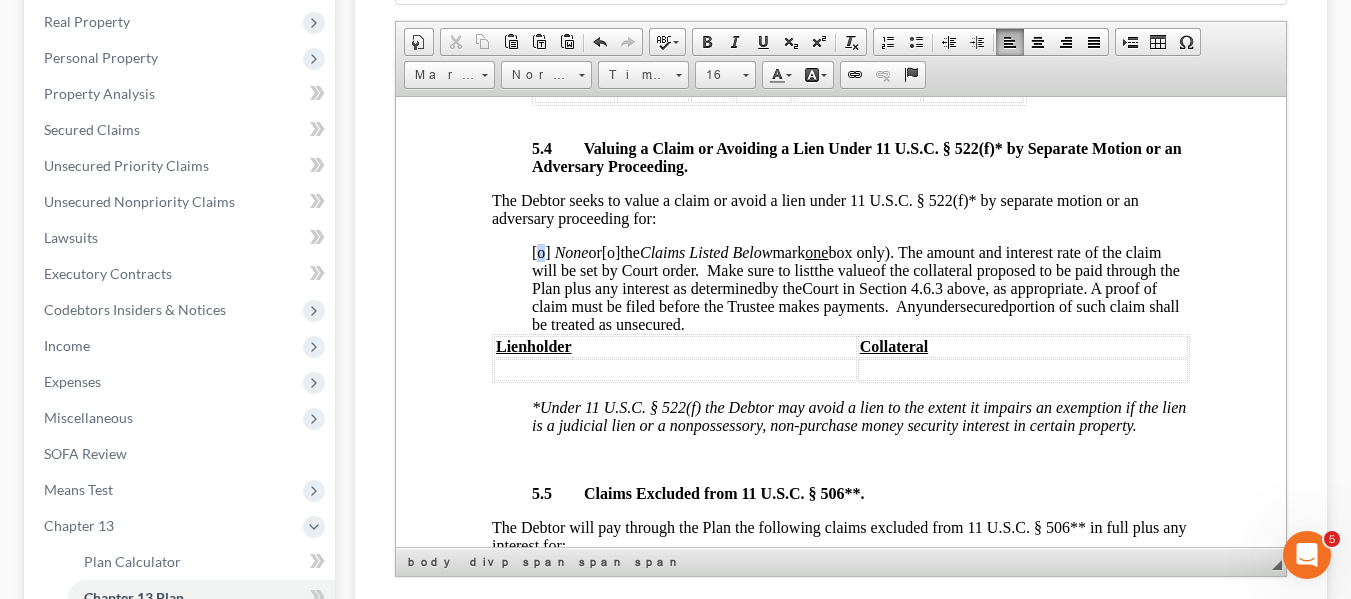 click on "[o]" at bounding box center (540, 251) 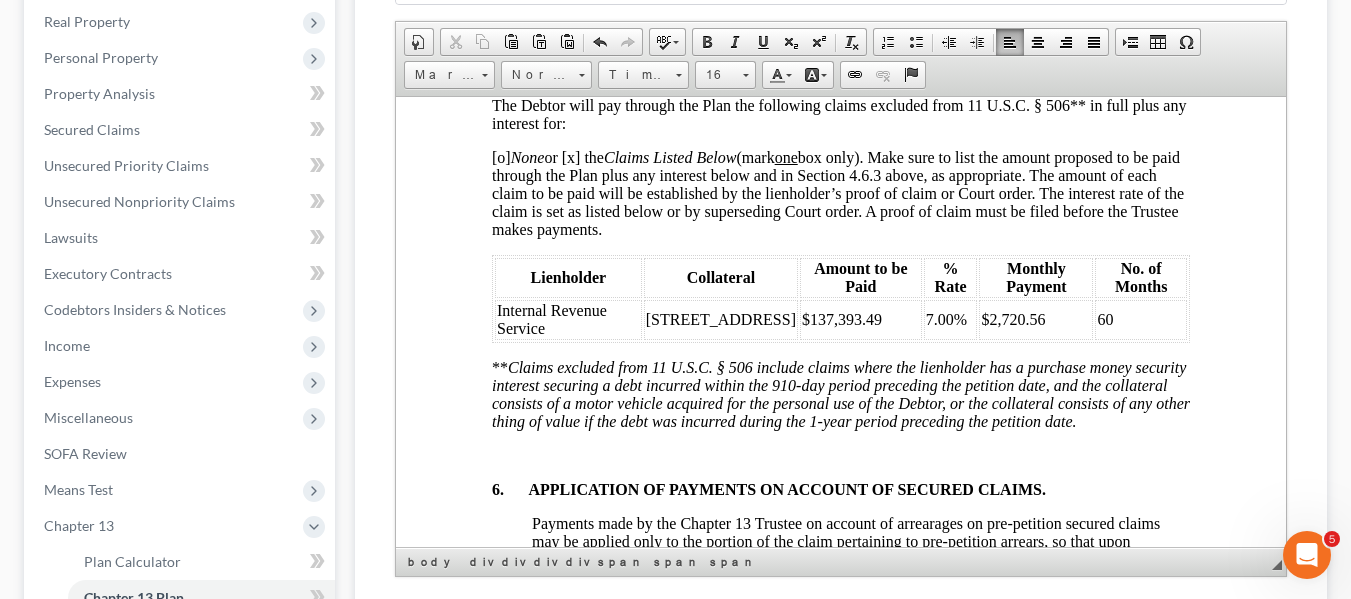 scroll, scrollTop: 6885, scrollLeft: 0, axis: vertical 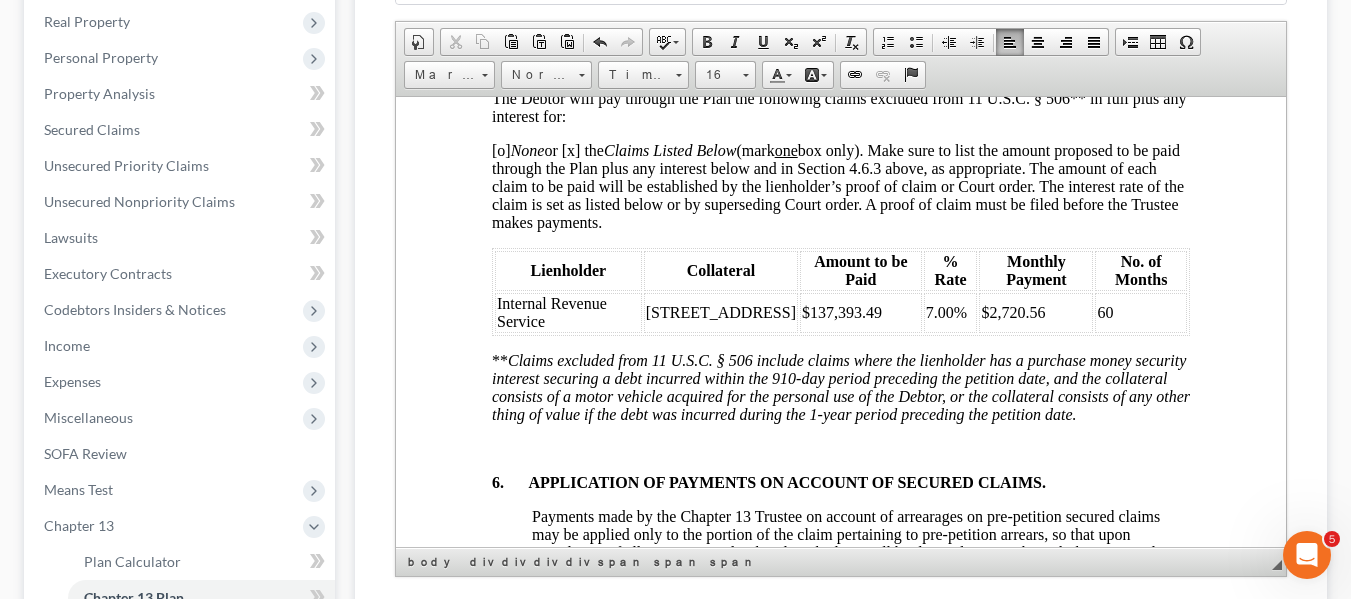 click on "[o]  None  or [x] the  Claims Listed Below  (mark  one  box only). Make sure to list the amount proposed to be paid through the Plan plus any interest below and in Section 4.6.3 above, as appropriate. The amount of each claim to be paid will be established by the lienholder’s proof of claim or Court order. The interest rate of the claim is set as listed below or by superseding Court order. A proof of claim must be filed before the Trustee makes payments." at bounding box center (837, 185) 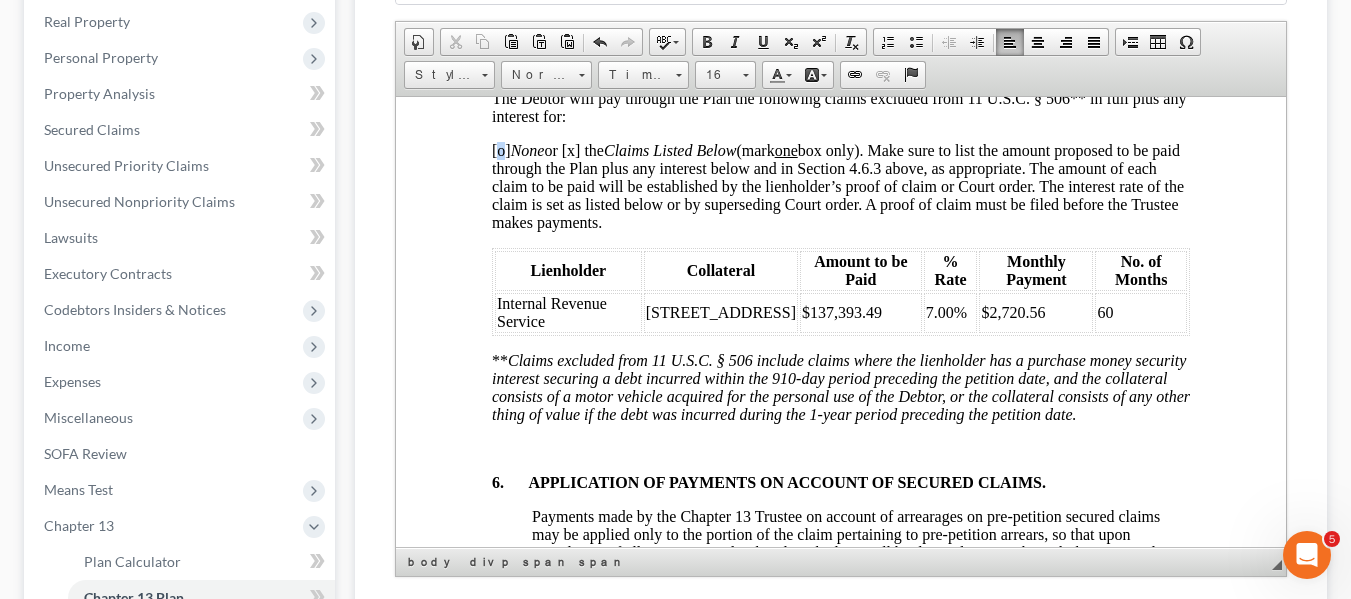 click on "[o]  None  or [x] the  Claims Listed Below  (mark  one  box only). Make sure to list the amount proposed to be paid through the Plan plus any interest below and in Section 4.6.3 above, as appropriate. The amount of each claim to be paid will be established by the lienholder’s proof of claim or Court order. The interest rate of the claim is set as listed below or by superseding Court order. A proof of claim must be filed before the Trustee makes payments." at bounding box center [837, 185] 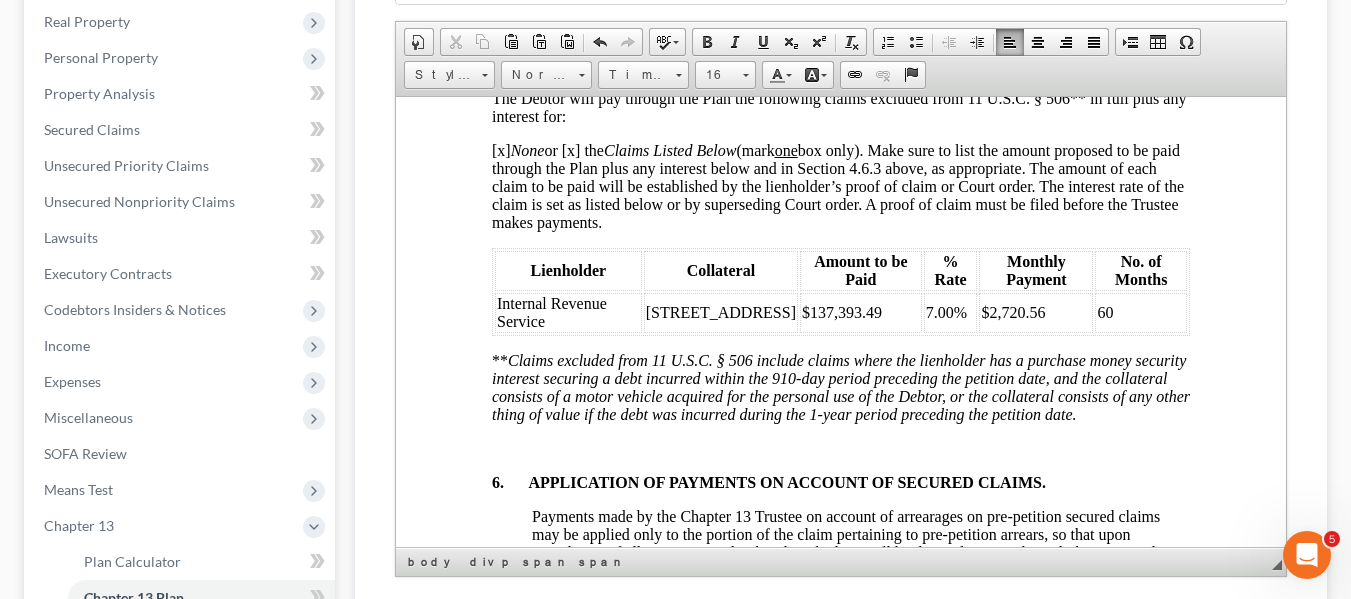 click on "[x]  None  or [x] the  Claims Listed Below  (mark  one  box only). Make sure to list the amount proposed to be paid through the Plan plus any interest below and in Section 4.6.3 above, as appropriate. The amount of each claim to be paid will be established by the lienholder’s proof of claim or Court order. The interest rate of the claim is set as listed below or by superseding Court order. A proof of claim must be filed before the Trustee makes payments." at bounding box center (837, 185) 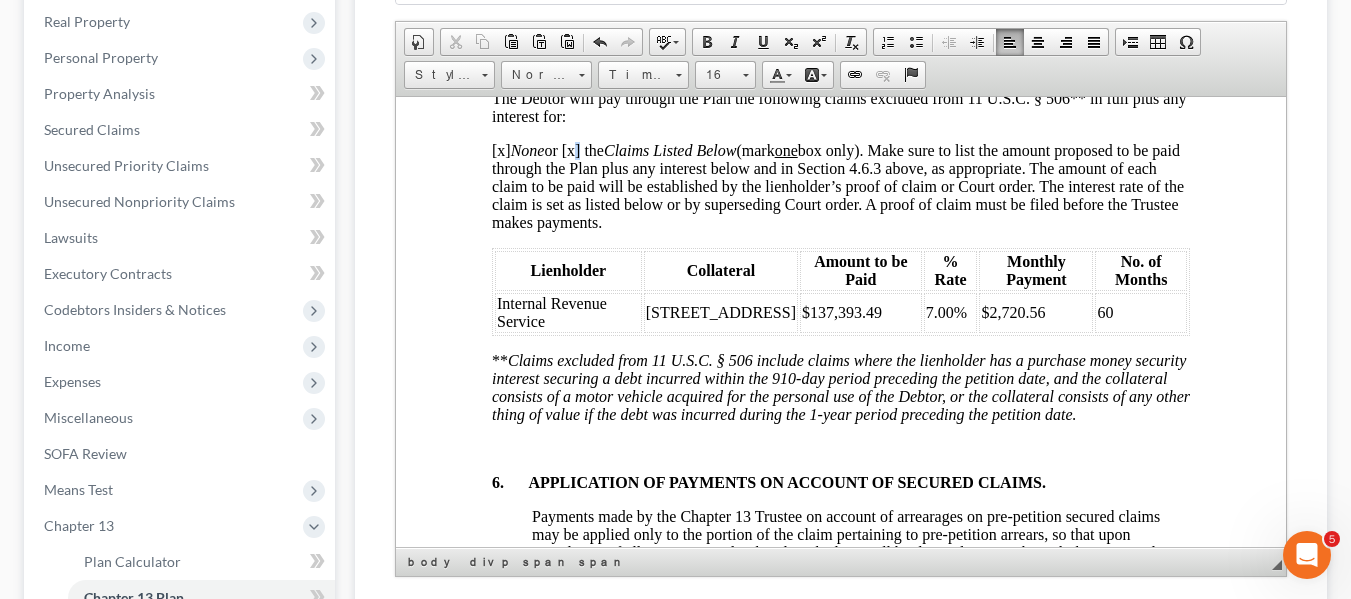 click on "[x]  None  or [x] the  Claims Listed Below  (mark  one  box only). Make sure to list the amount proposed to be paid through the Plan plus any interest below and in Section 4.6.3 above, as appropriate. The amount of each claim to be paid will be established by the lienholder’s proof of claim or Court order. The interest rate of the claim is set as listed below or by superseding Court order. A proof of claim must be filed before the Trustee makes payments." at bounding box center [837, 185] 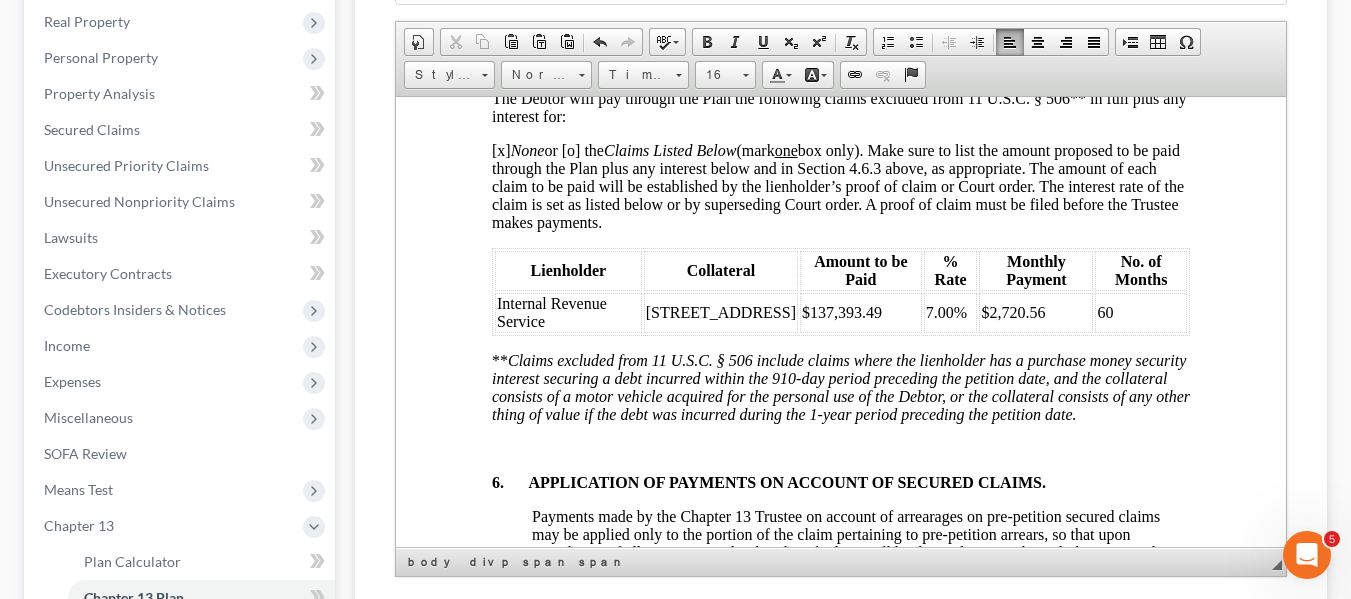 click on "Internal Revenue Service" at bounding box center (551, 311) 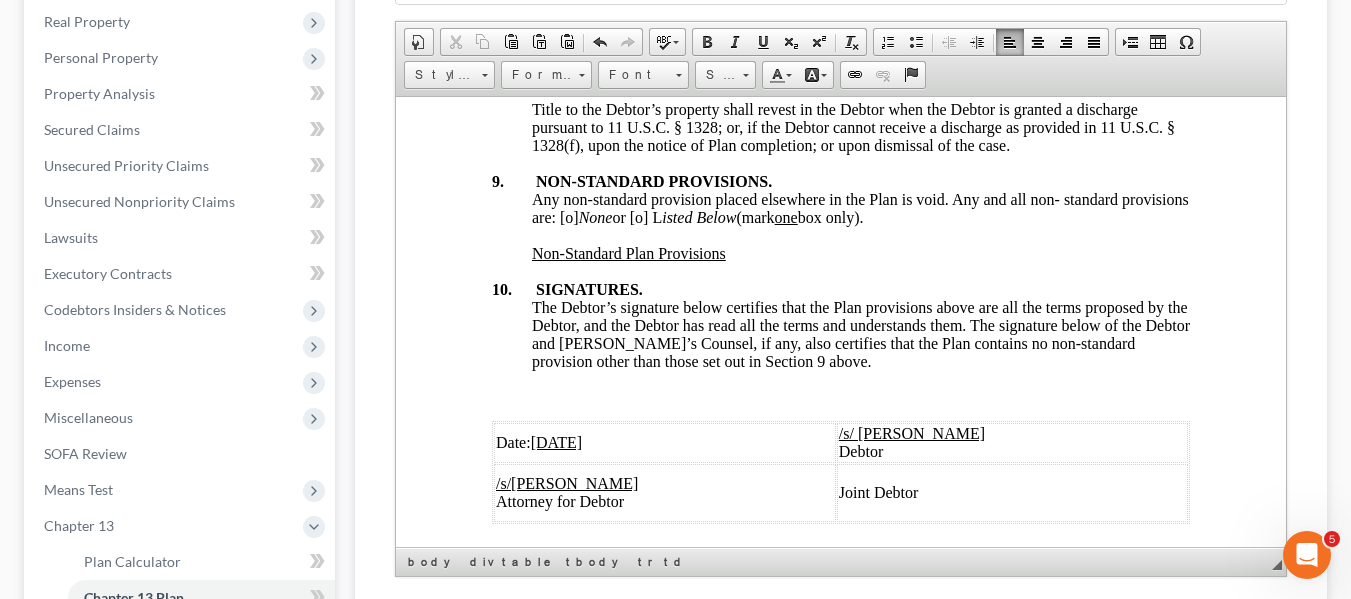 scroll, scrollTop: 7655, scrollLeft: 0, axis: vertical 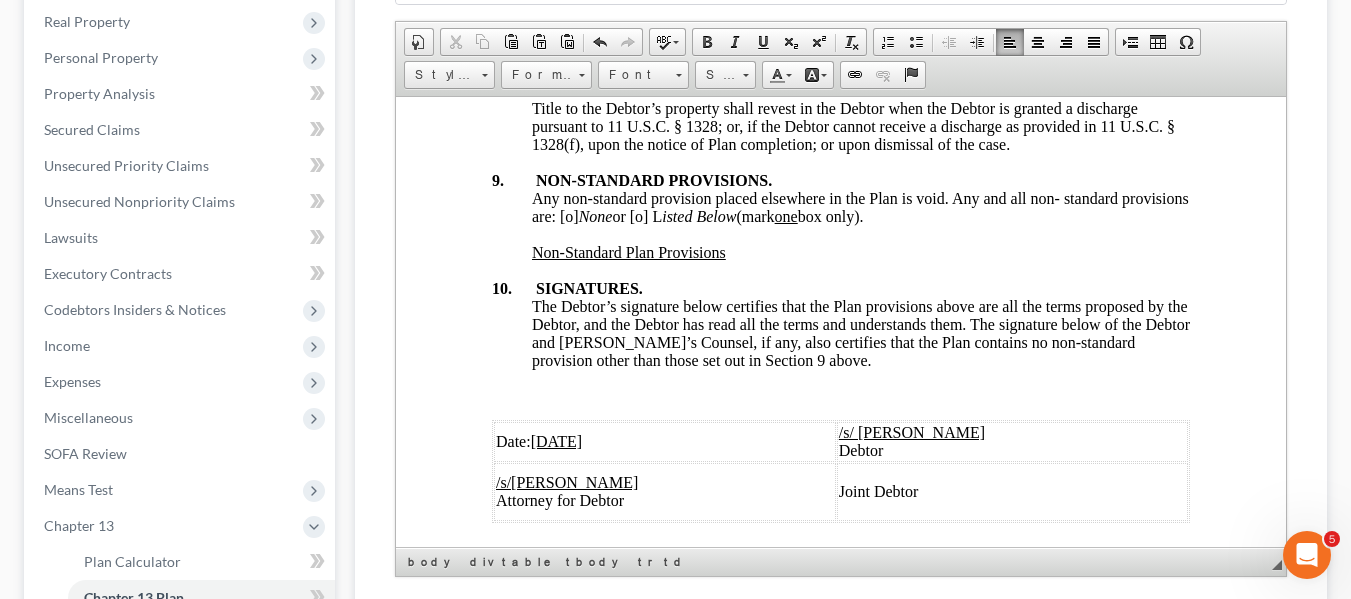 click on "Any non-standard provision placed elsewhere in the Plan is void. Any and all non- standard provisions are: [o]  None  or [o] L isted Below  (mark  one  box only)." at bounding box center [859, 206] 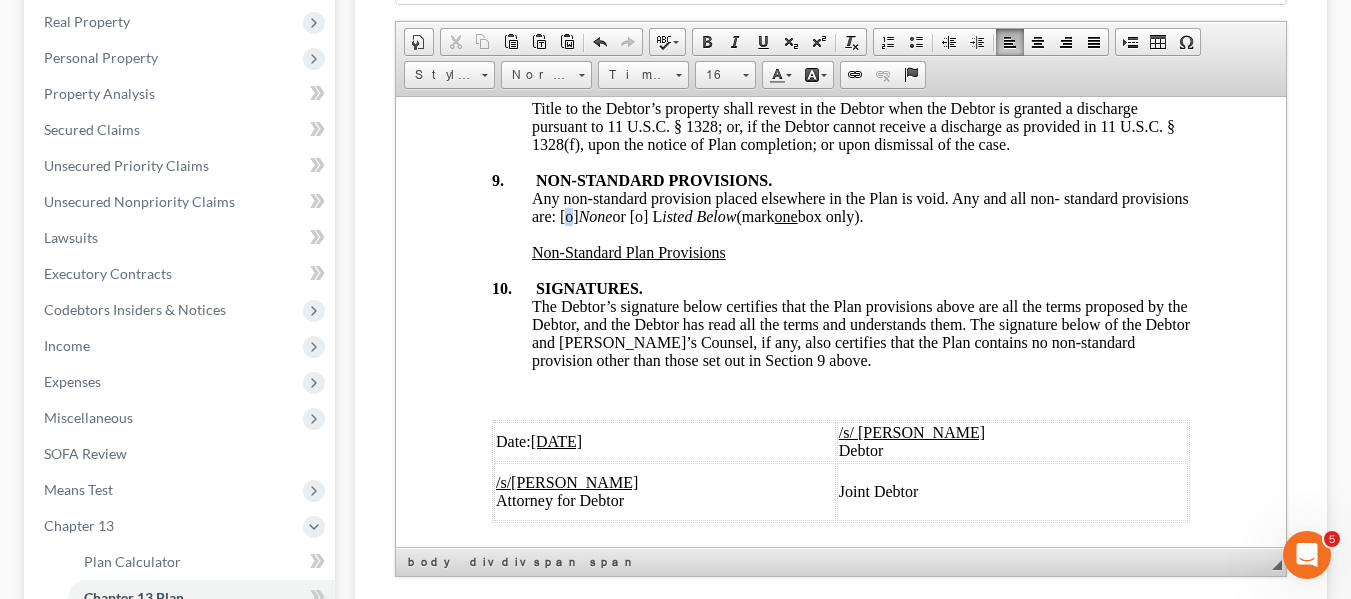 click on "Any non-standard provision placed elsewhere in the Plan is void. Any and all non- standard provisions are: [o]  None  or [o] L isted Below  (mark  one  box only)." at bounding box center (859, 206) 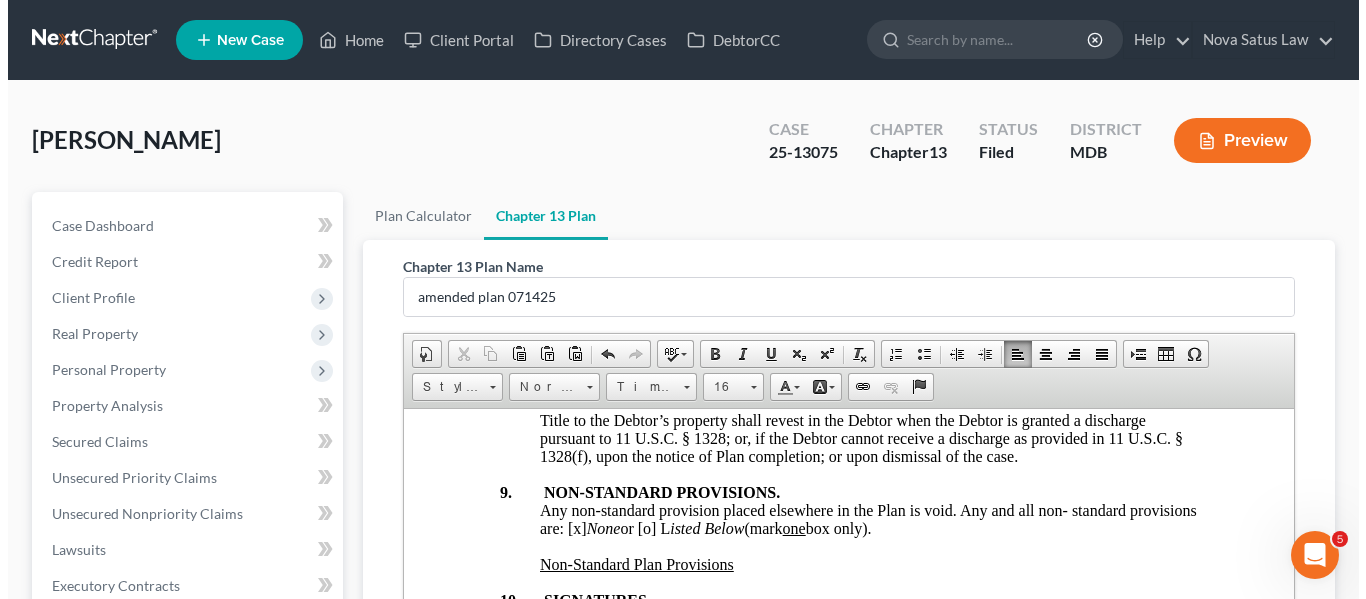scroll, scrollTop: 524, scrollLeft: 0, axis: vertical 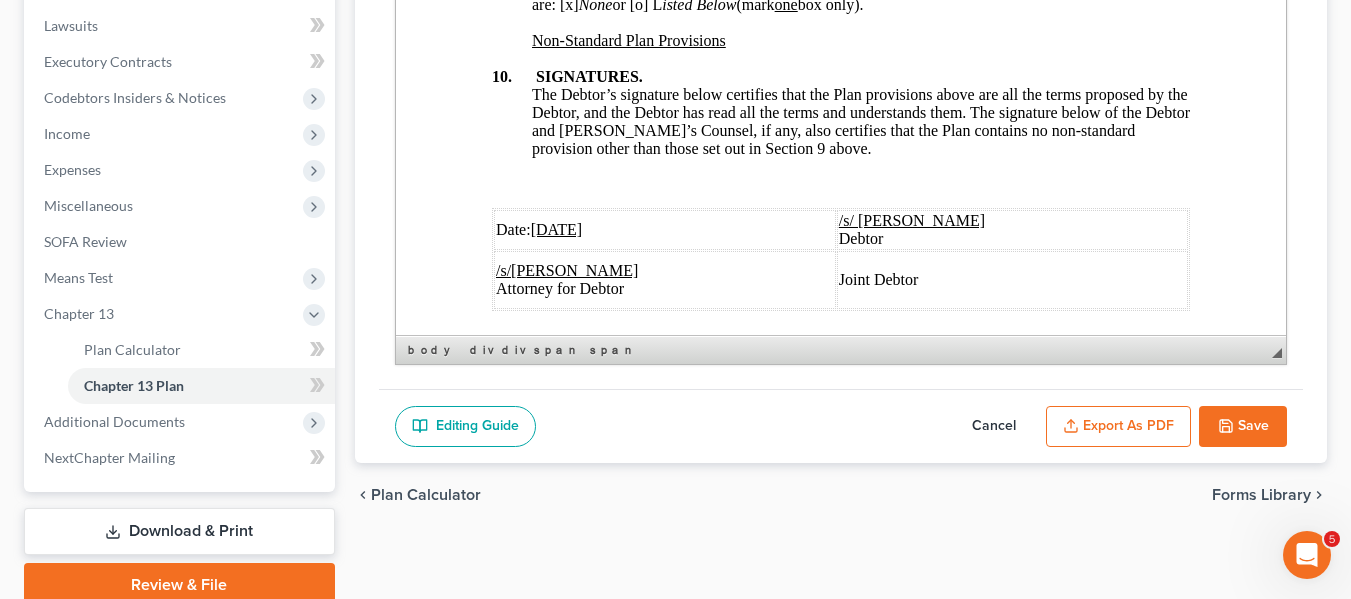 click on "Export as PDF" at bounding box center [1118, 427] 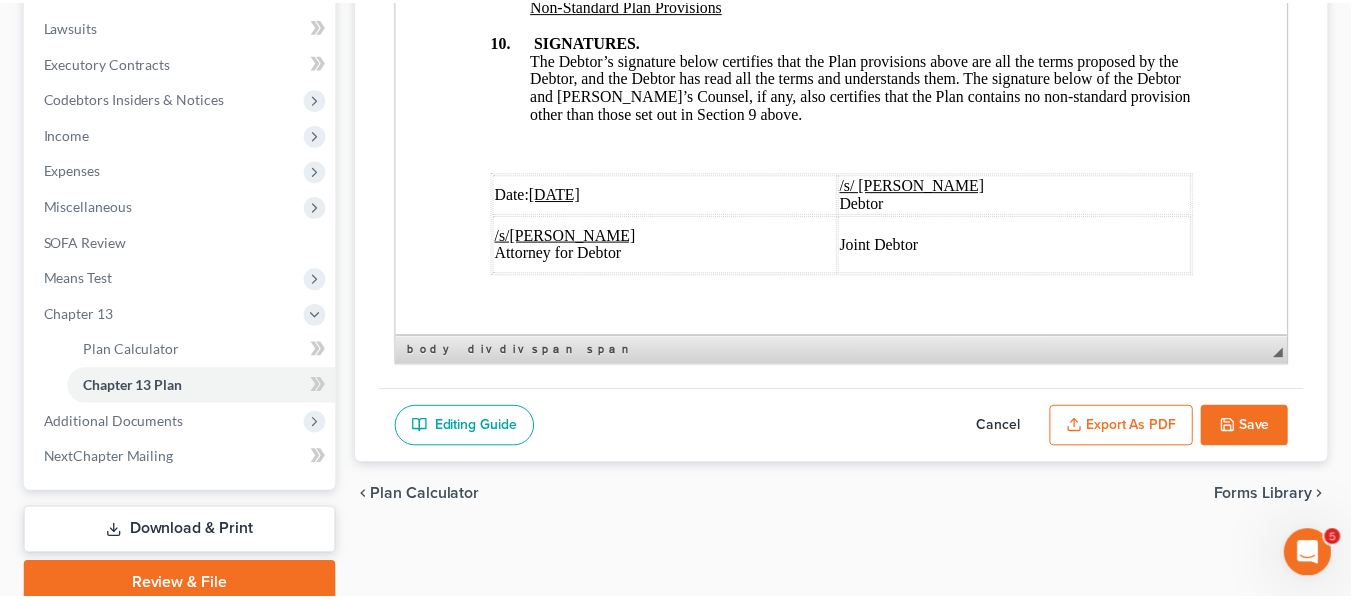 scroll, scrollTop: 7547, scrollLeft: 0, axis: vertical 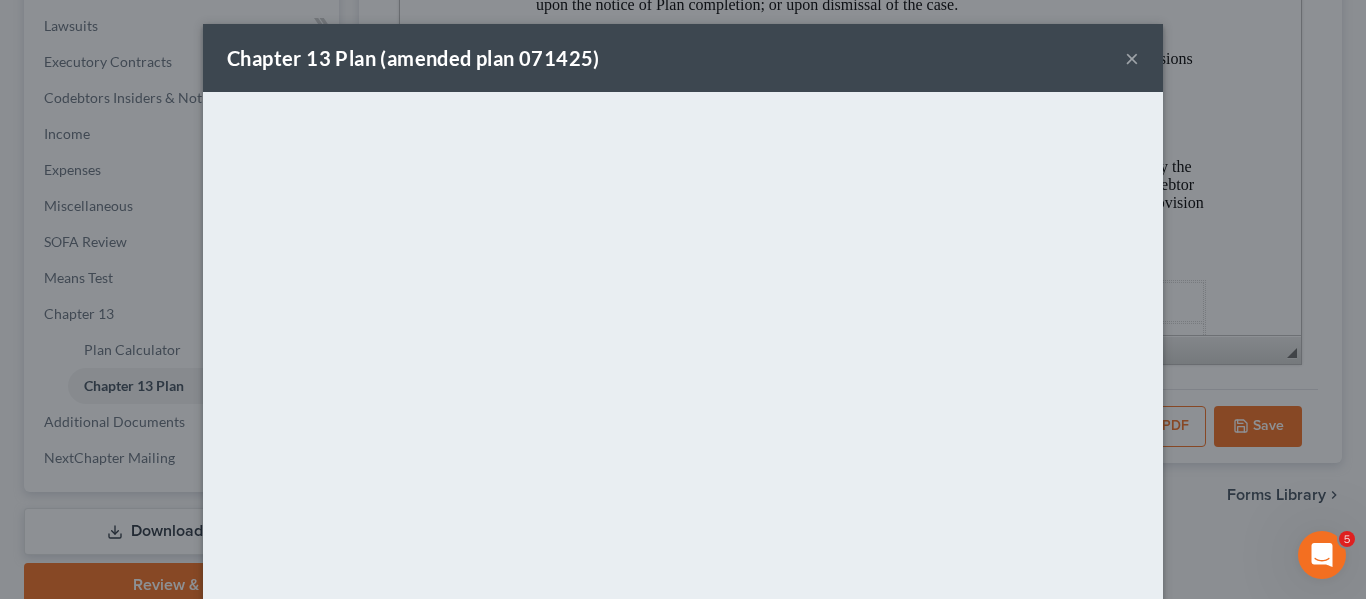 click on "Chapter 13 Plan (amended plan 071425) ×" at bounding box center (683, 58) 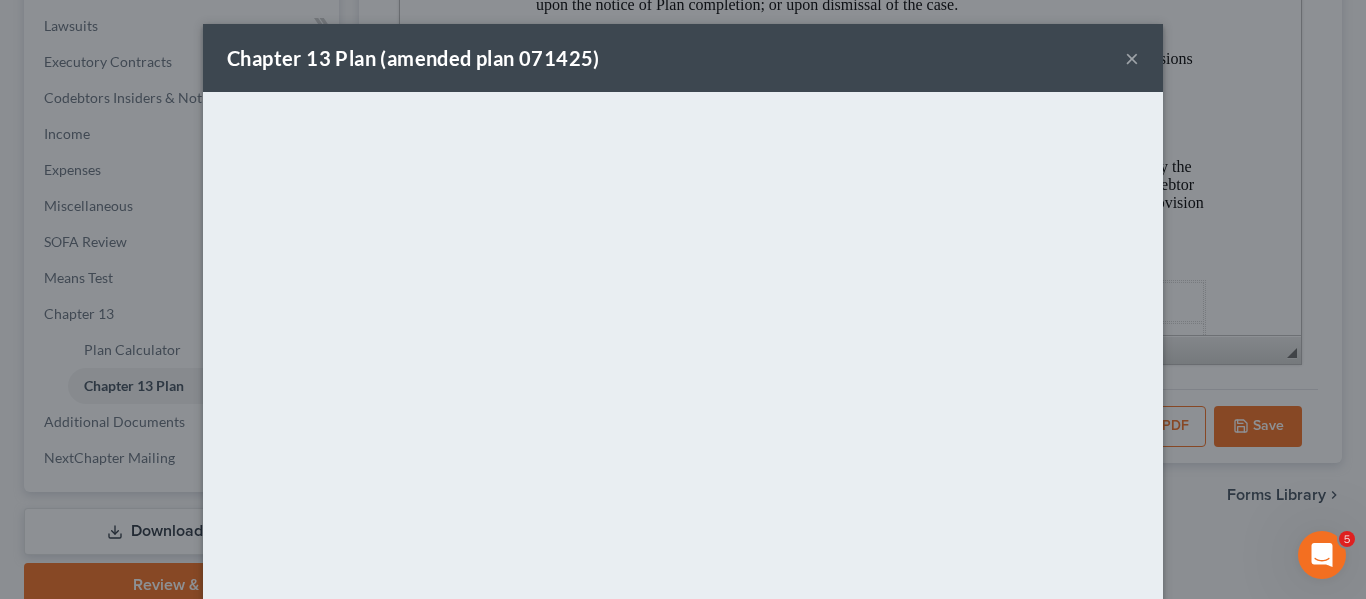 click on "×" at bounding box center [1132, 58] 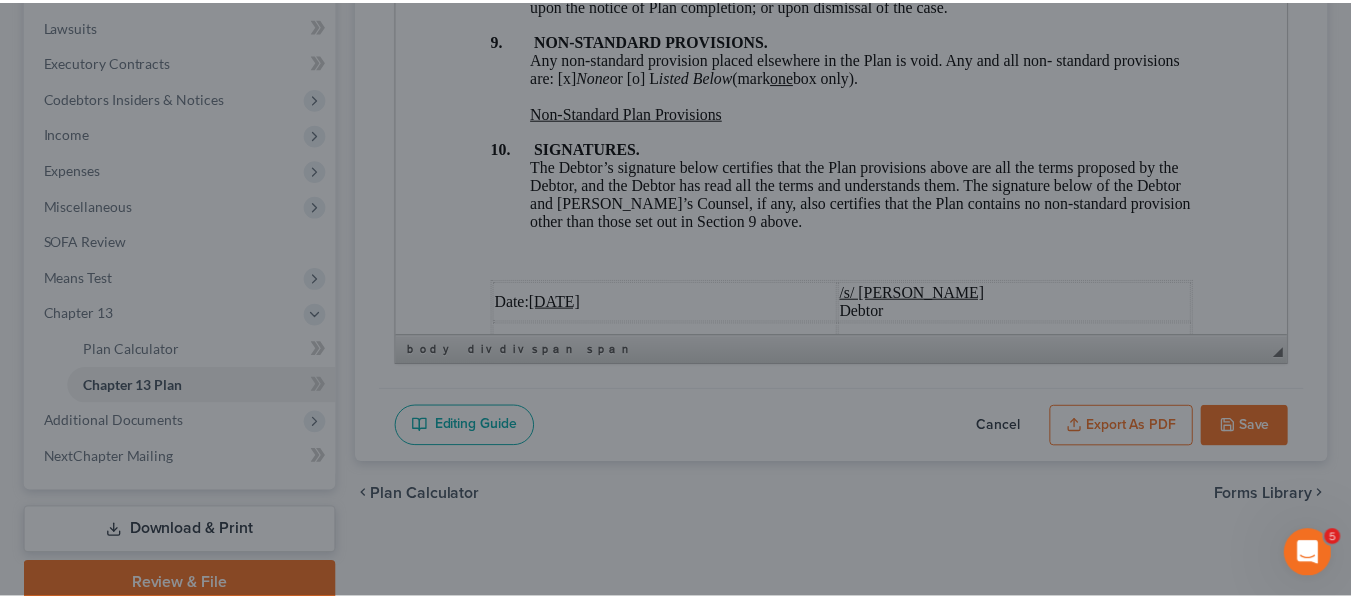 scroll, scrollTop: 7655, scrollLeft: 0, axis: vertical 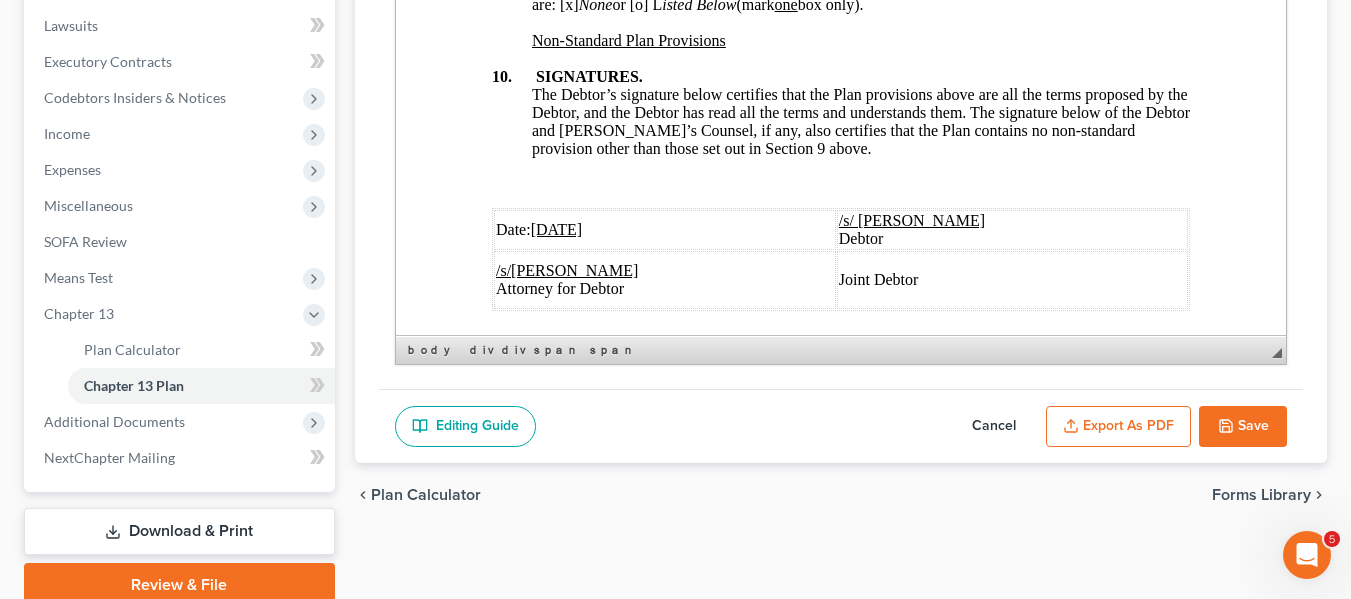 click on "Save" at bounding box center [1243, 427] 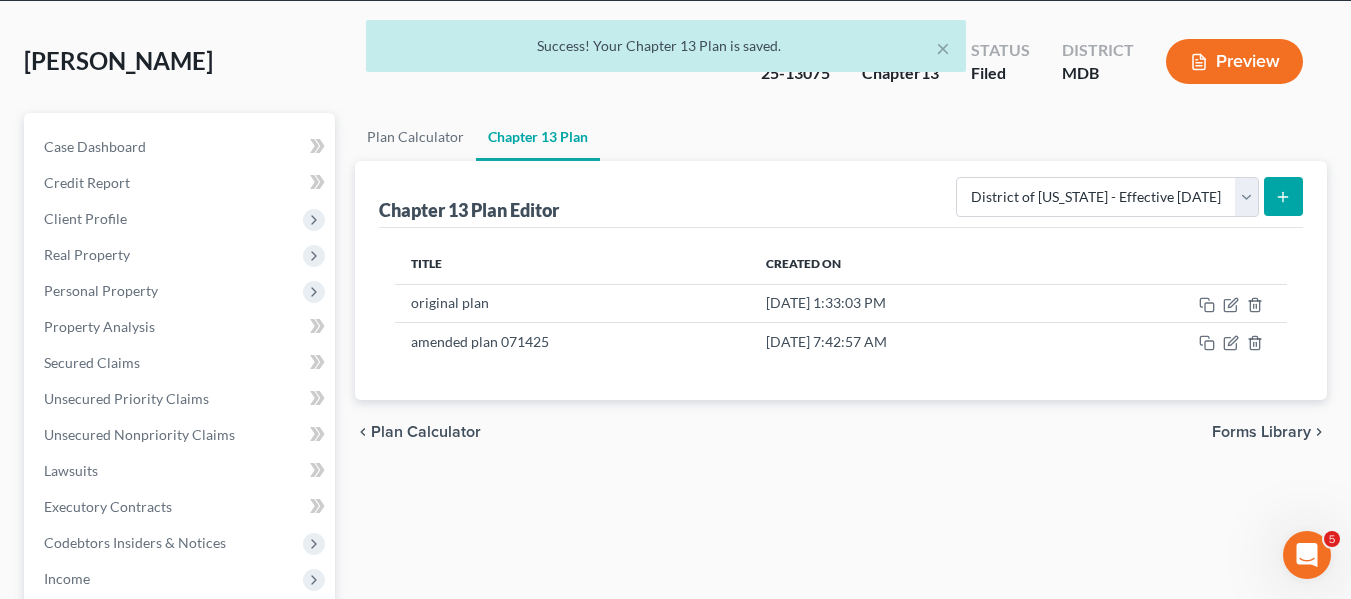 scroll, scrollTop: 0, scrollLeft: 0, axis: both 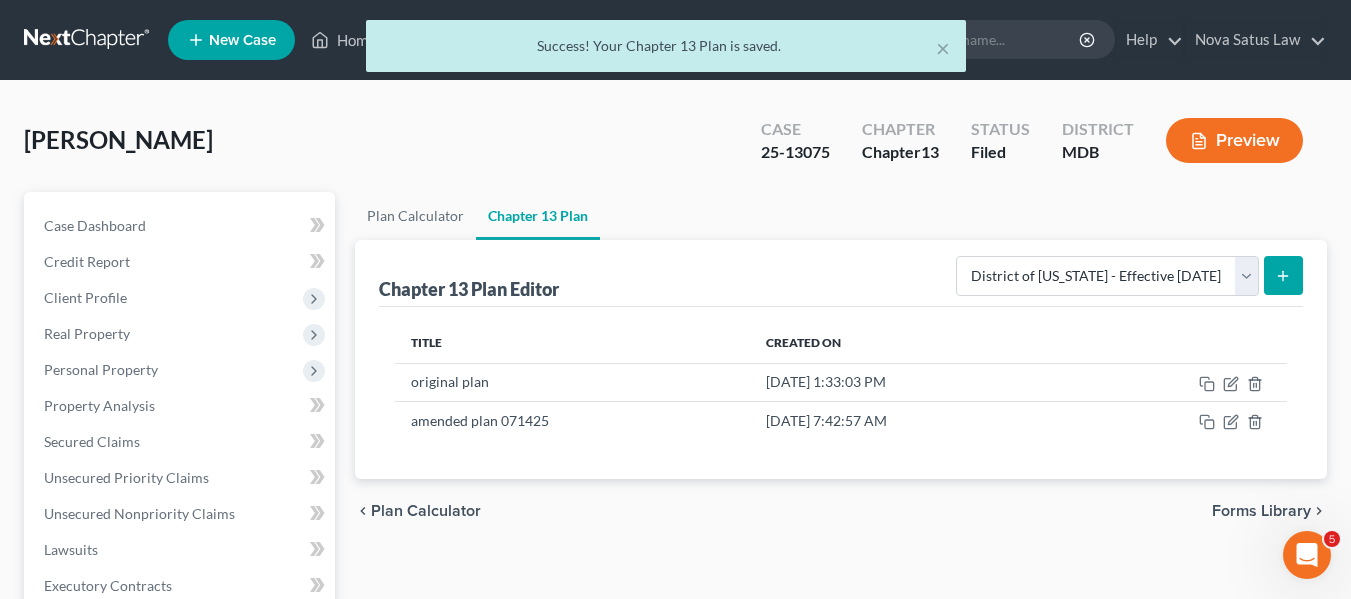 click on "×                     Success! Your Chapter 13 Plan is saved." at bounding box center [665, 51] 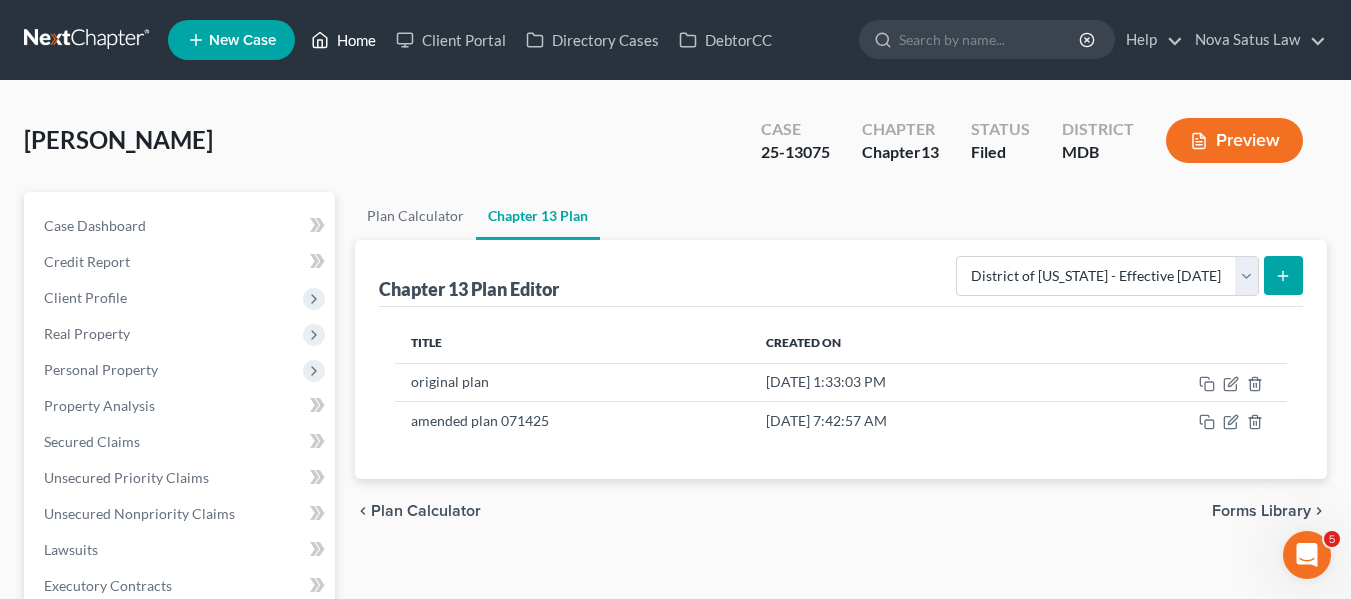 click on "Home" at bounding box center [343, 40] 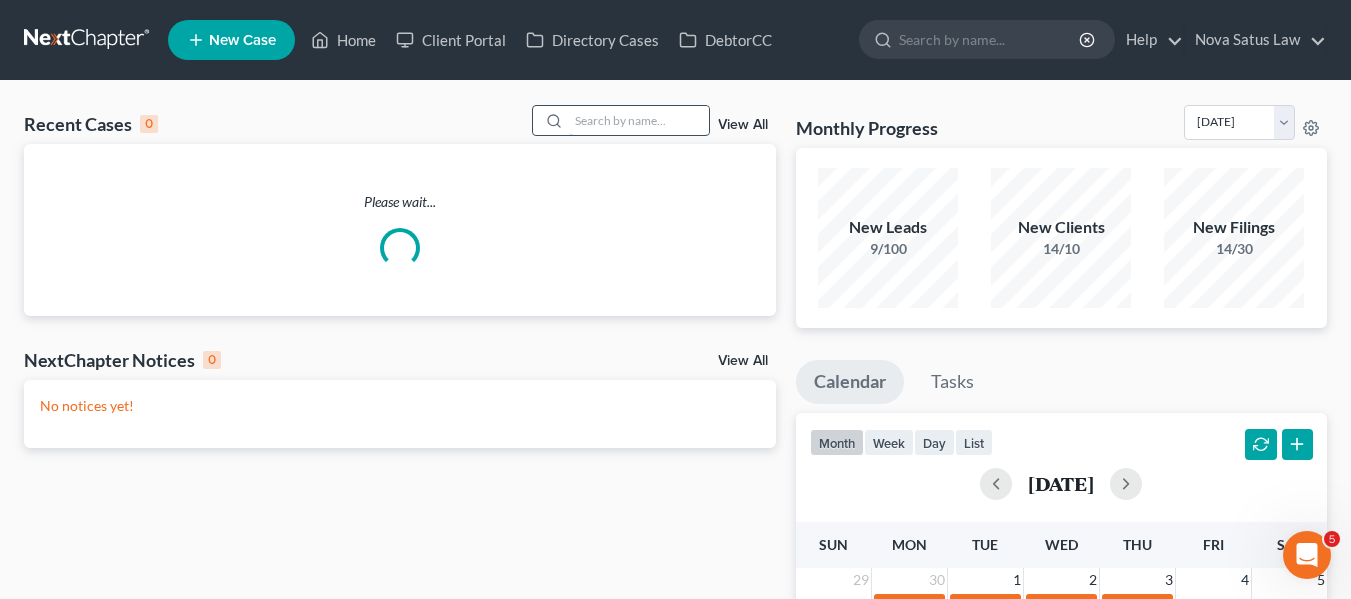click at bounding box center [639, 120] 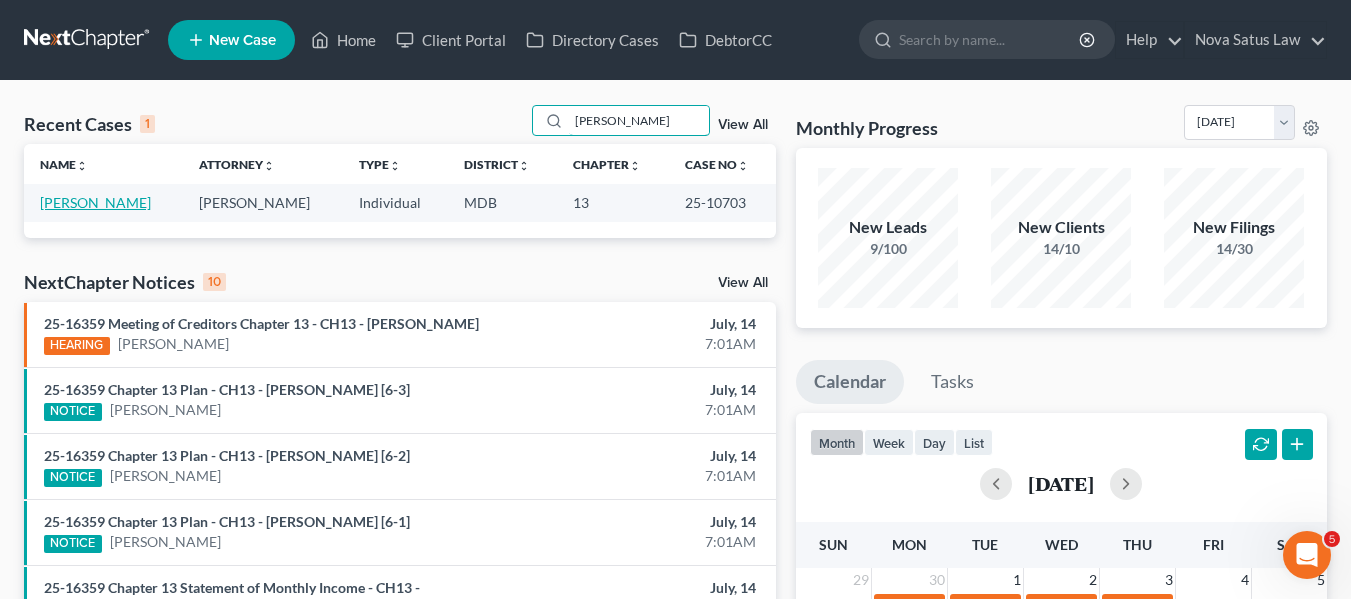 type on "[PERSON_NAME]" 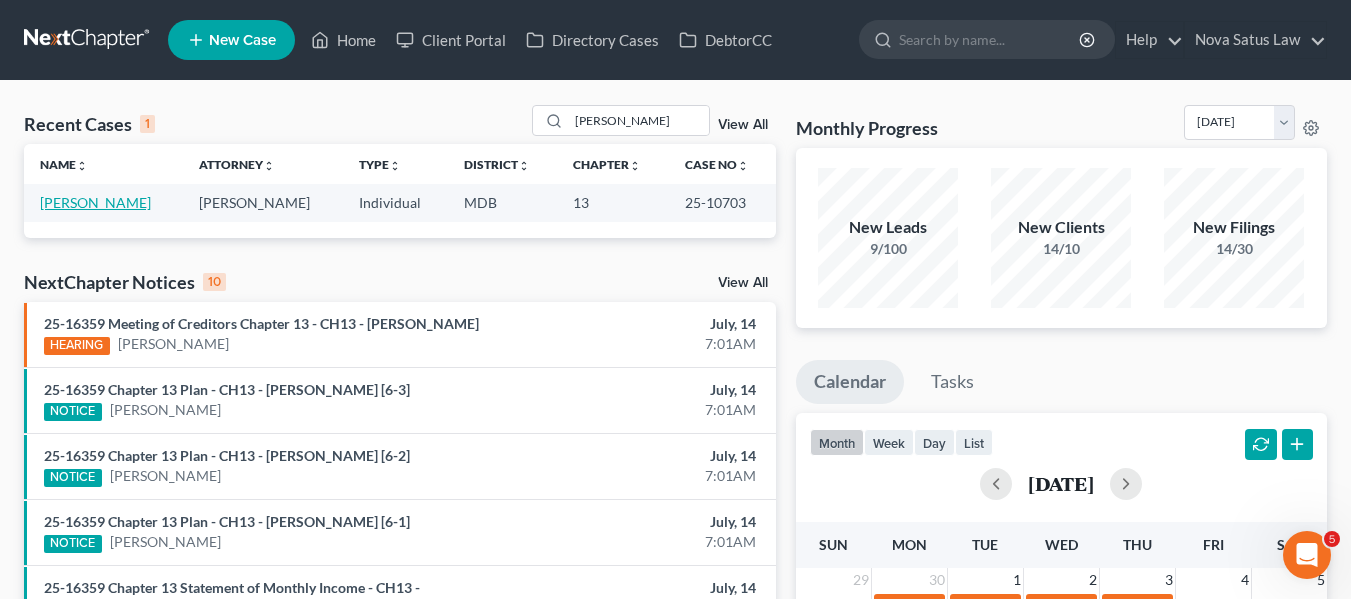 click on "[PERSON_NAME]" at bounding box center (95, 202) 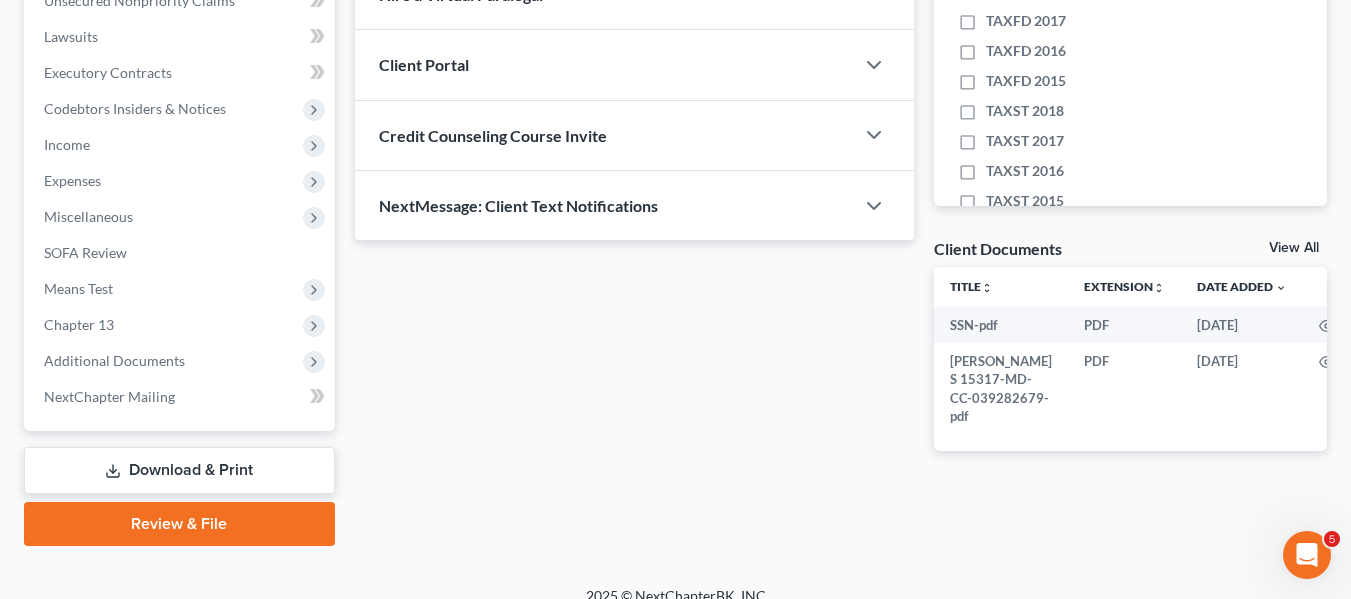 scroll, scrollTop: 536, scrollLeft: 0, axis: vertical 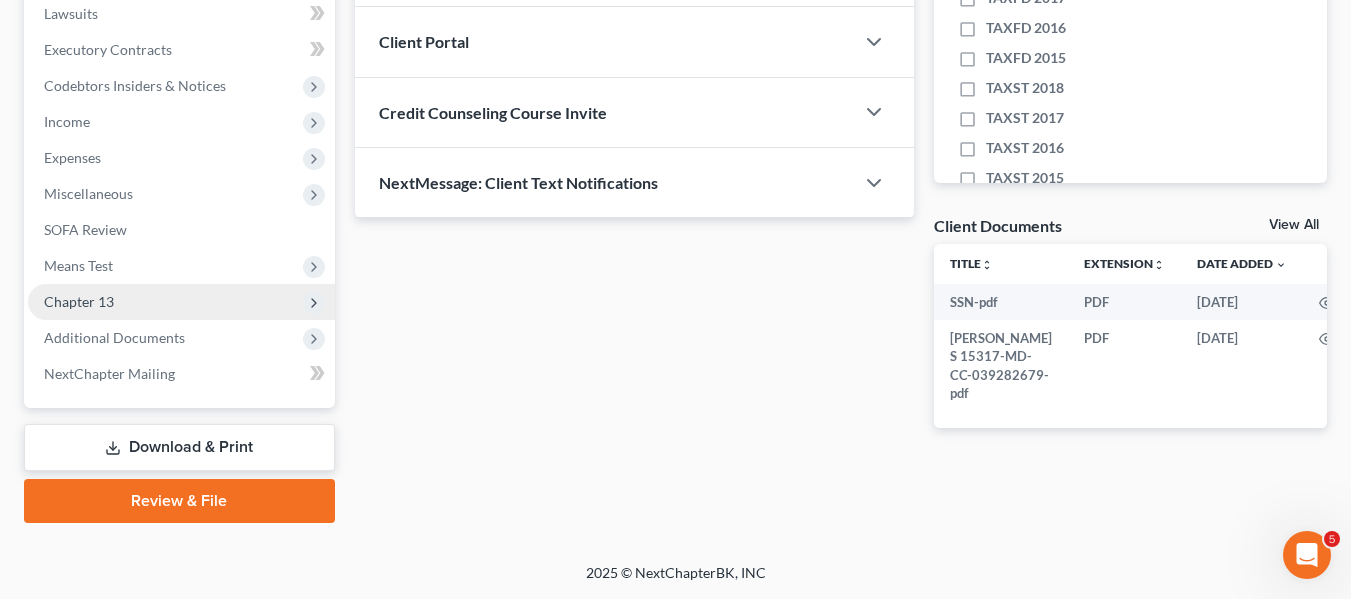click on "Chapter 13" at bounding box center (79, 301) 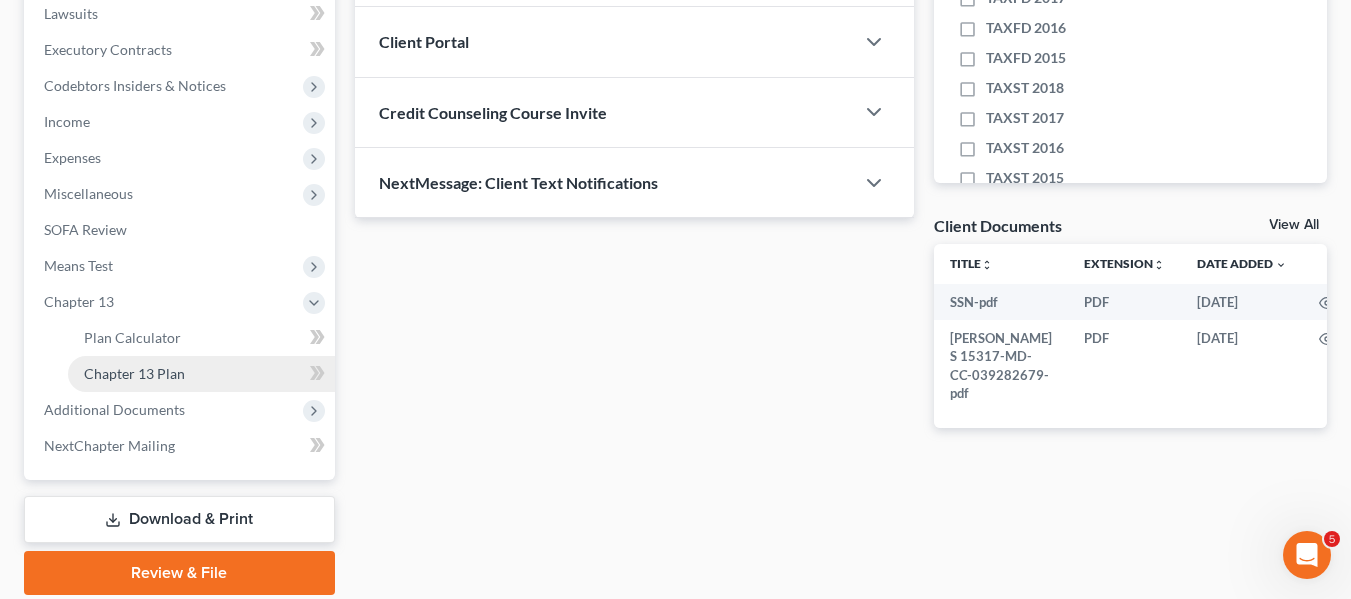 click on "Chapter 13 Plan" at bounding box center [134, 373] 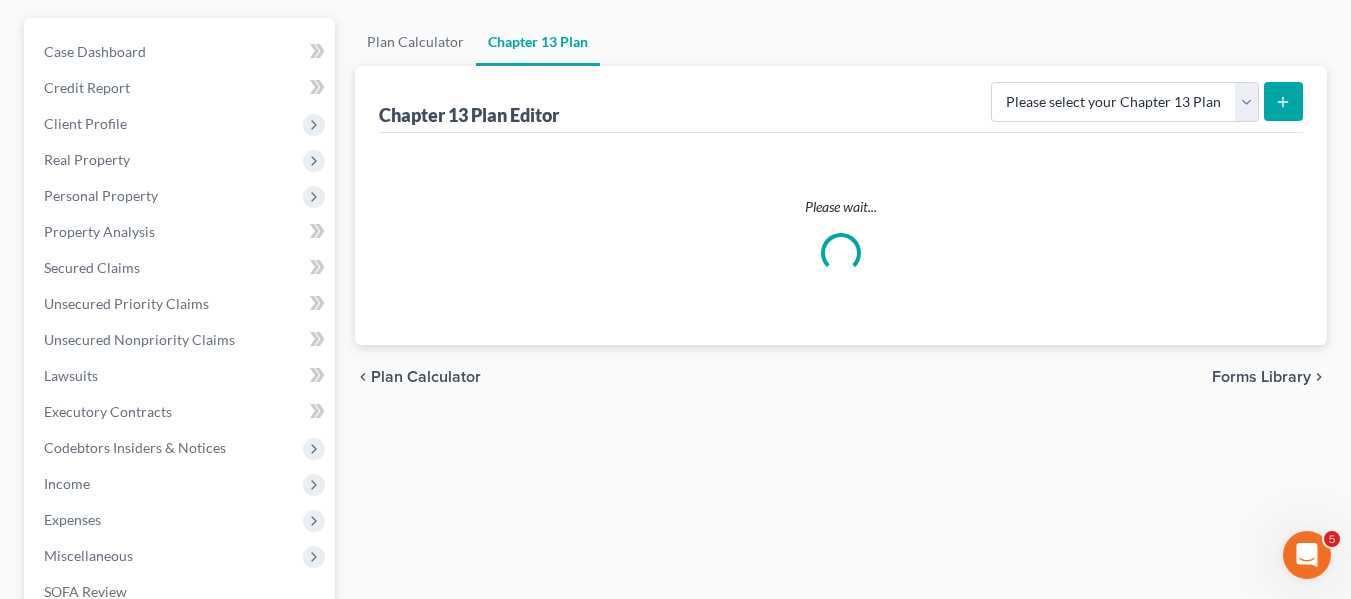 scroll, scrollTop: 0, scrollLeft: 0, axis: both 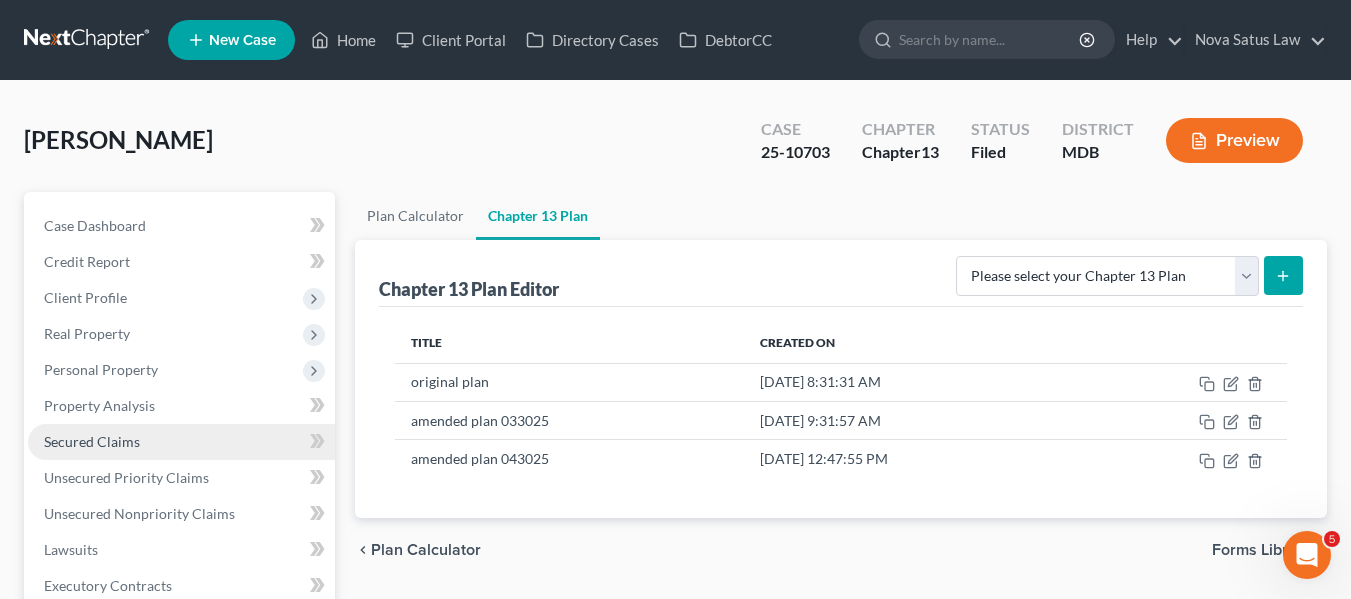 click on "Secured Claims" at bounding box center (92, 441) 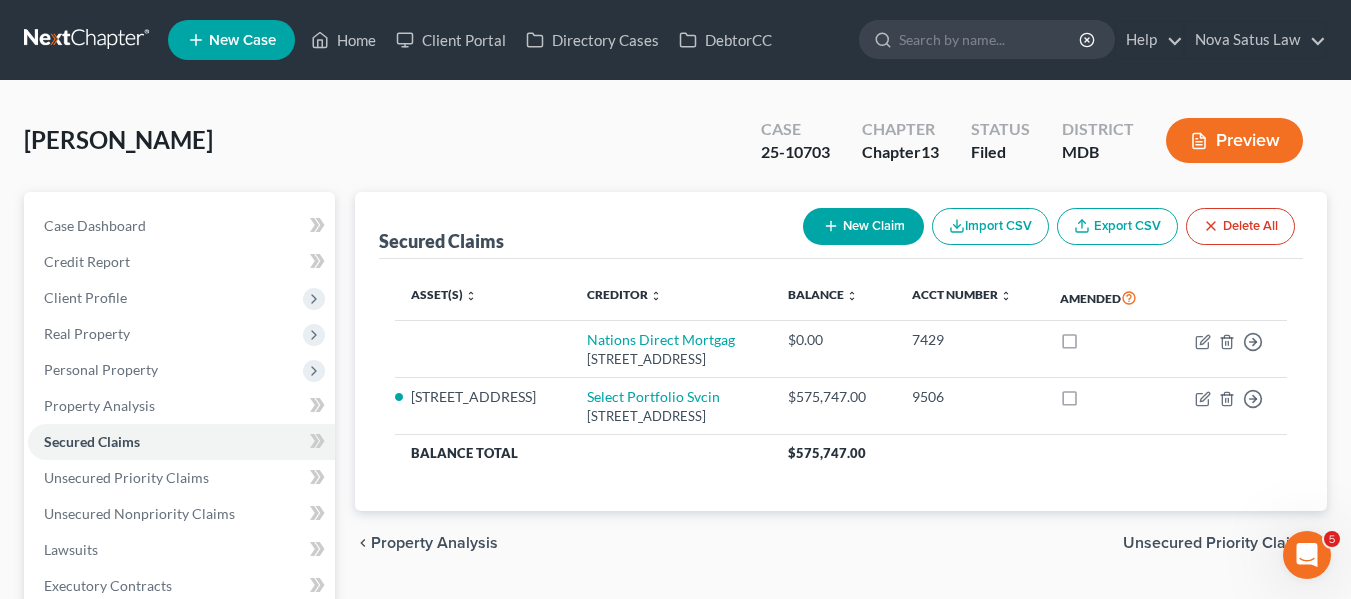 click 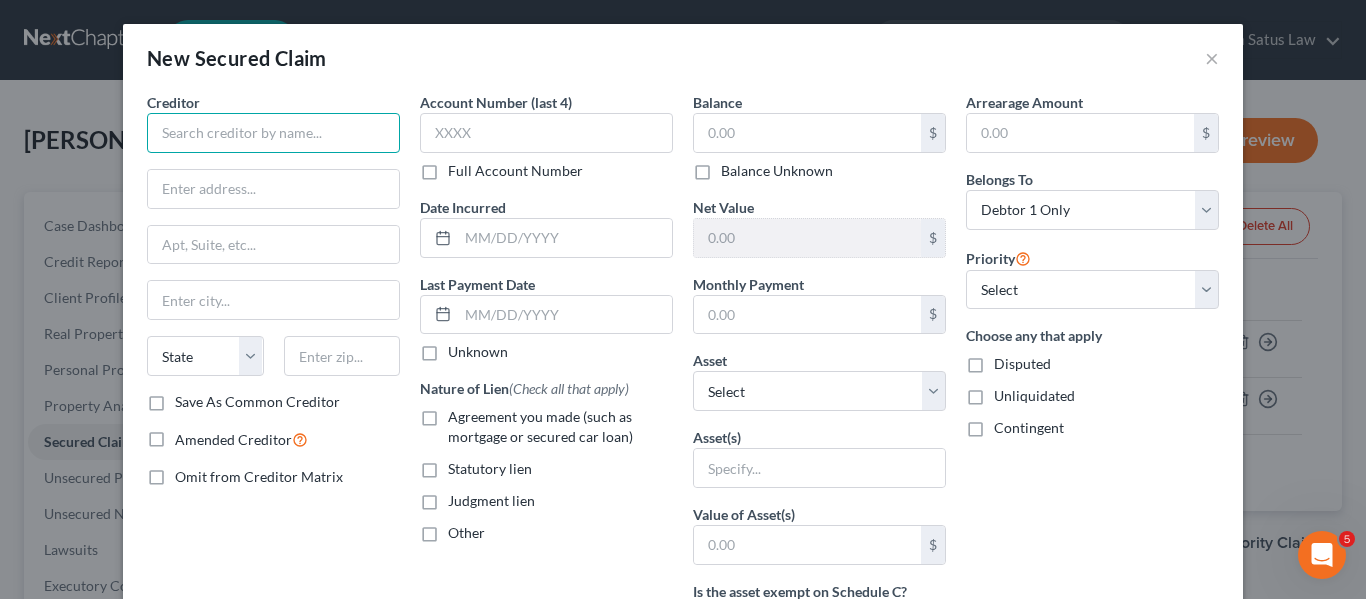 click at bounding box center [273, 133] 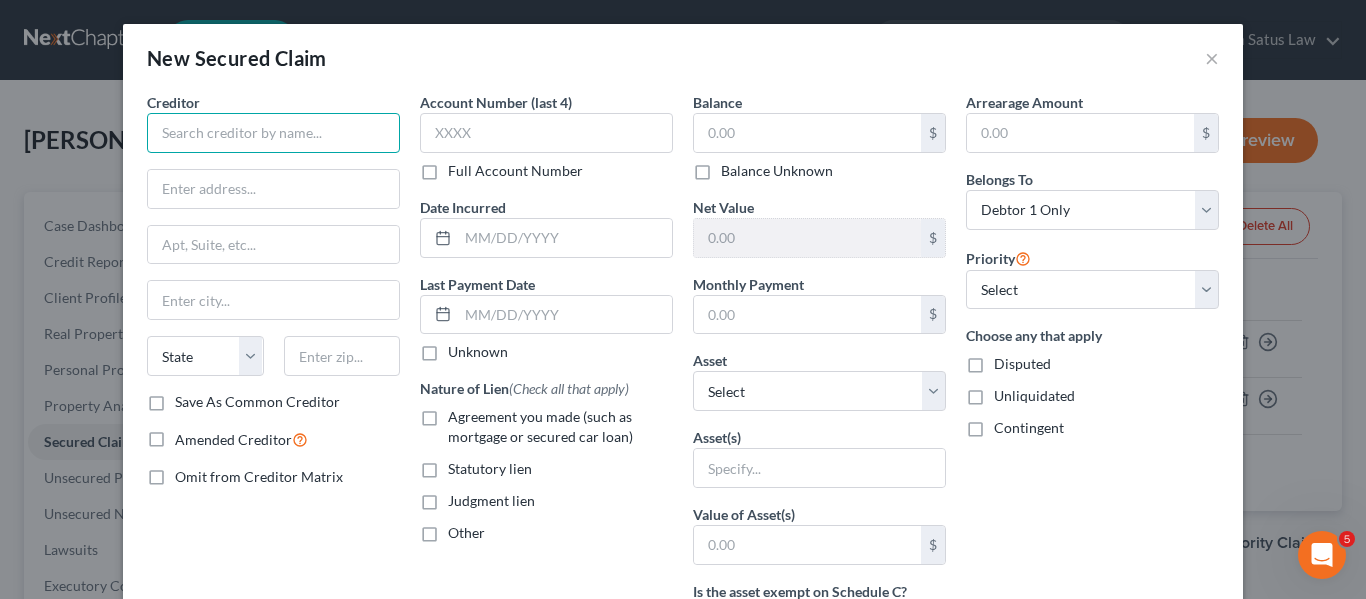 paste on "Metropolitan Utility, LLC" 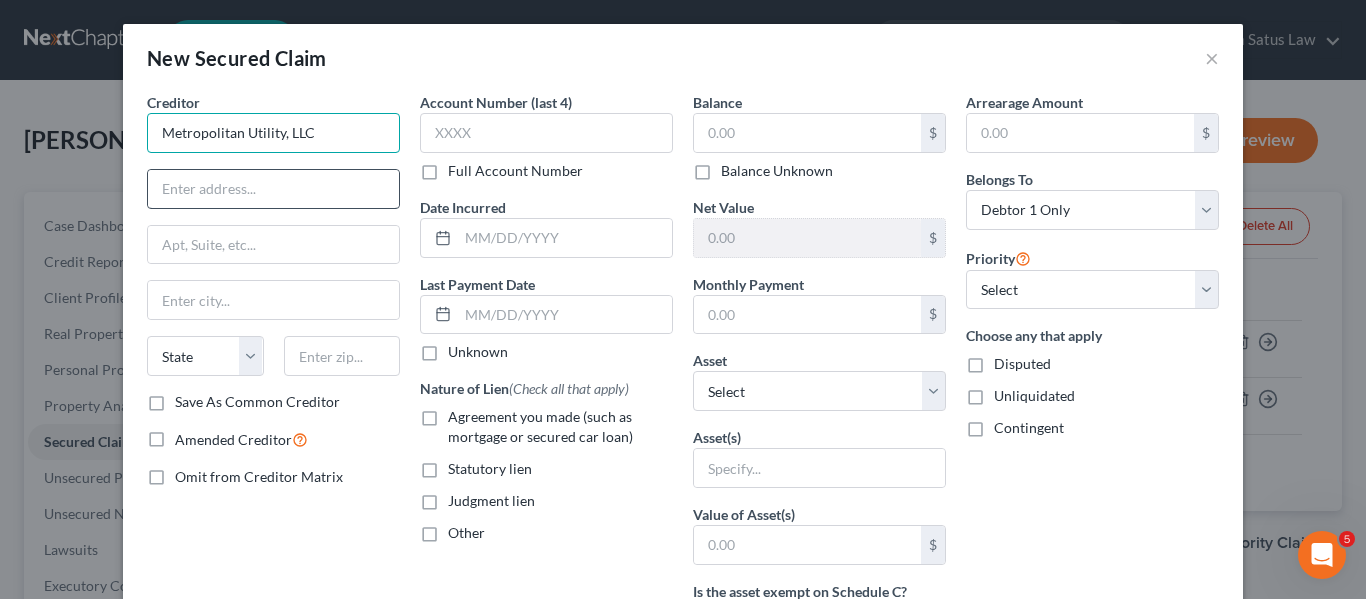 type on "Metropolitan Utility, LLC" 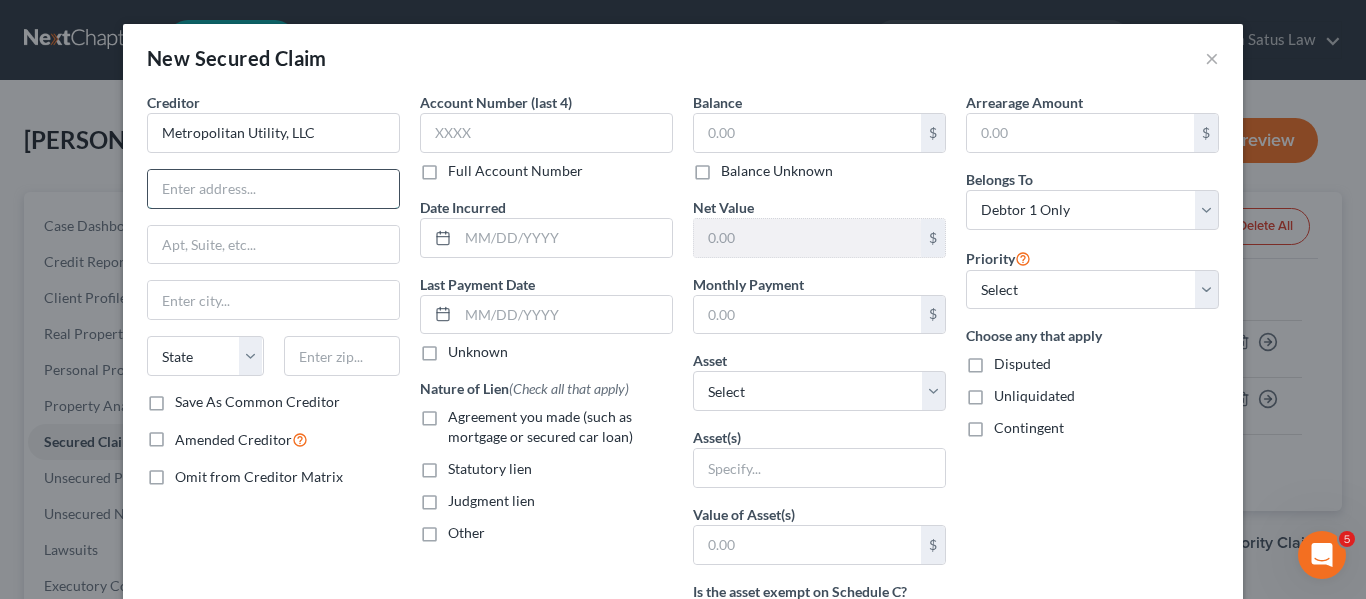 click at bounding box center (273, 189) 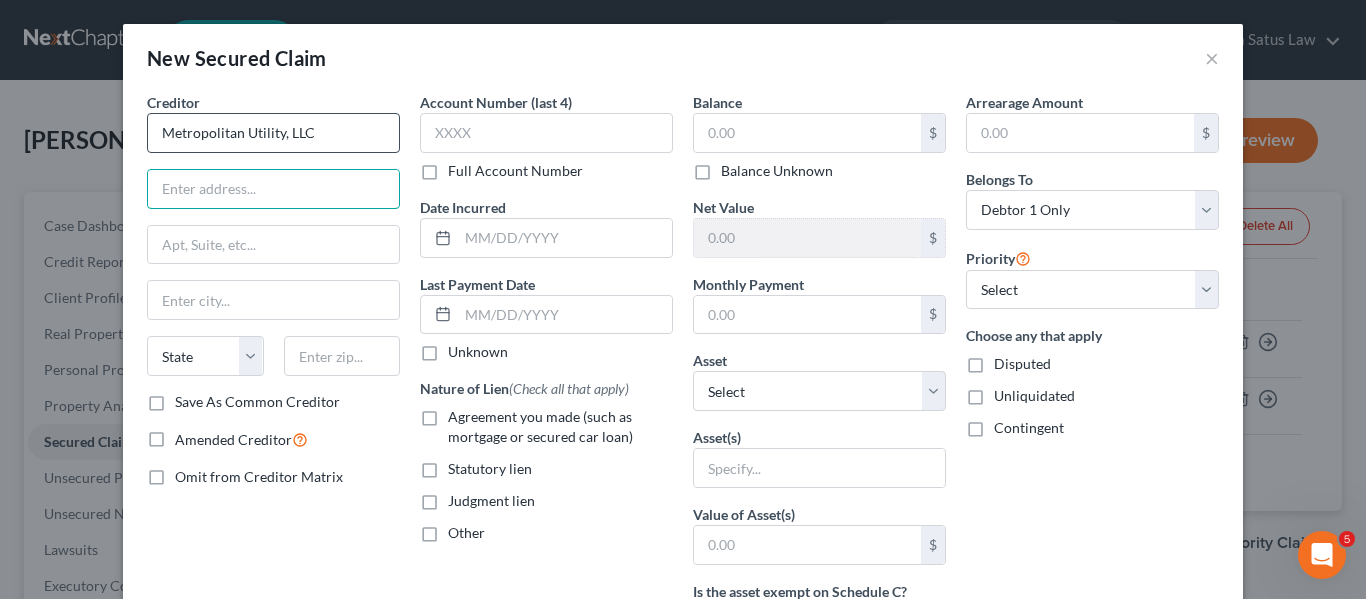 paste on "c/o: [PERSON_NAME], Esq." 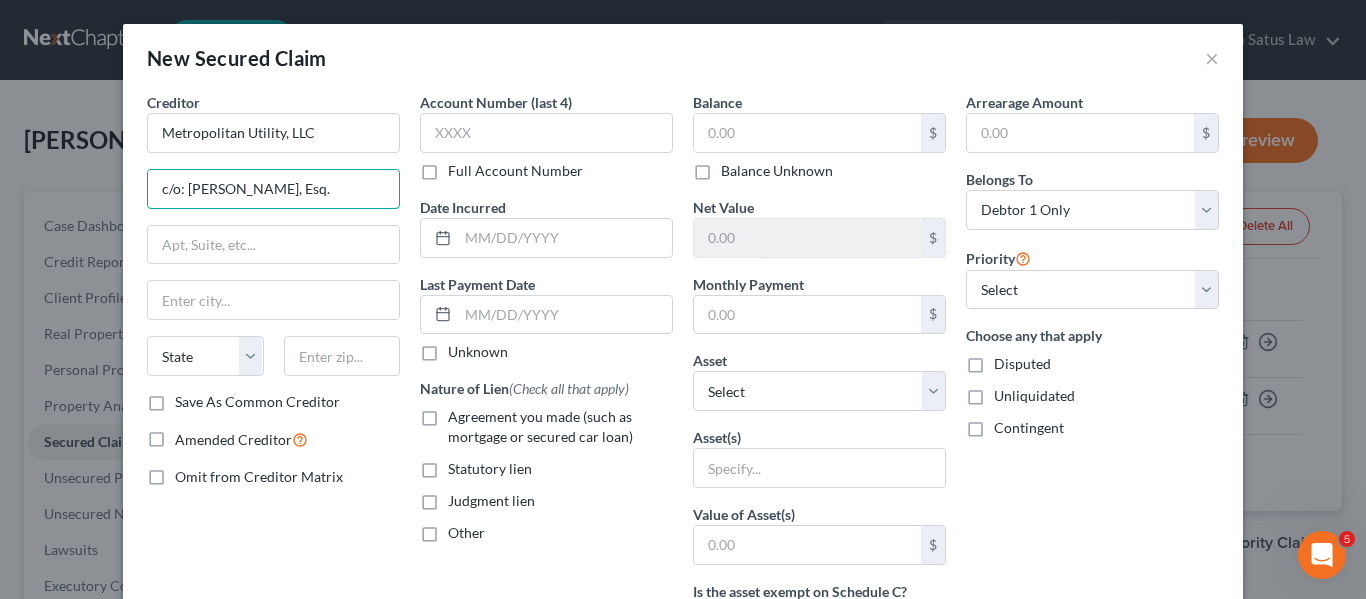 type on "c/o: [PERSON_NAME], Esq." 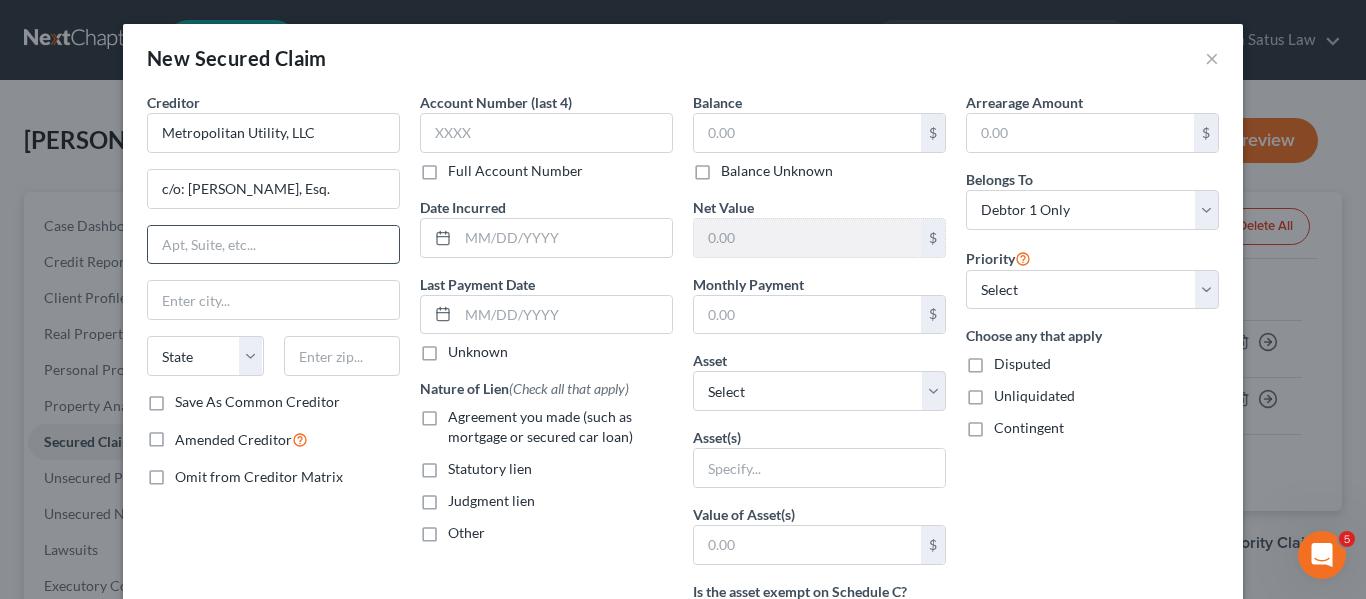 click at bounding box center [273, 245] 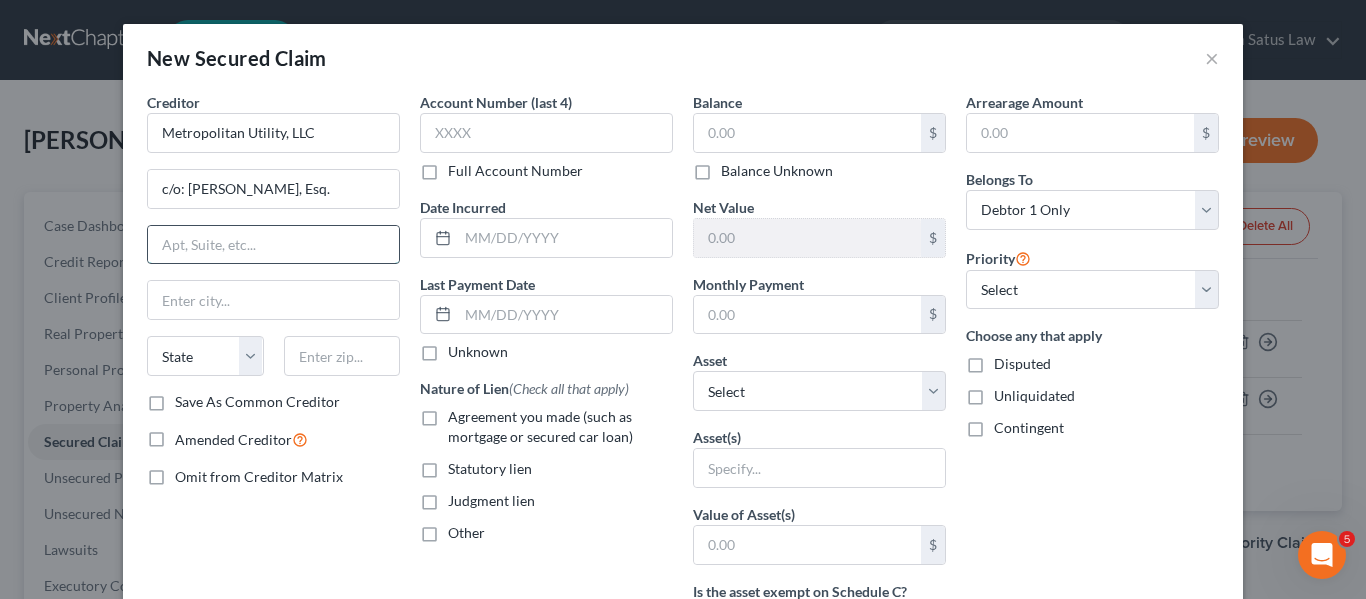 paste on "[STREET_ADDRESS]" 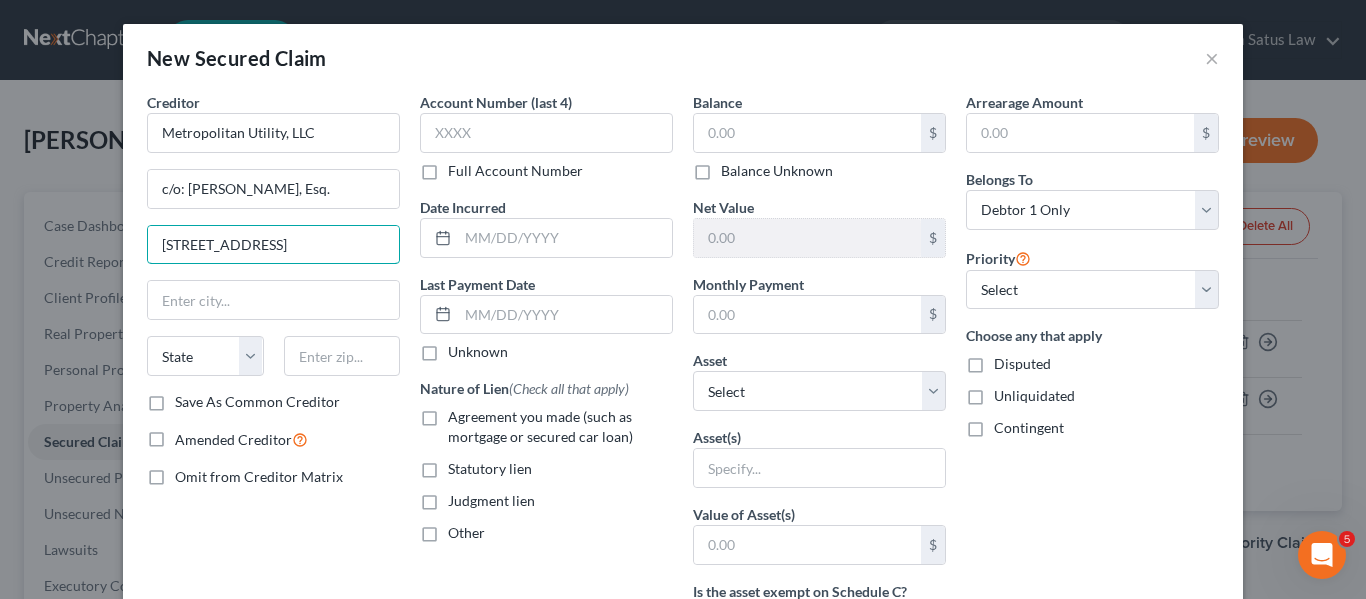 type on "[STREET_ADDRESS]" 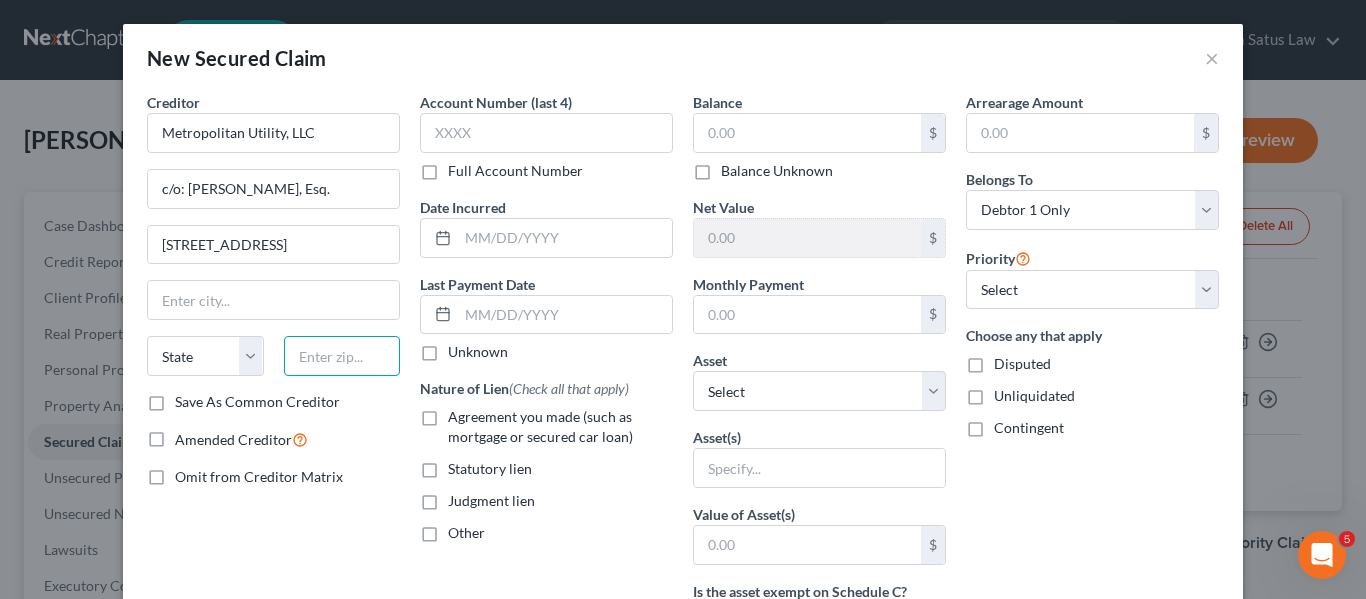 click at bounding box center (342, 356) 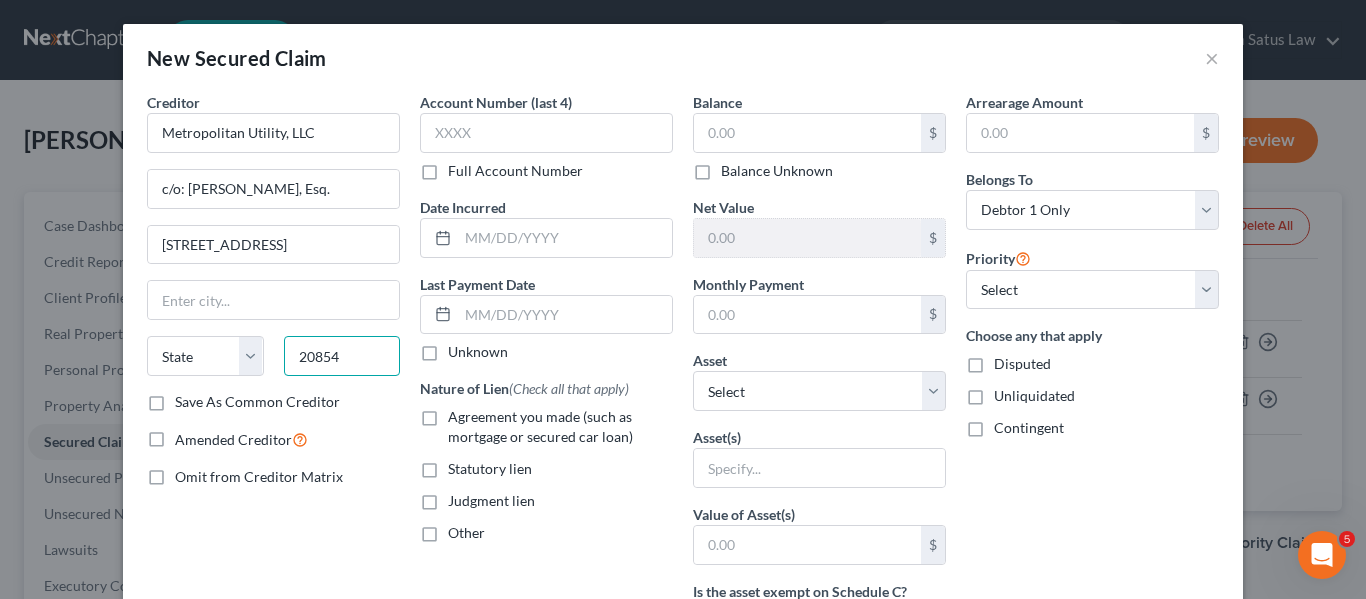 type on "20854" 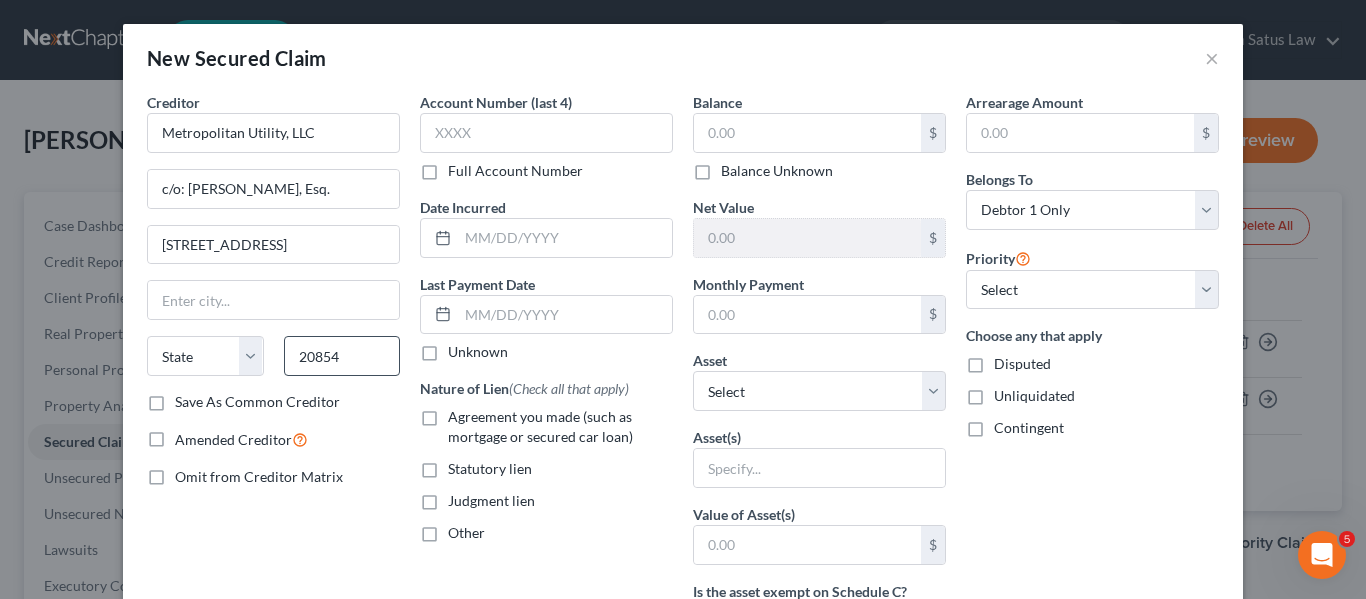type on "Potomac" 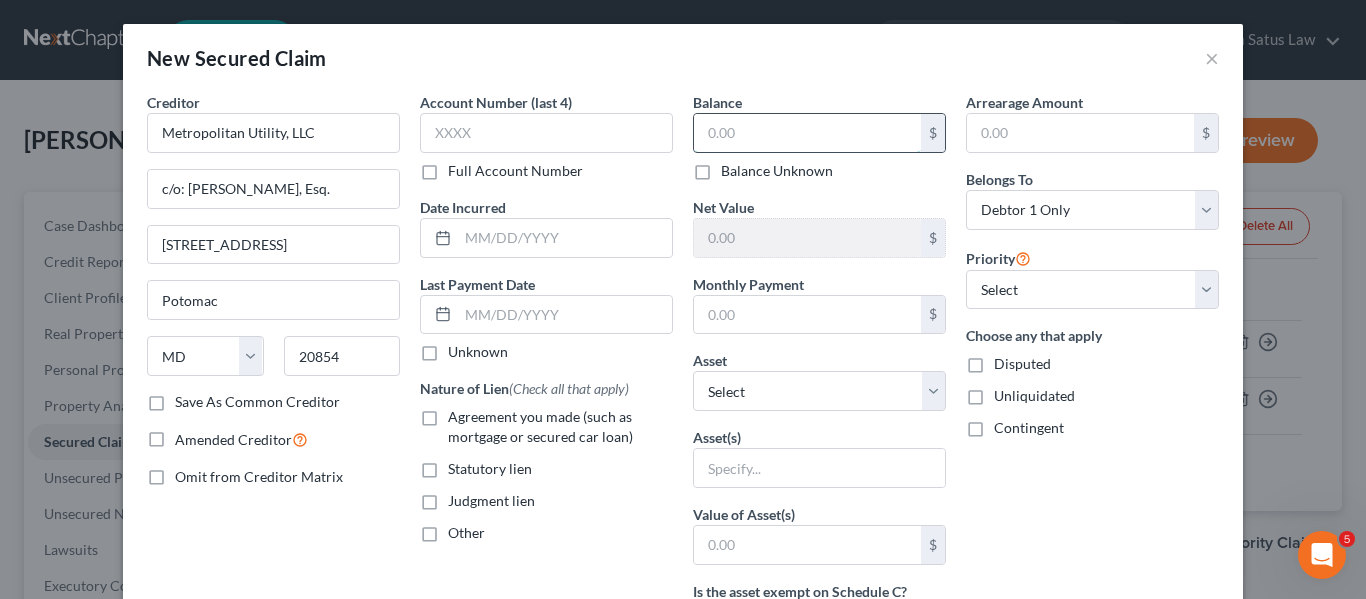 click at bounding box center [807, 133] 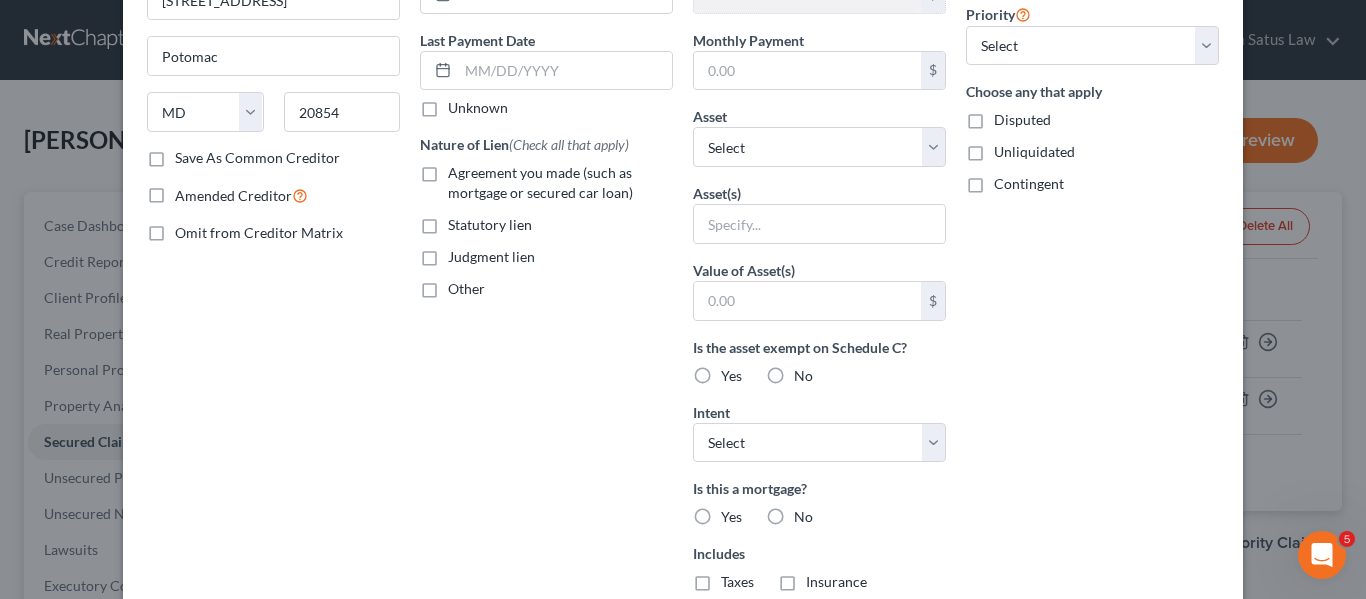 scroll, scrollTop: 511, scrollLeft: 0, axis: vertical 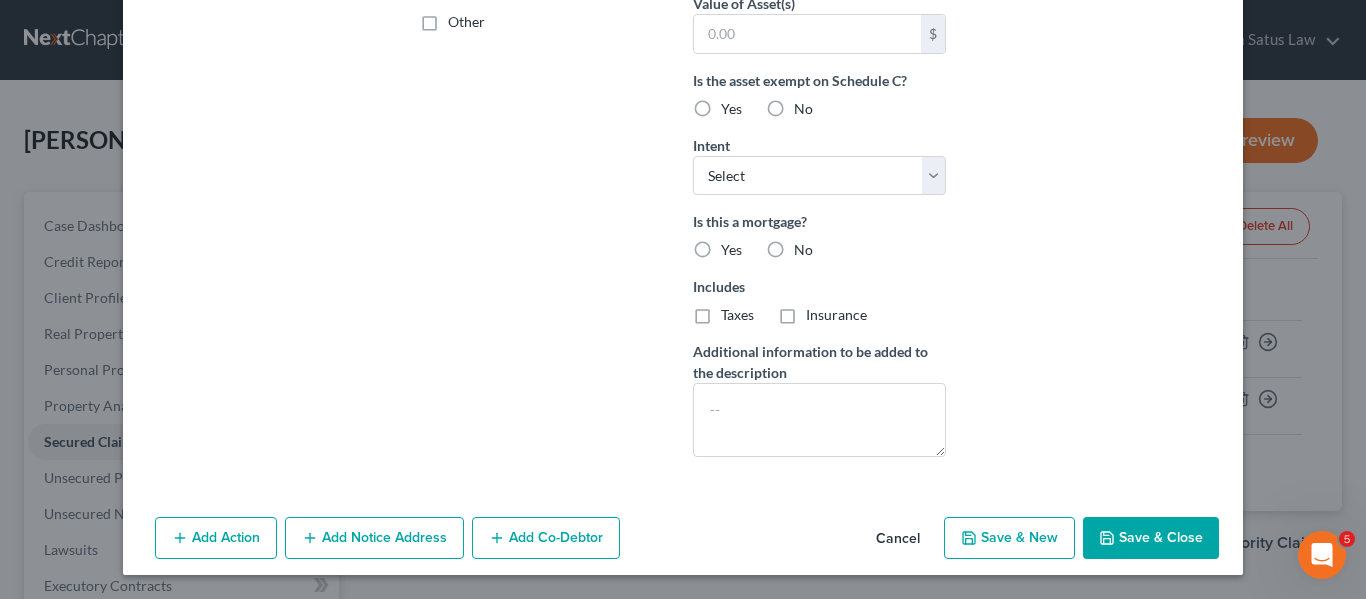 type on "19,051.50" 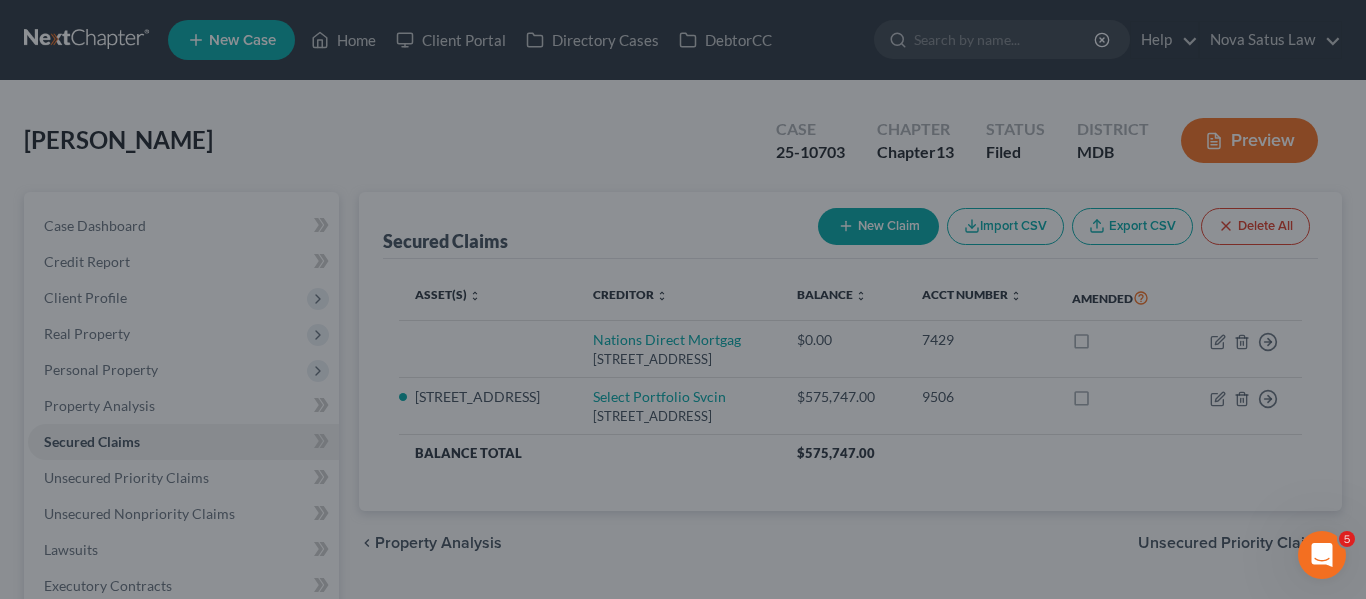 type on "0" 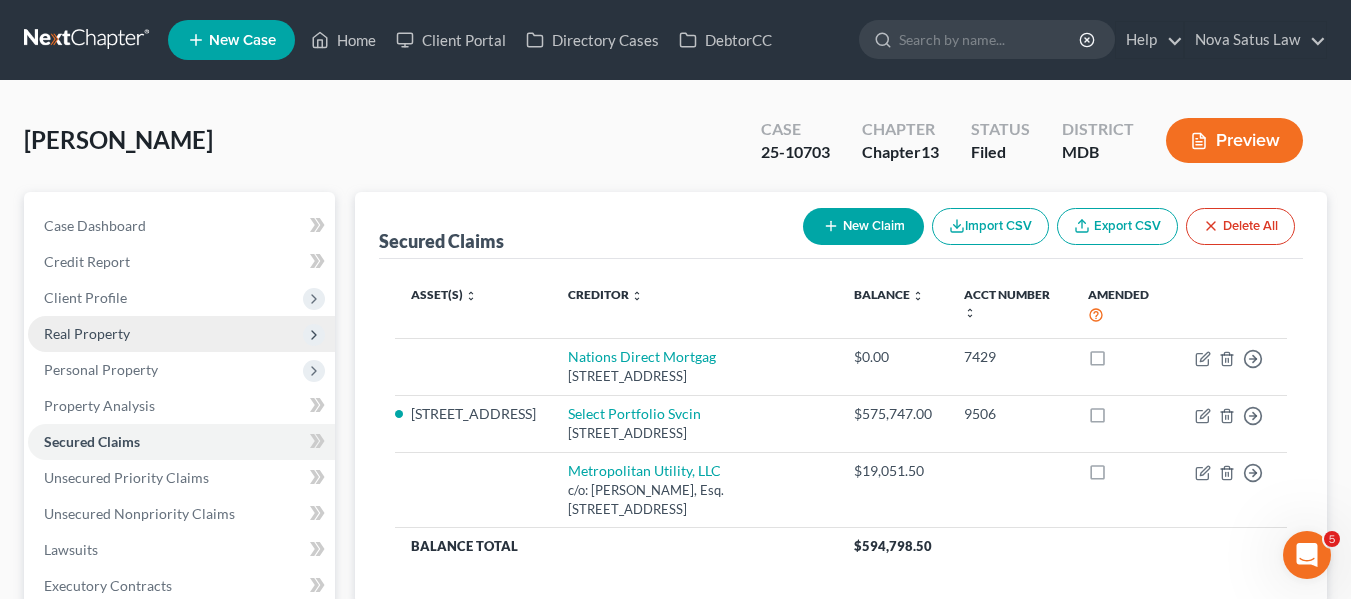click on "Real Property" at bounding box center [181, 334] 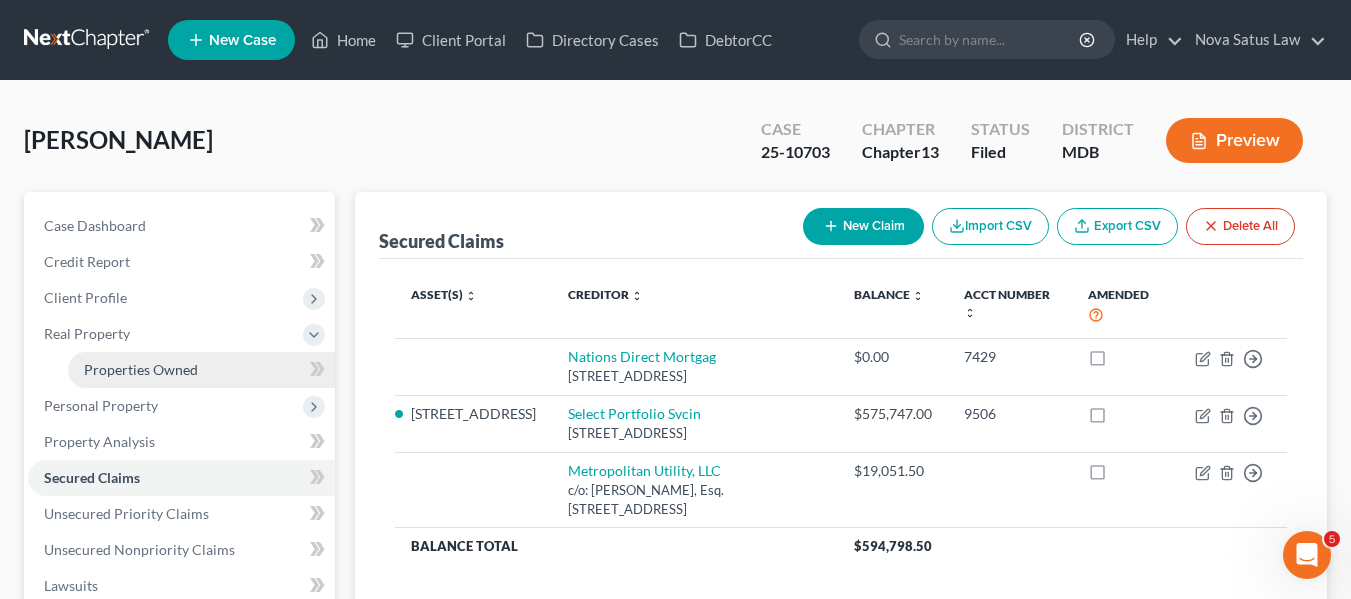click on "Properties Owned" at bounding box center [141, 369] 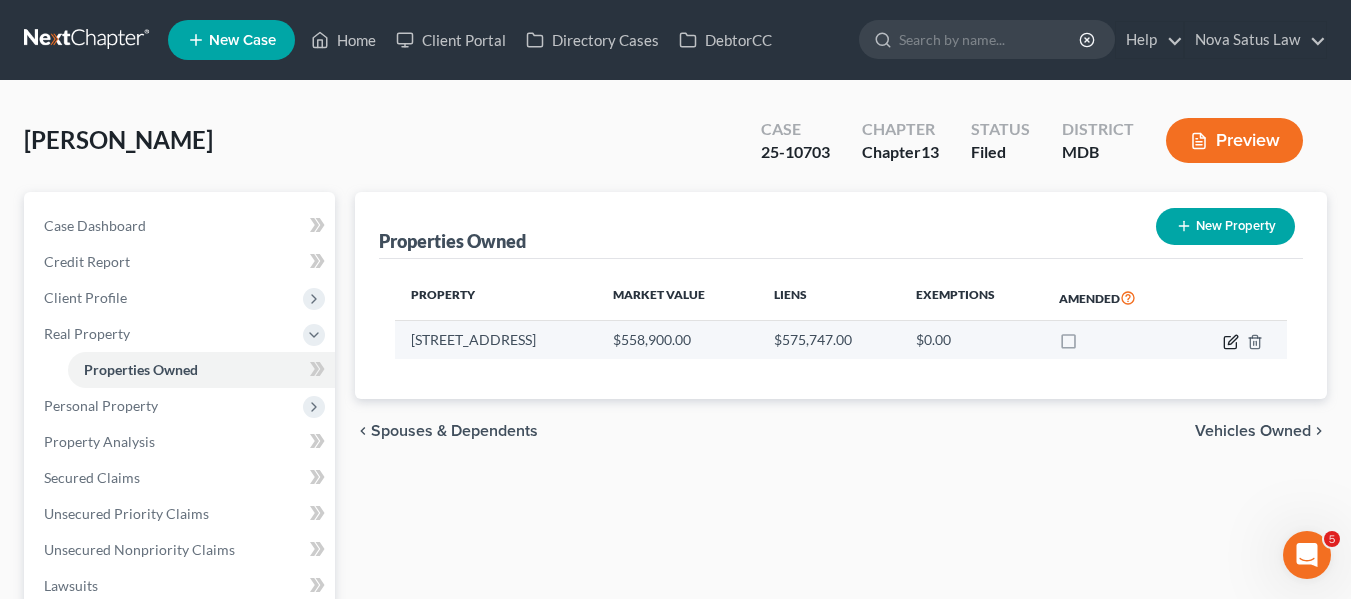 click 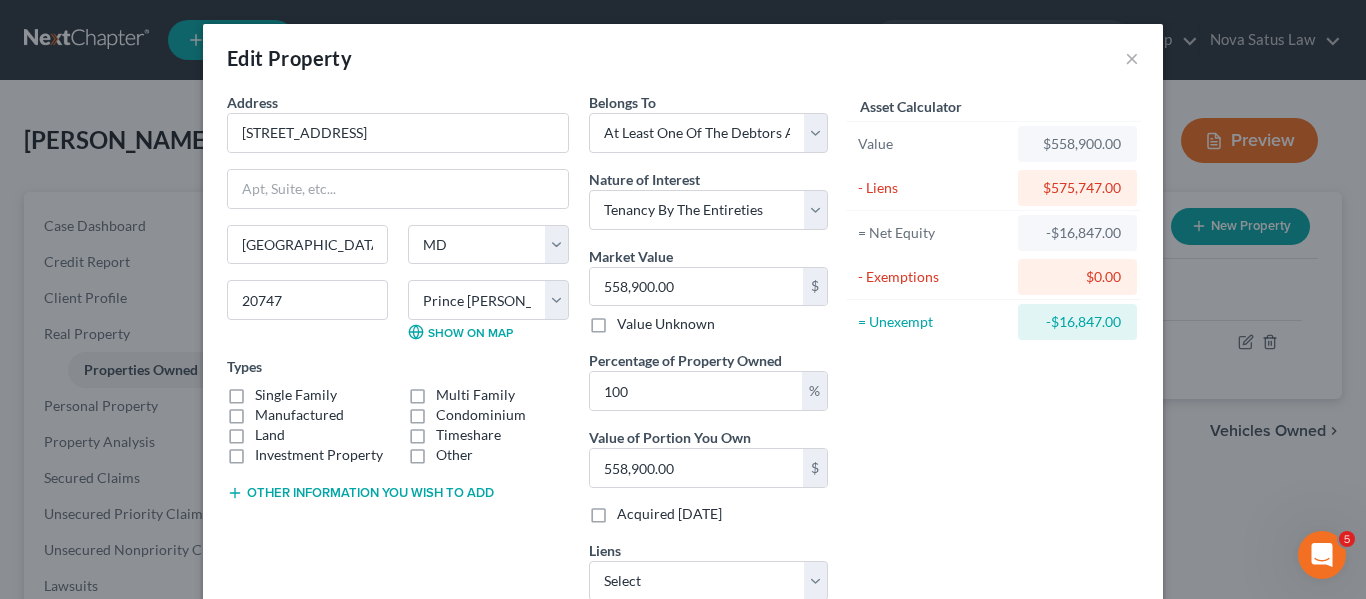 scroll, scrollTop: 199, scrollLeft: 0, axis: vertical 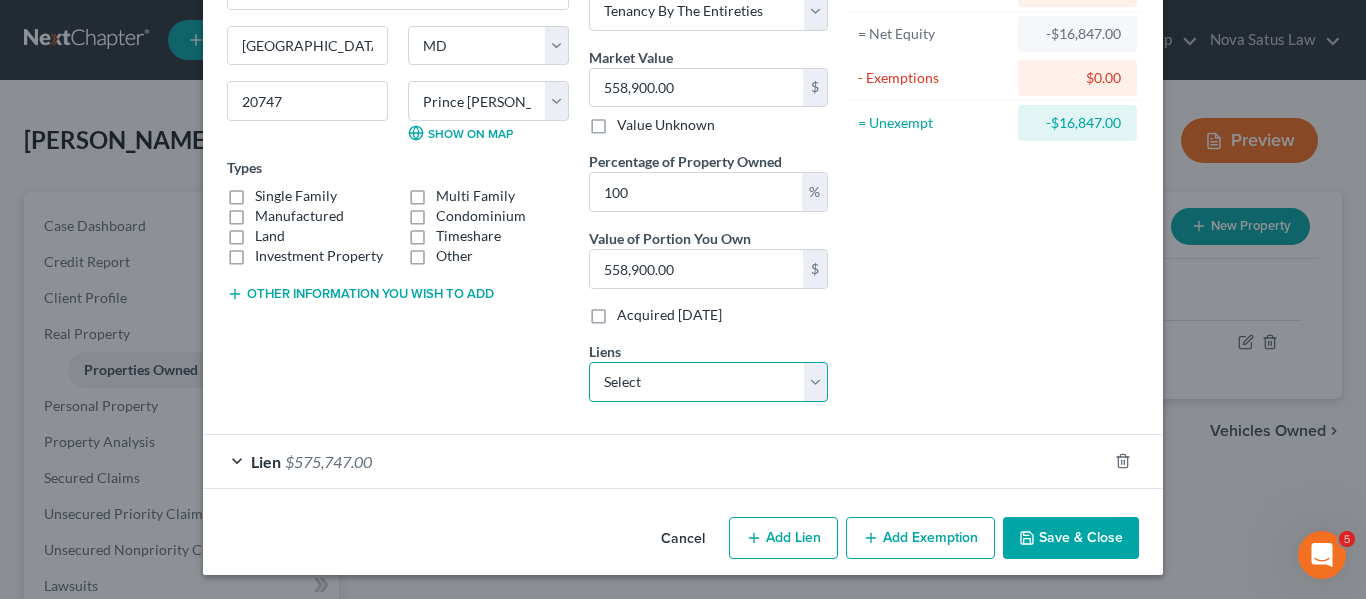 click on "Select Nations Direct Mortgag - $0.00 Metropolitan Utility, LLC - $19,051.50" at bounding box center [708, 382] 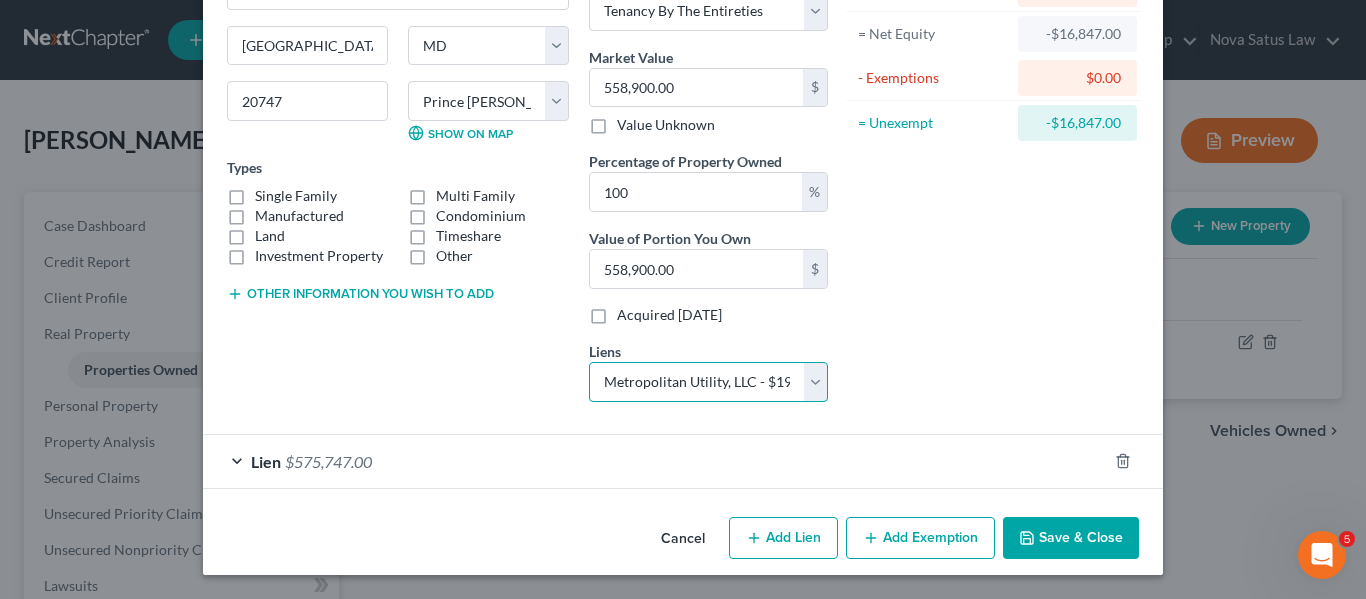 click on "Select Nations Direct Mortgag - $0.00 Metropolitan Utility, LLC - $19,051.50" at bounding box center (708, 382) 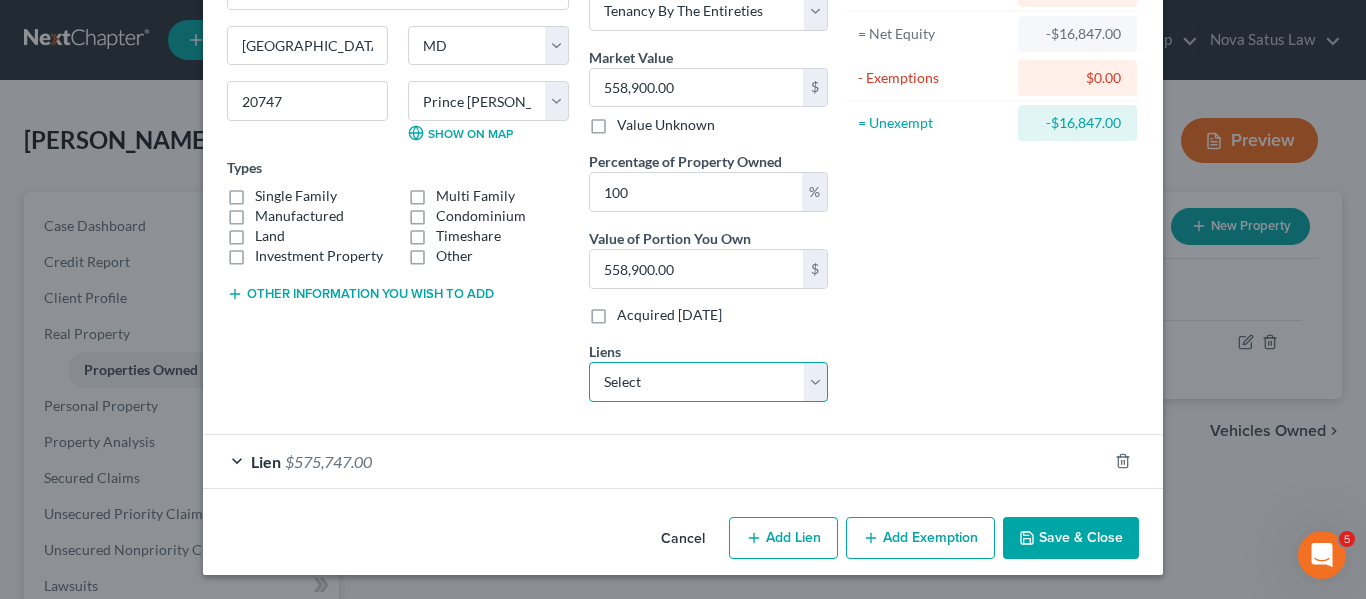 select on "21" 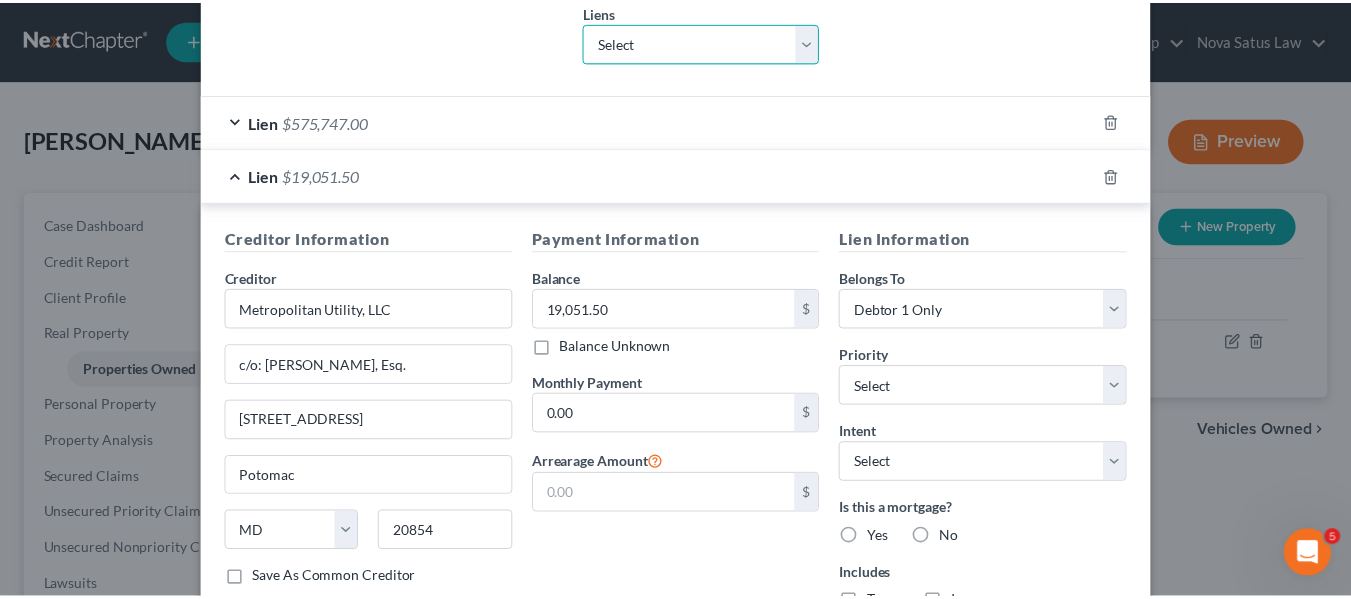 scroll, scrollTop: 694, scrollLeft: 0, axis: vertical 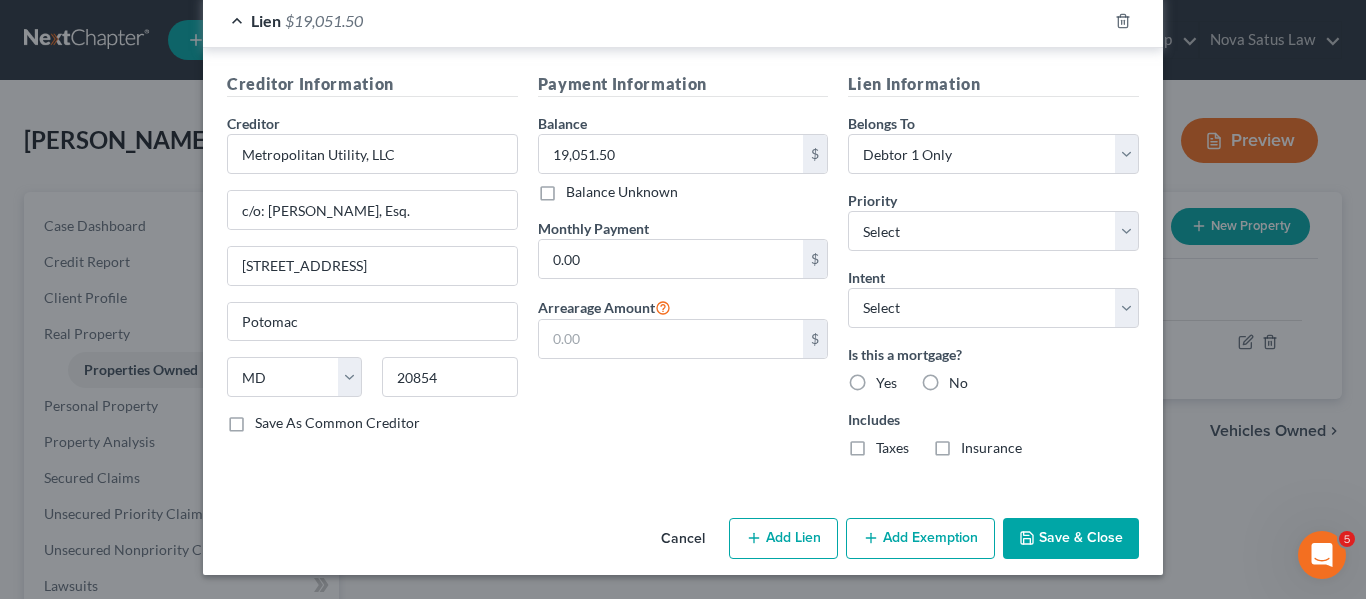 click on "Save & Close" at bounding box center [1071, 539] 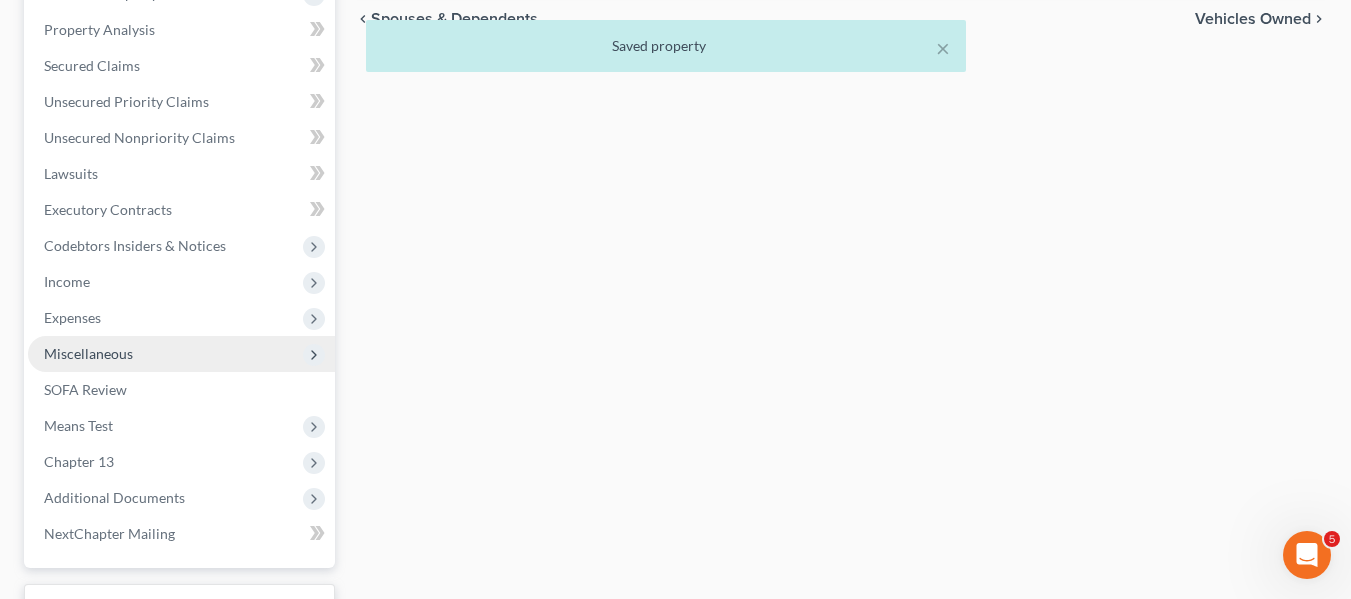 scroll, scrollTop: 415, scrollLeft: 0, axis: vertical 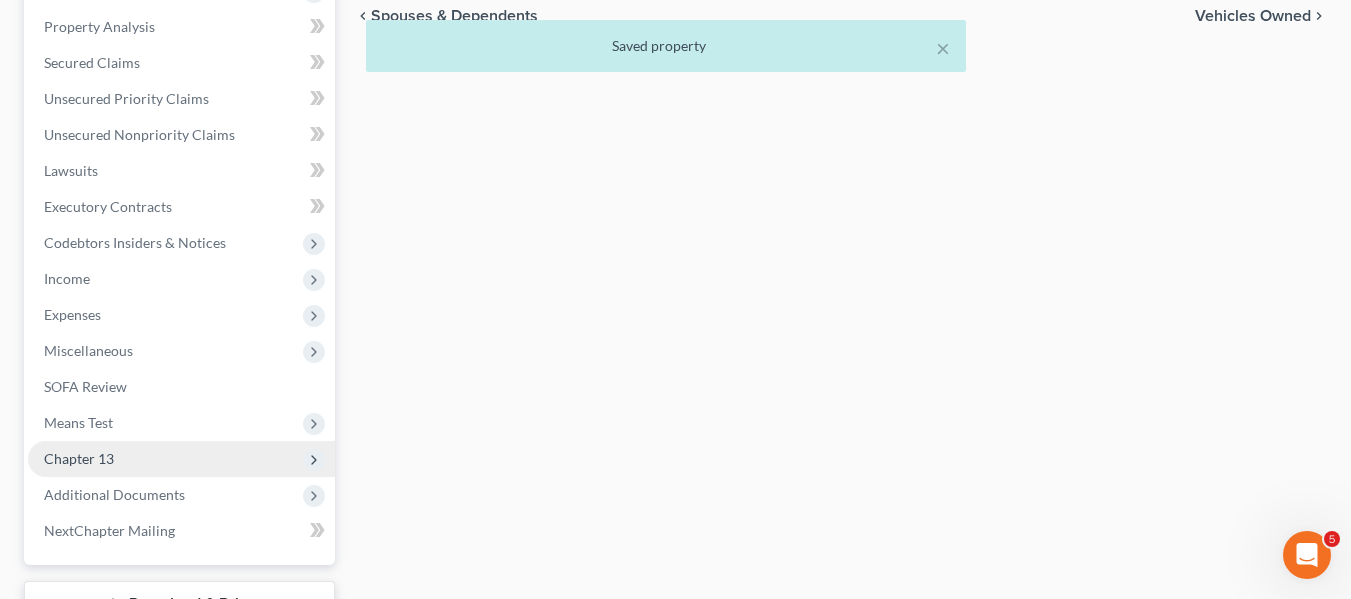 click on "Chapter 13" at bounding box center (181, 459) 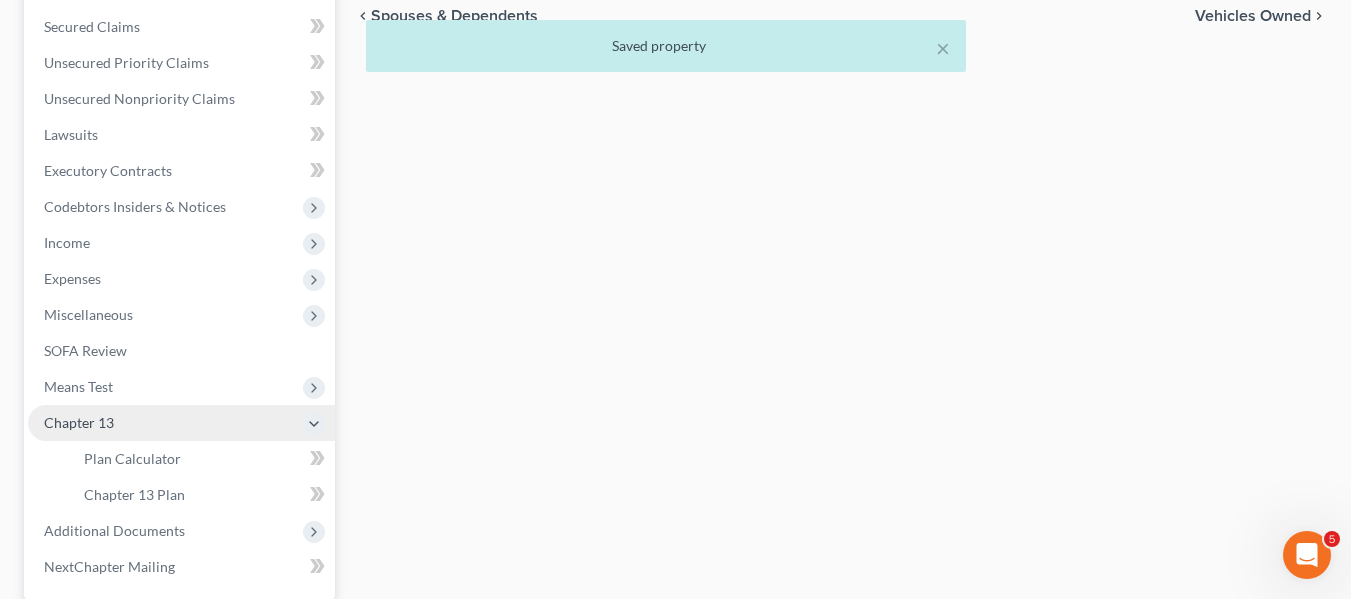 scroll, scrollTop: 379, scrollLeft: 0, axis: vertical 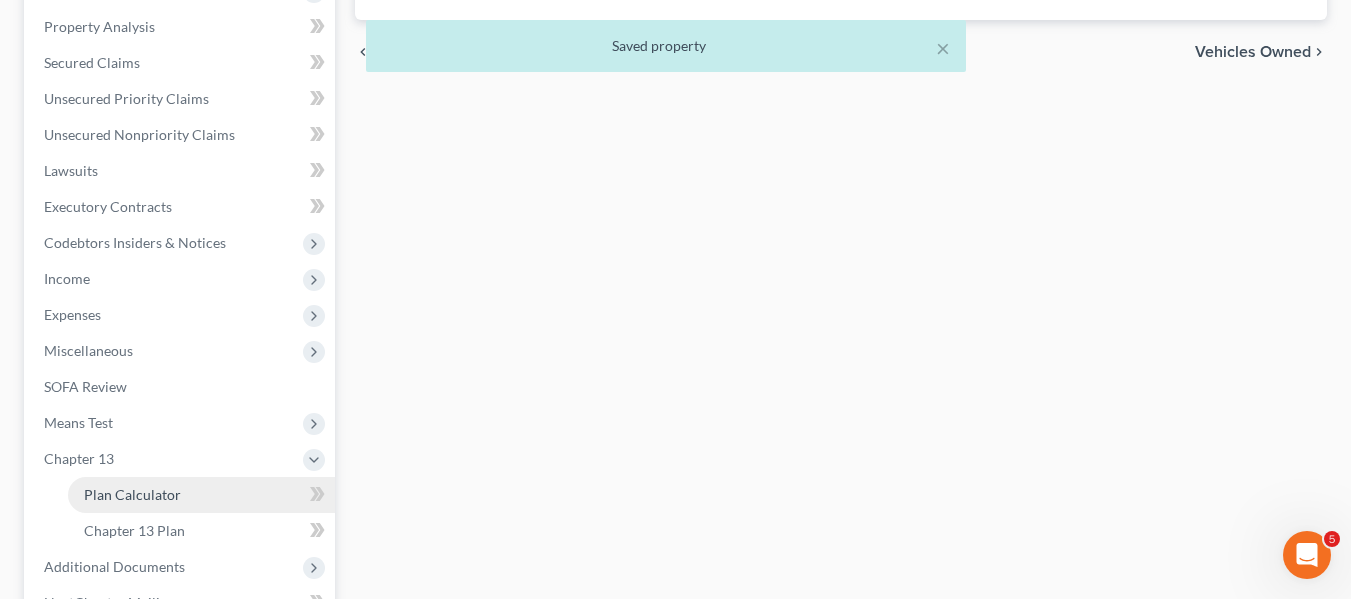 click on "Plan Calculator" at bounding box center (132, 494) 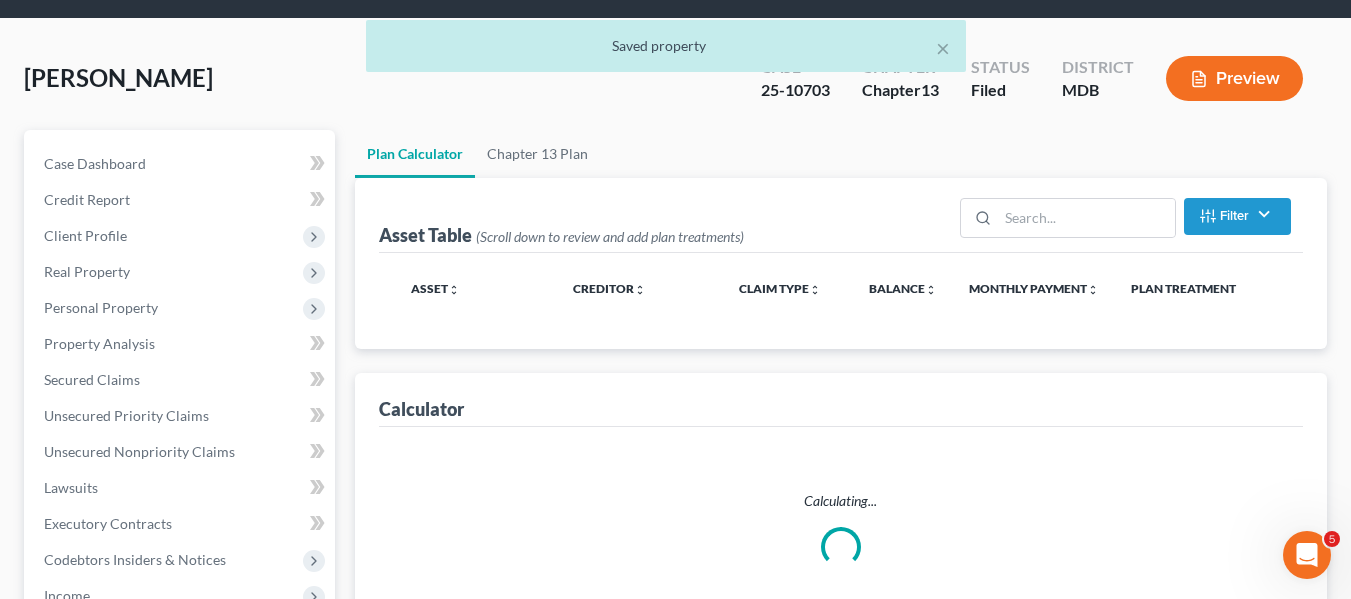 scroll, scrollTop: 0, scrollLeft: 0, axis: both 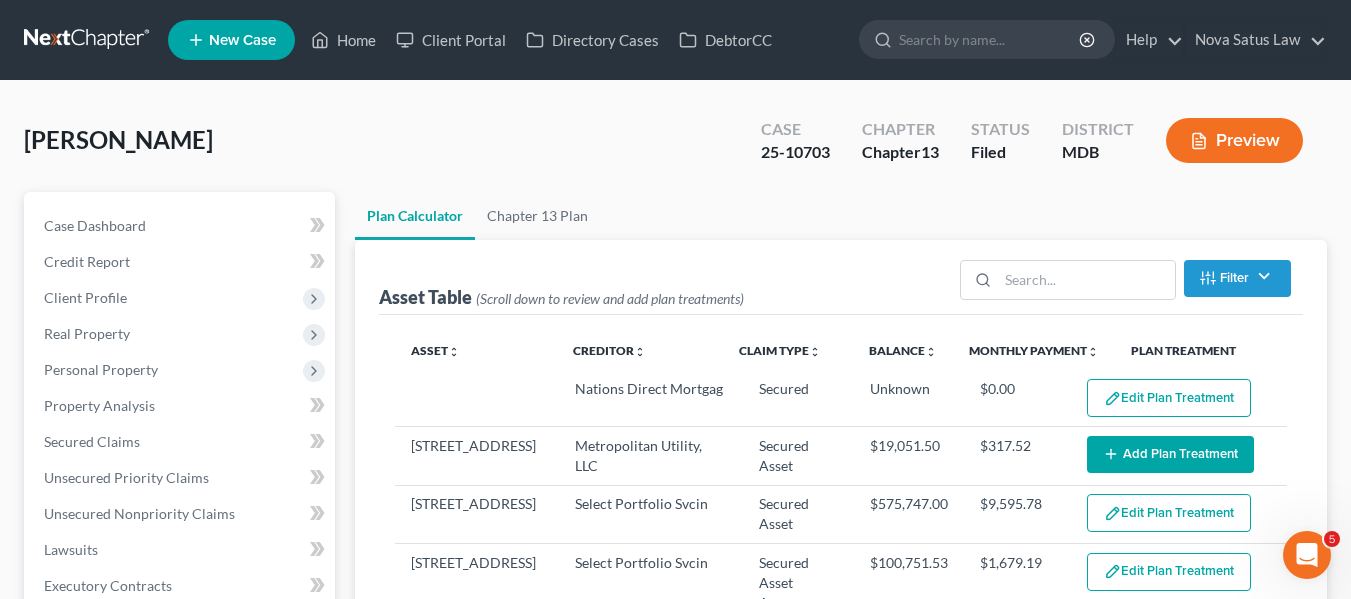 select on "59" 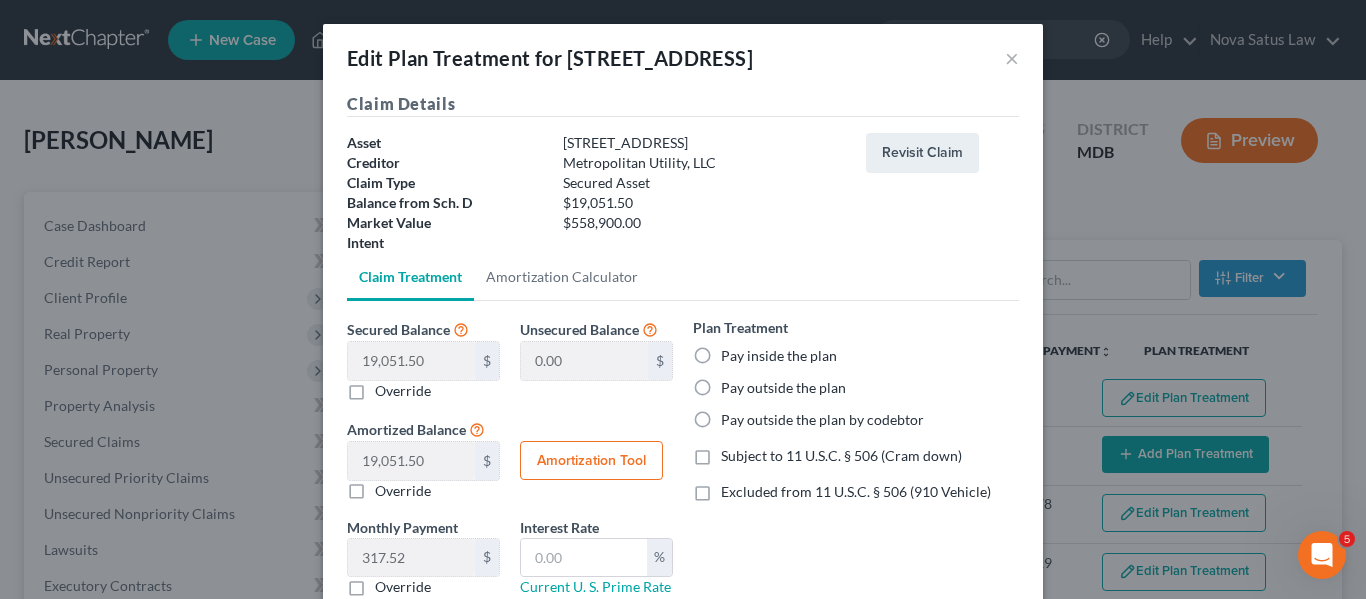 scroll, scrollTop: 140, scrollLeft: 0, axis: vertical 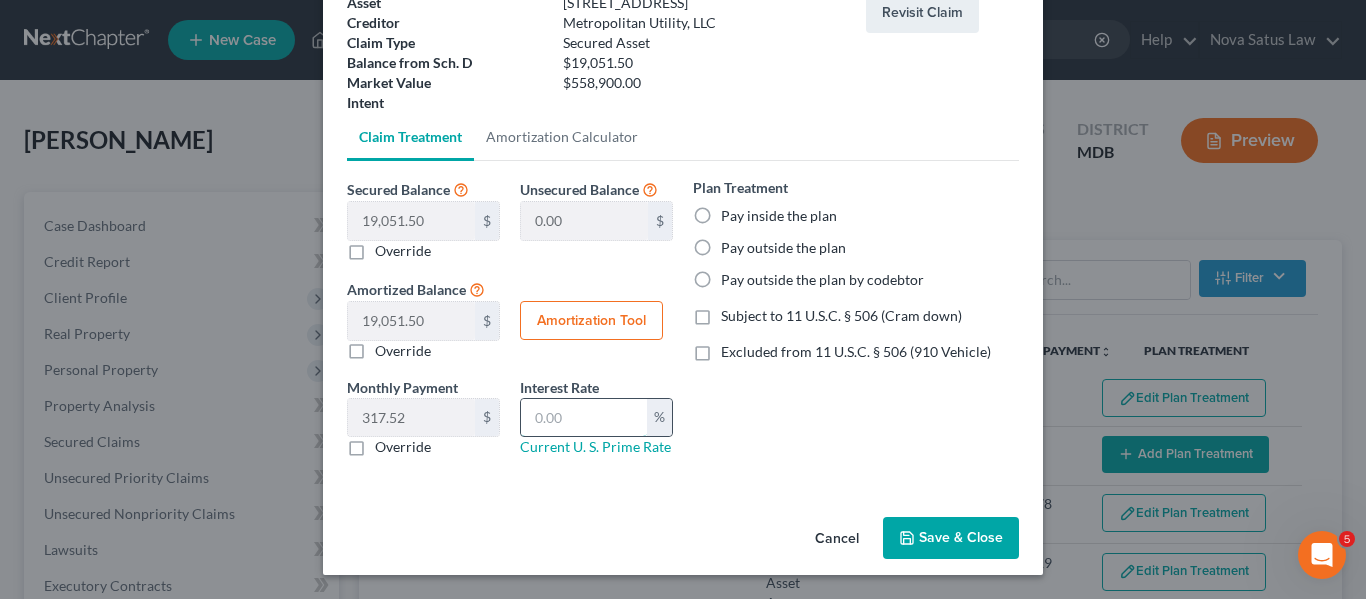 click at bounding box center [584, 418] 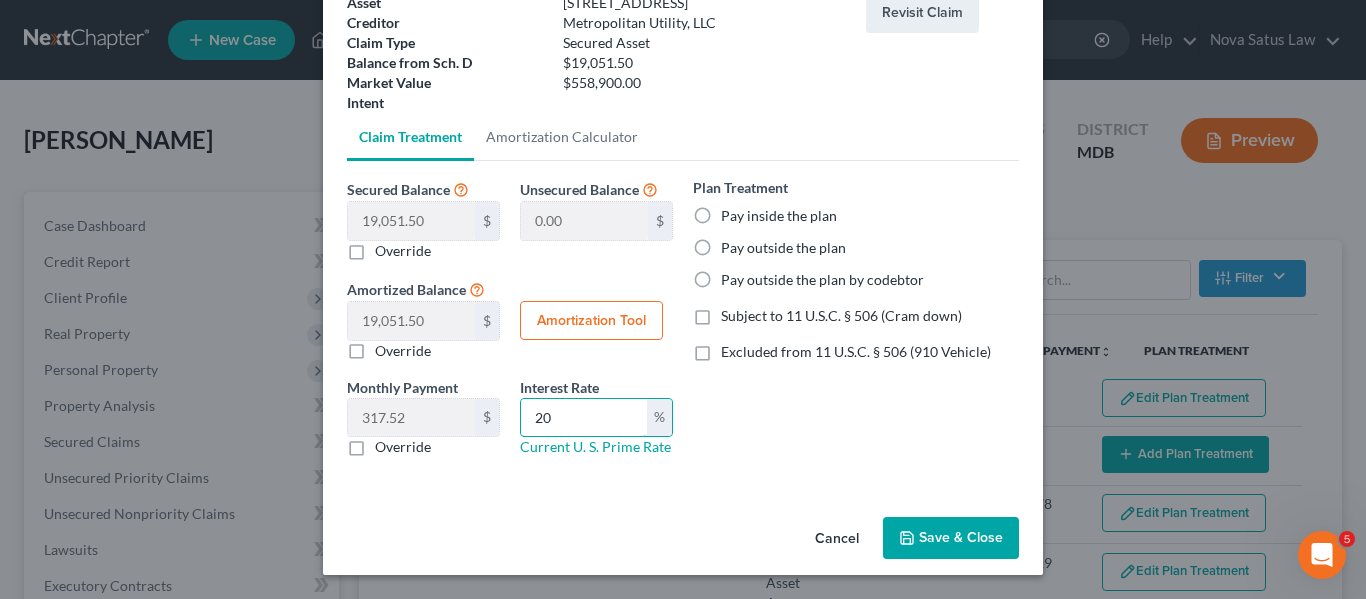 type on "20" 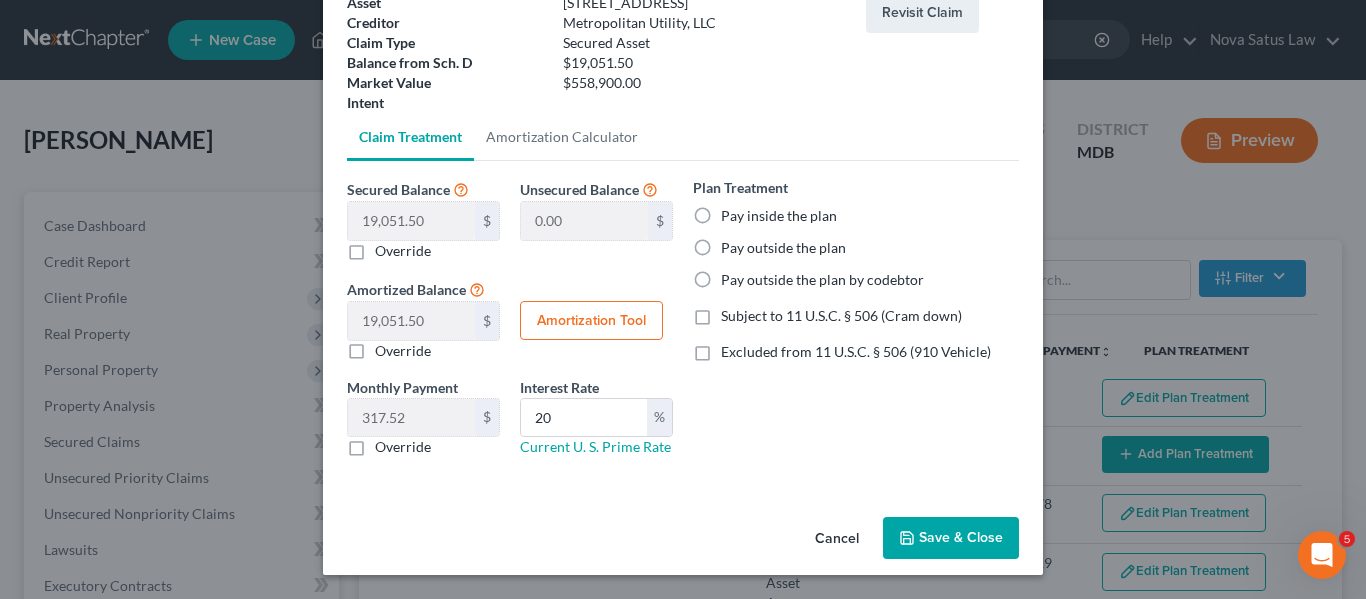 click on "Pay inside the plan" at bounding box center [779, 216] 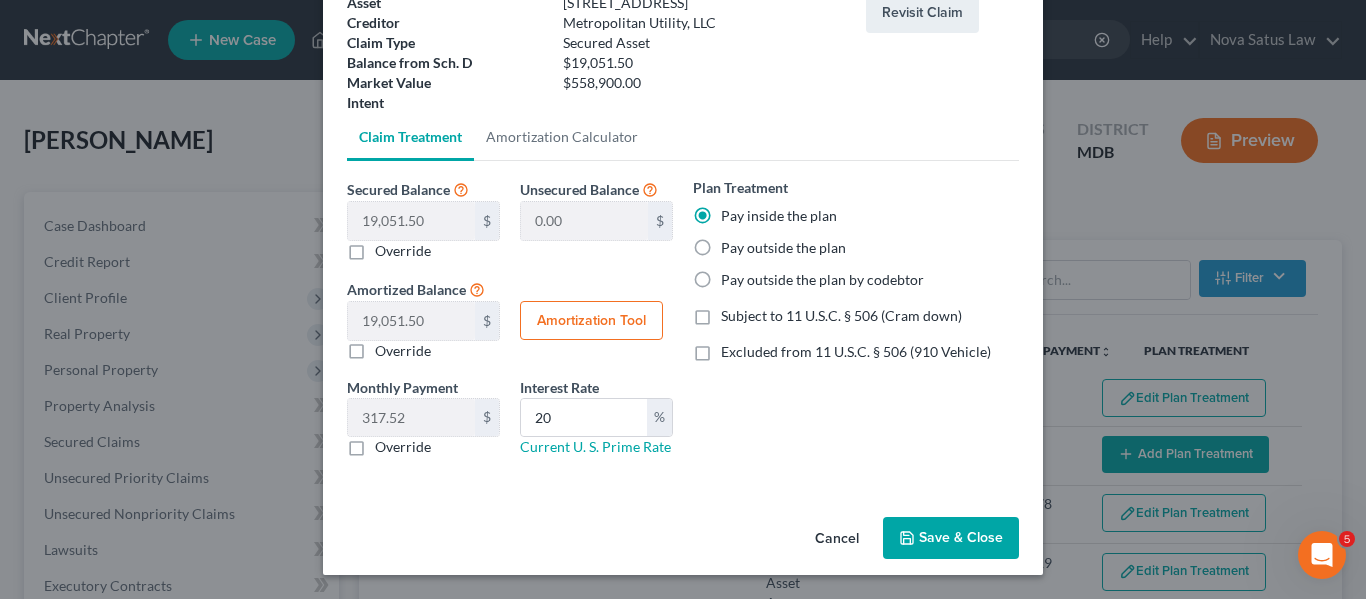 click on "Amortization Tool" at bounding box center [591, 321] 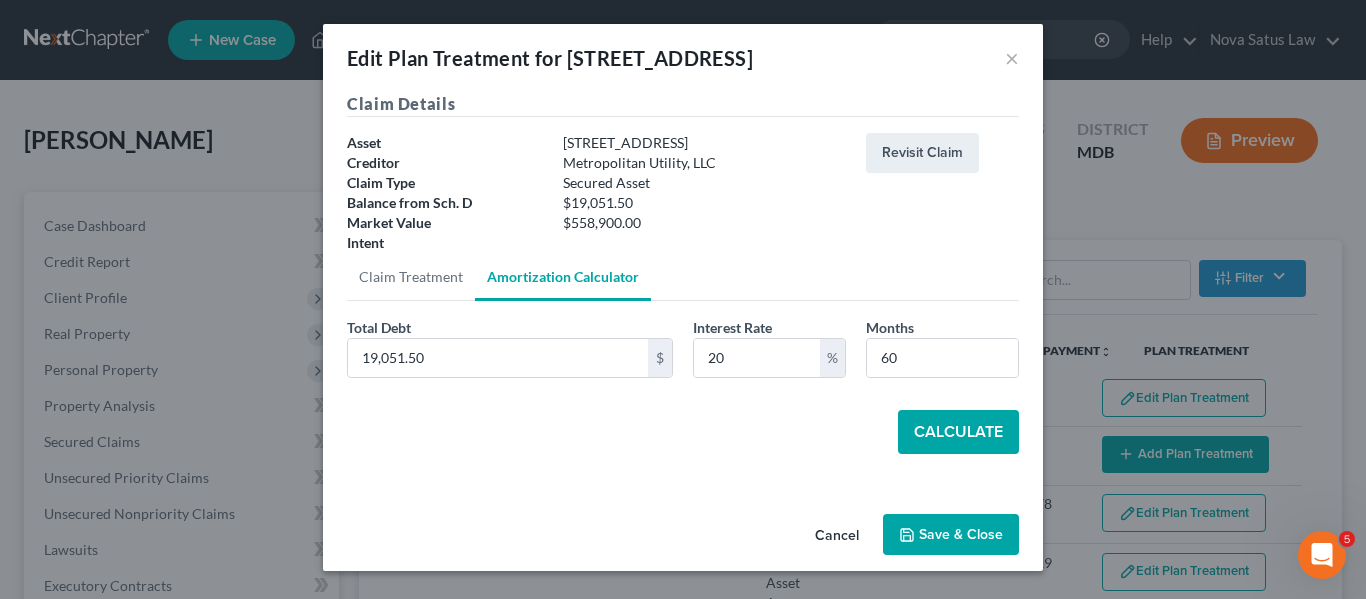 click on "Calculate" at bounding box center [958, 432] 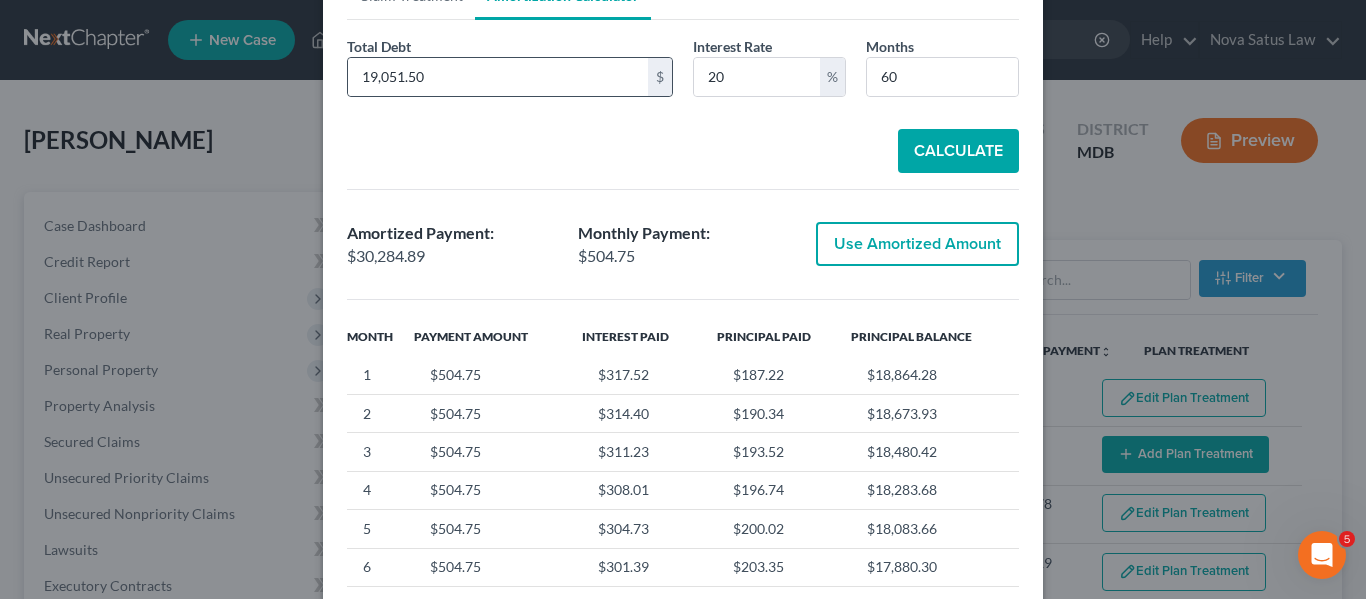 scroll, scrollTop: 282, scrollLeft: 0, axis: vertical 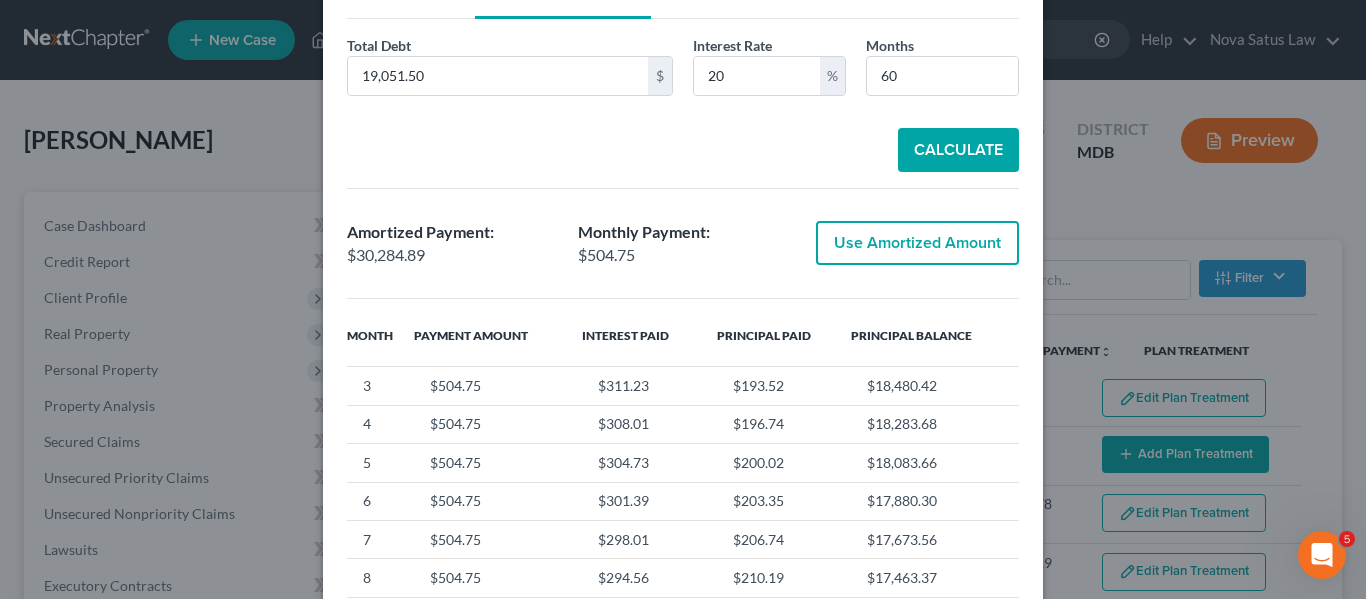 click on "Use Amortized Amount" at bounding box center (917, 243) 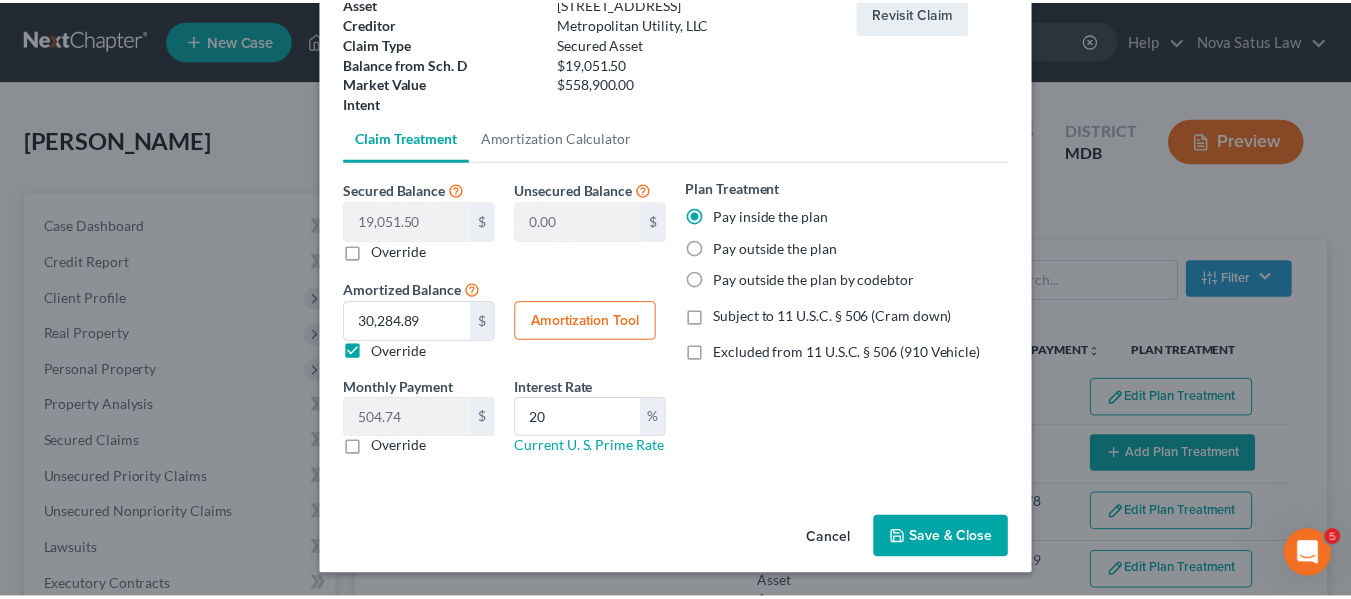 scroll, scrollTop: 140, scrollLeft: 0, axis: vertical 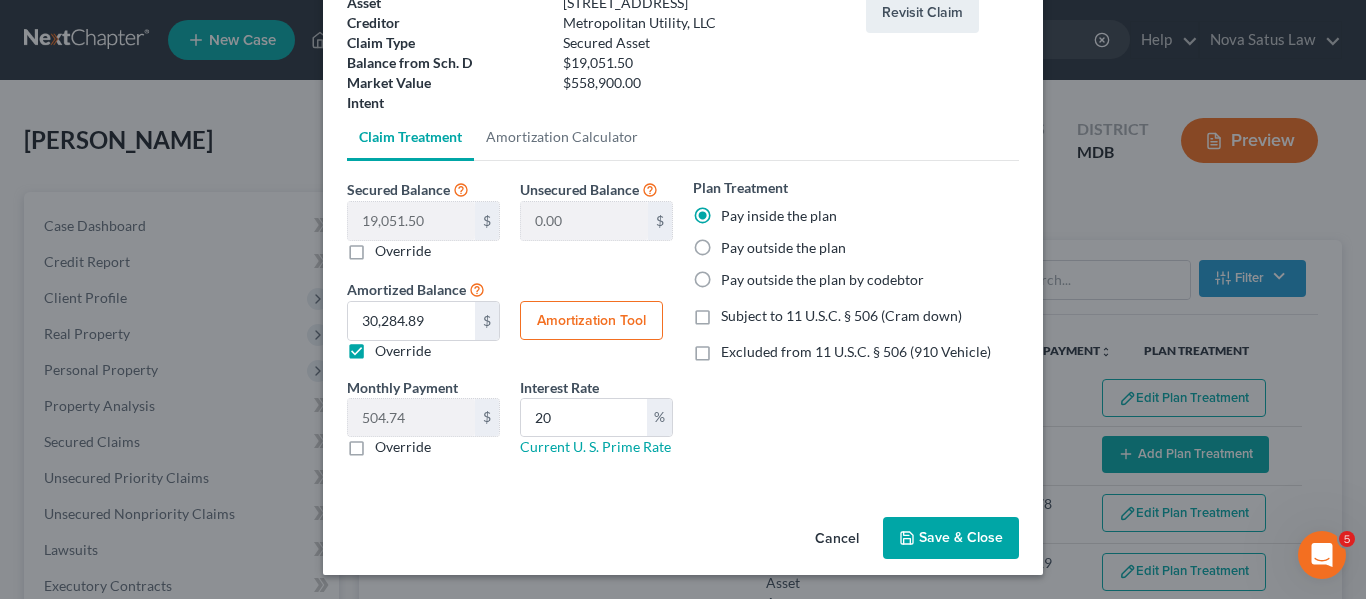 click on "Save & Close" at bounding box center [951, 538] 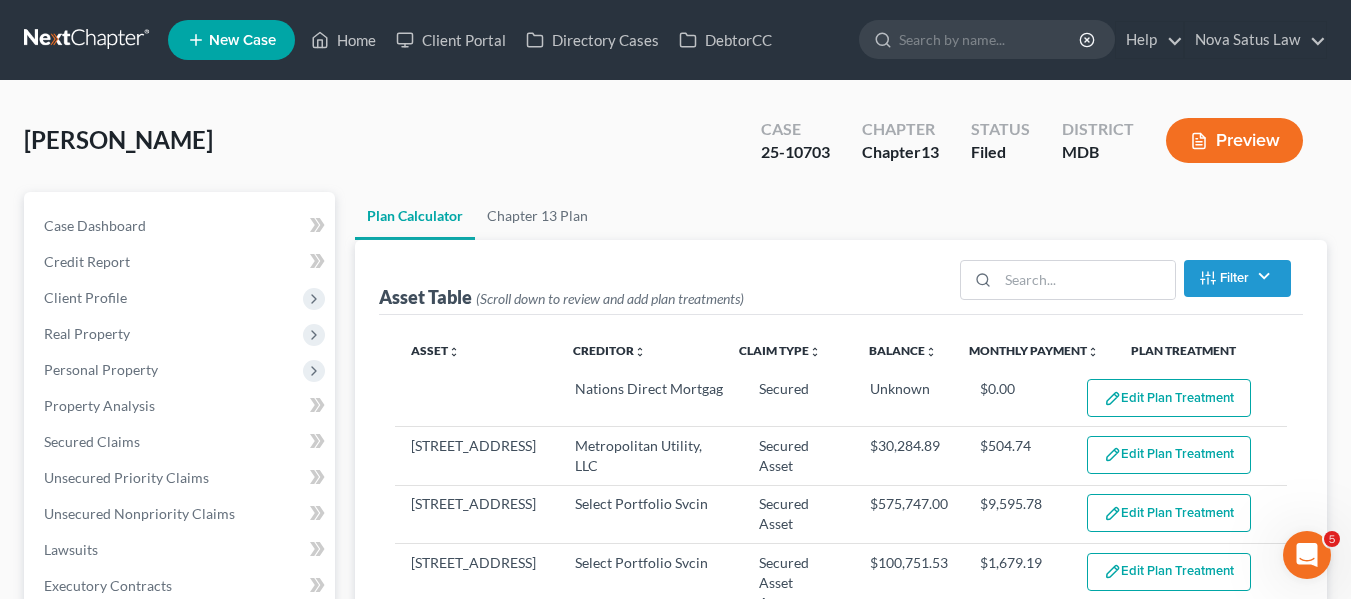 select on "59" 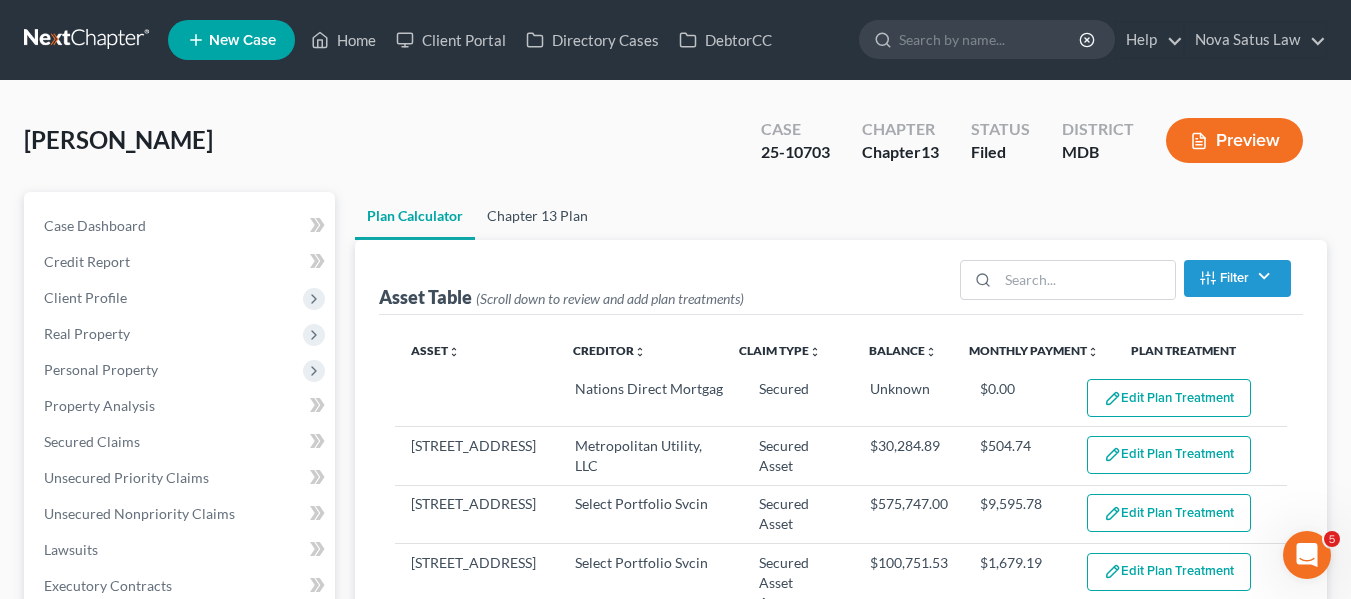 click on "Chapter 13 Plan" at bounding box center [537, 216] 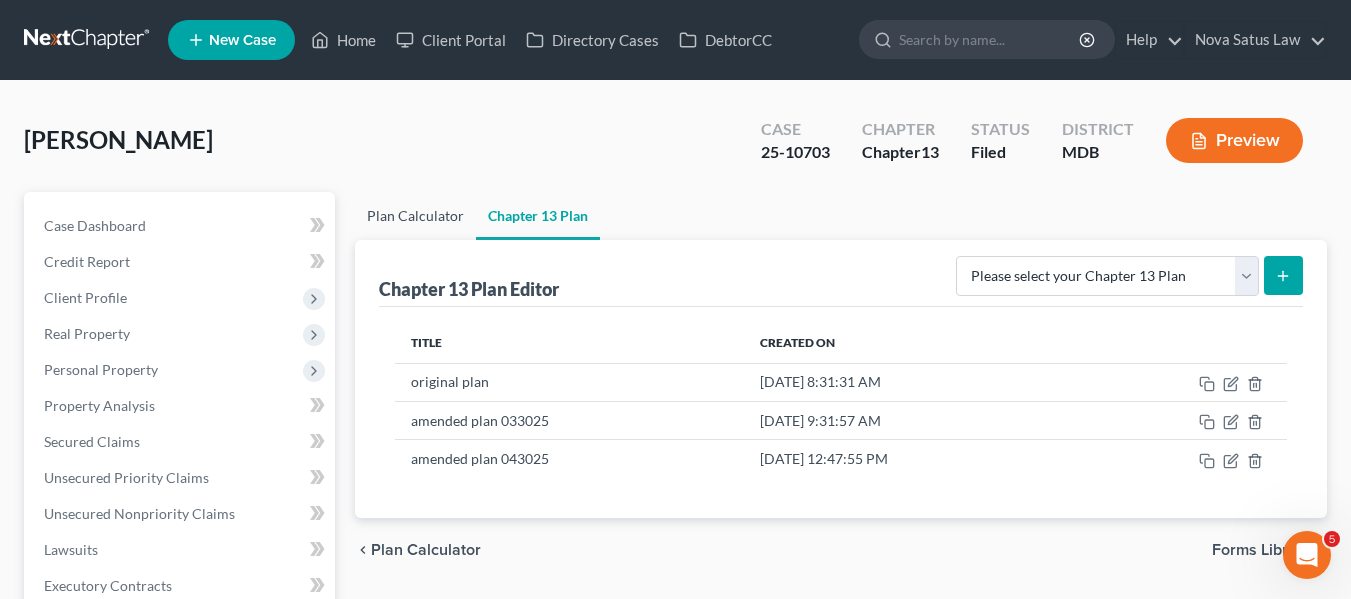 click on "Plan Calculator" at bounding box center [415, 216] 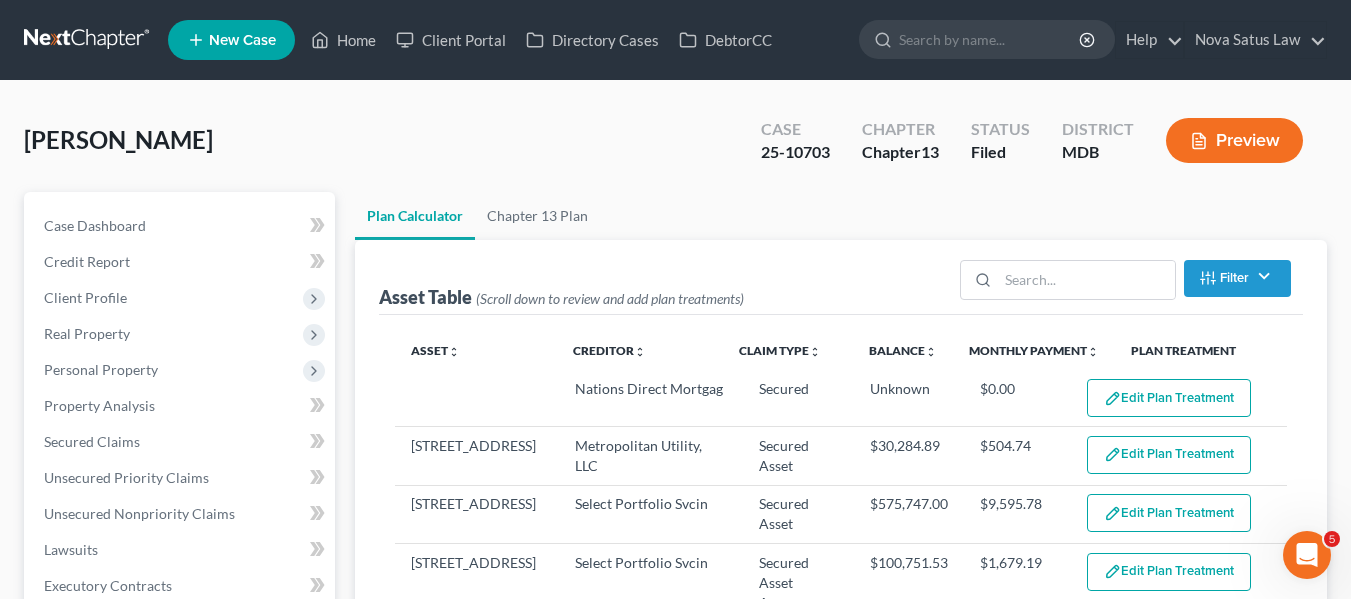 select on "59" 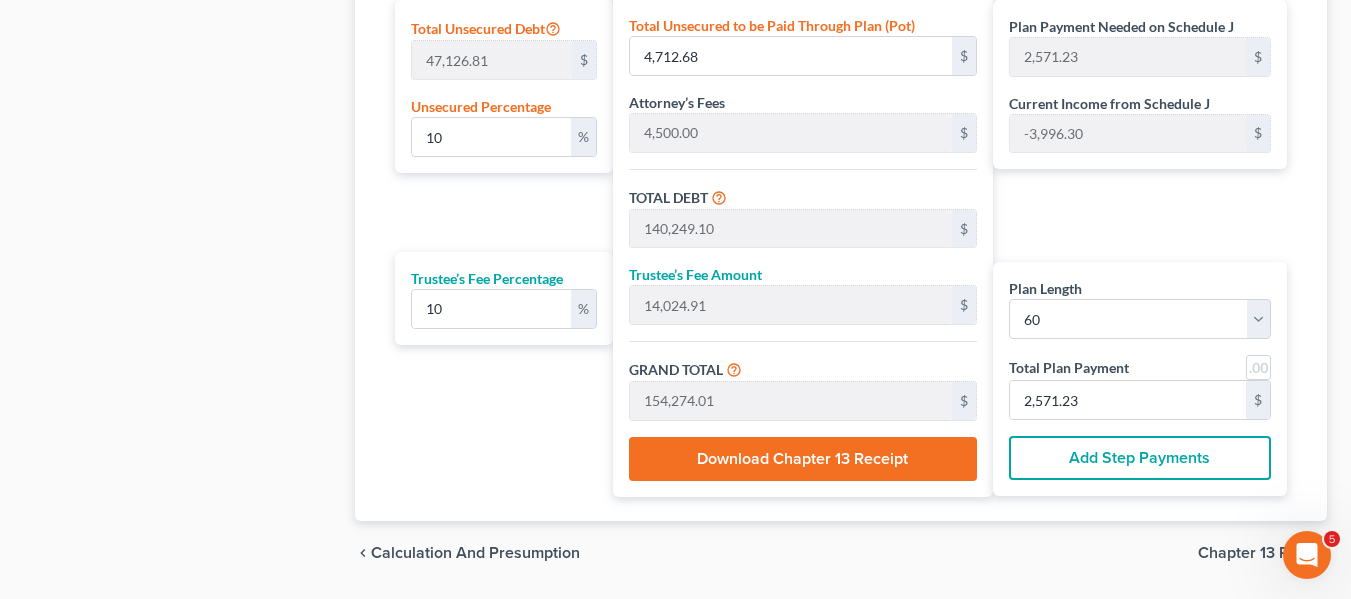 scroll, scrollTop: 1346, scrollLeft: 0, axis: vertical 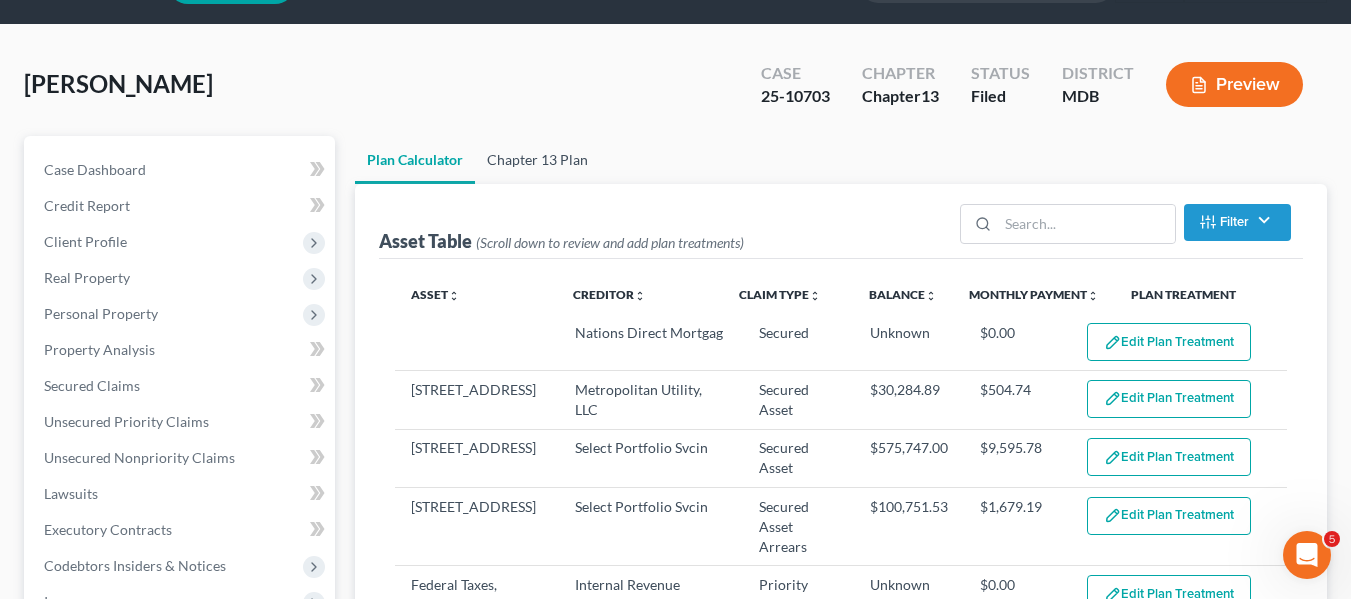 click on "Chapter 13 Plan" at bounding box center (537, 160) 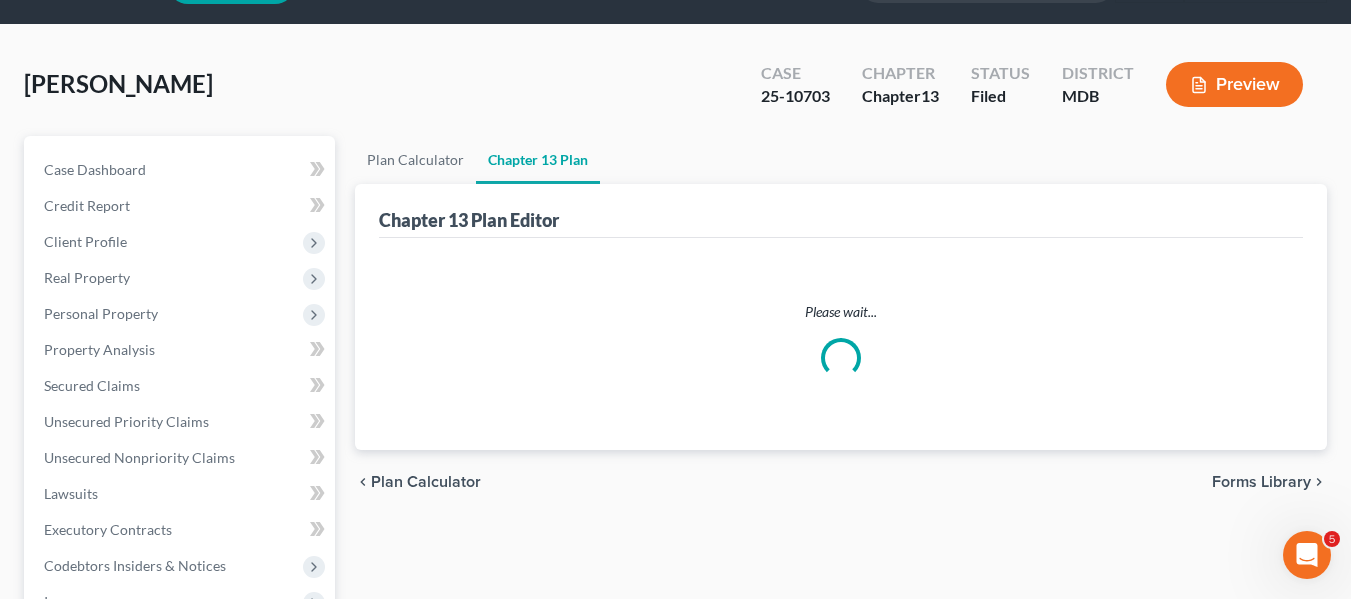 scroll, scrollTop: 0, scrollLeft: 0, axis: both 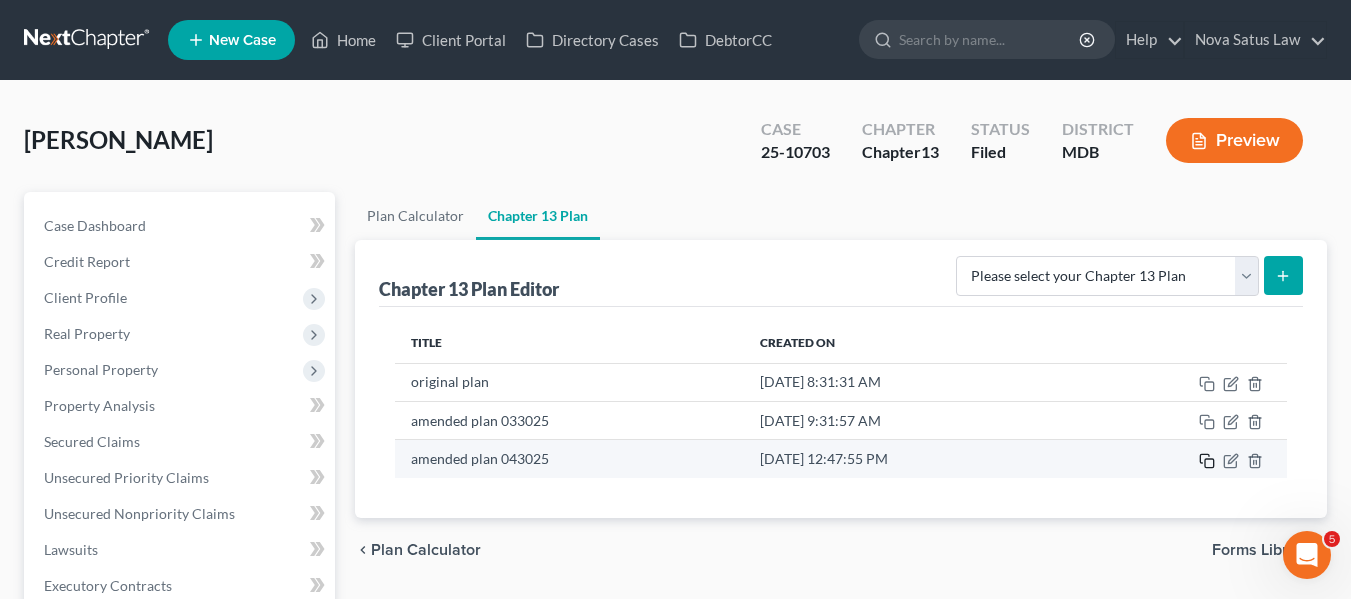 click 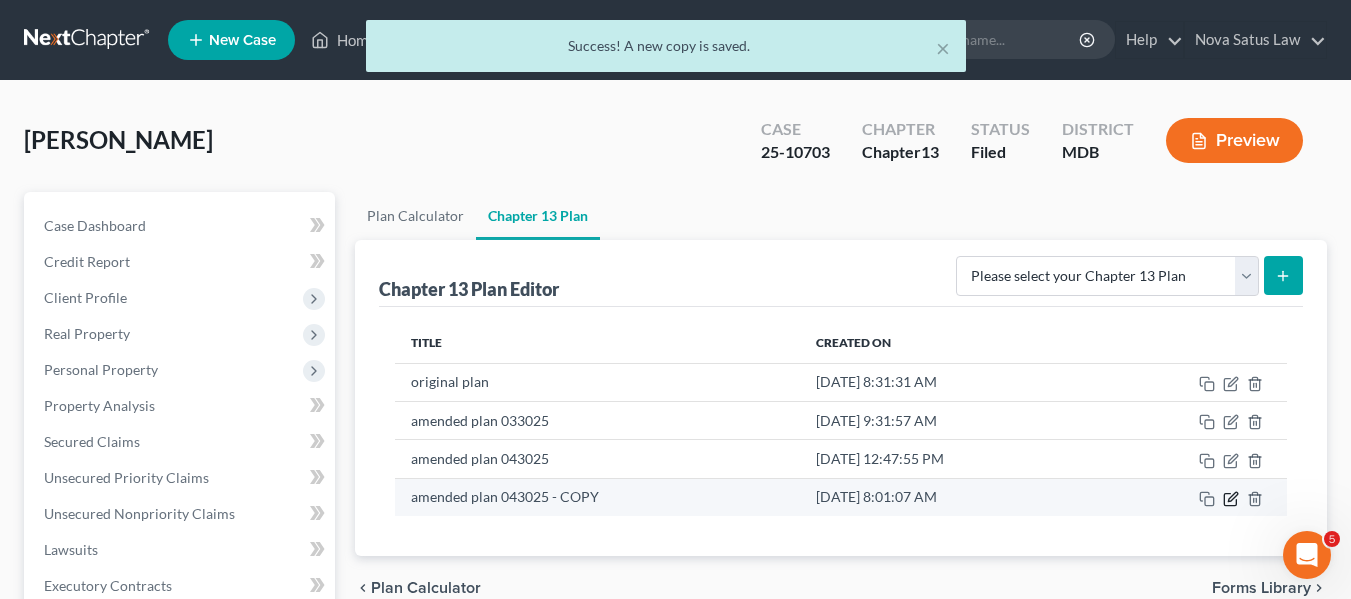 click 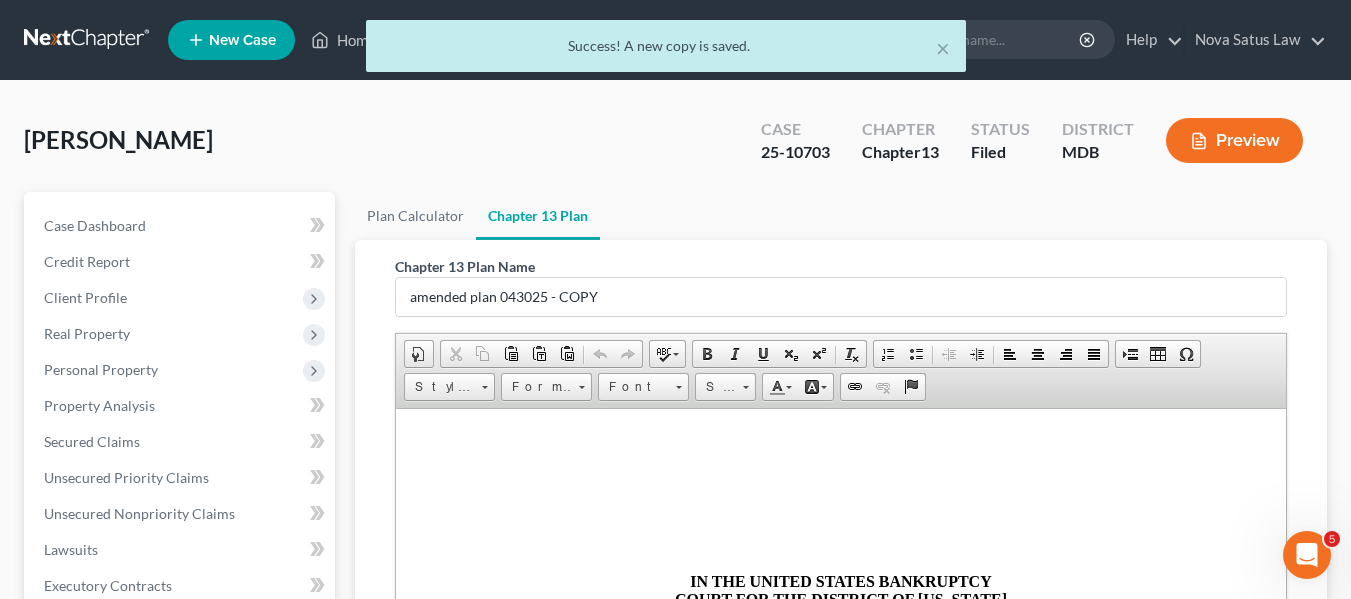 scroll, scrollTop: 0, scrollLeft: 0, axis: both 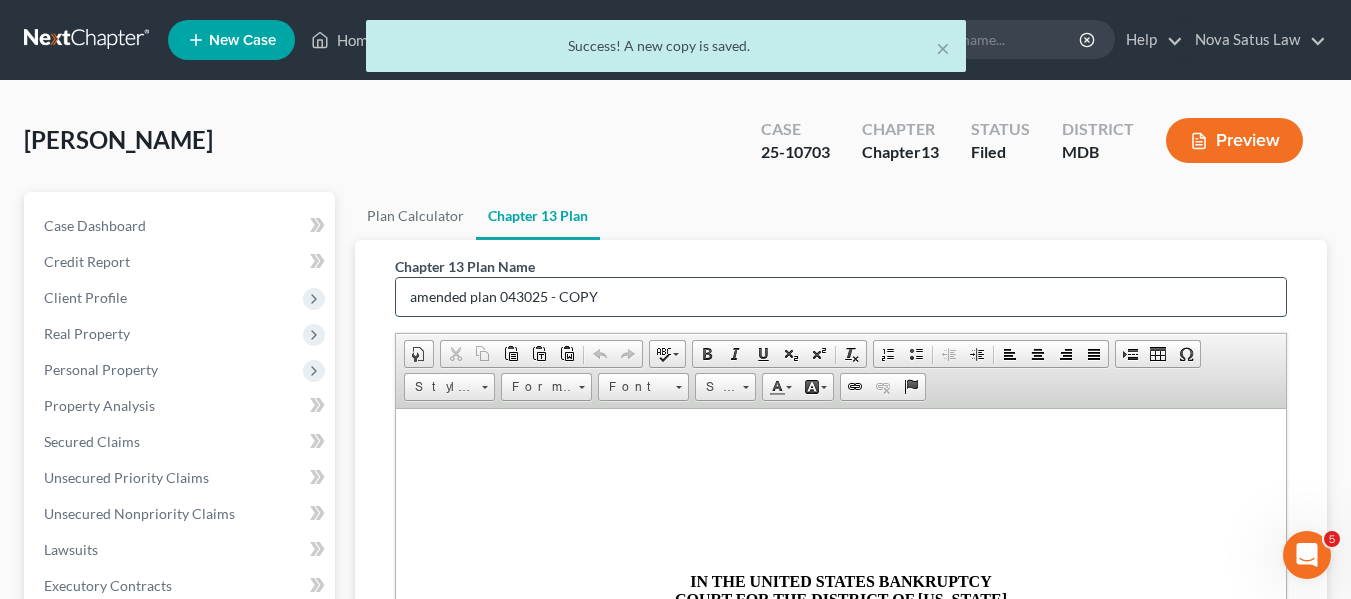 click on "amended plan 043025 - COPY" at bounding box center (841, 297) 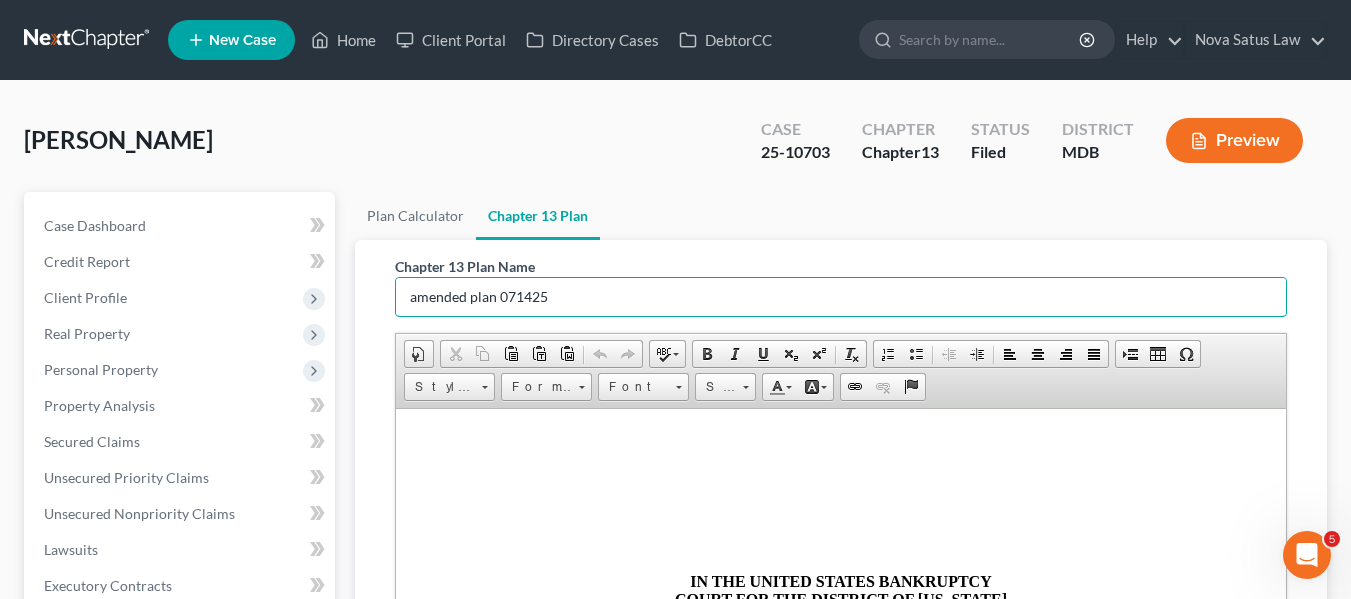 scroll, scrollTop: 524, scrollLeft: 0, axis: vertical 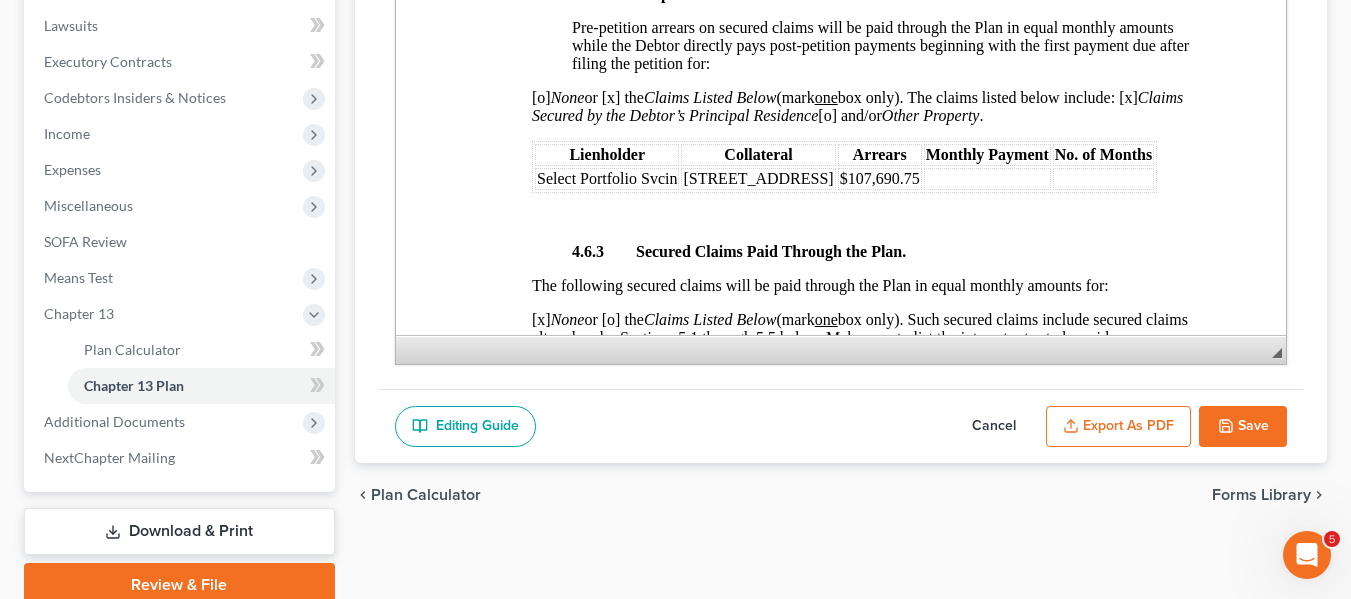 type on "amended plan 071425" 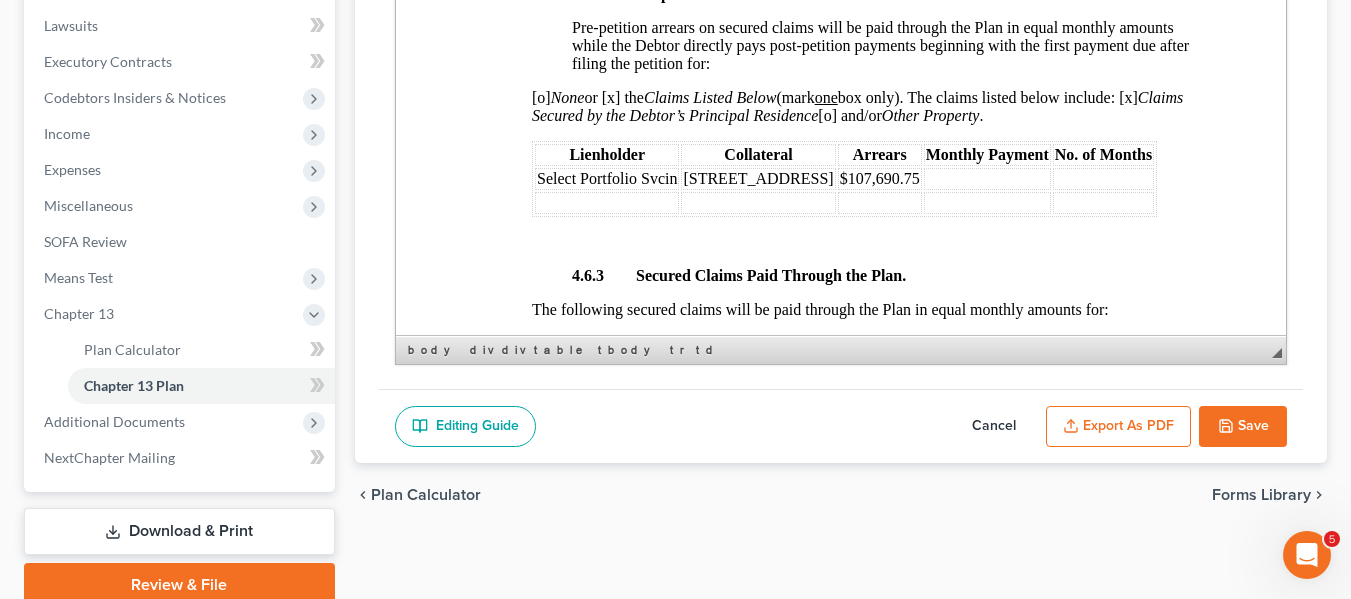 type 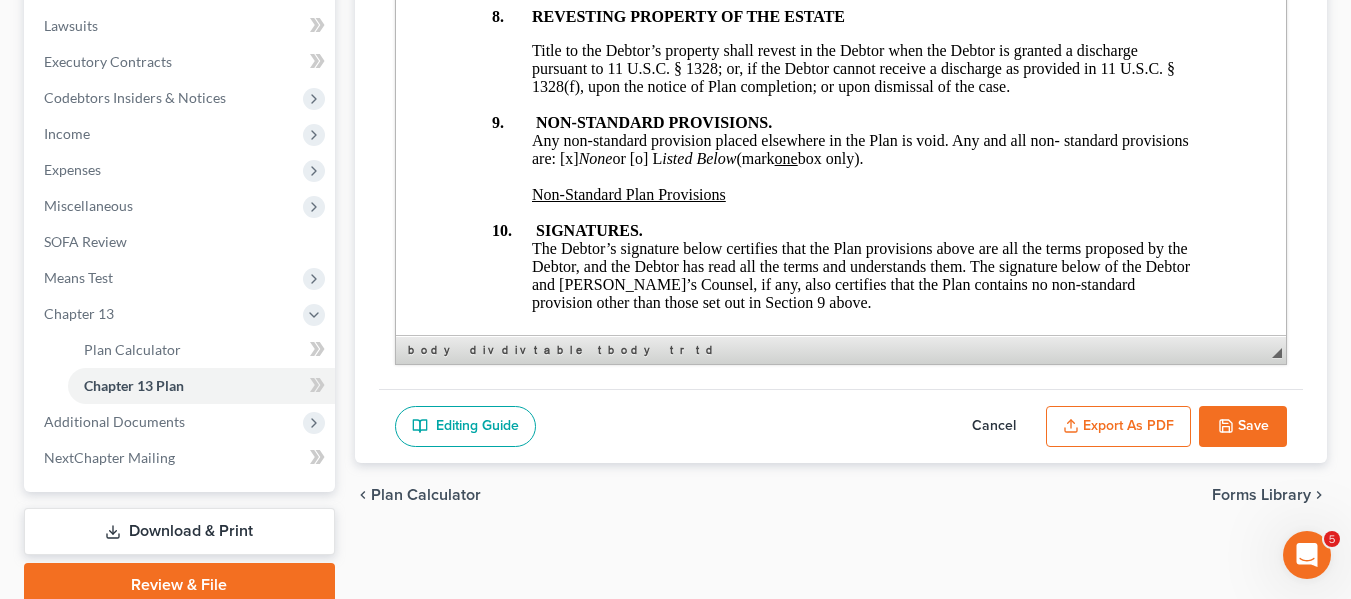 scroll, scrollTop: 7823, scrollLeft: 0, axis: vertical 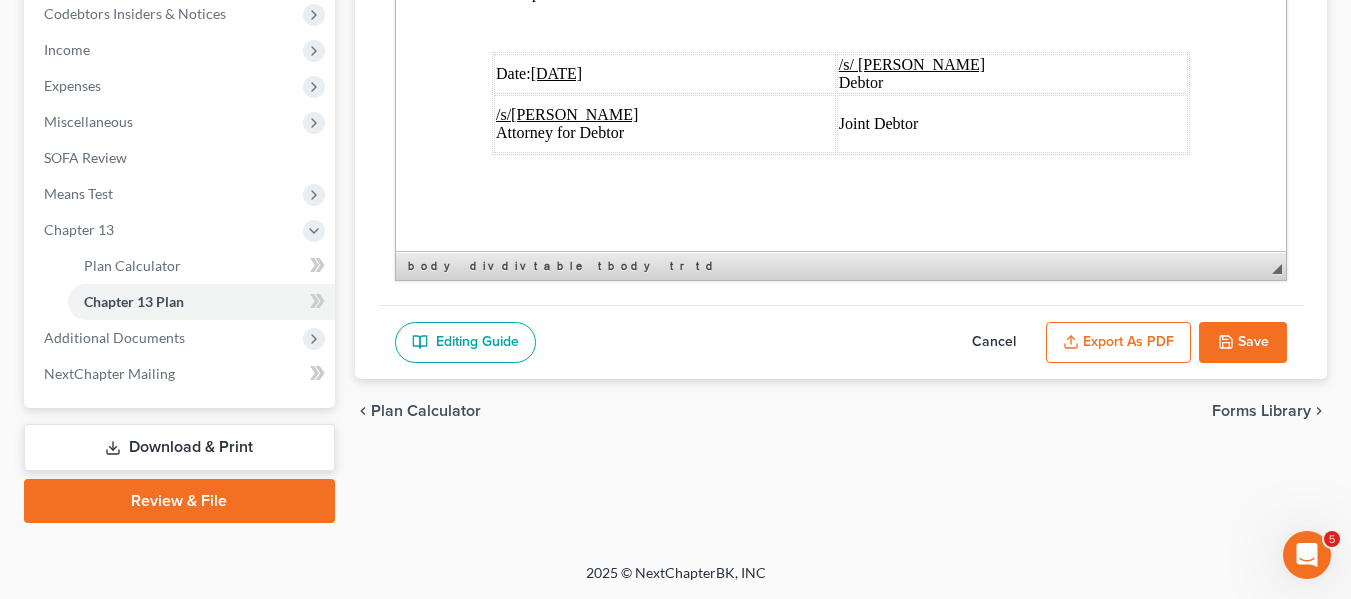 click on "[DATE]" at bounding box center (556, 73) 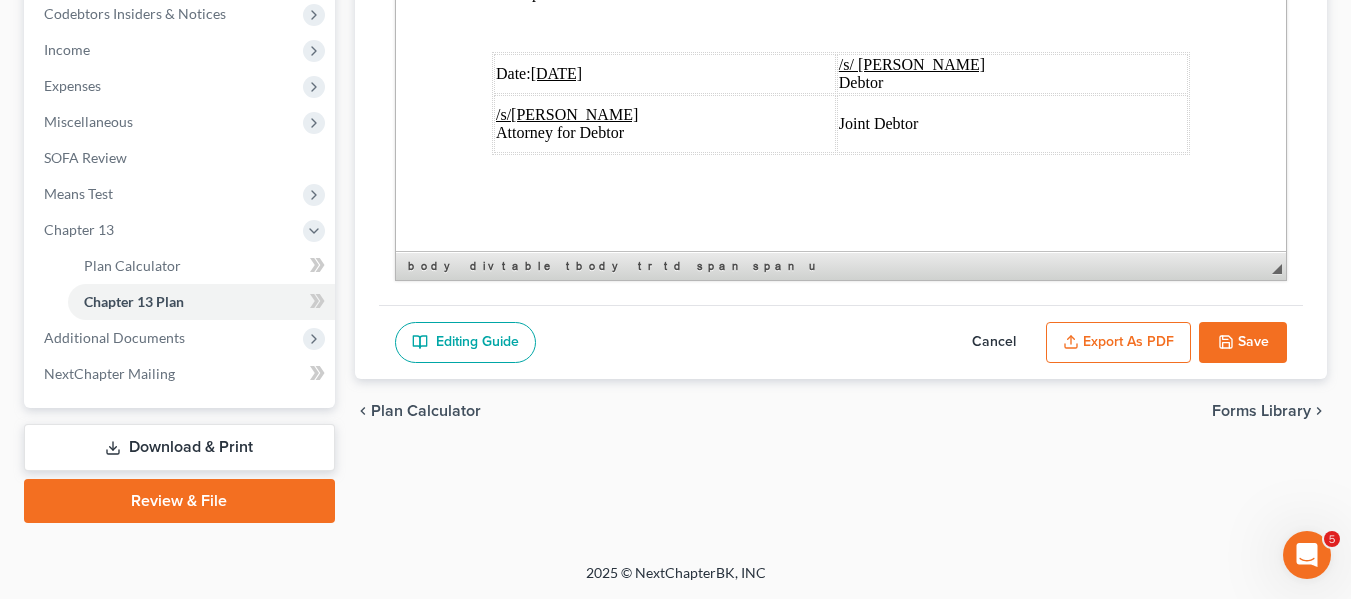 scroll, scrollTop: 84, scrollLeft: 0, axis: vertical 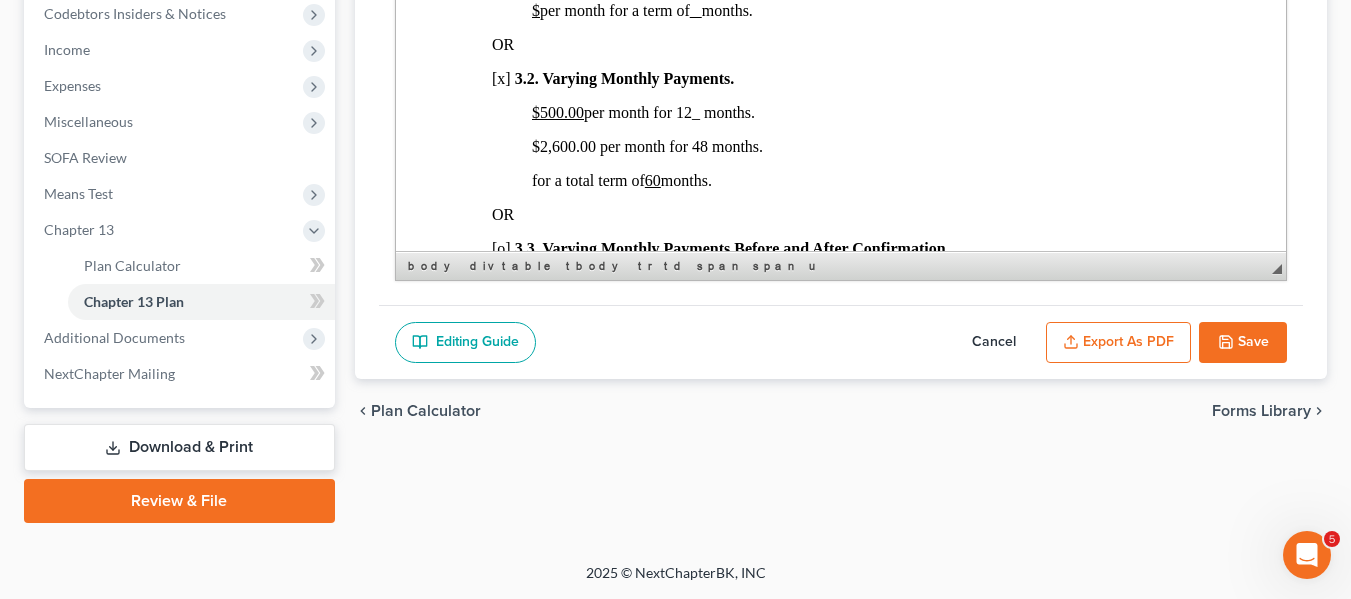 click on "$2,600.00 per month for 48 months." at bounding box center [646, 146] 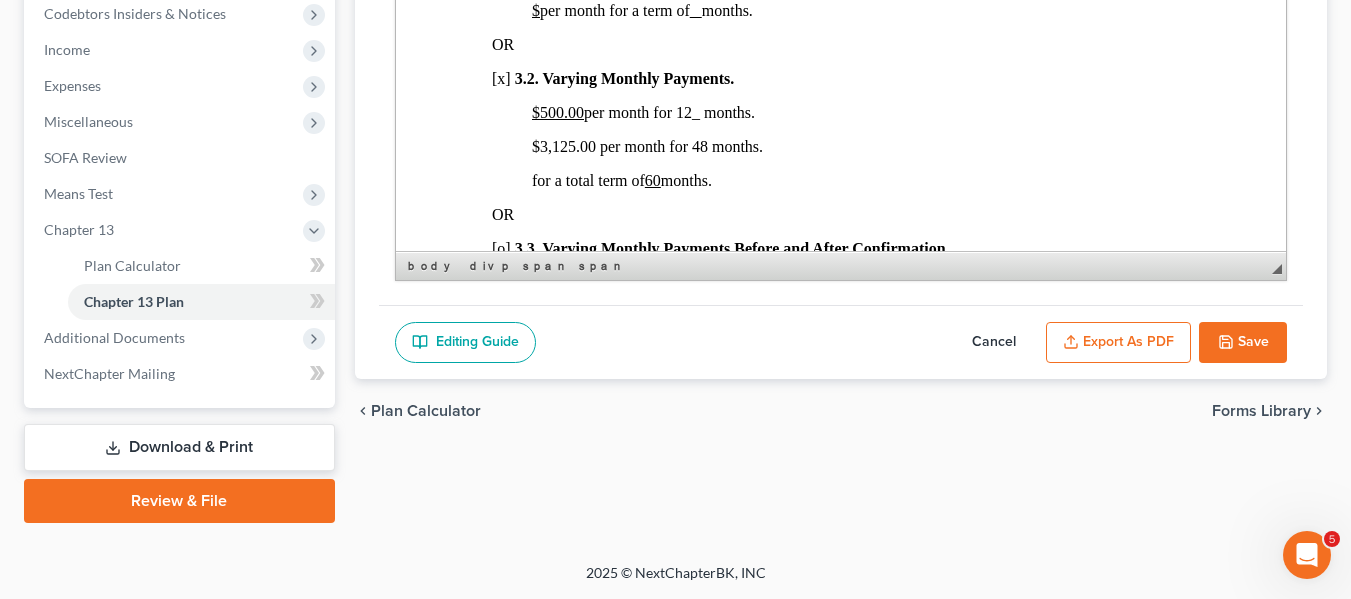 click on "Export as PDF" at bounding box center (1118, 343) 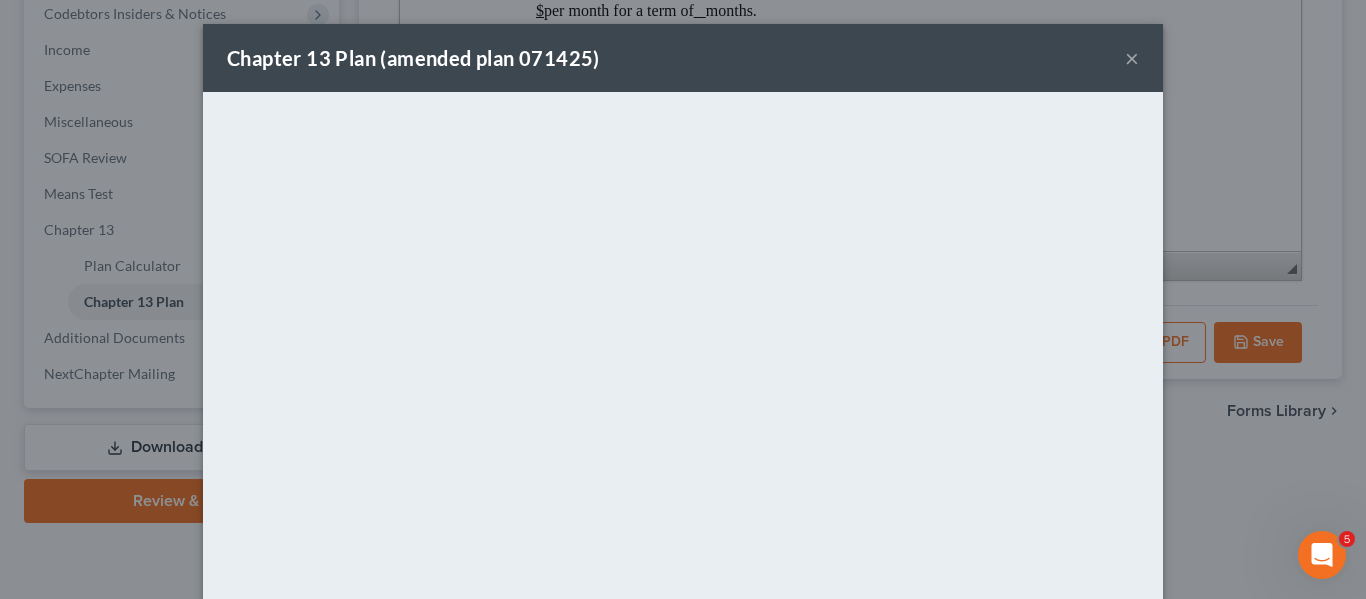 click on "Chapter 13 Plan (amended plan 071425) ×" at bounding box center [683, 58] 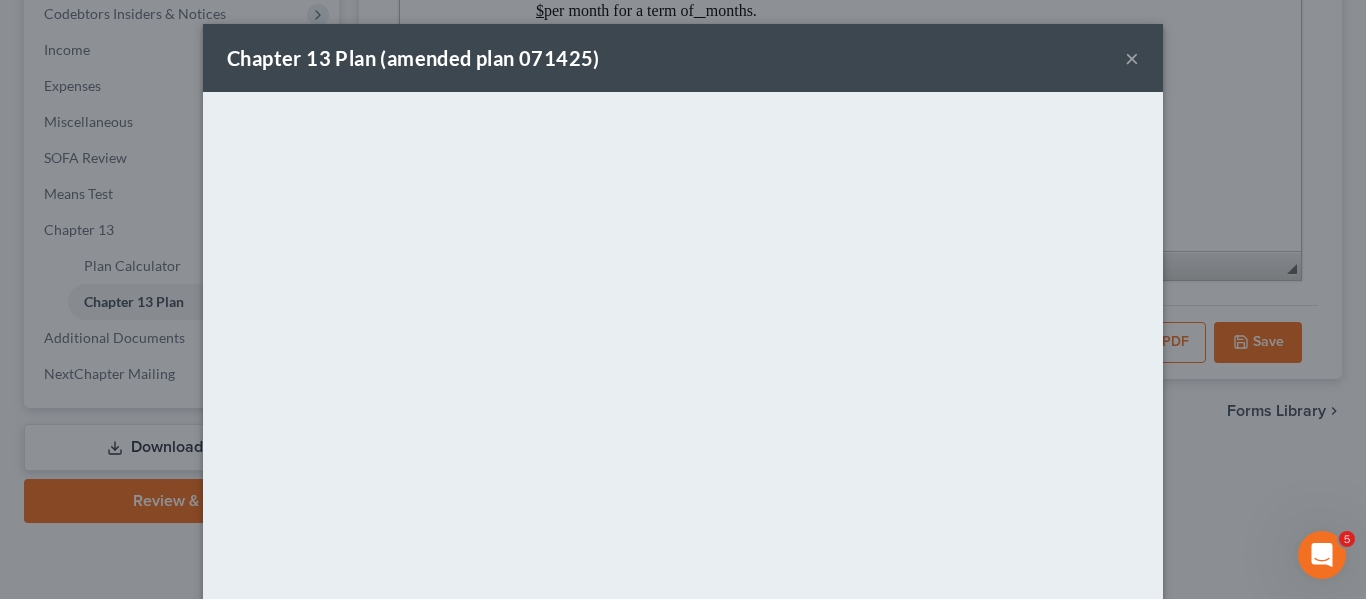 click on "×" at bounding box center [1132, 58] 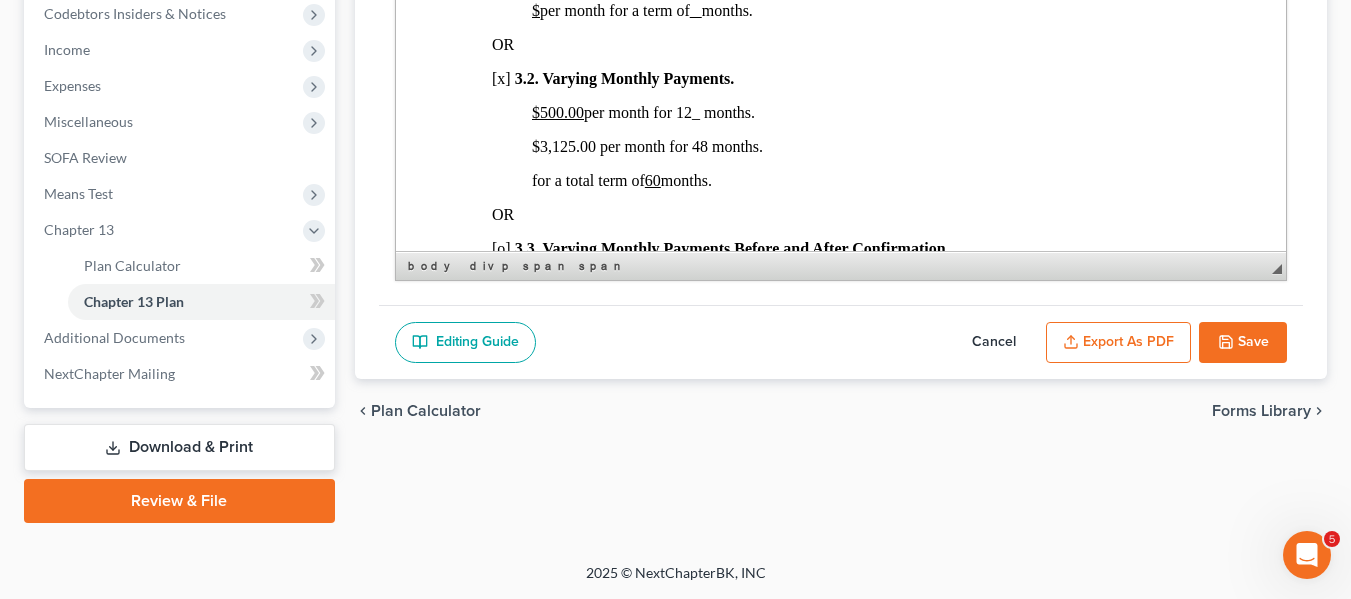 click on "Save" at bounding box center (1243, 343) 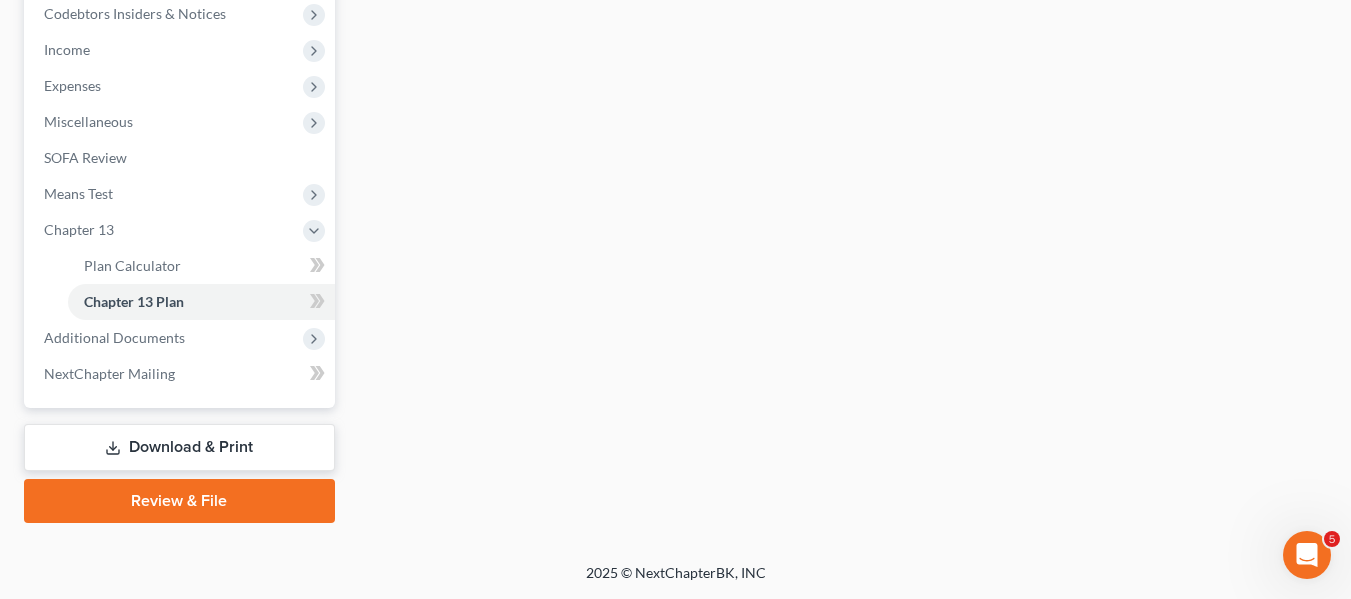 scroll, scrollTop: 0, scrollLeft: 0, axis: both 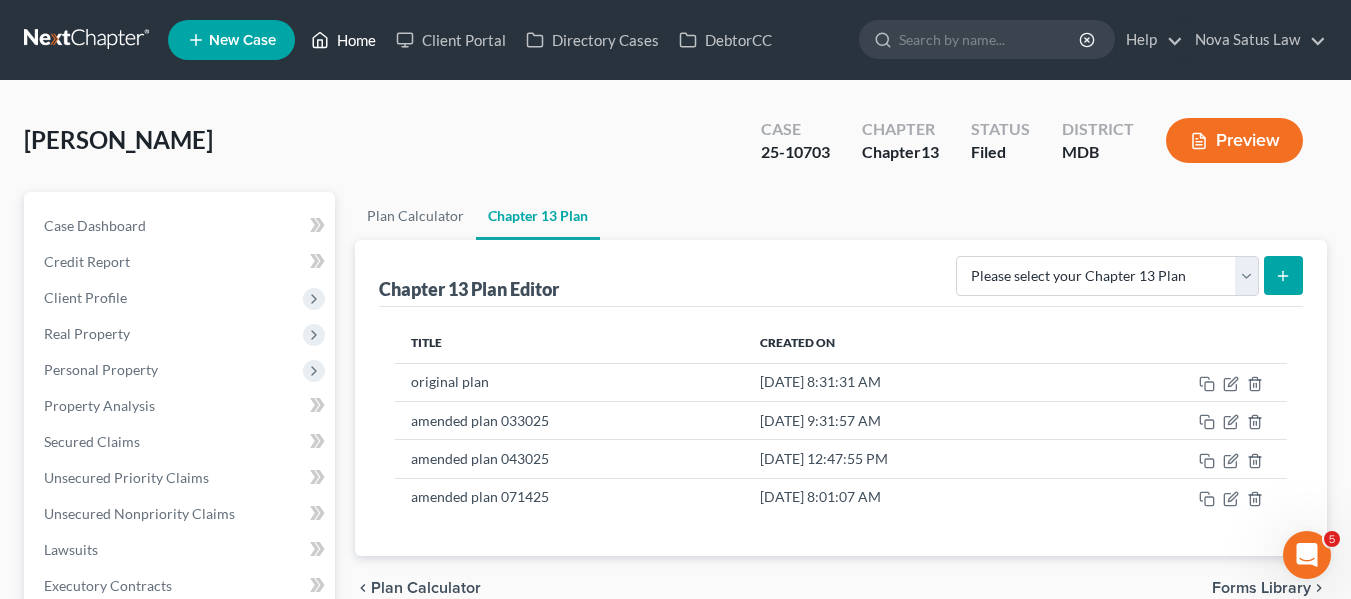 click on "Home" at bounding box center (343, 40) 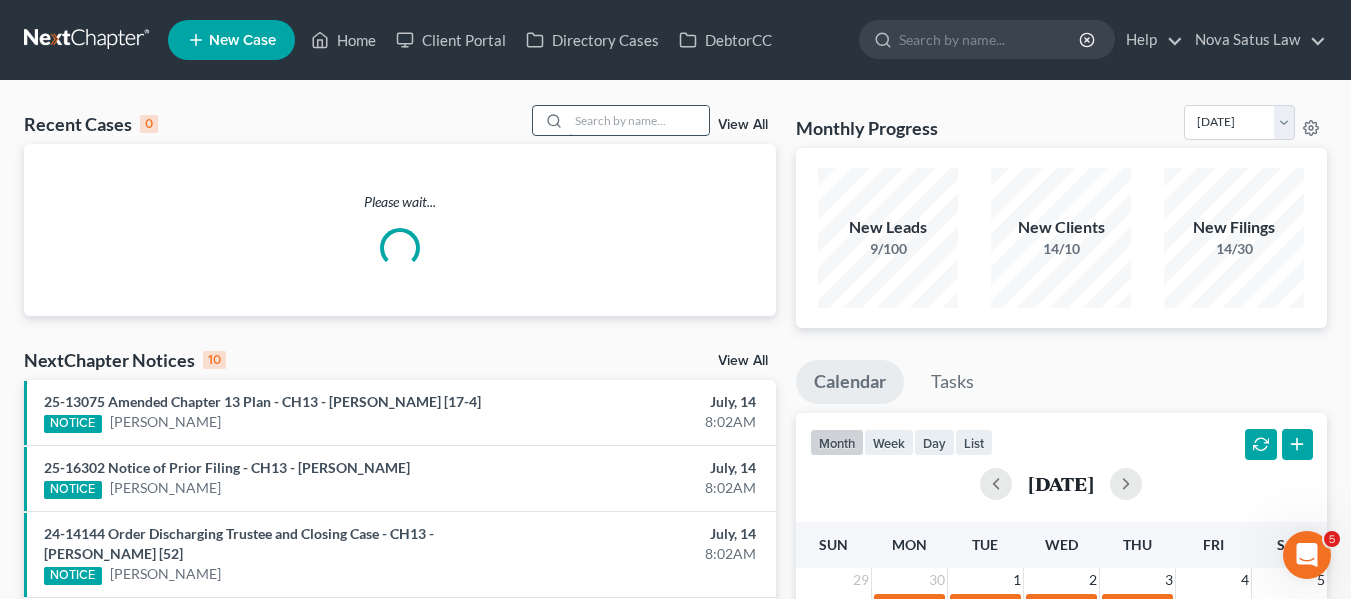 click at bounding box center [639, 120] 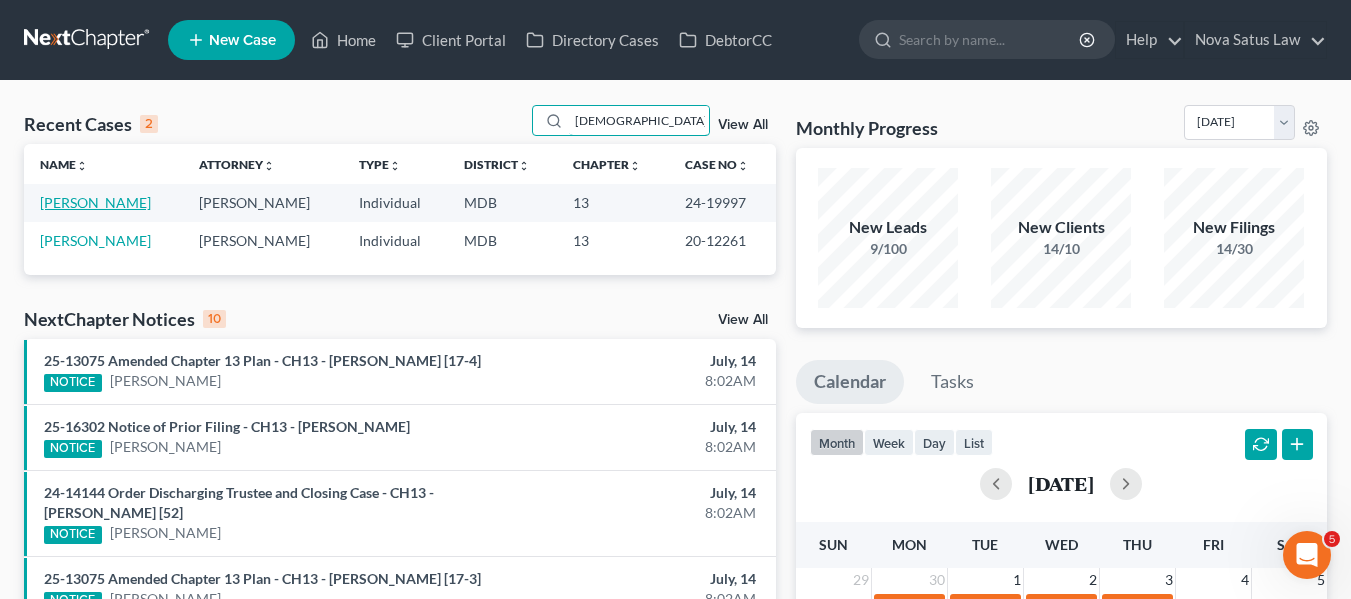 type on "[DEMOGRAPHIC_DATA]" 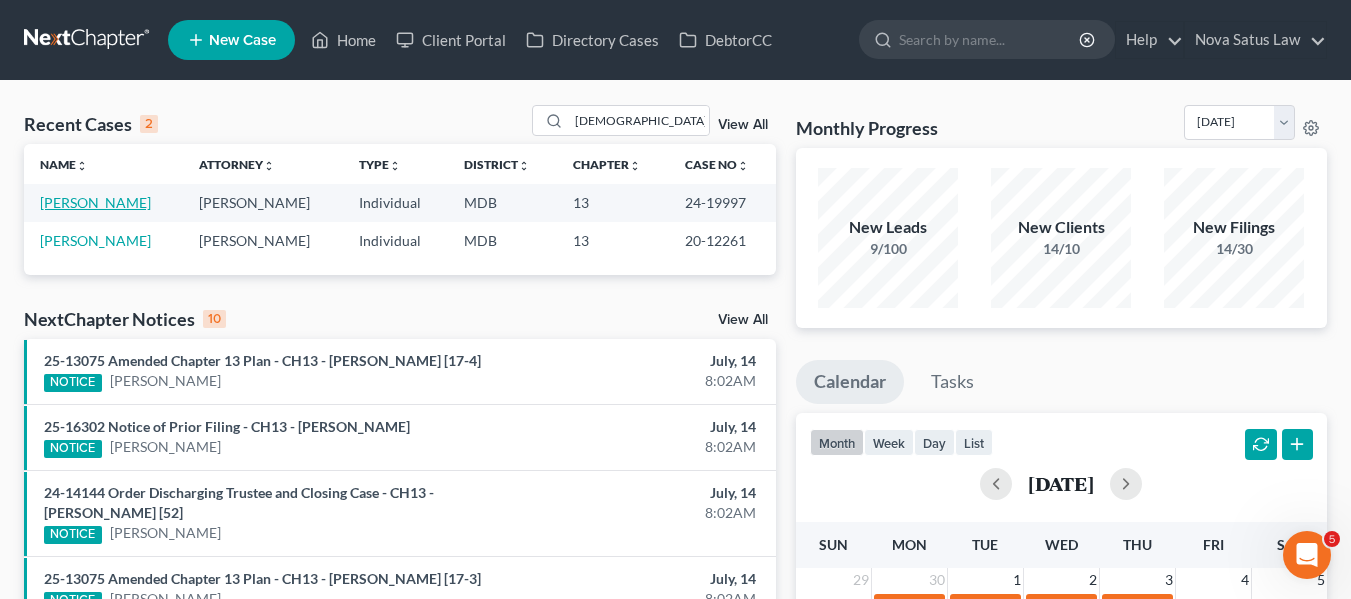 click on "[PERSON_NAME]" at bounding box center [95, 202] 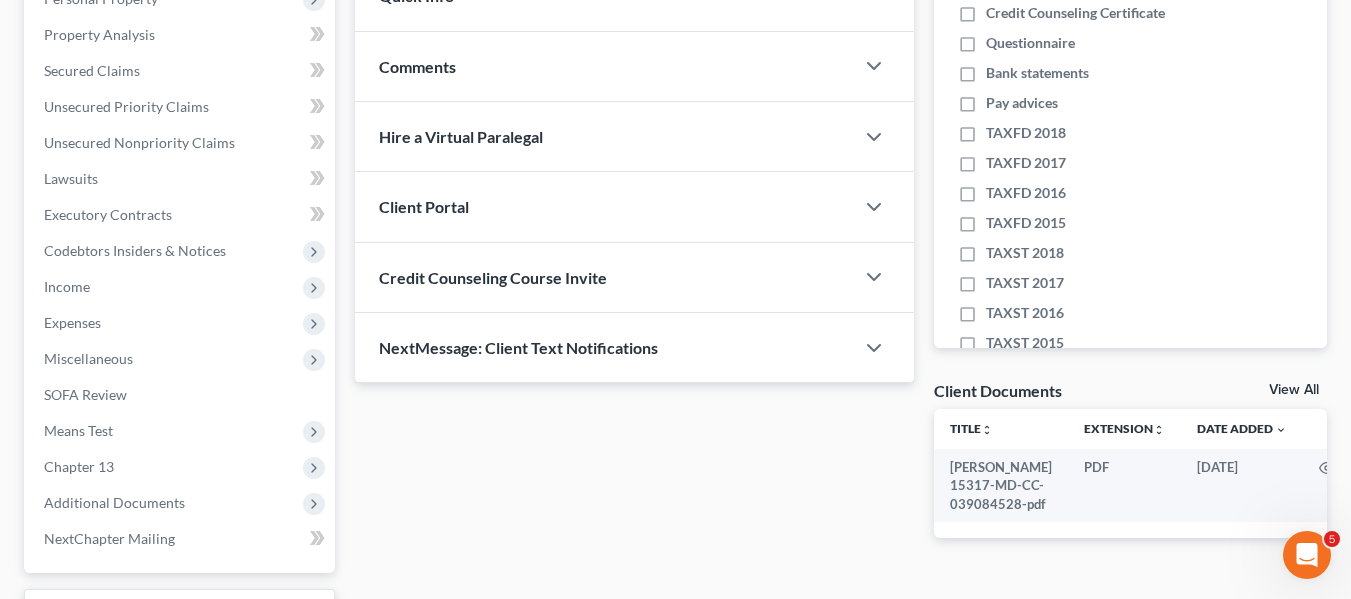 scroll, scrollTop: 372, scrollLeft: 0, axis: vertical 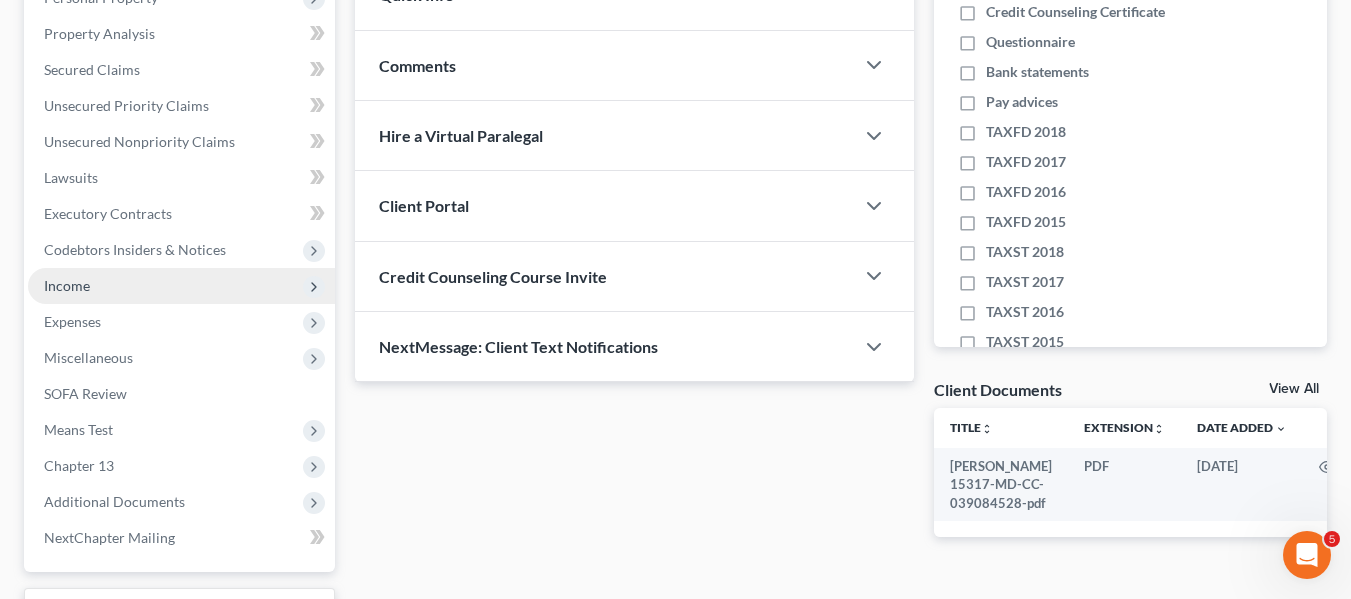 click on "Income" at bounding box center [181, 286] 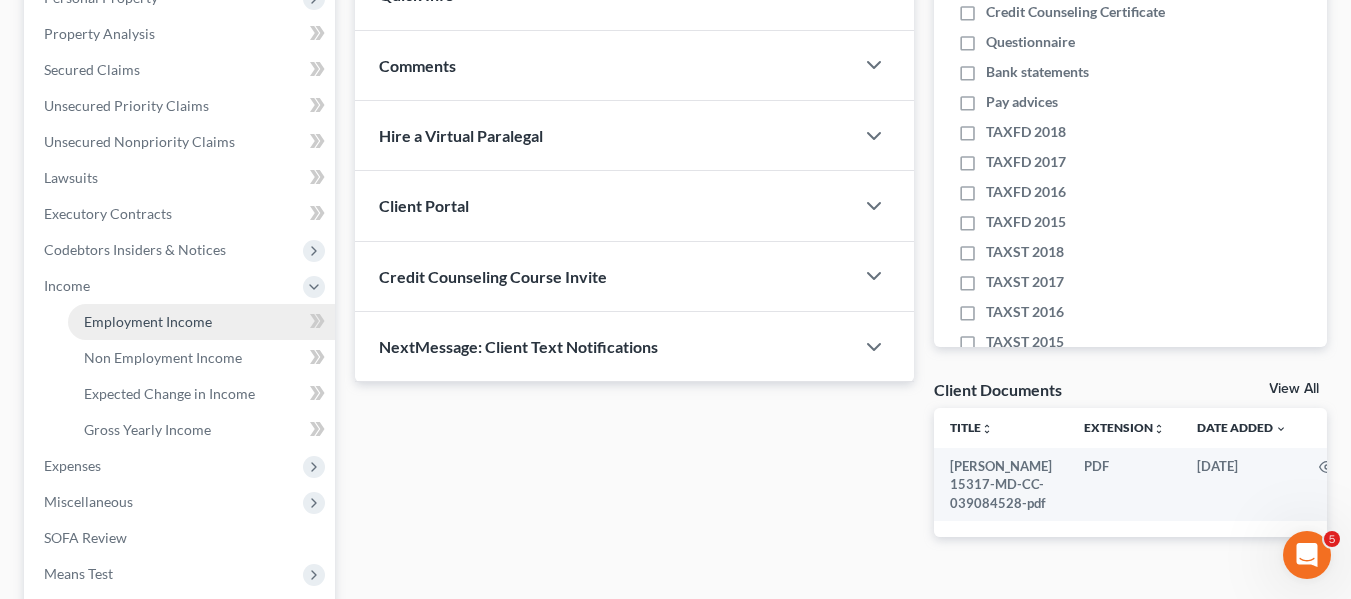 click on "Employment Income" at bounding box center (148, 321) 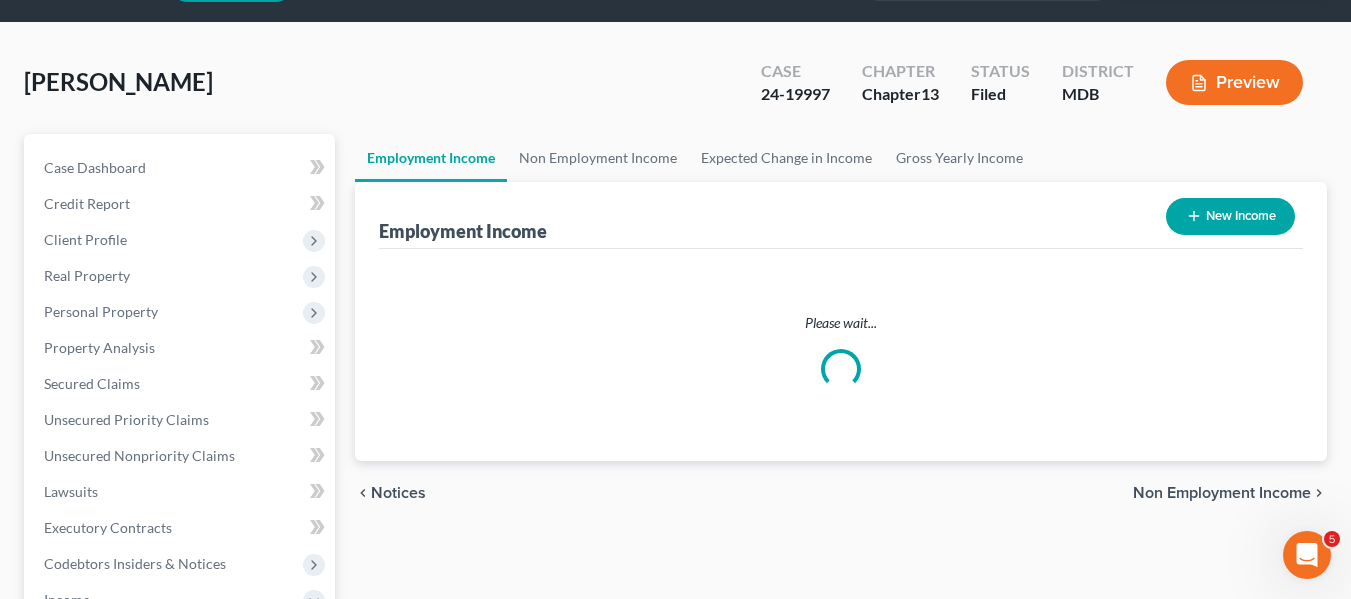 scroll, scrollTop: 0, scrollLeft: 0, axis: both 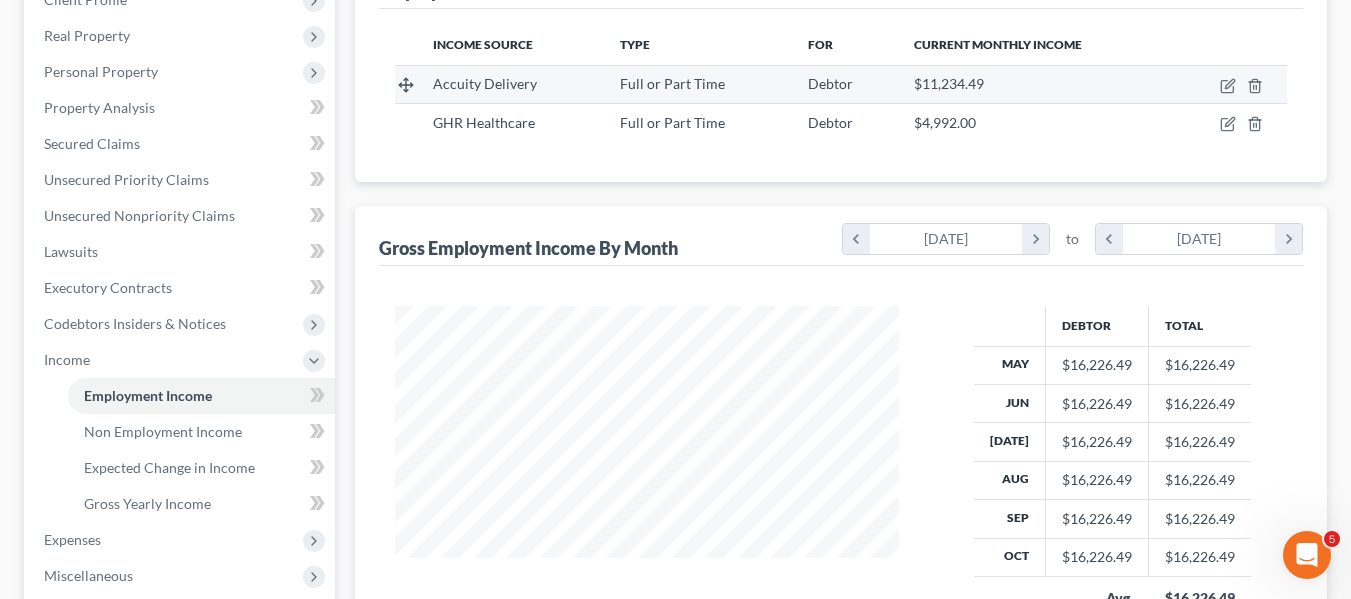click at bounding box center [1230, 84] 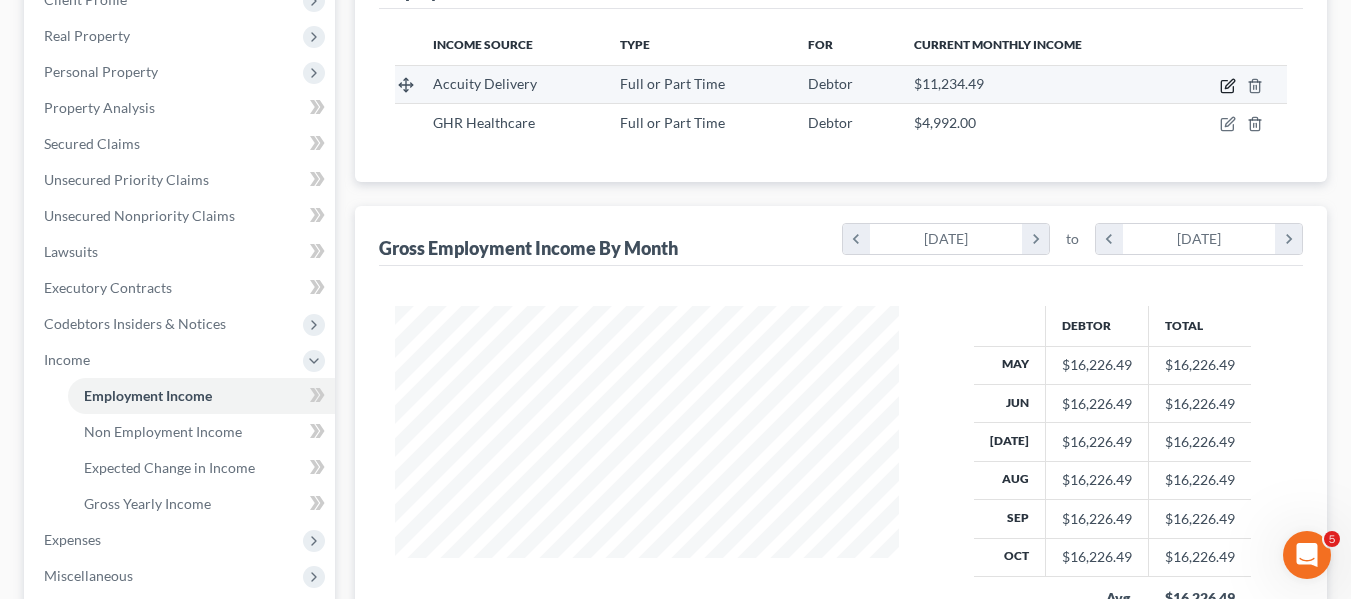 click 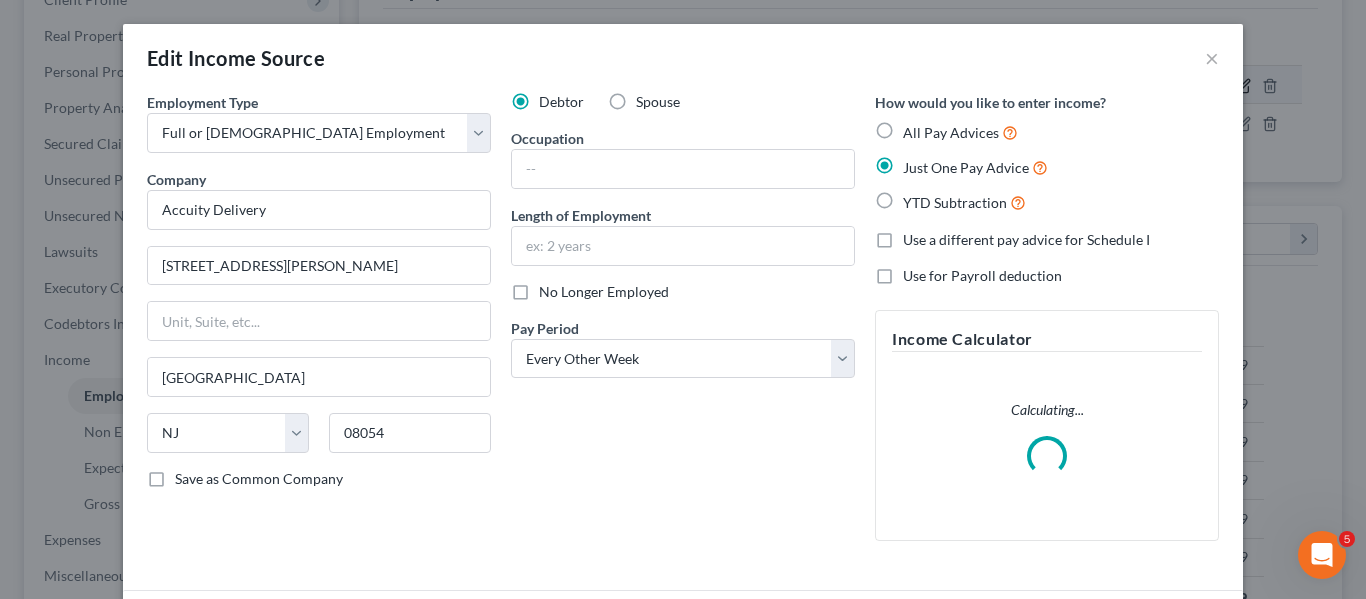 scroll, scrollTop: 999642, scrollLeft: 999450, axis: both 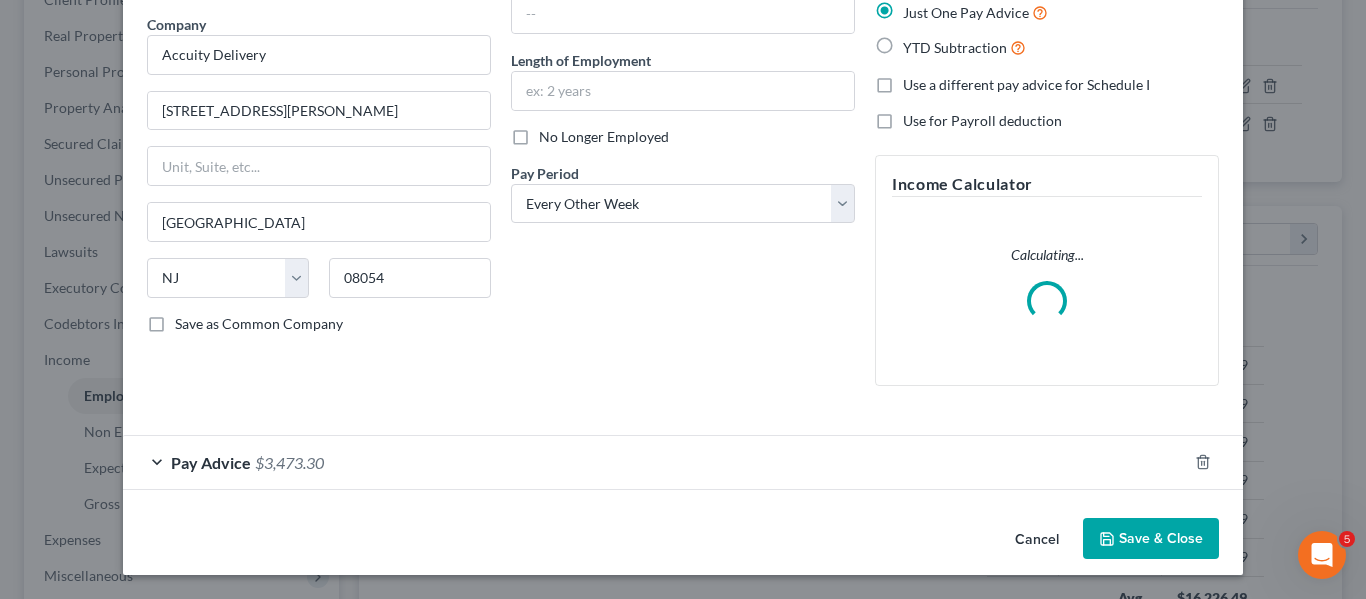 click on "Pay Advice" at bounding box center [211, 462] 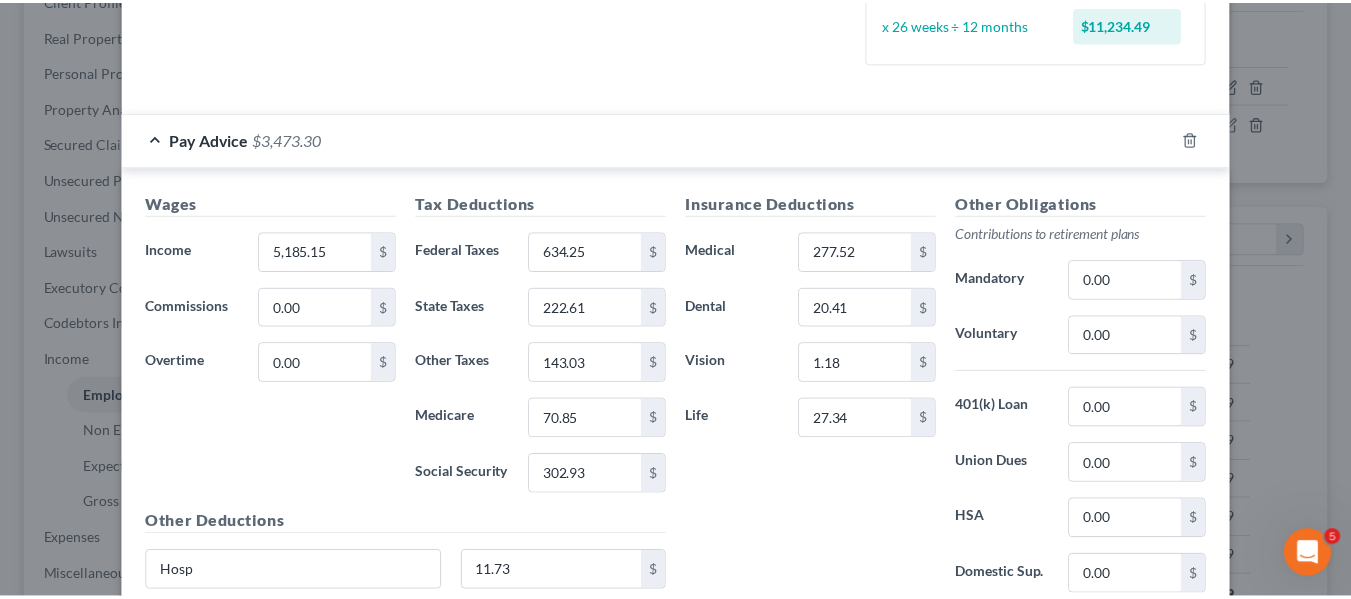 scroll, scrollTop: 0, scrollLeft: 0, axis: both 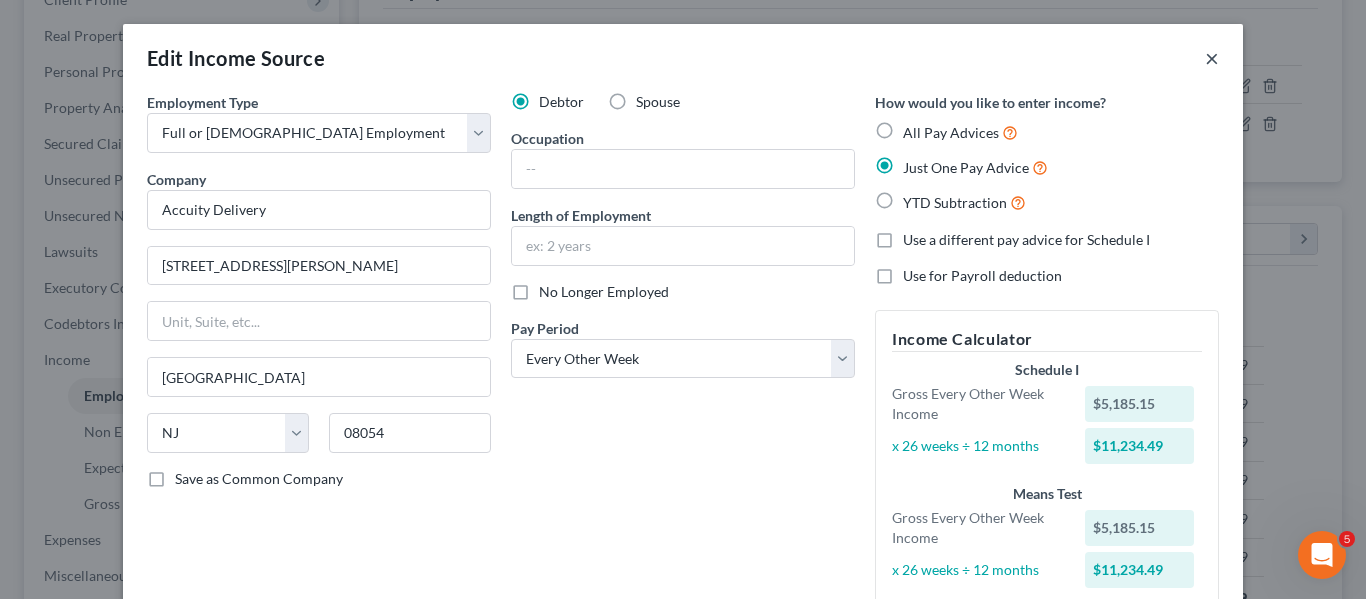 click on "×" at bounding box center [1212, 58] 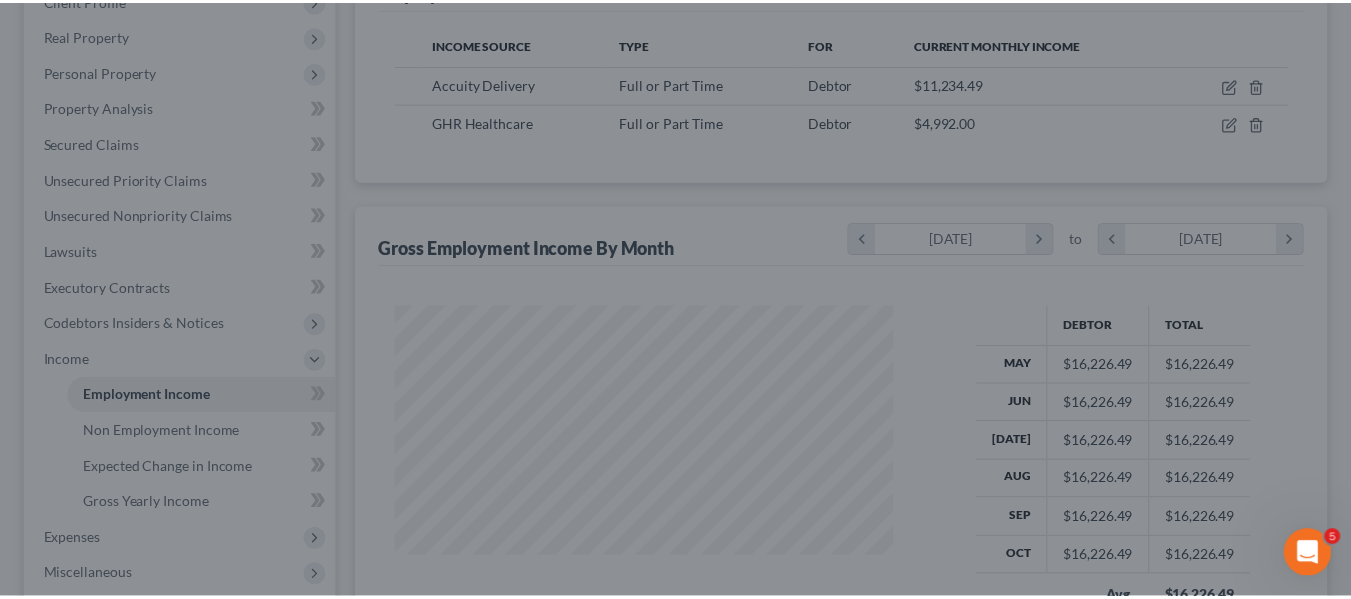 scroll, scrollTop: 359, scrollLeft: 544, axis: both 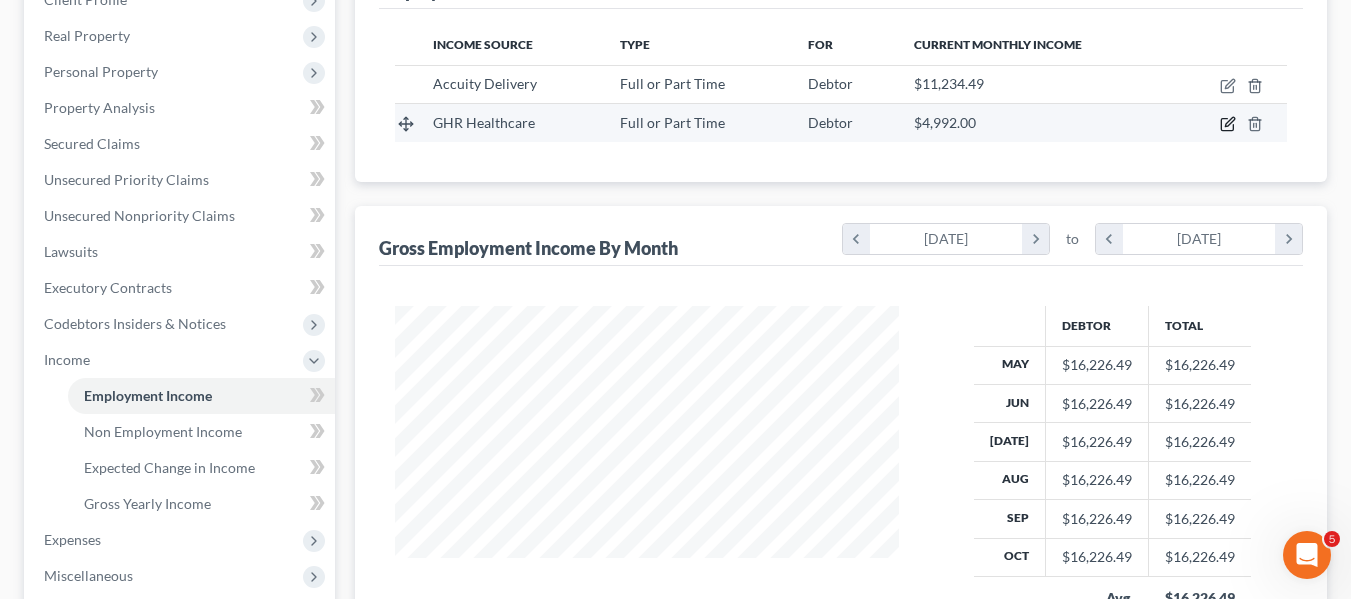 click 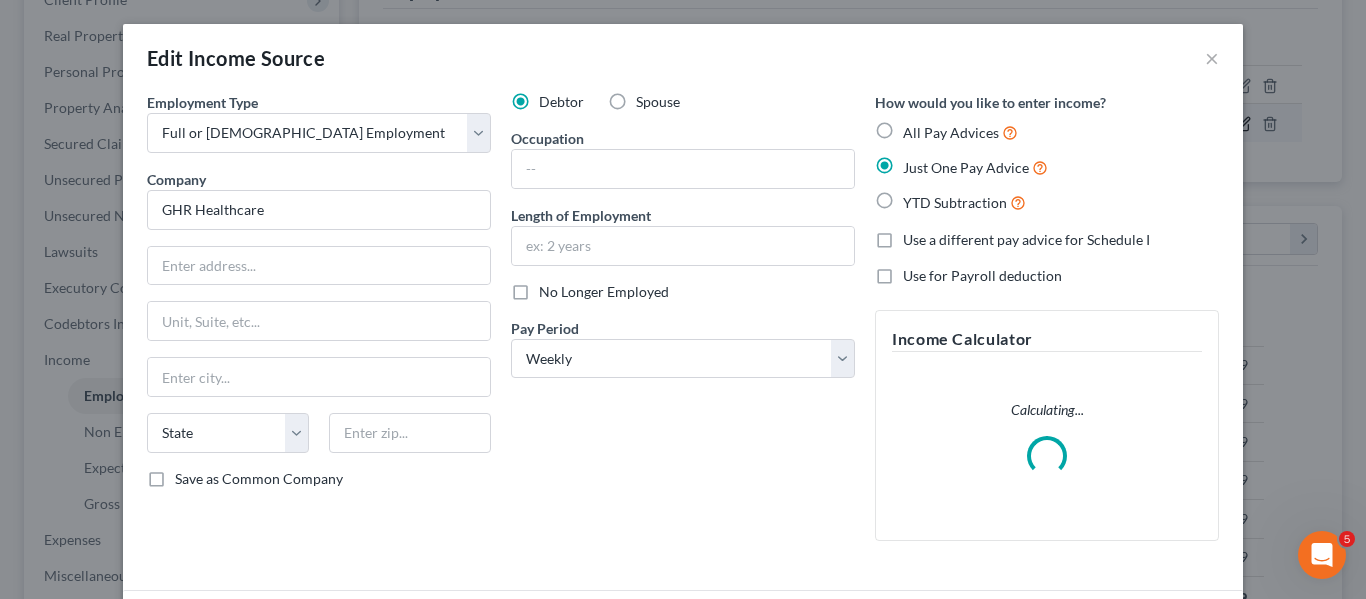 scroll, scrollTop: 999642, scrollLeft: 999450, axis: both 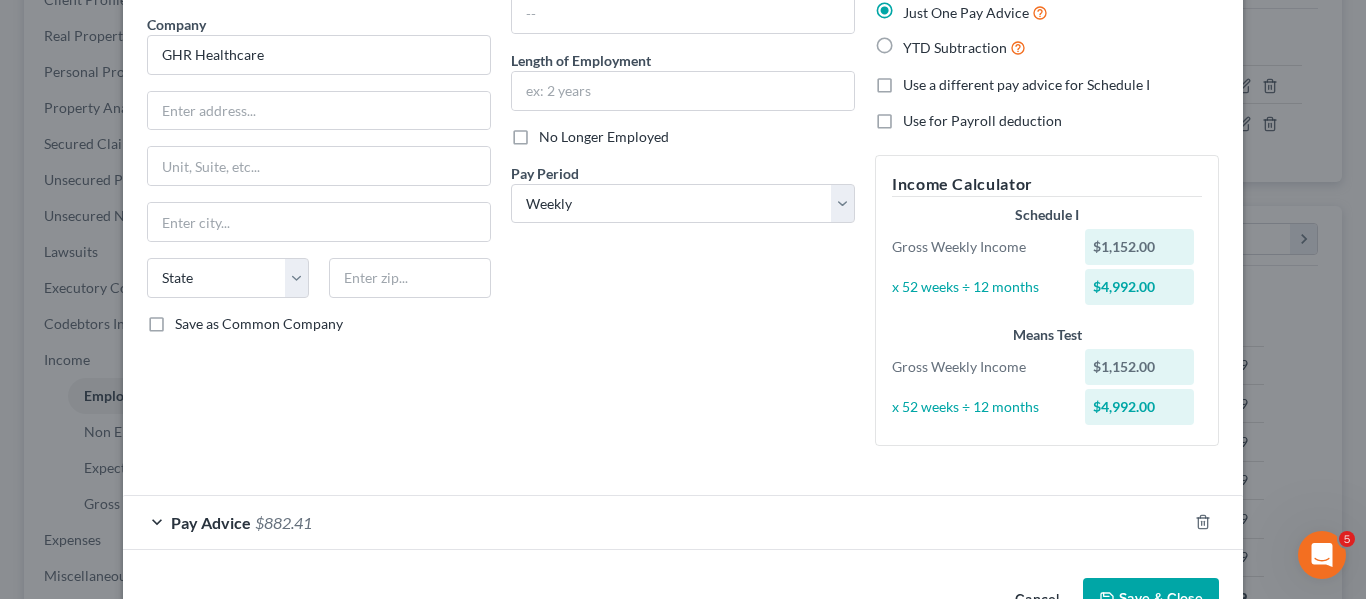 click on "Pay Advice" at bounding box center [211, 522] 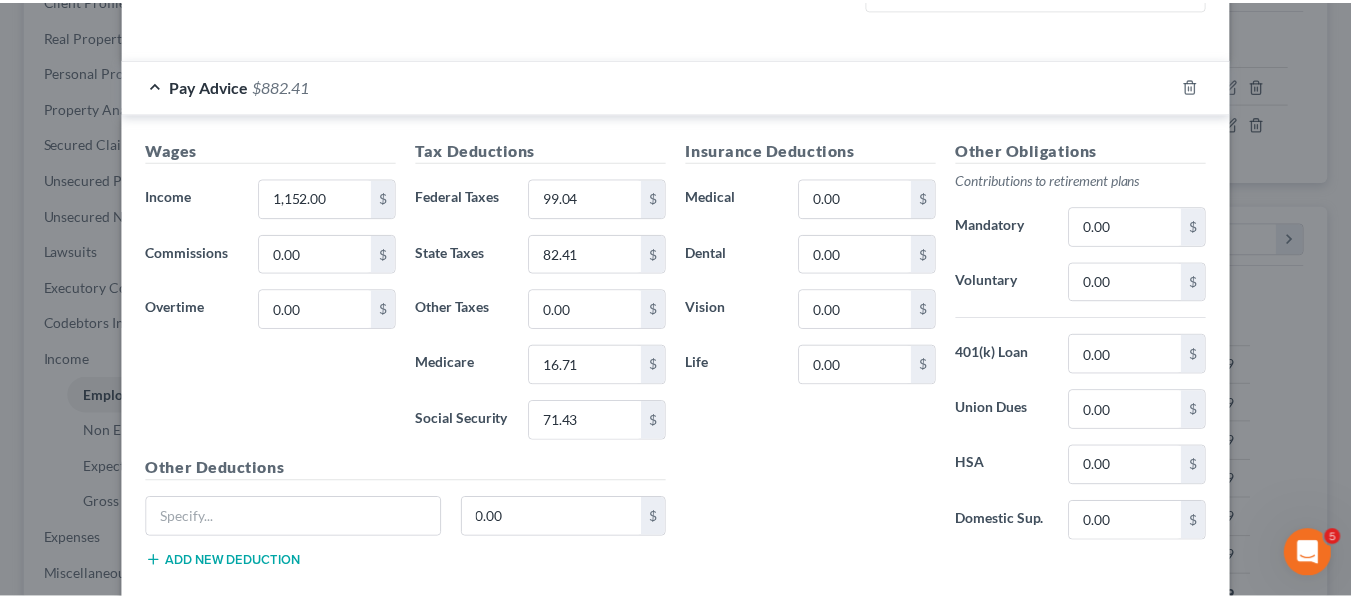 scroll, scrollTop: 704, scrollLeft: 0, axis: vertical 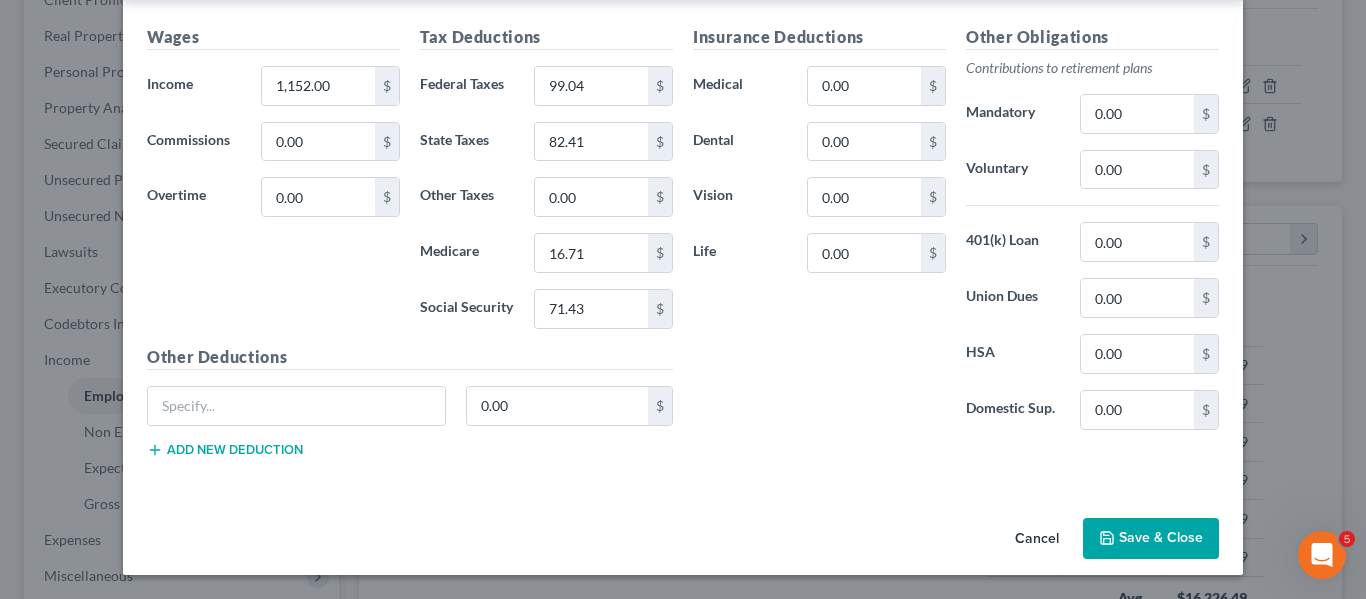 click on "Save & Close" at bounding box center (1151, 539) 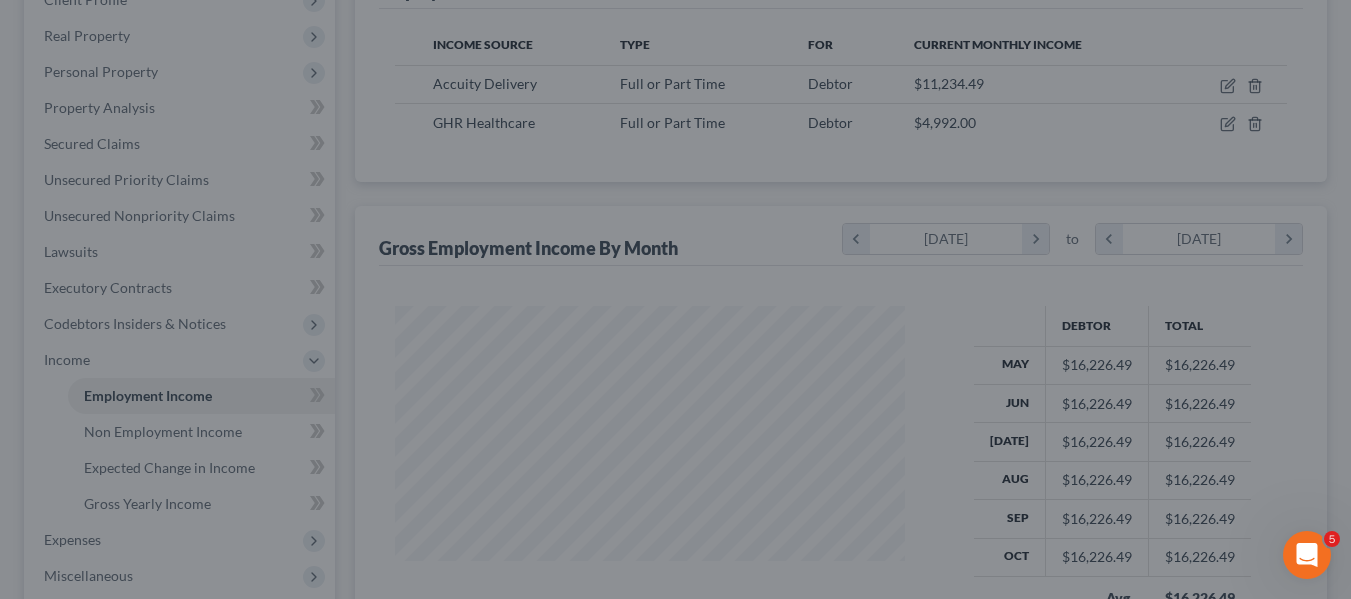 scroll, scrollTop: 359, scrollLeft: 544, axis: both 